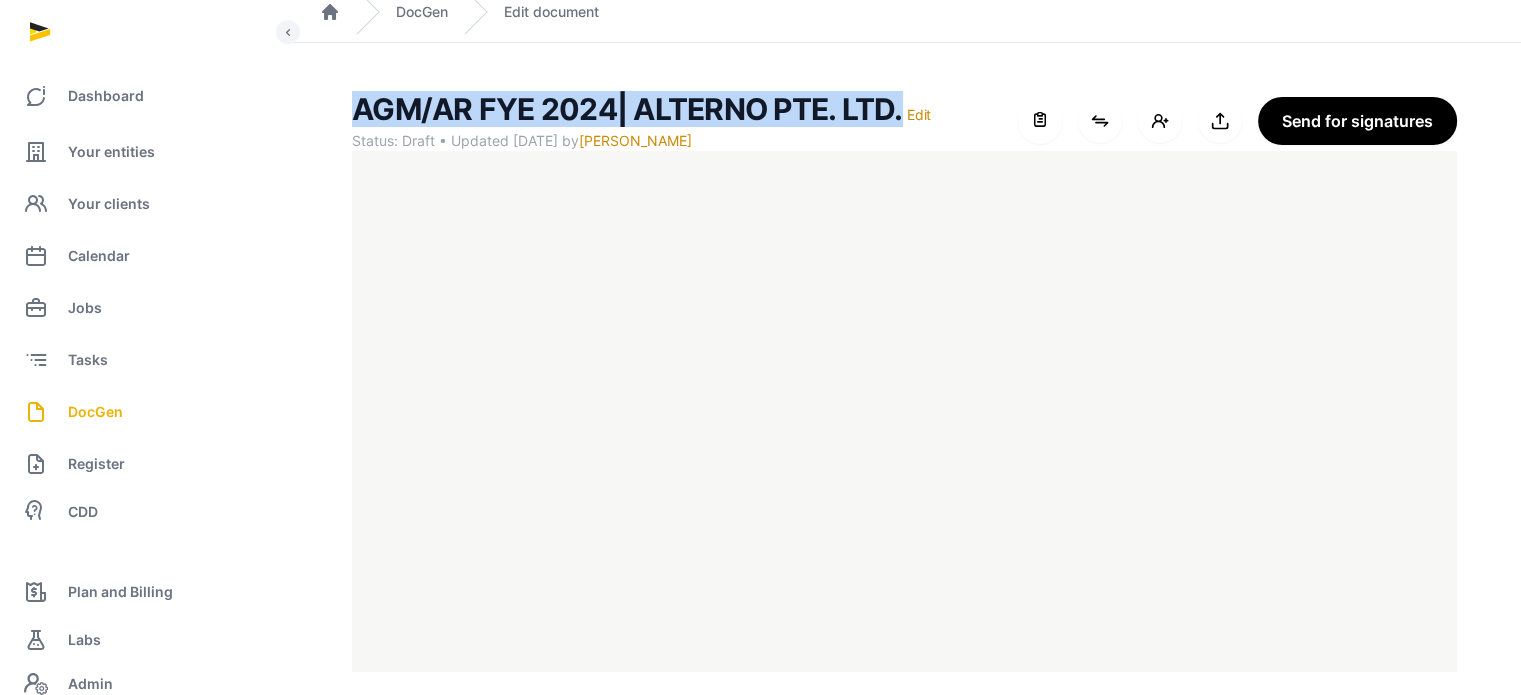 click on "Your entities" at bounding box center [111, 152] 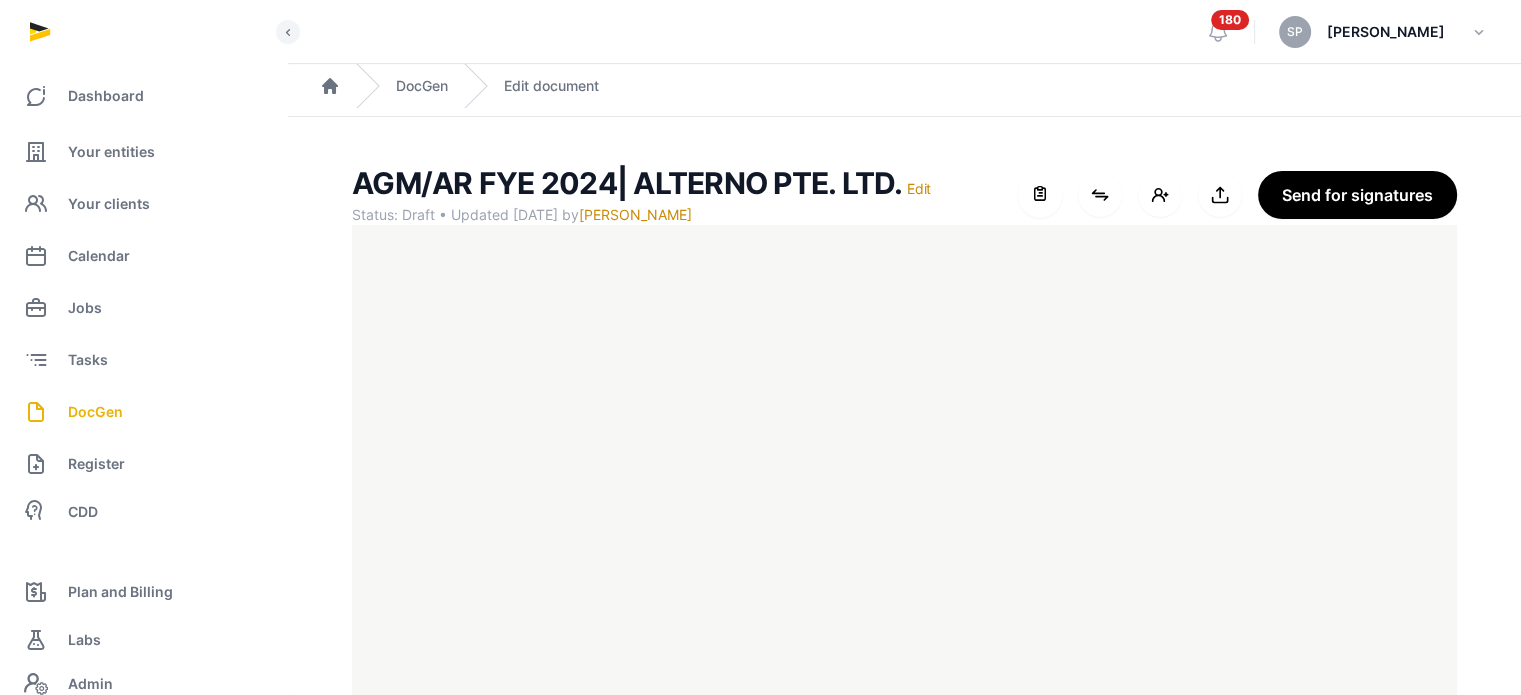 scroll, scrollTop: 0, scrollLeft: 0, axis: both 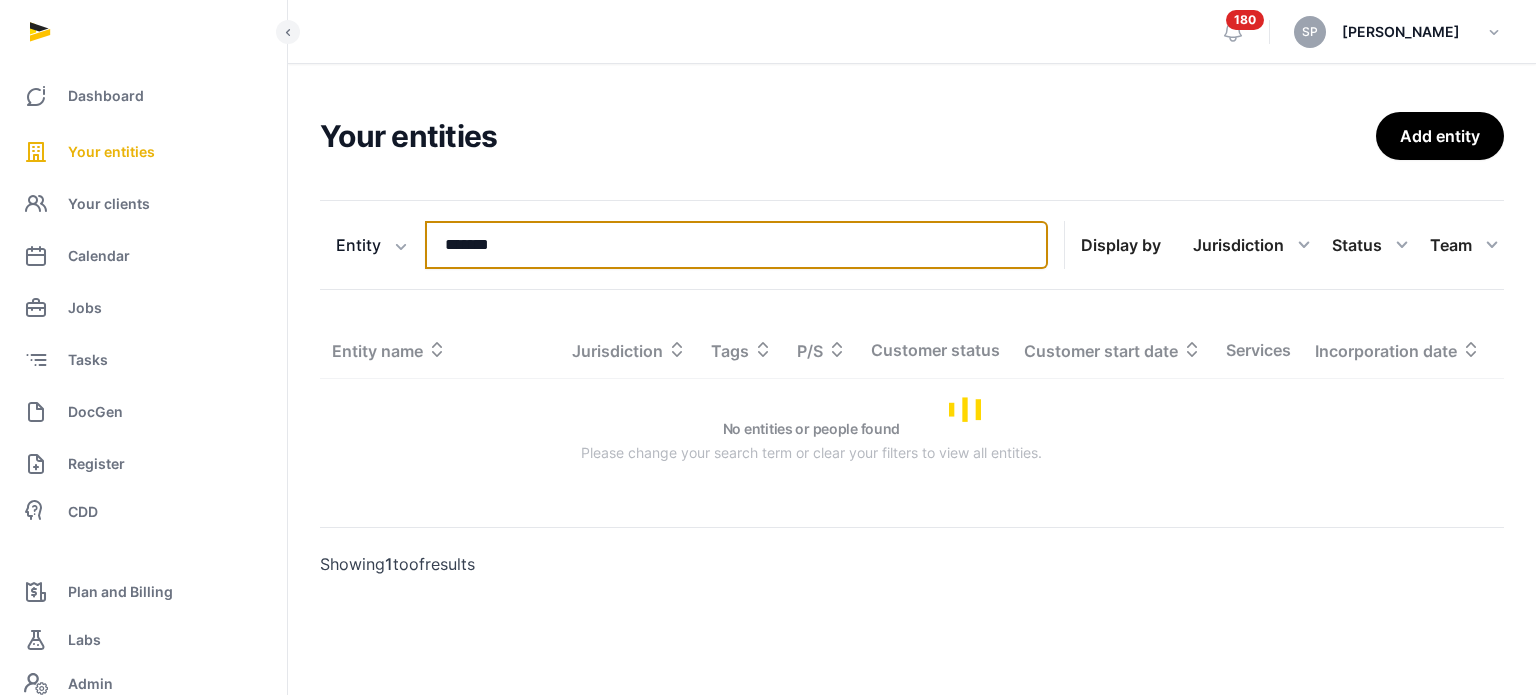click on "*******" at bounding box center [736, 245] 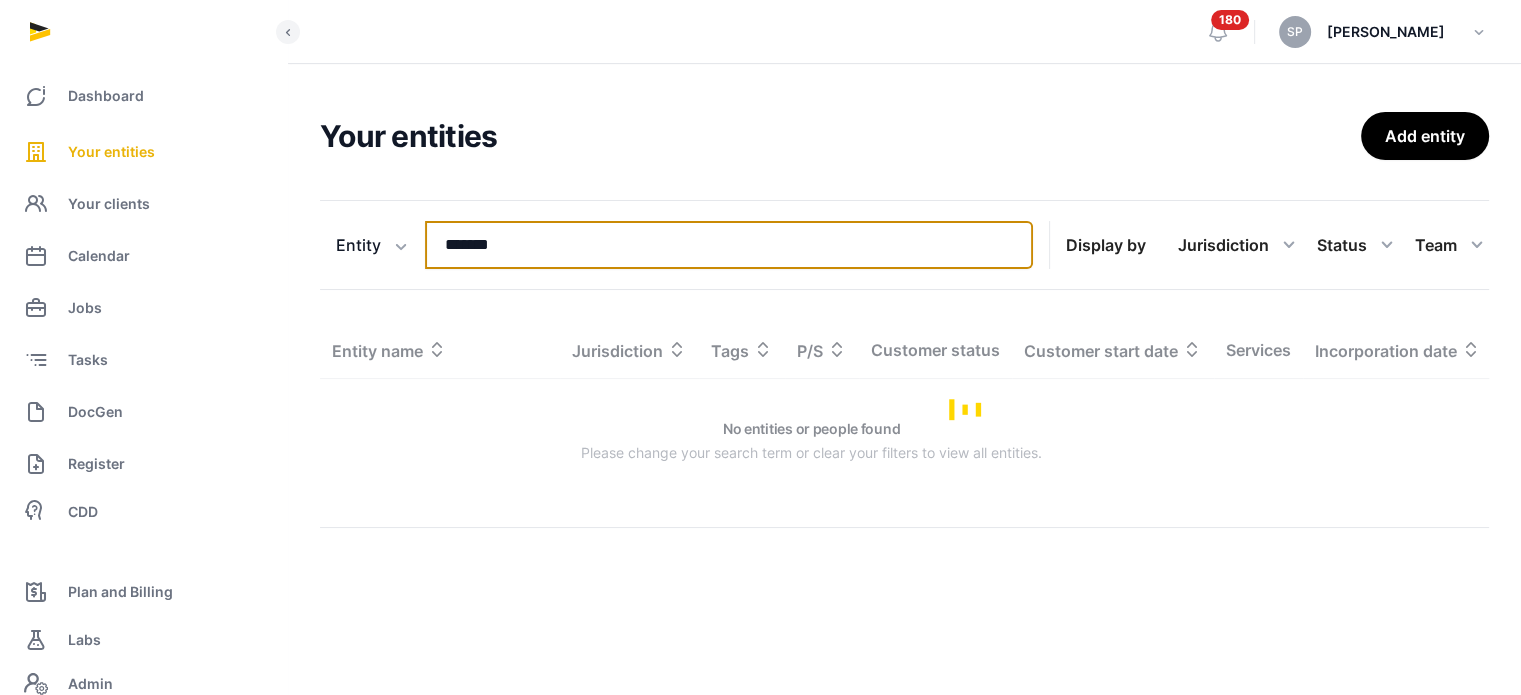 click on "*******" at bounding box center [729, 245] 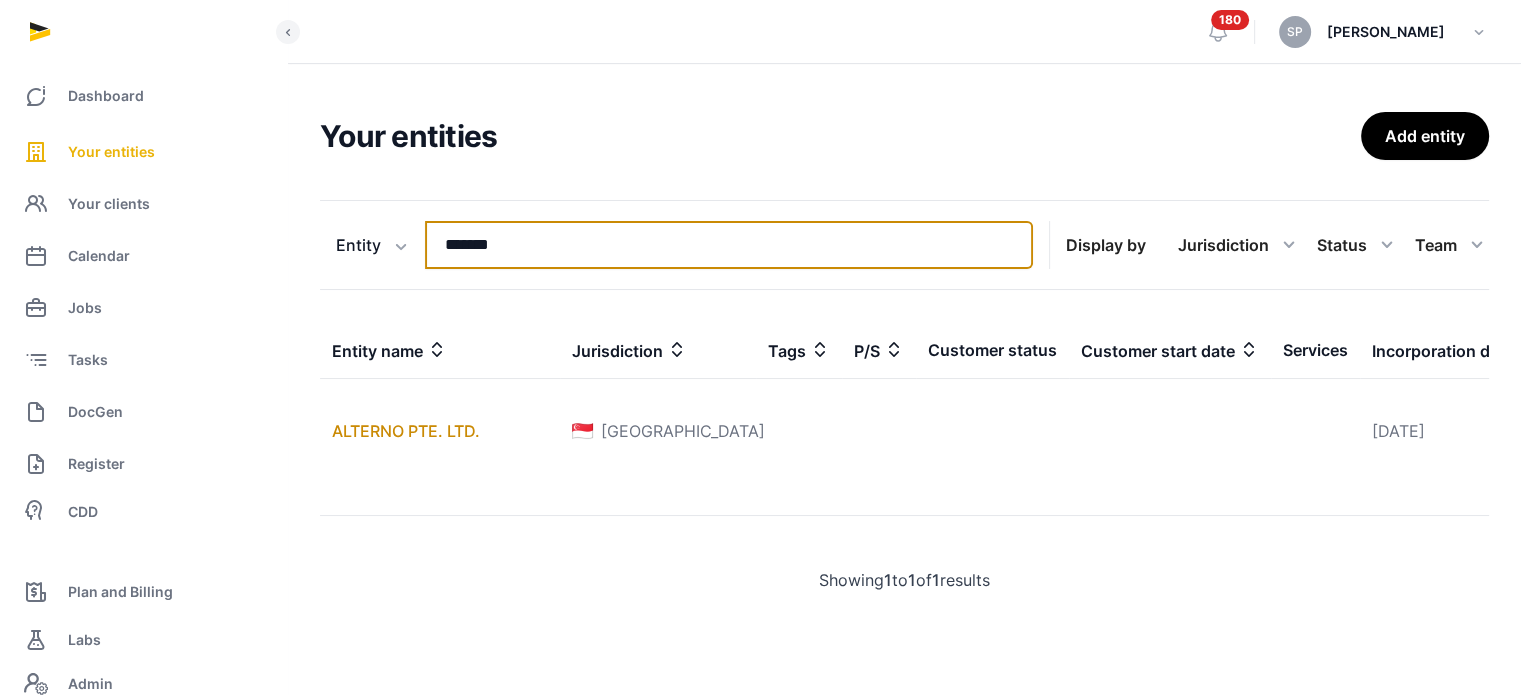 click on "*******" at bounding box center [729, 245] 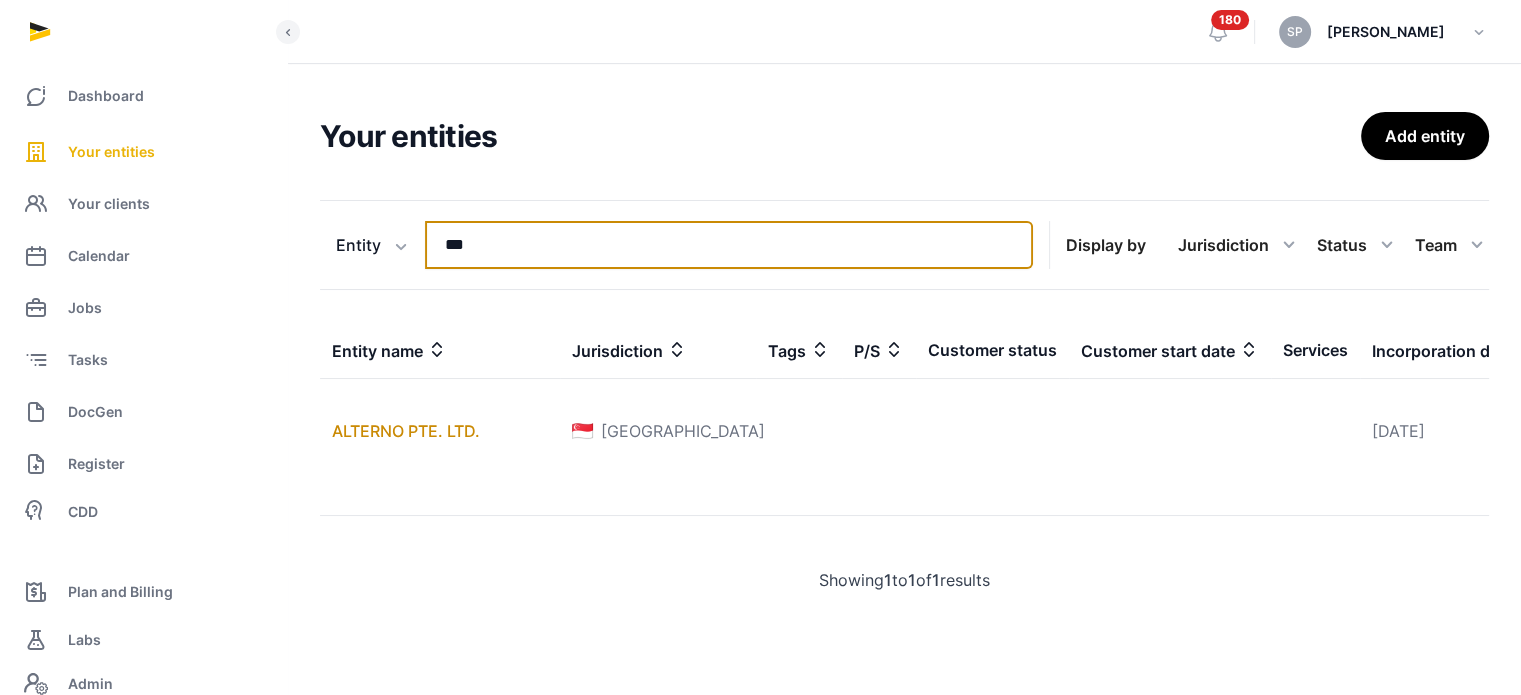 type on "***" 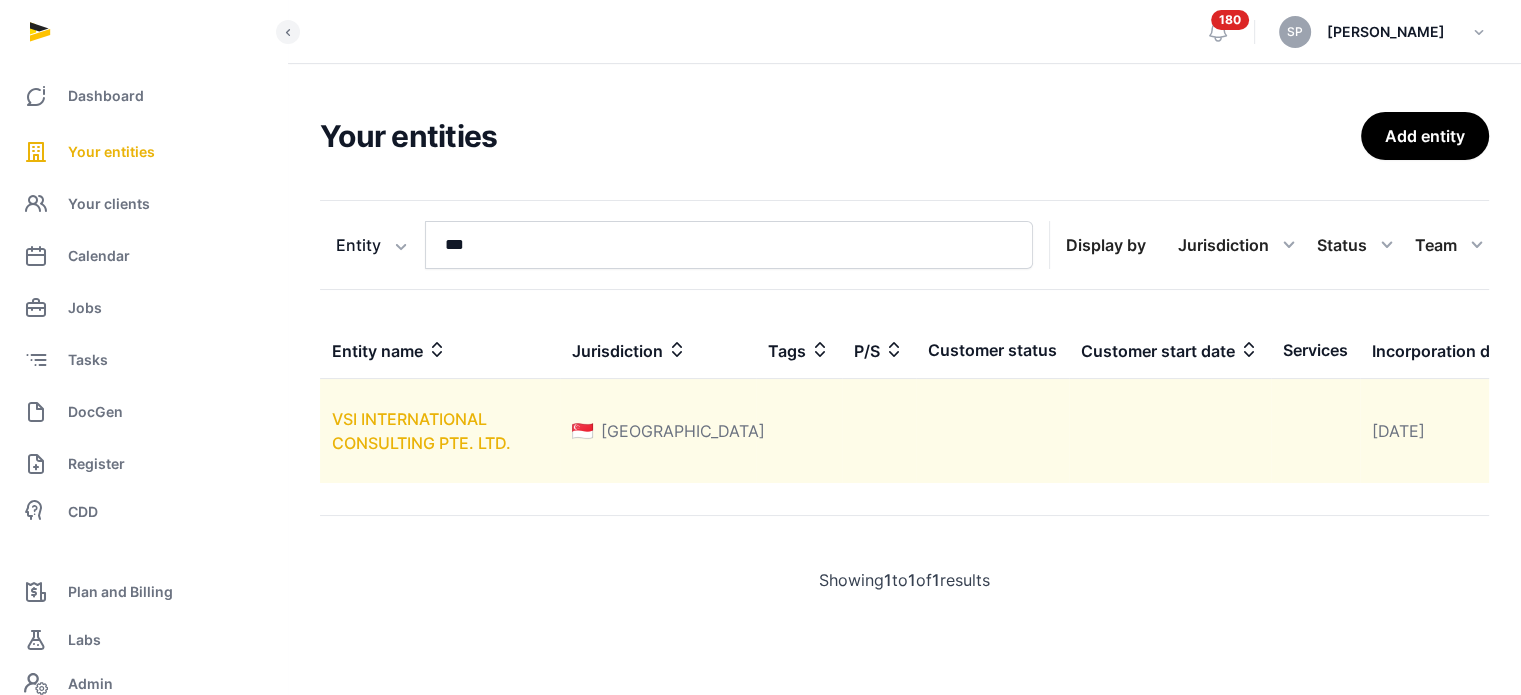 click on "VSI INTERNATIONAL CONSULTING PTE. LTD." at bounding box center (421, 431) 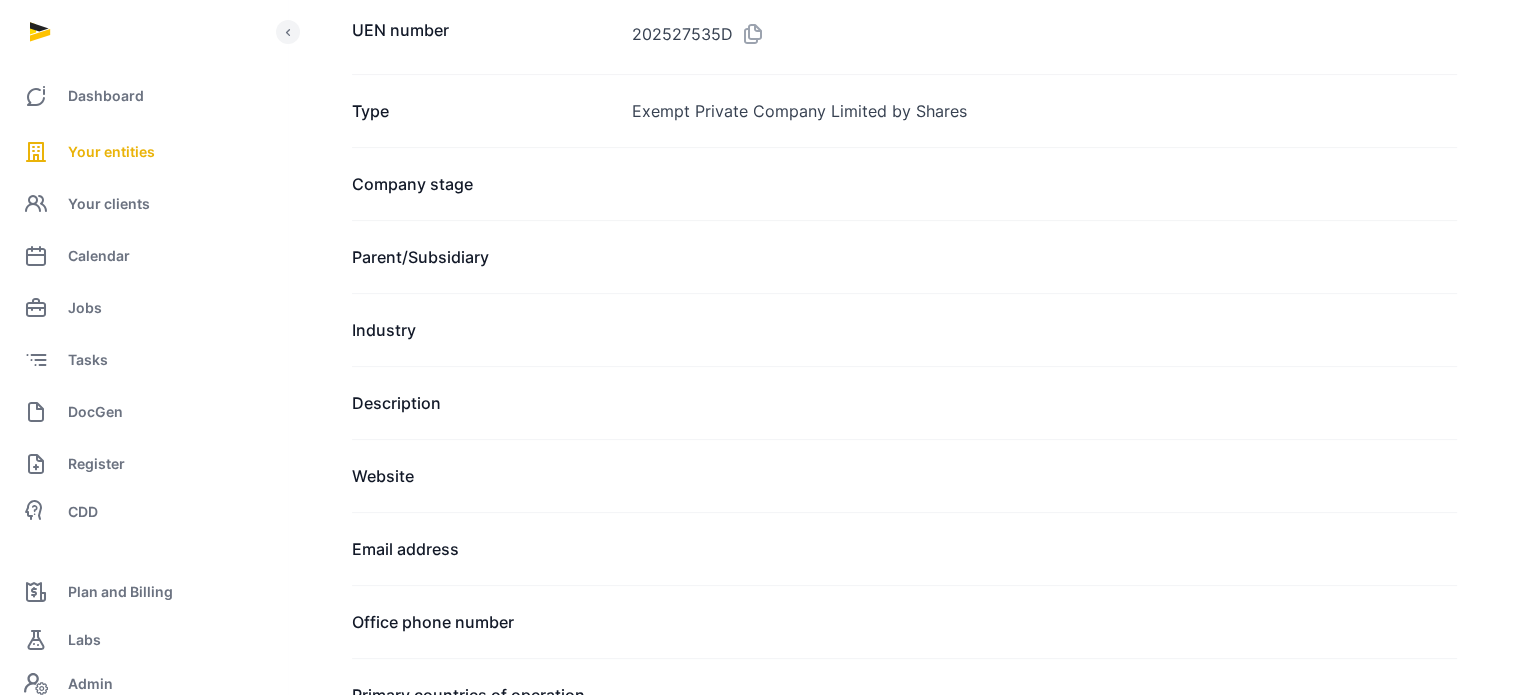 scroll, scrollTop: 0, scrollLeft: 0, axis: both 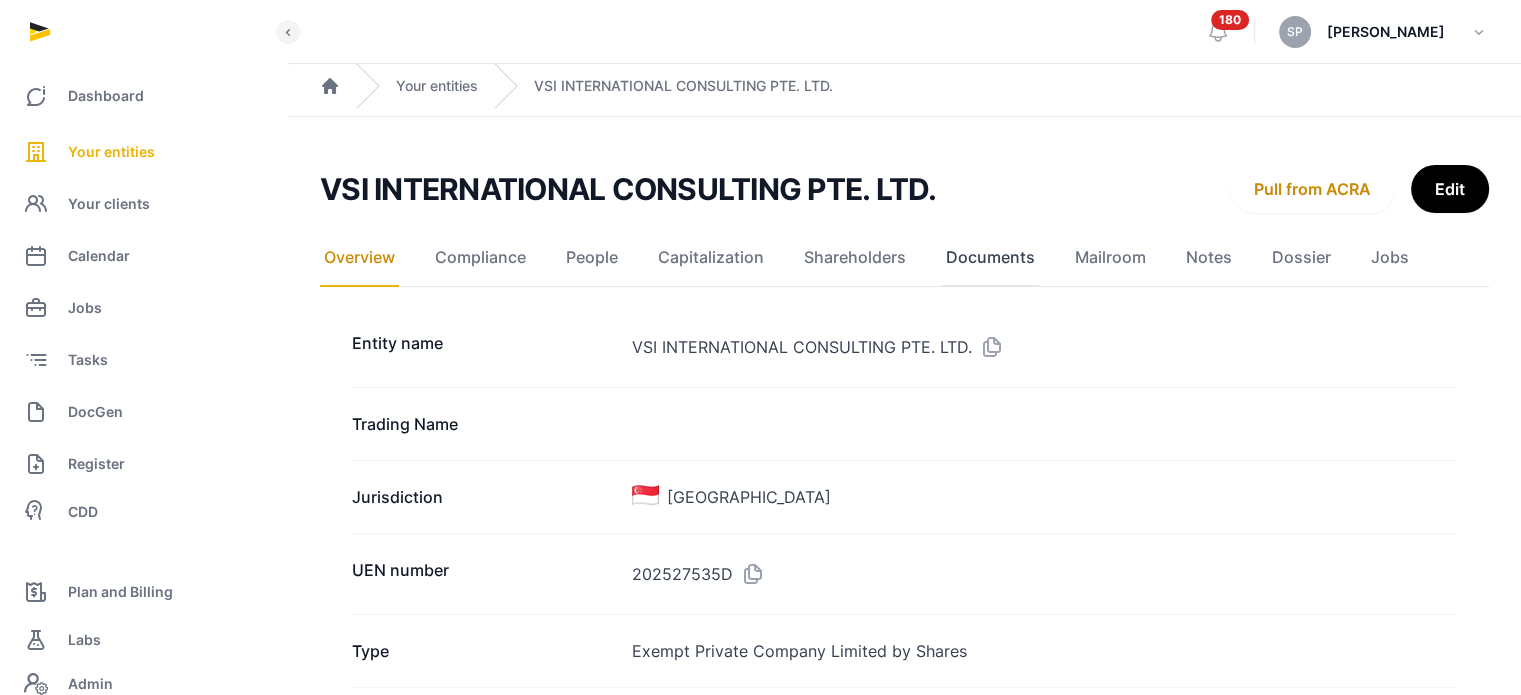 click on "Documents" 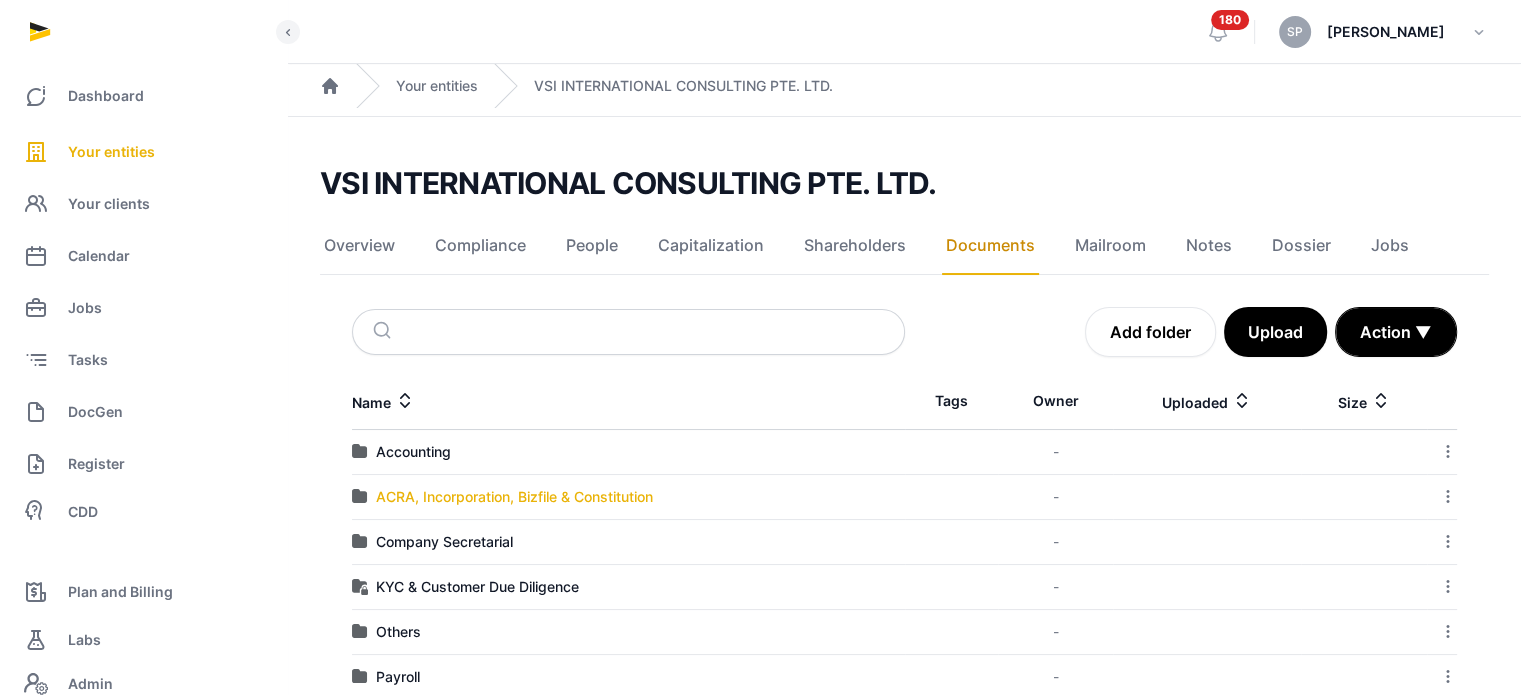 click on "ACRA, Incorporation, Bizfile & Constitution" at bounding box center (514, 497) 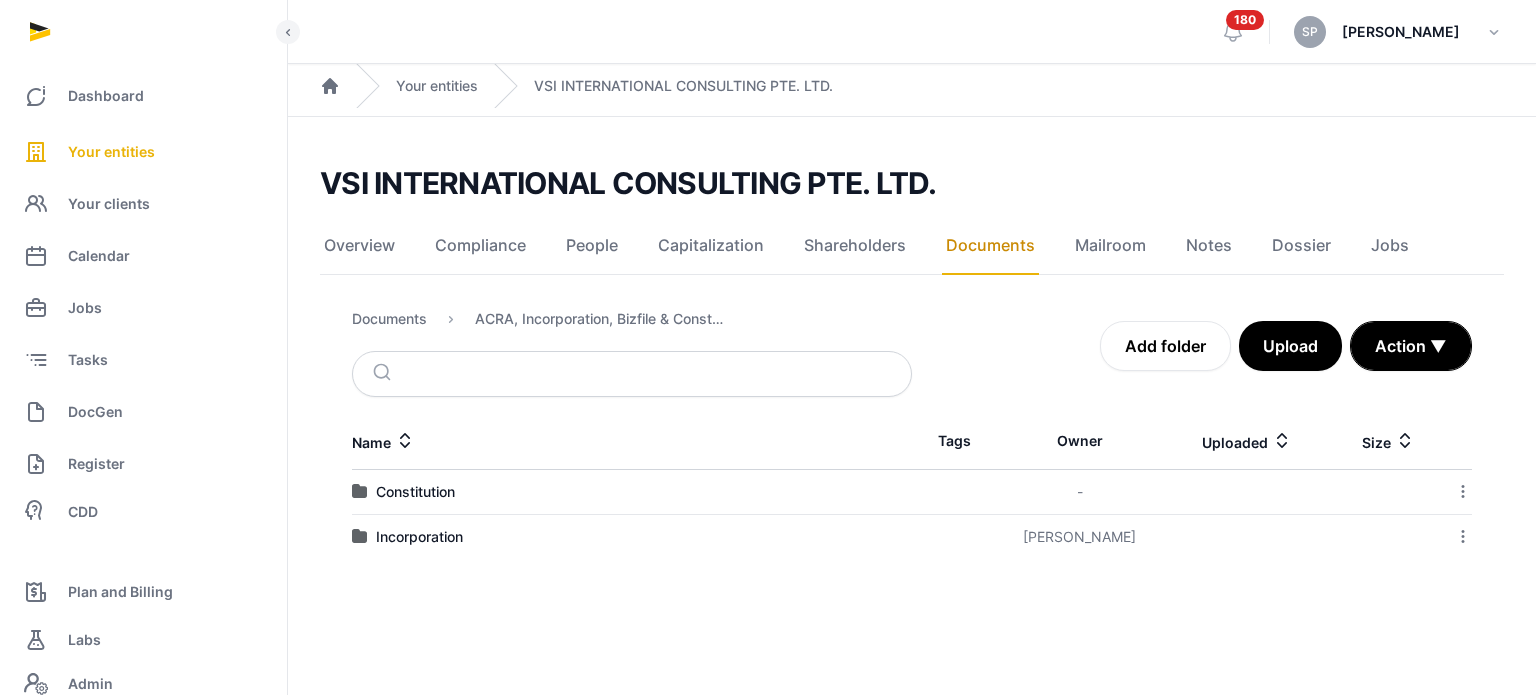 drag, startPoint x: 1535, startPoint y: 455, endPoint x: 1485, endPoint y: 447, distance: 50.635956 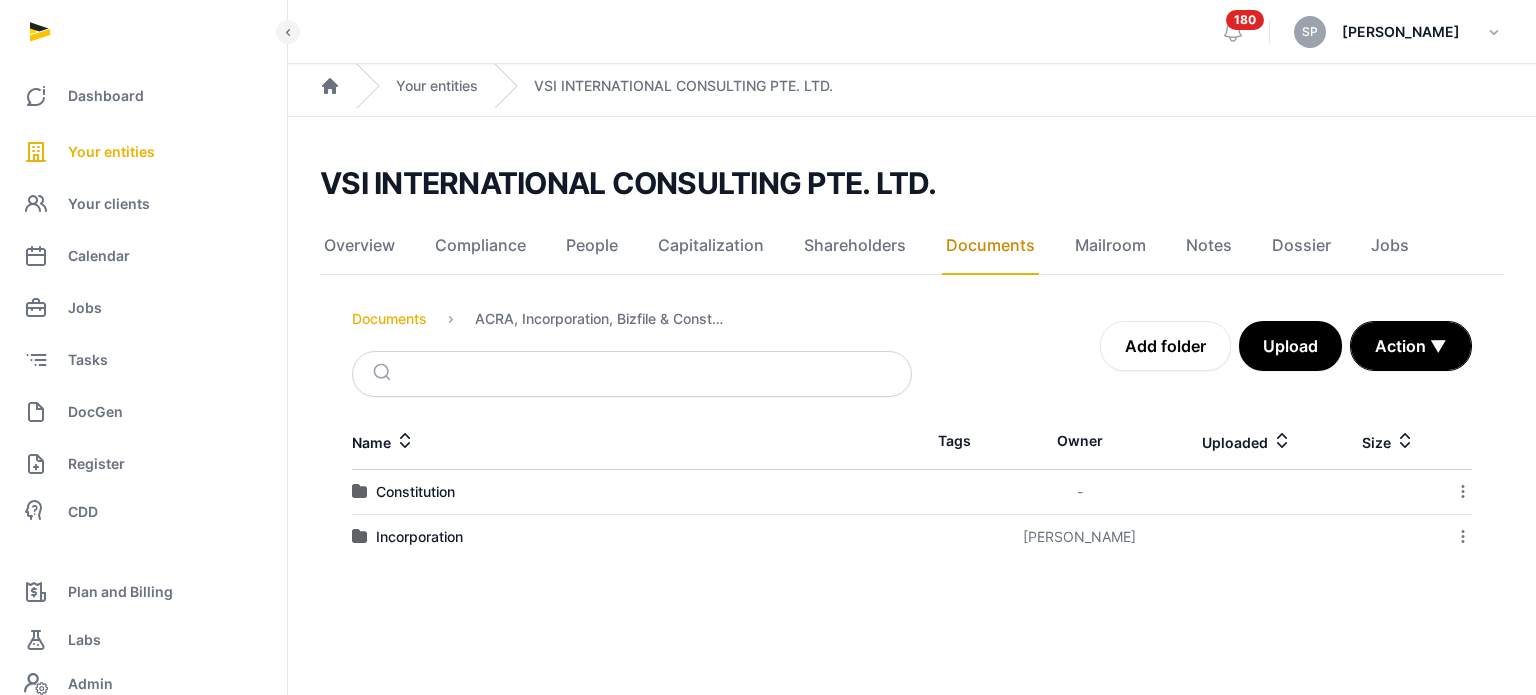 click on "Documents" at bounding box center [389, 319] 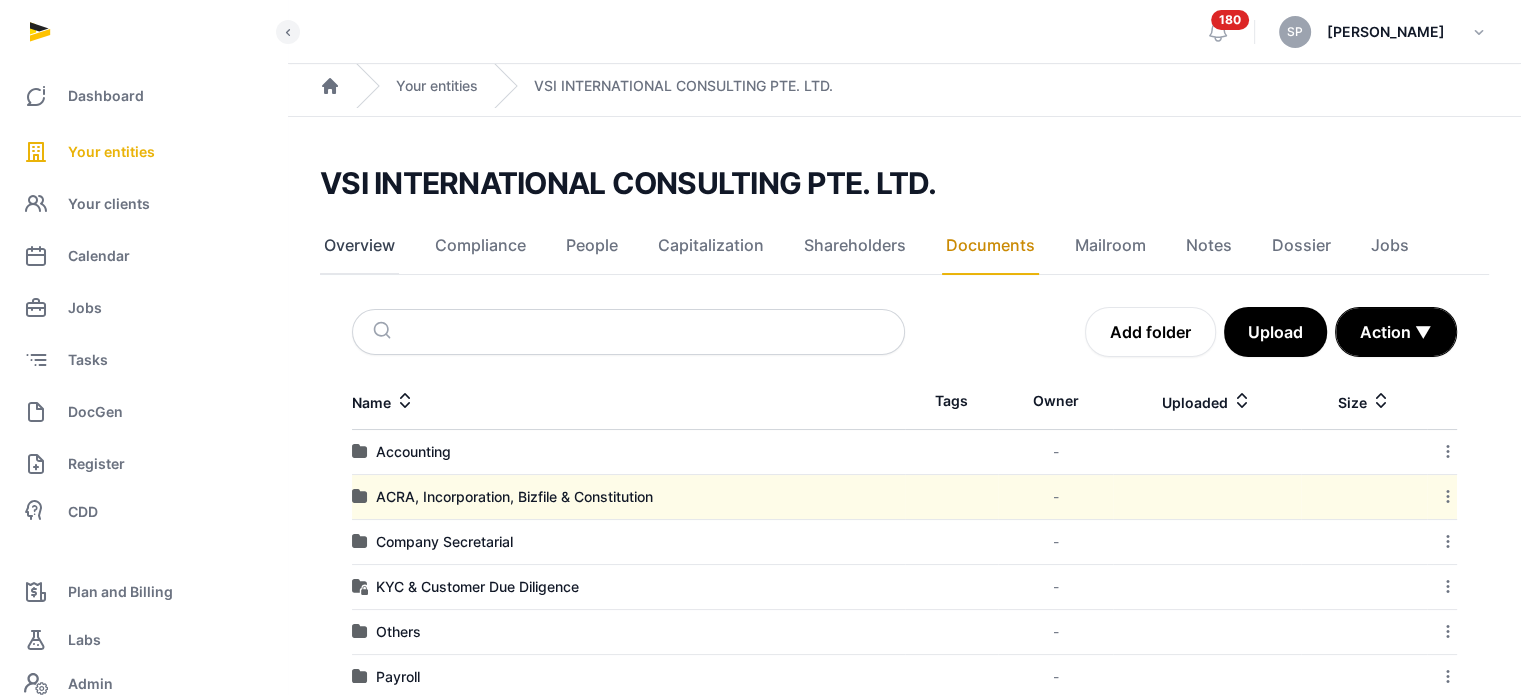 click on "Overview" 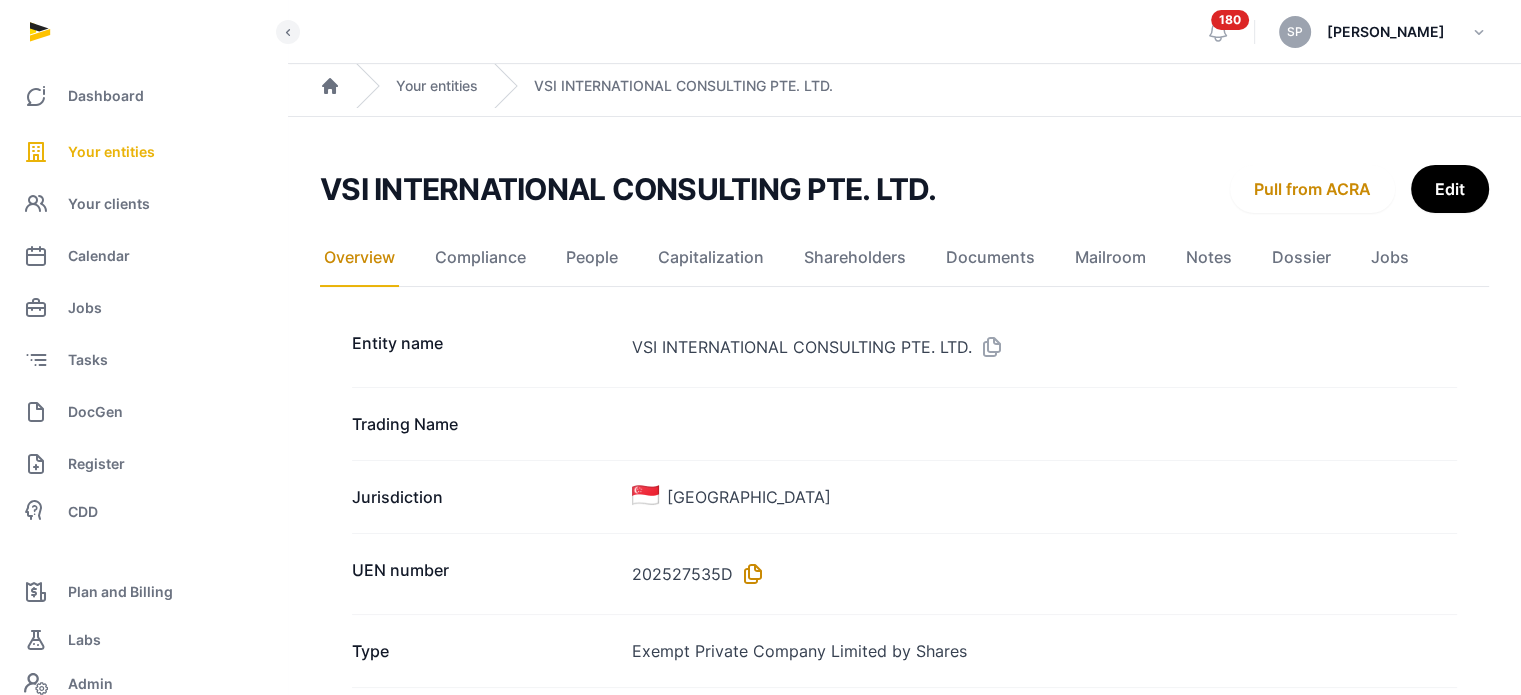 click at bounding box center [749, 574] 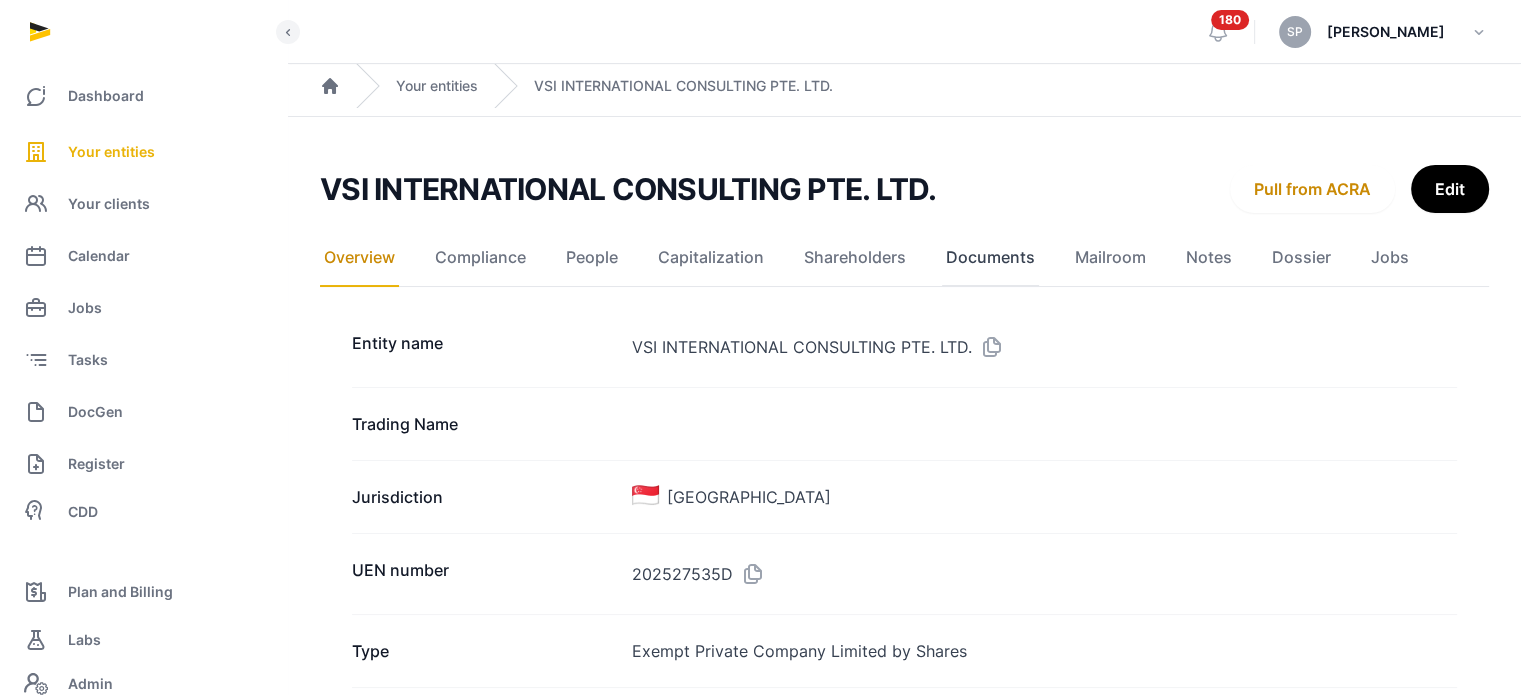 click on "Documents" 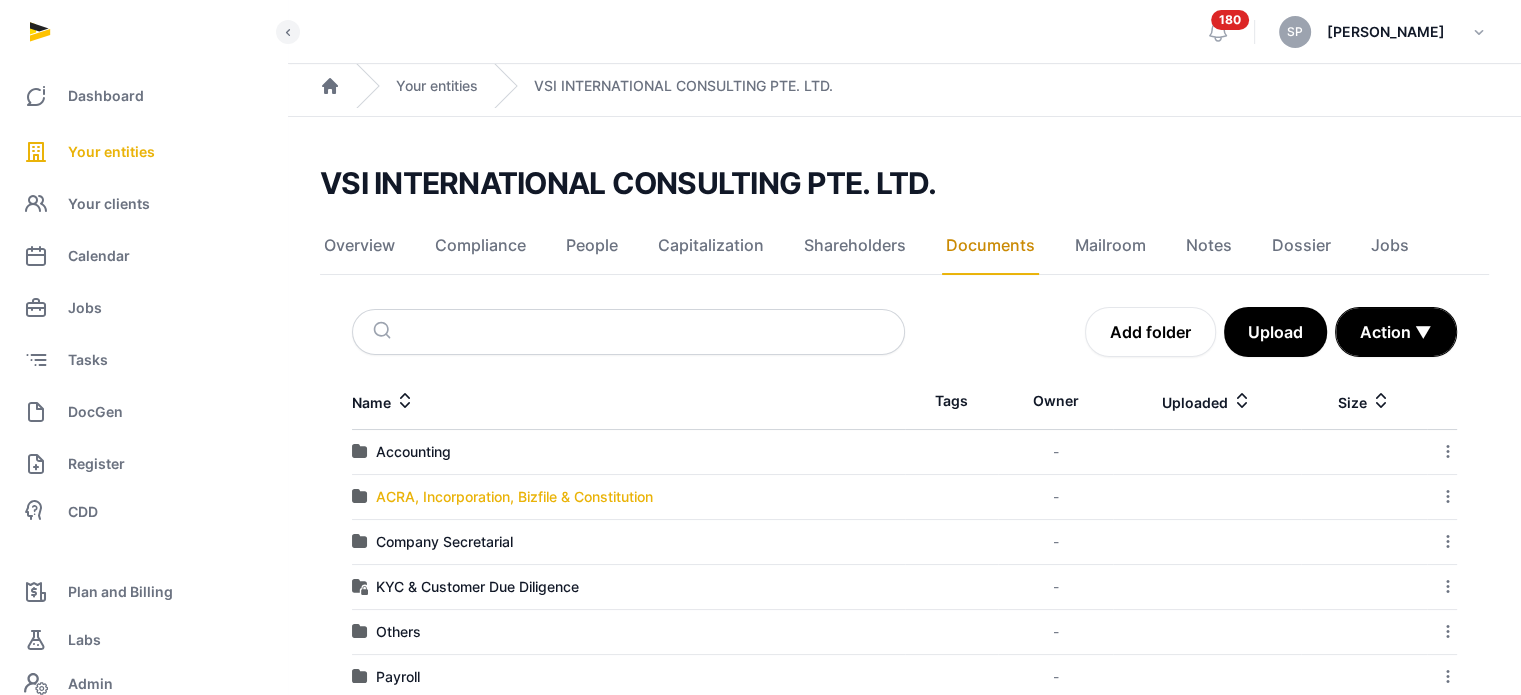 click on "ACRA, Incorporation, Bizfile & Constitution" at bounding box center (514, 497) 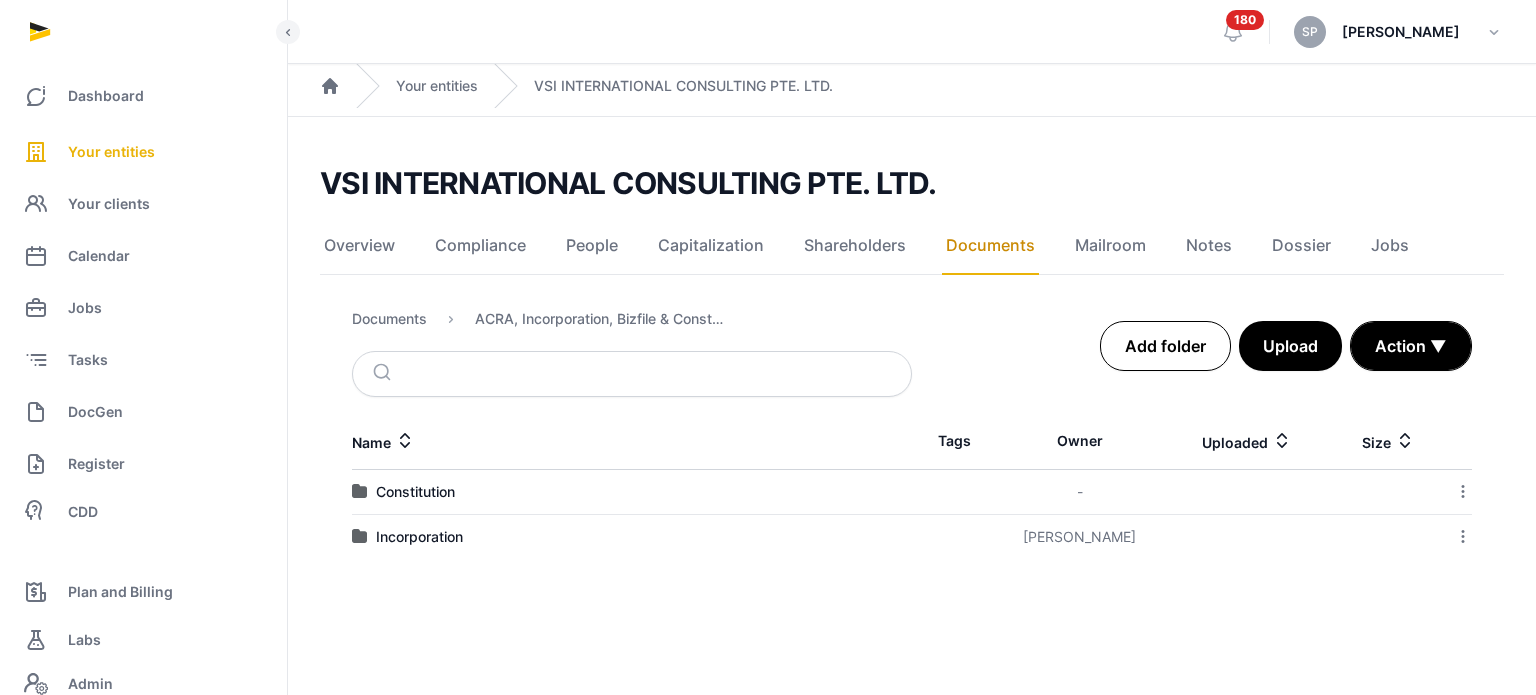 click on "Add folder" at bounding box center (1165, 346) 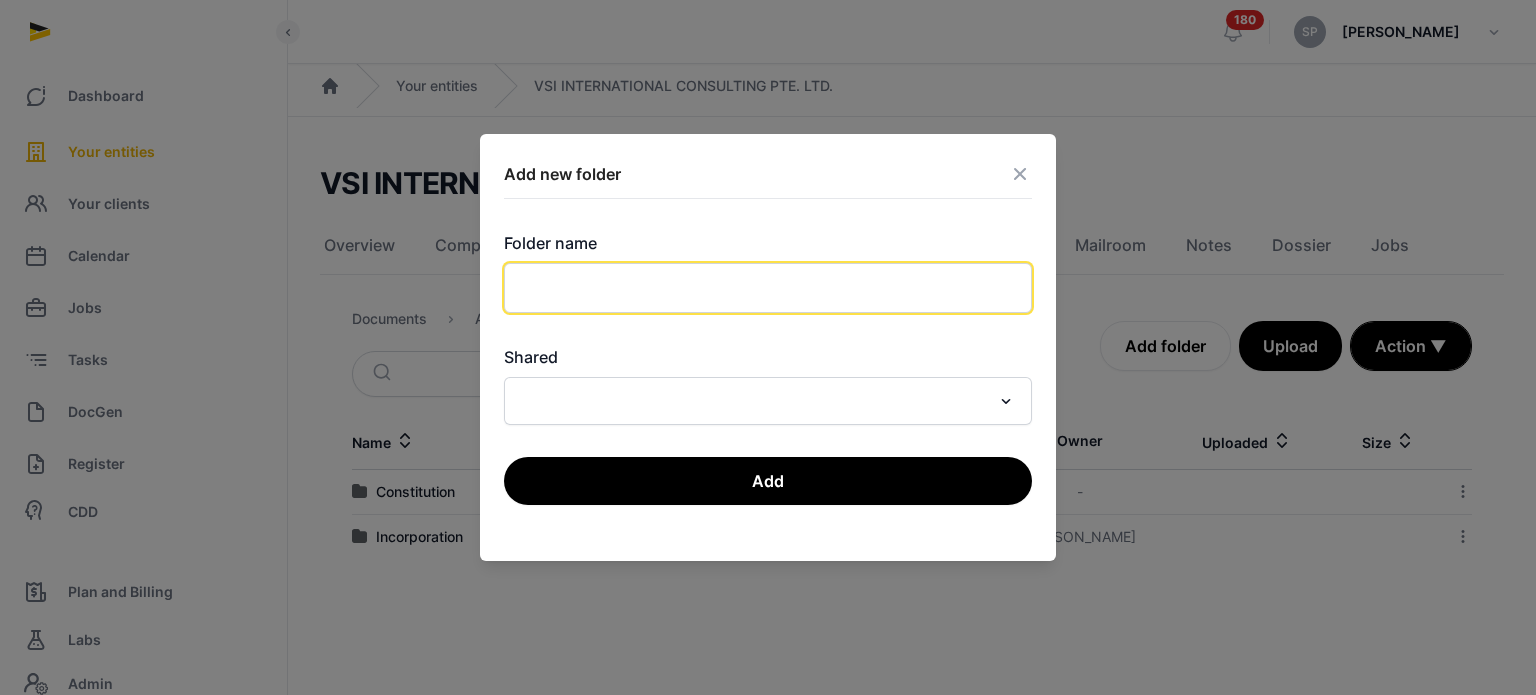 click 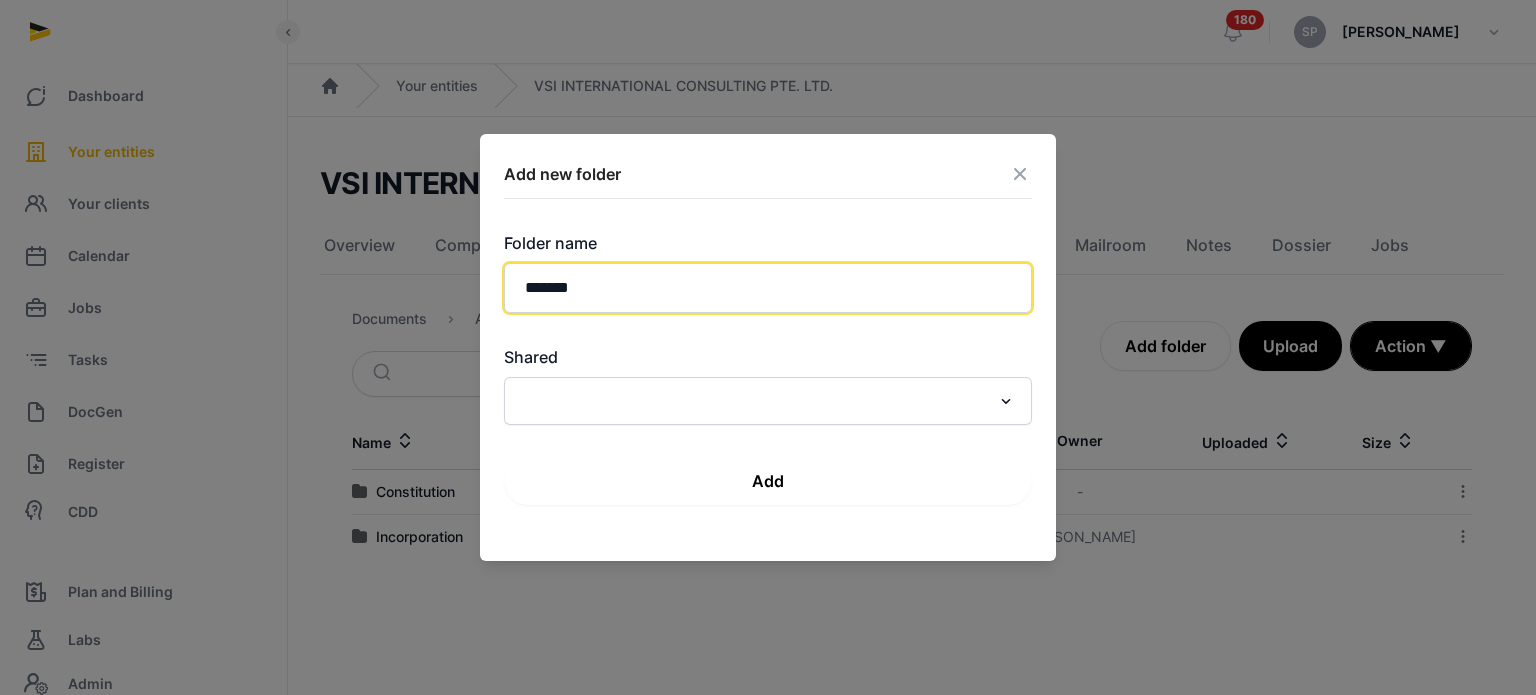 type on "*******" 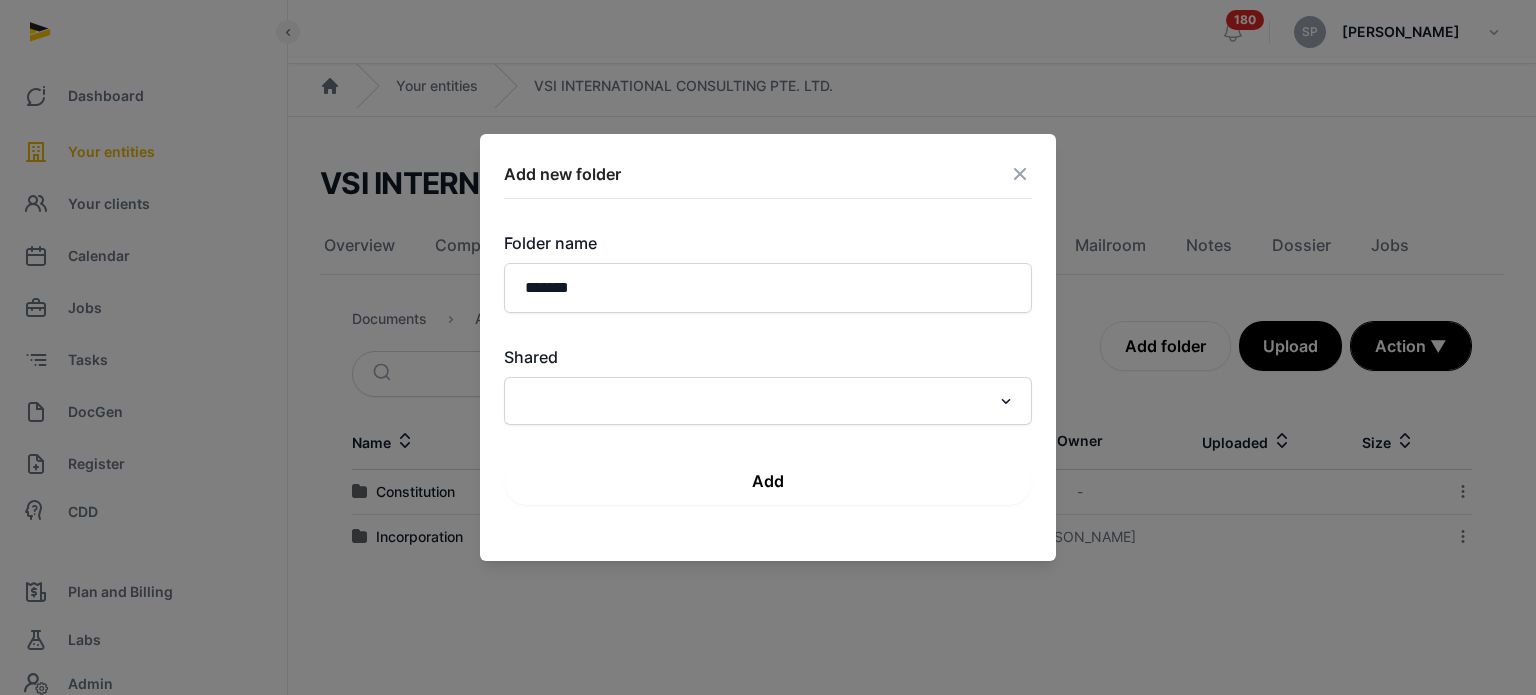 click on "Add" at bounding box center [768, 481] 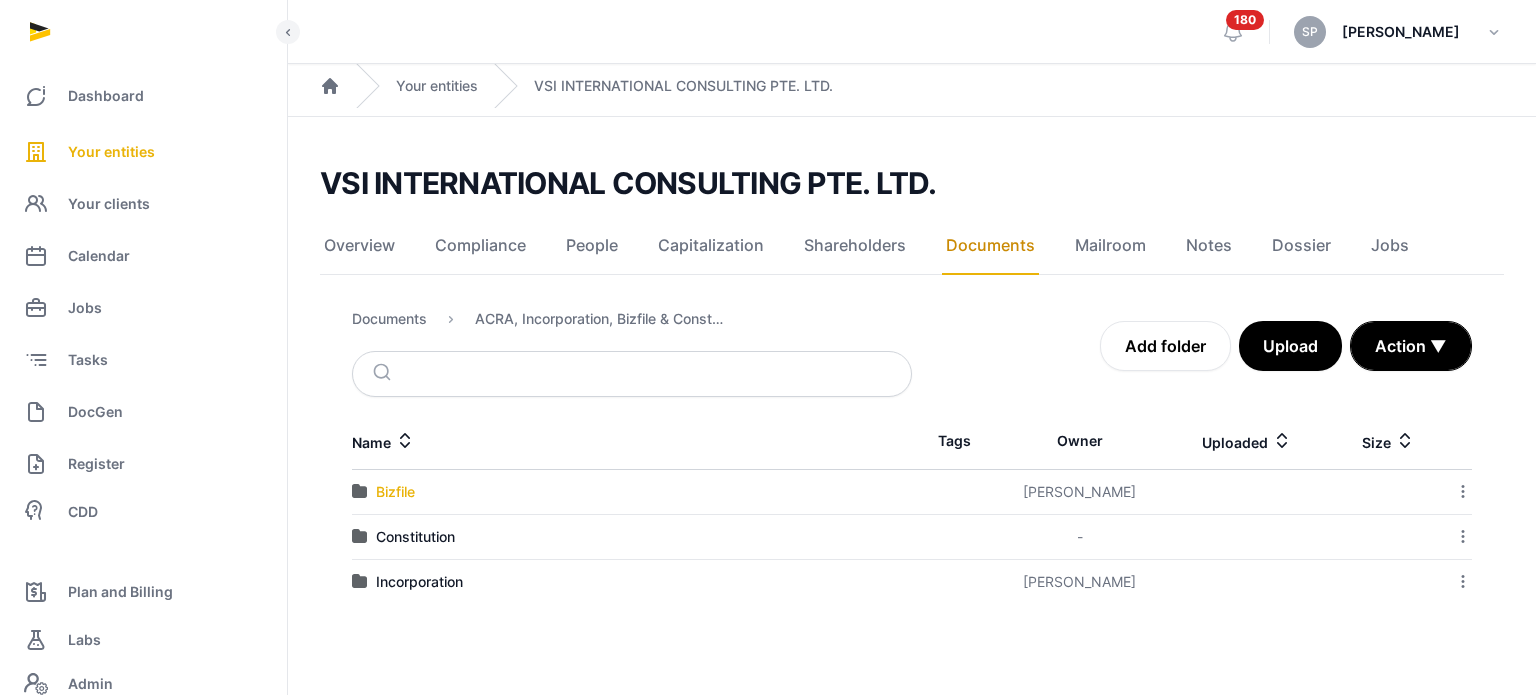 click on "Bizfile" at bounding box center (395, 492) 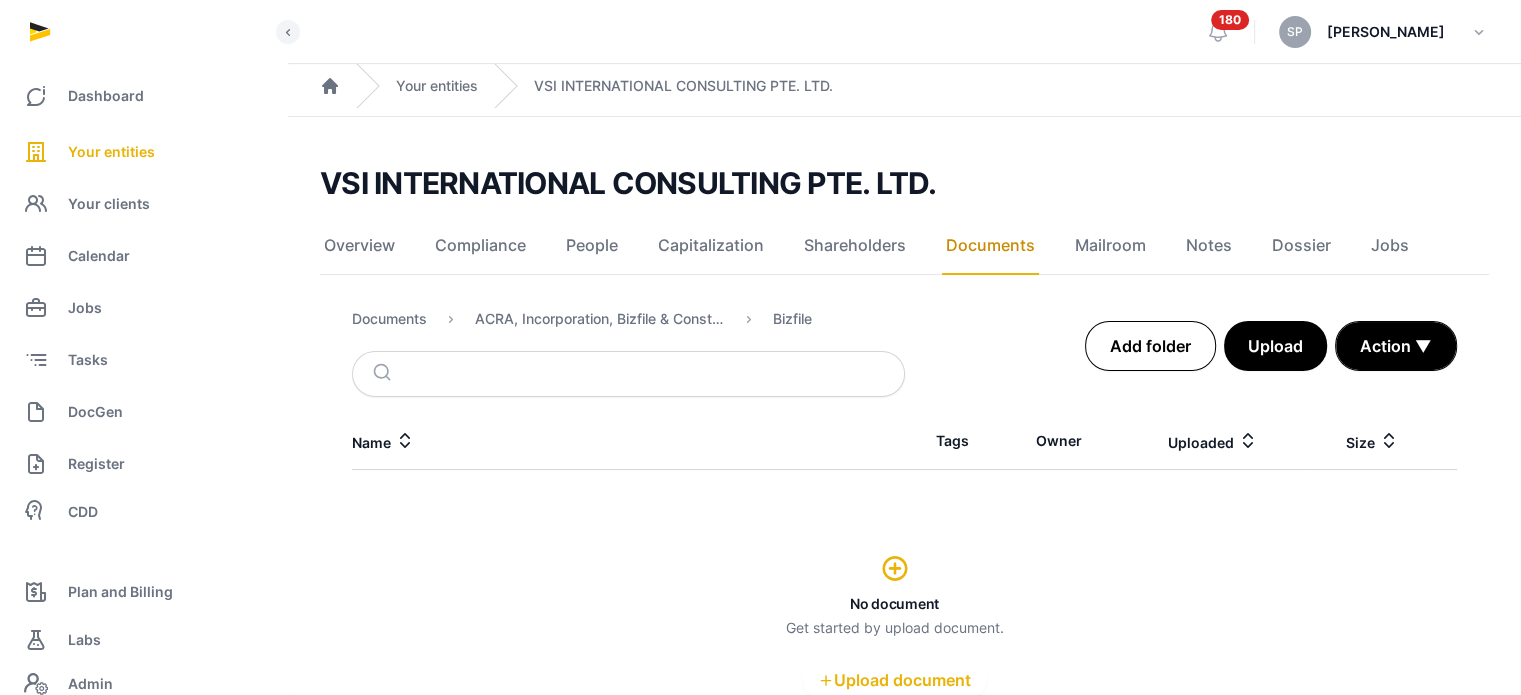 click on "Add folder" at bounding box center [1150, 346] 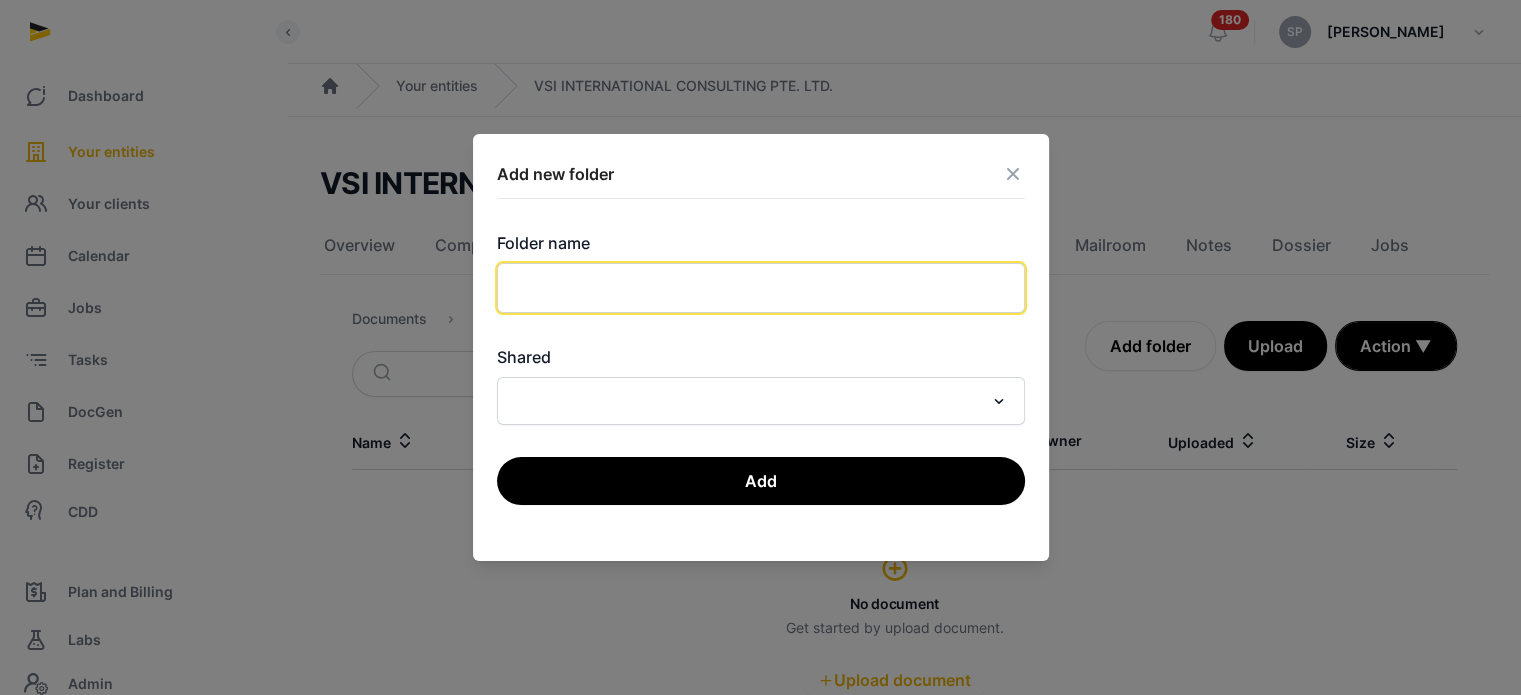 click 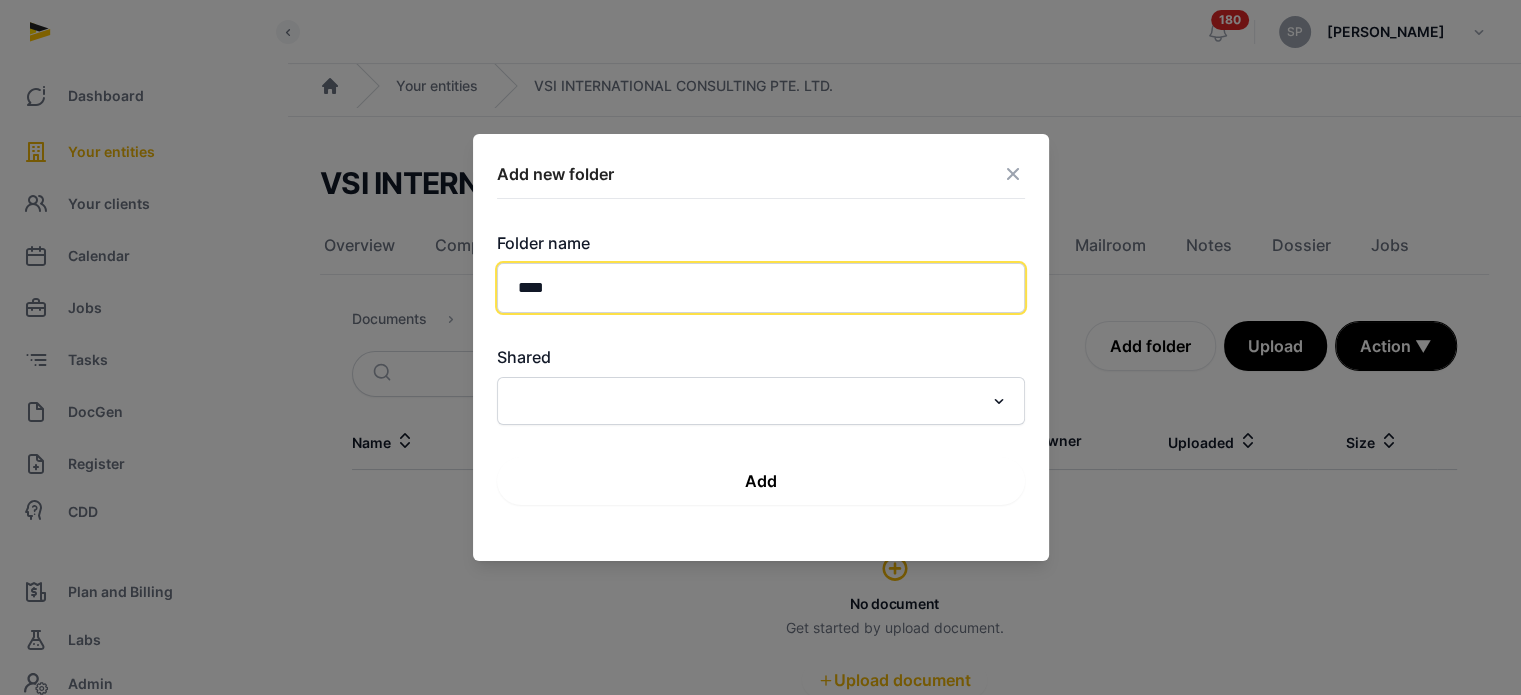 type on "****" 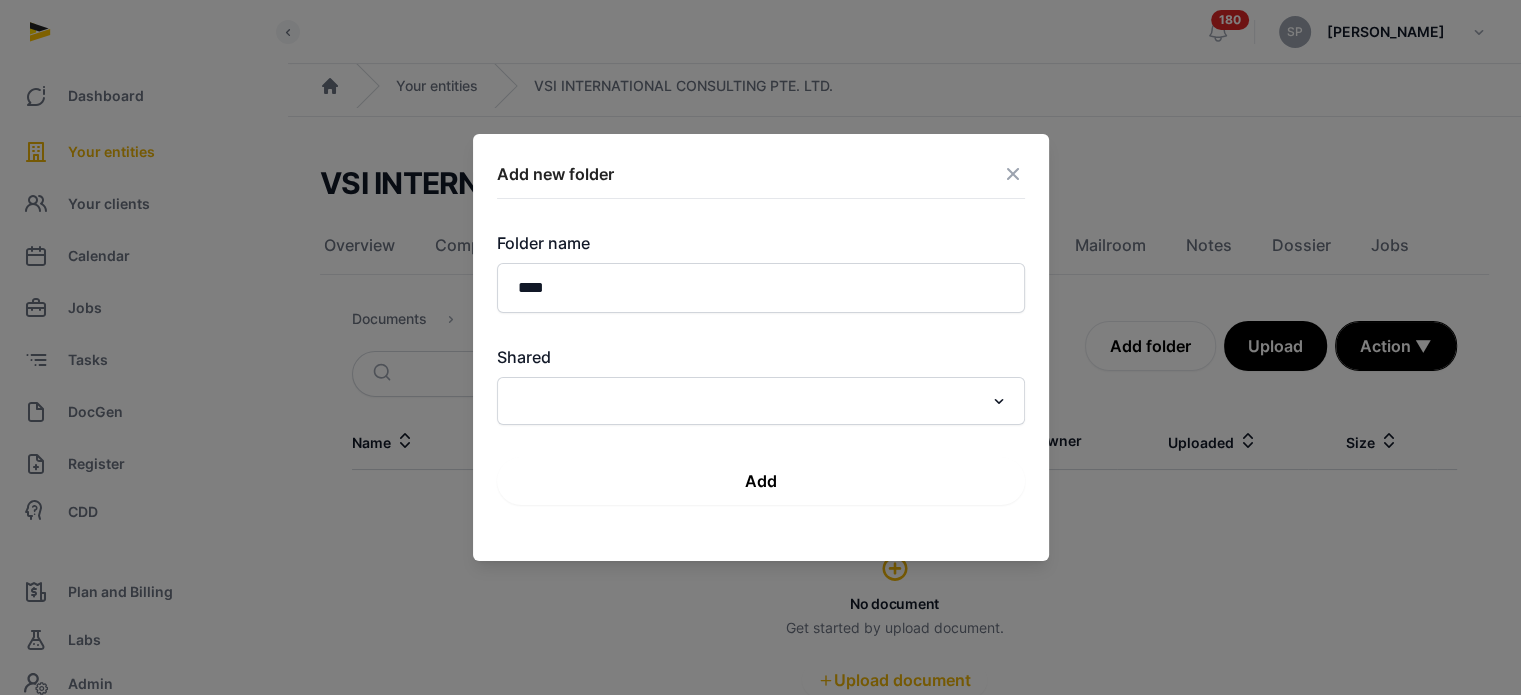 click on "Add" at bounding box center [761, 481] 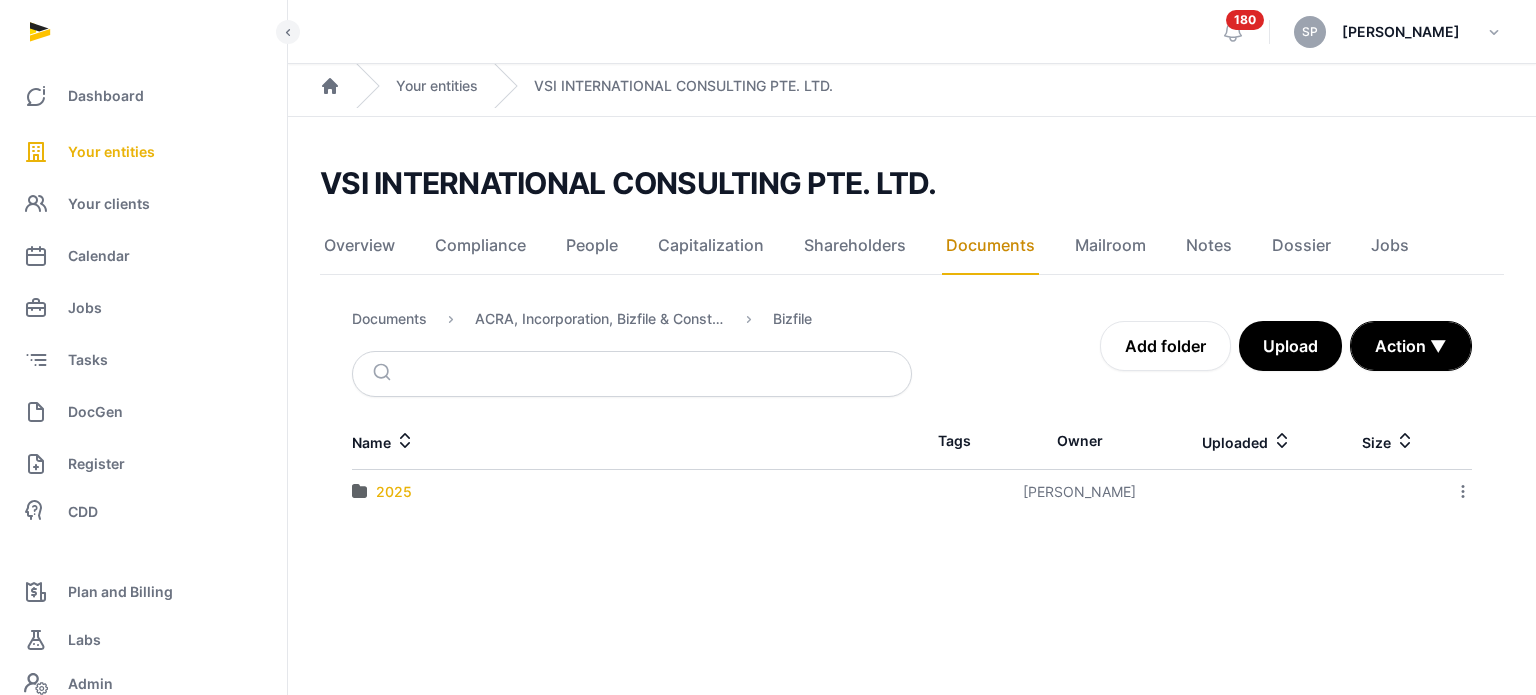 click on "2025" at bounding box center (394, 492) 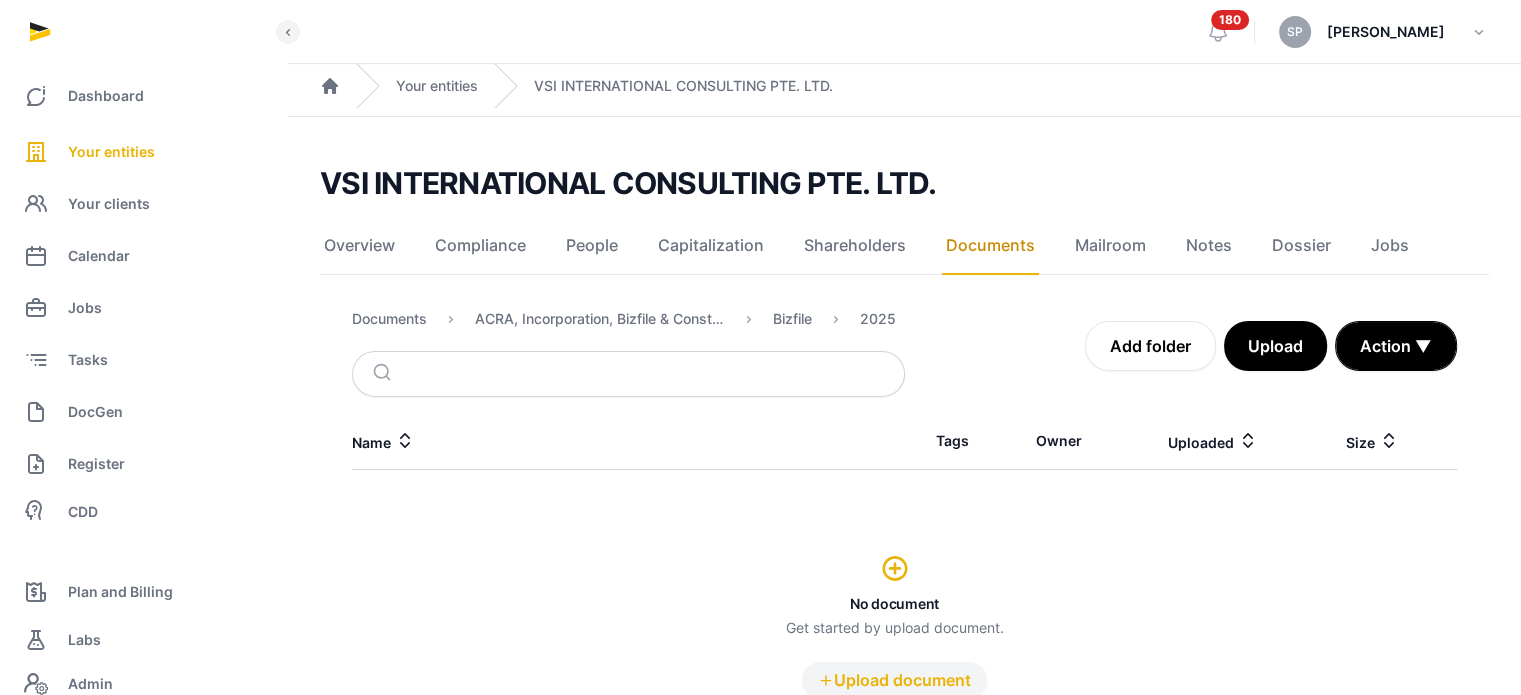 click on "Upload document" at bounding box center (894, 680) 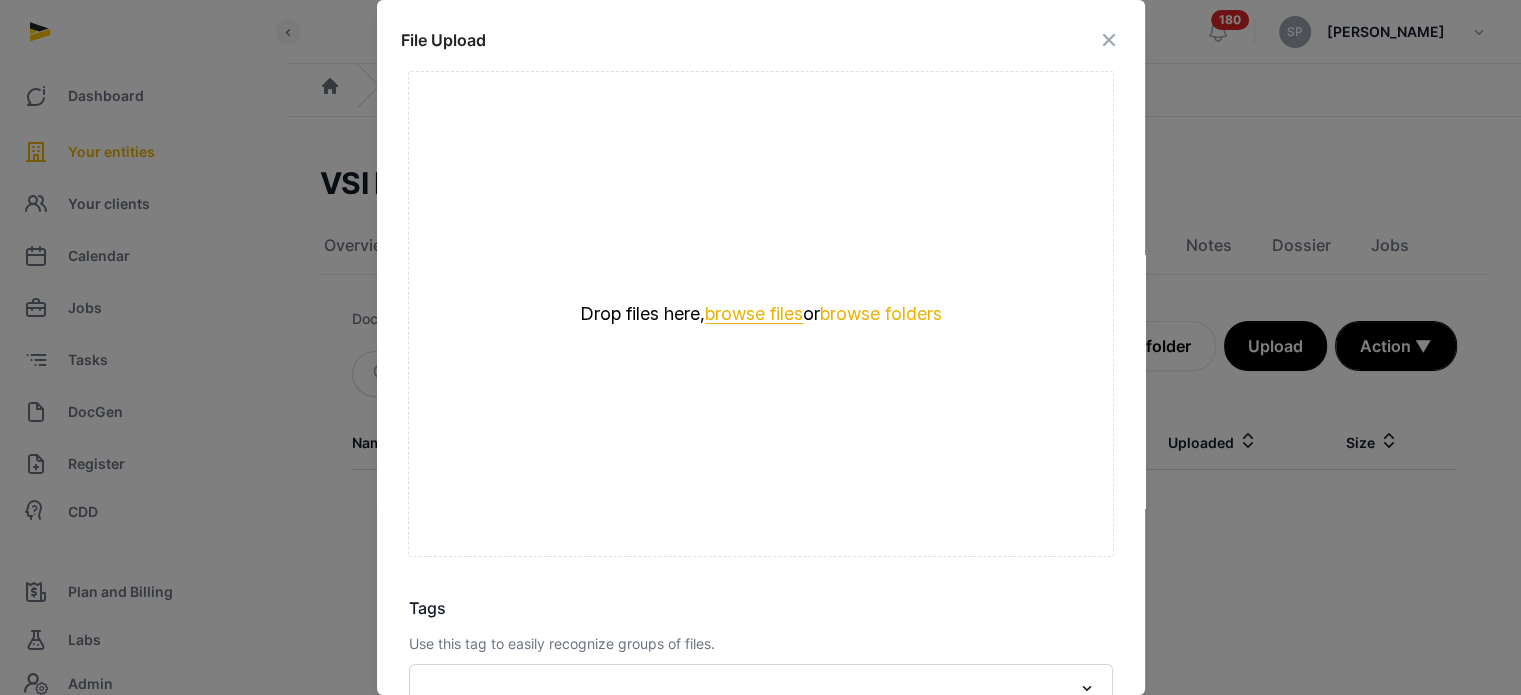 click on "browse files" at bounding box center [754, 314] 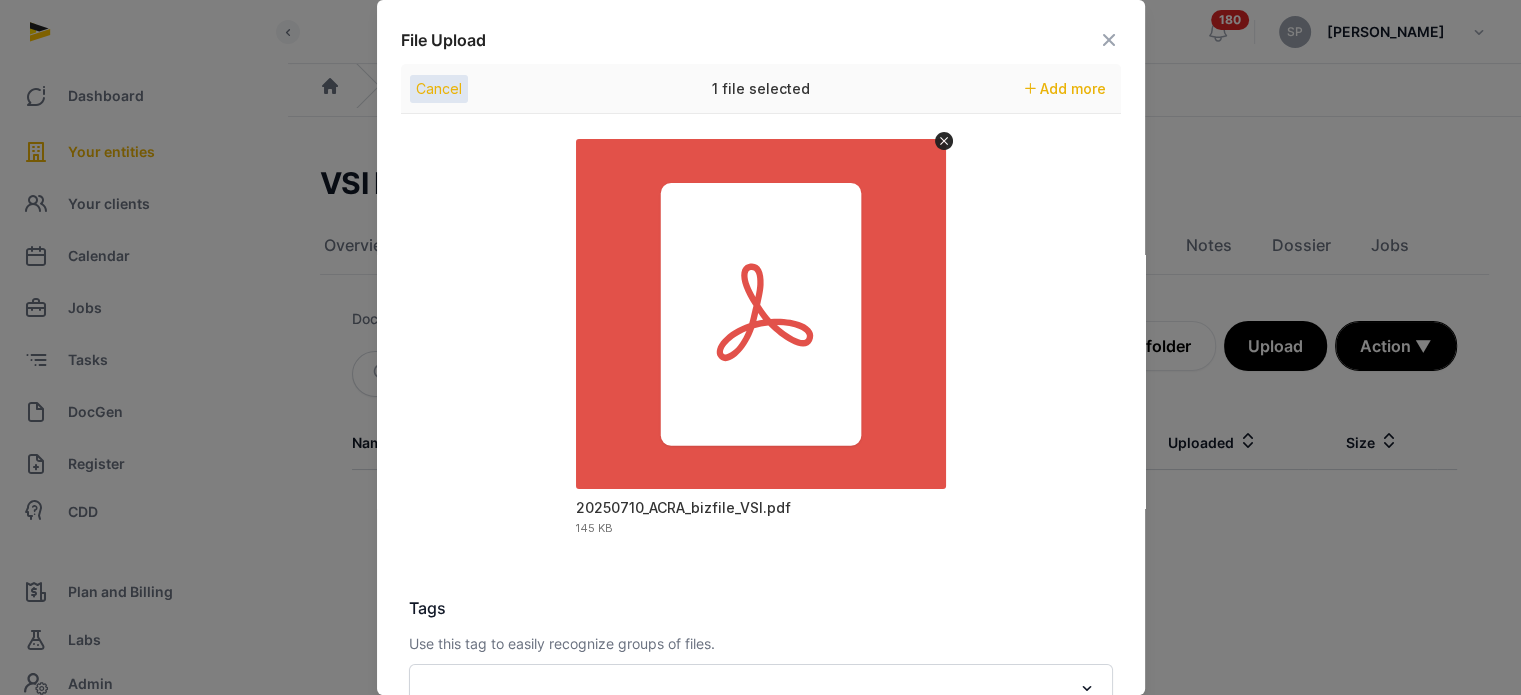 scroll, scrollTop: 282, scrollLeft: 0, axis: vertical 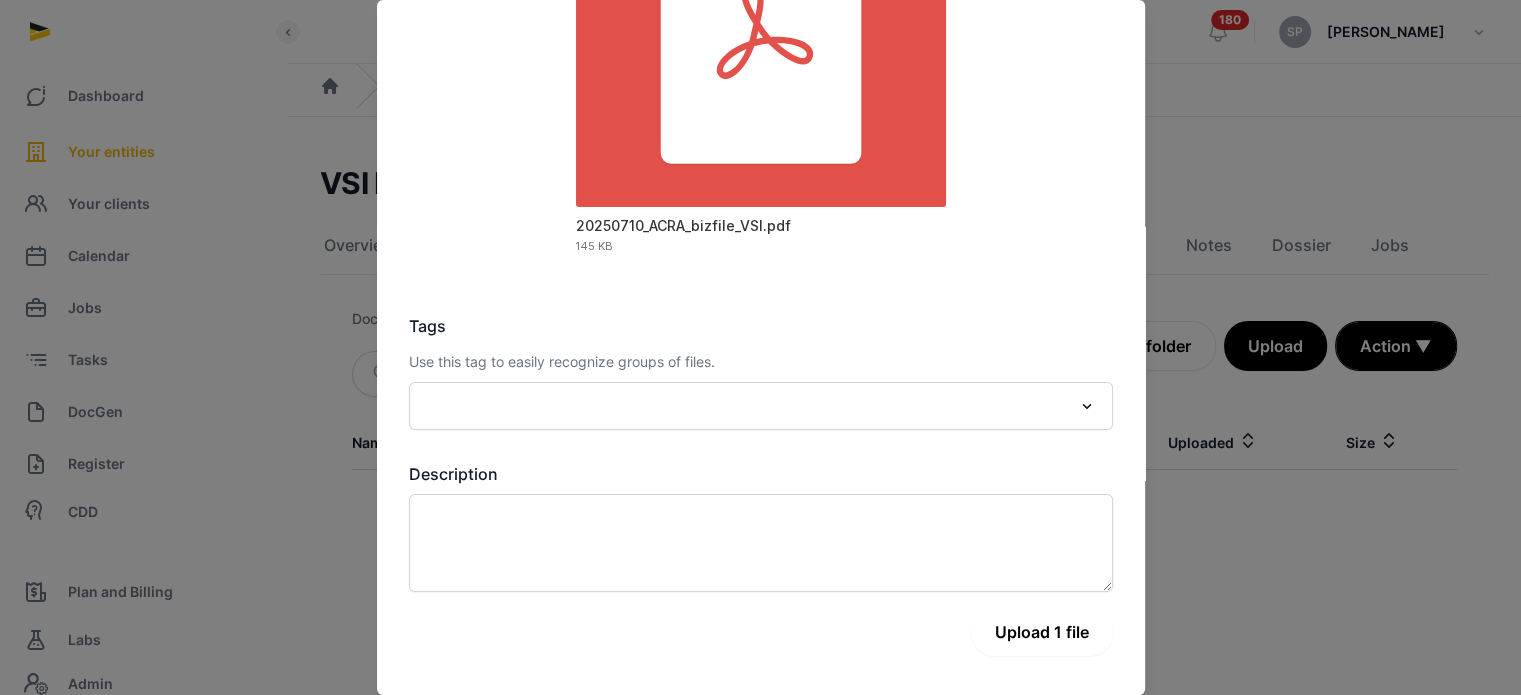 click on "Upload 1 file" at bounding box center (1042, 632) 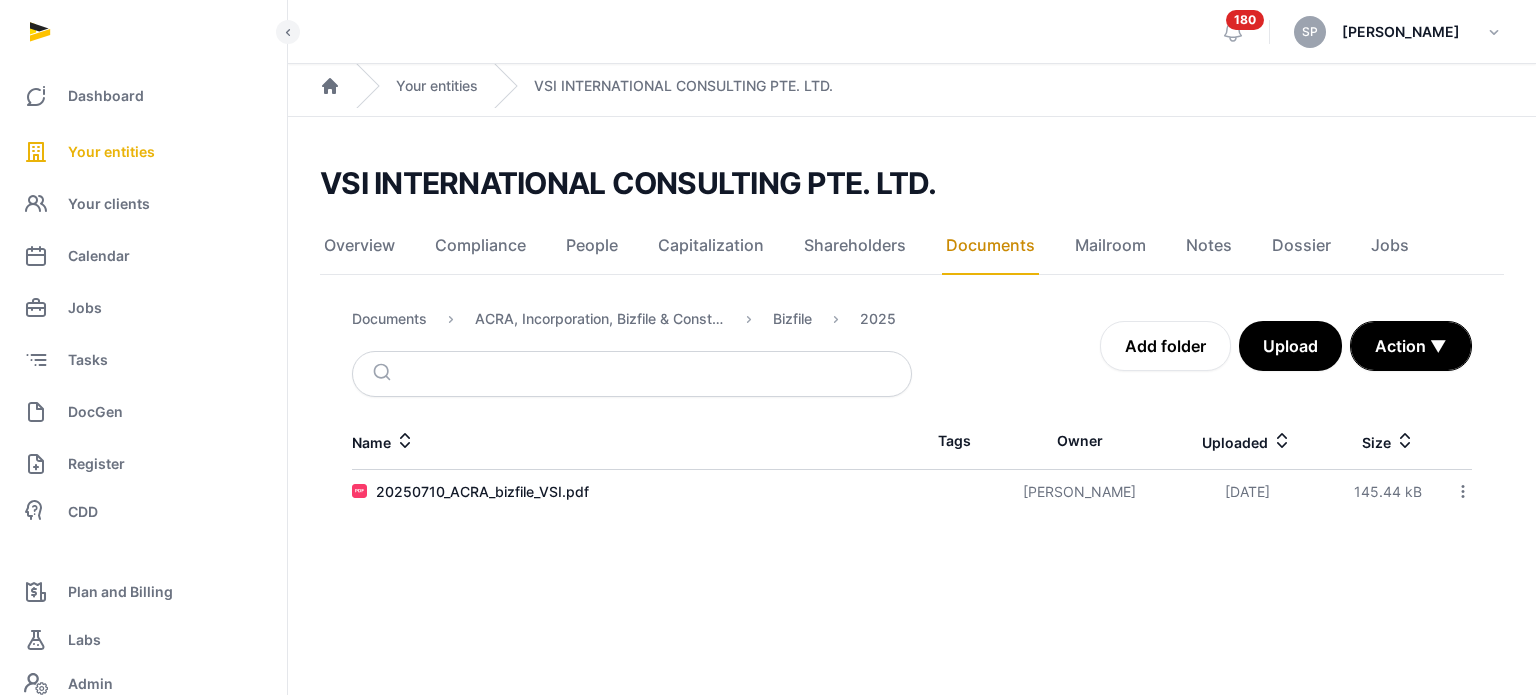 click 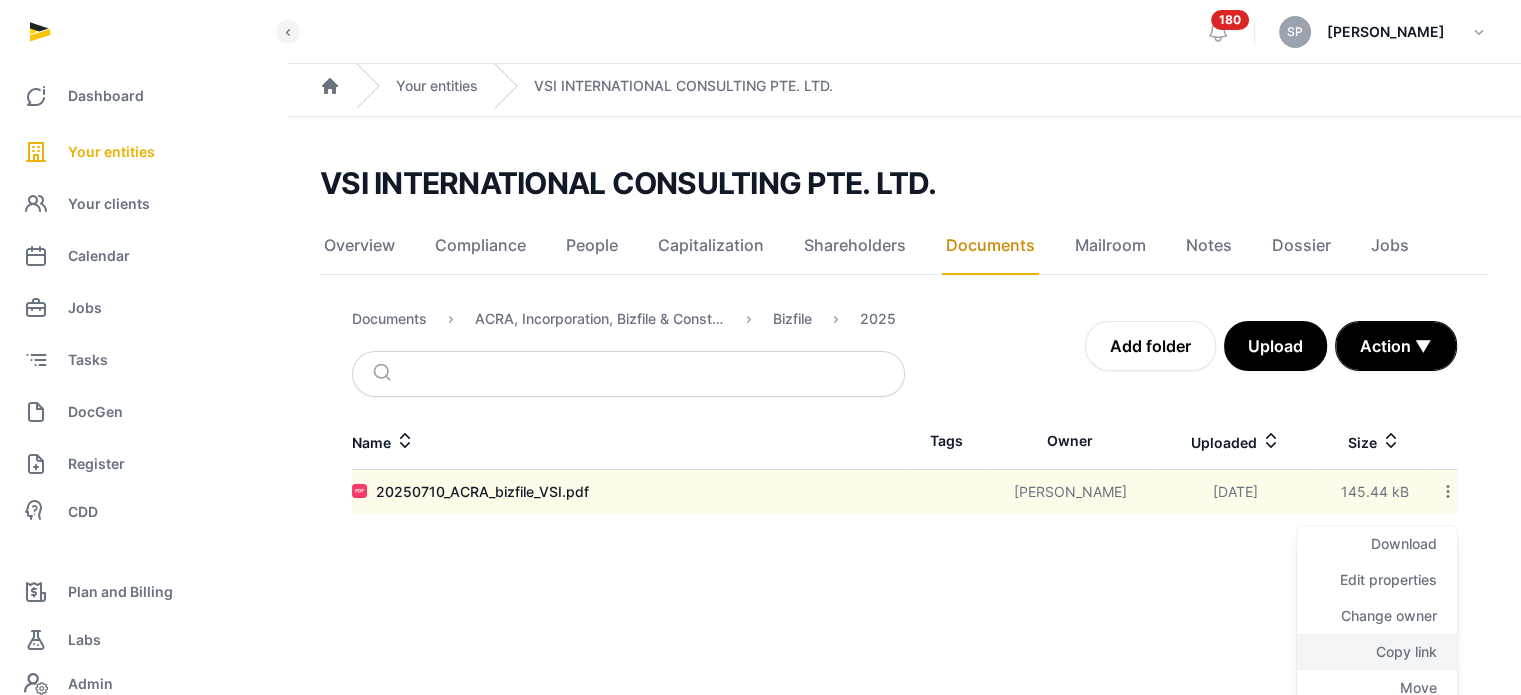 click on "Copy link" 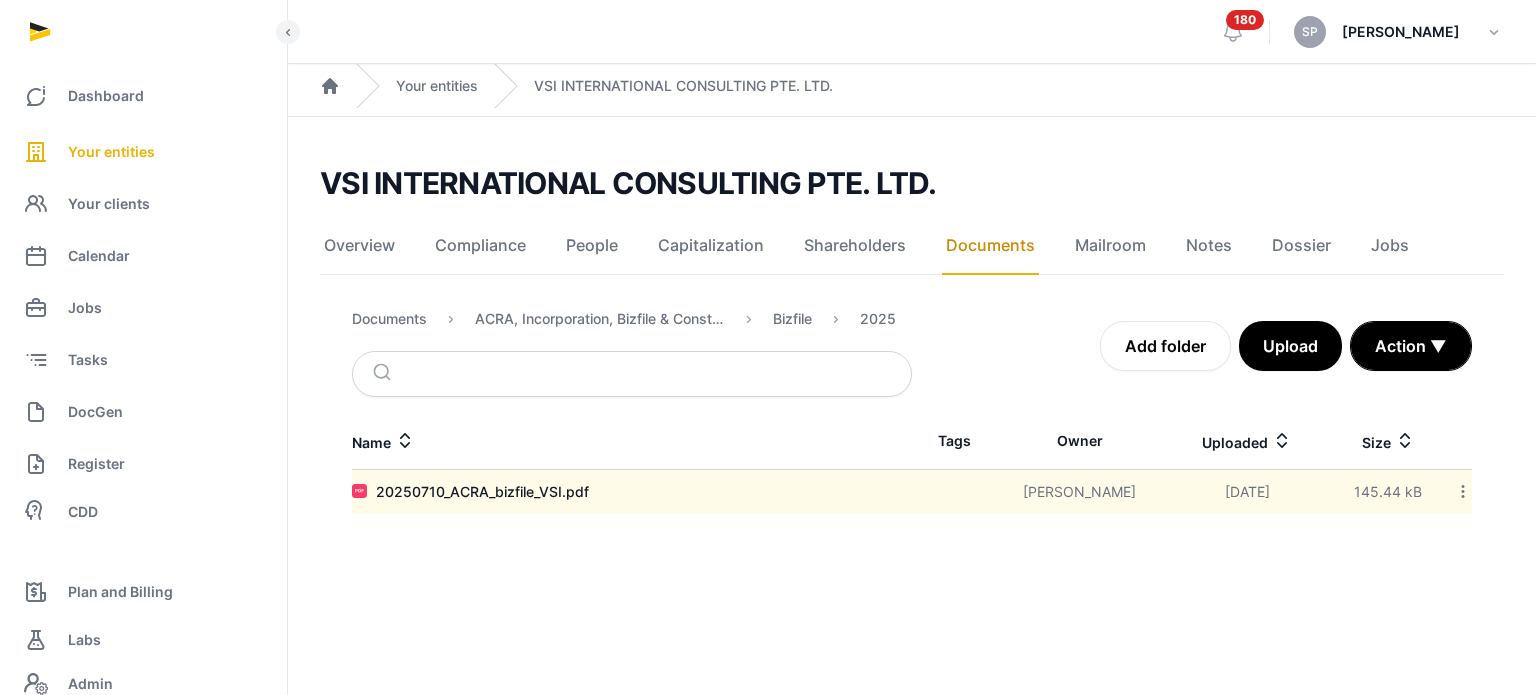 click on "Download   Edit properties   Change owner   Copy link   Move   Copy & Move   Delete" at bounding box center (1458, 492) 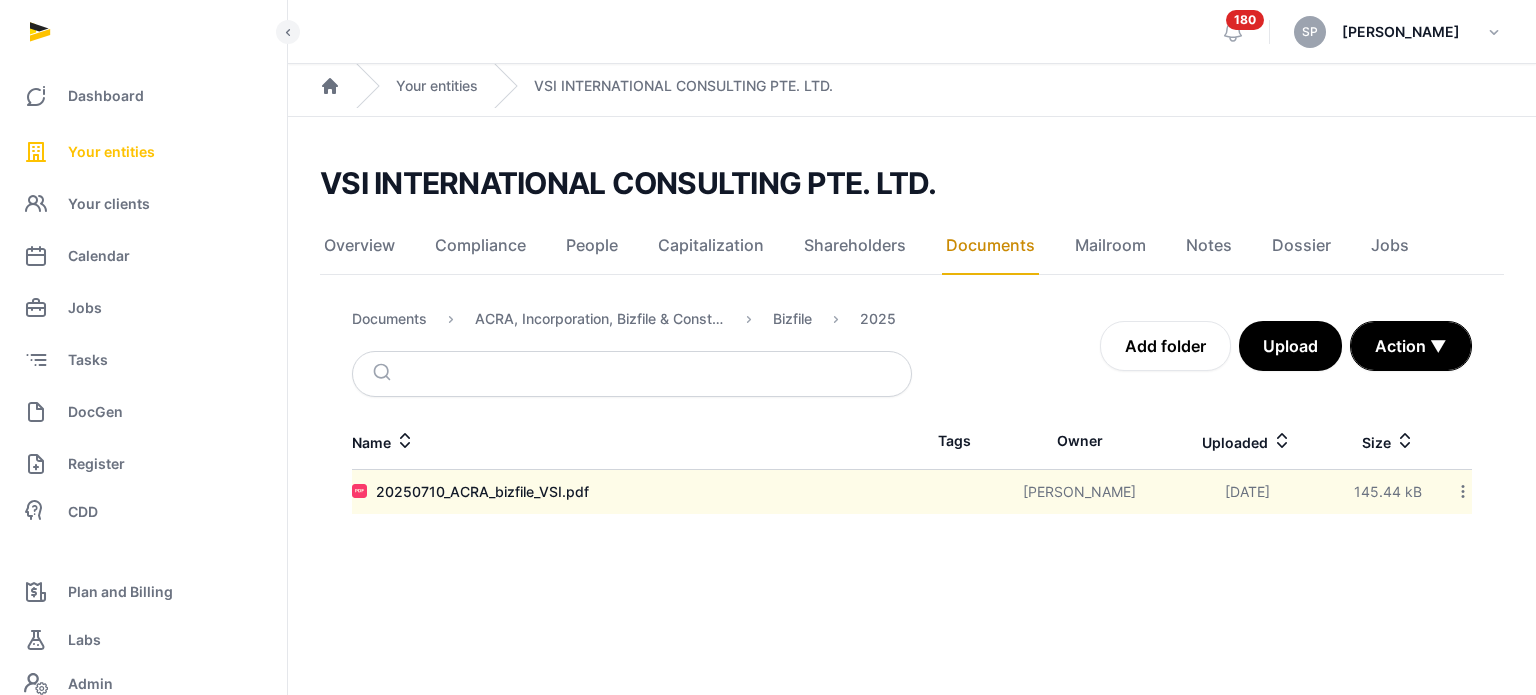 click on "Your entities" at bounding box center [143, 152] 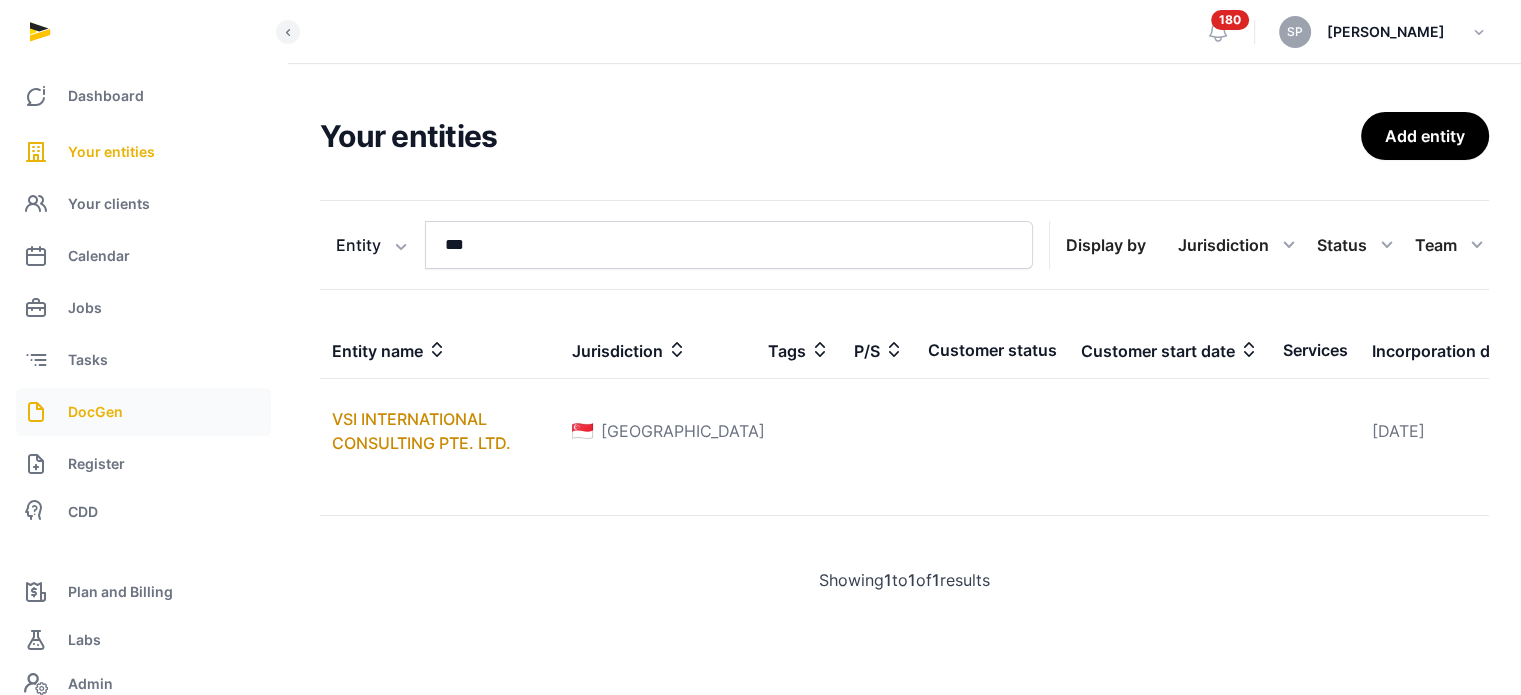click on "DocGen" at bounding box center (95, 412) 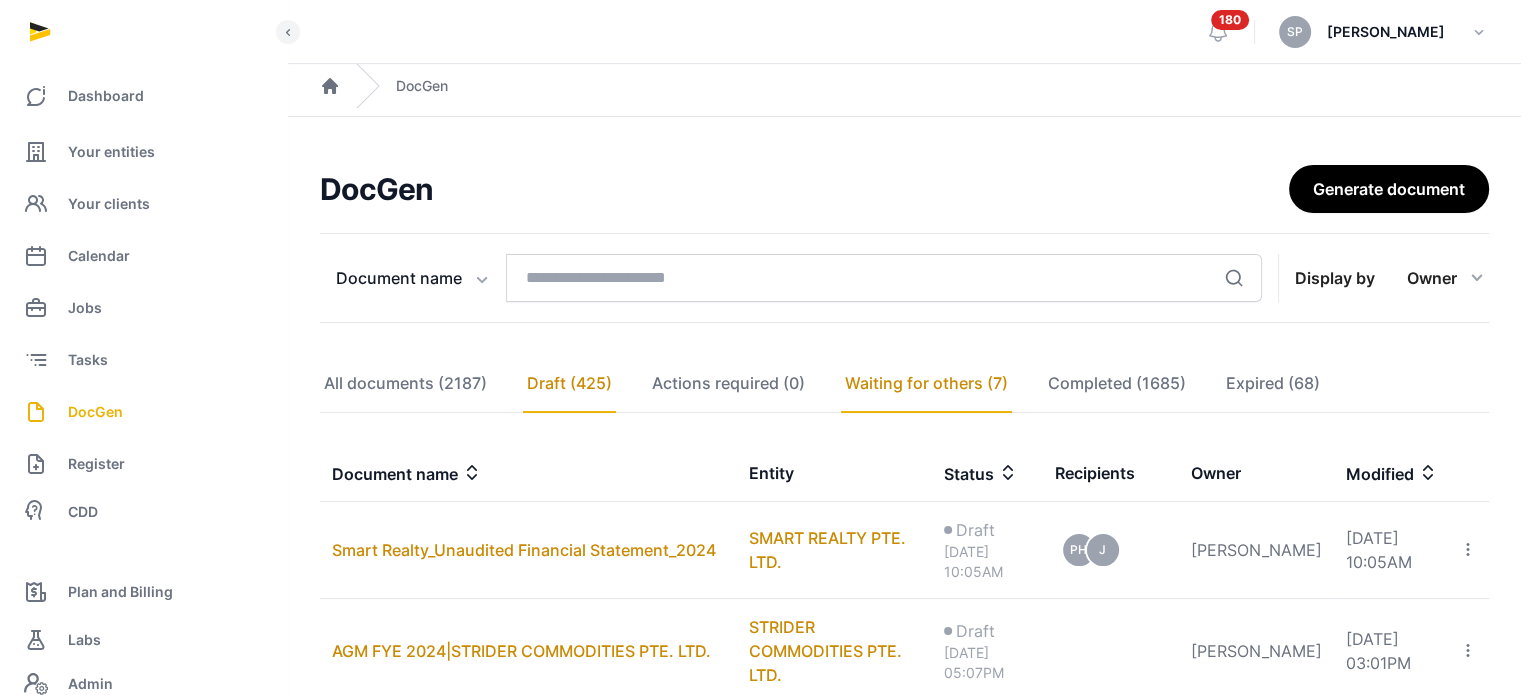 click on "Waiting for others (7)" 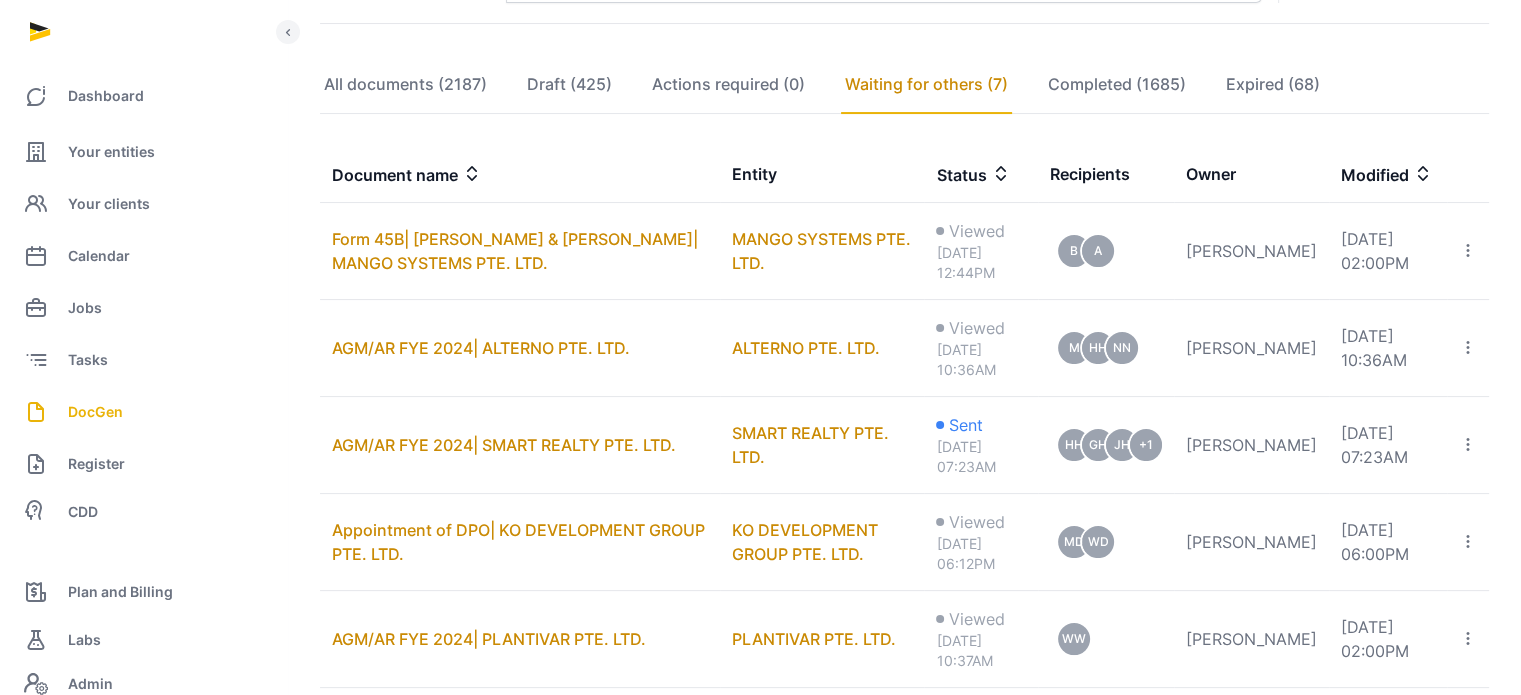 scroll, scrollTop: 301, scrollLeft: 0, axis: vertical 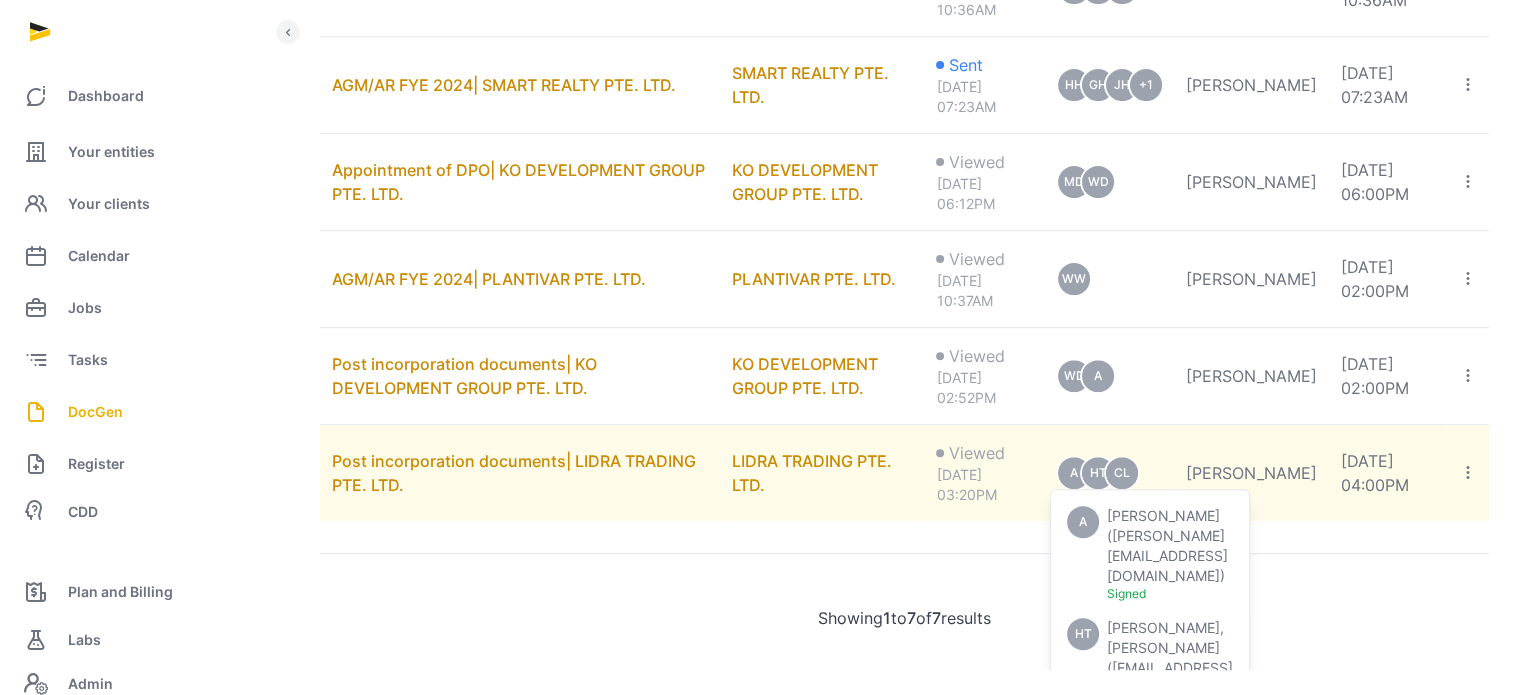 click on "HOON TIAN JUN, TERRENCE" at bounding box center [1165, 637] 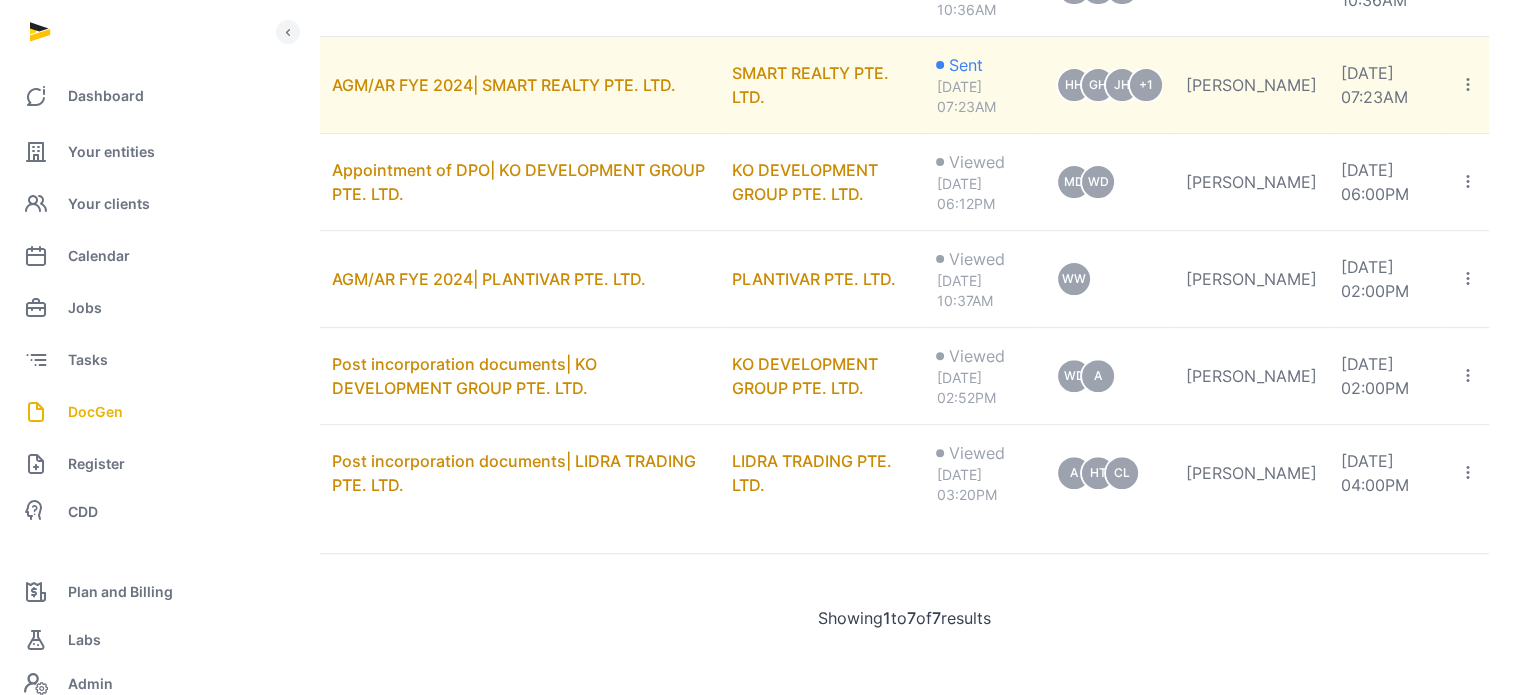 scroll, scrollTop: 0, scrollLeft: 0, axis: both 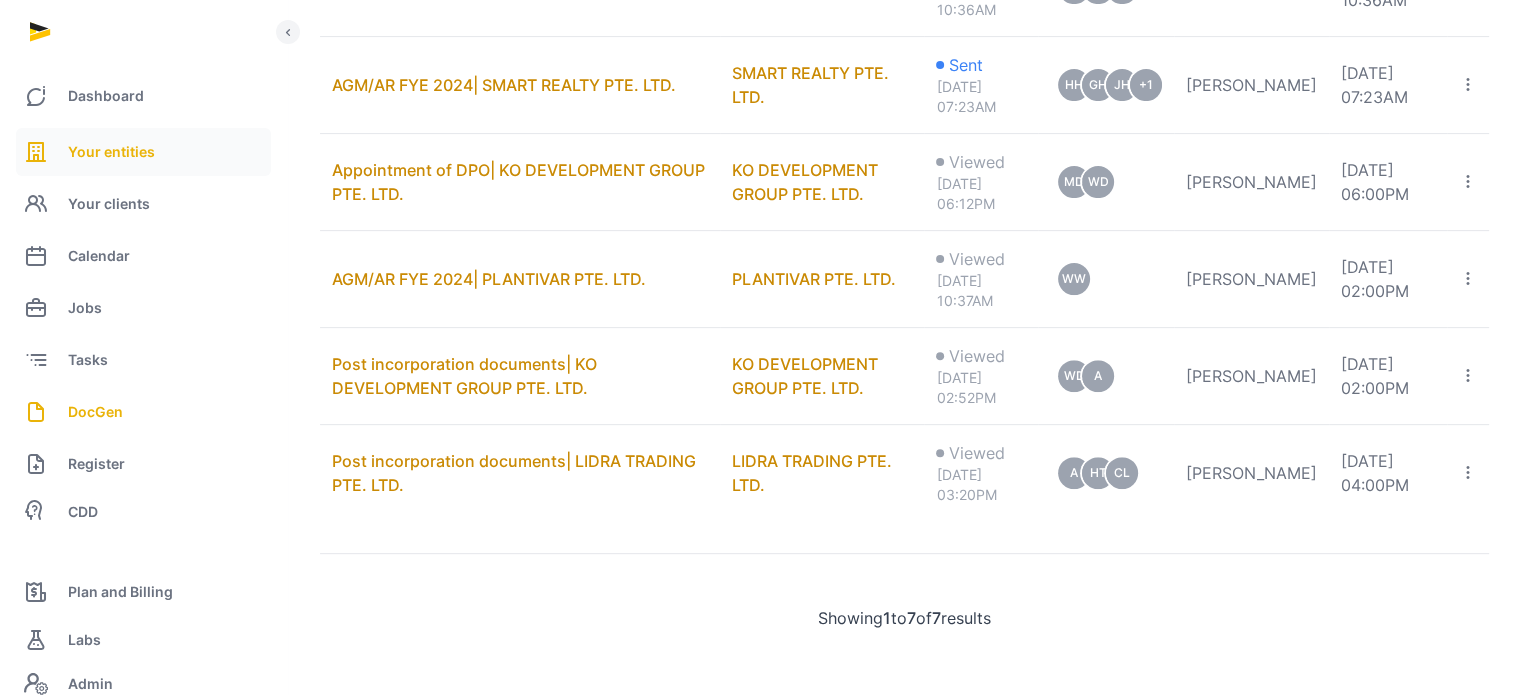 click on "Your entities" at bounding box center [111, 152] 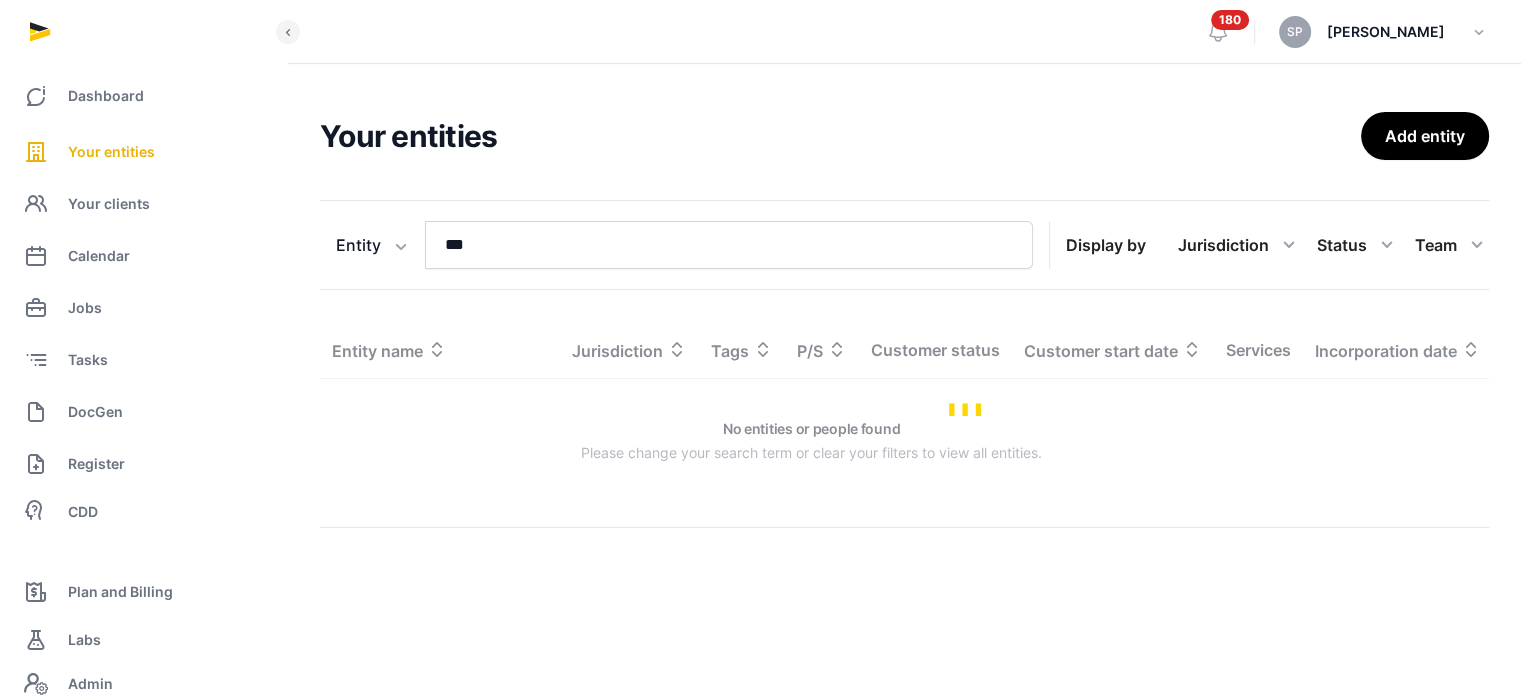 scroll, scrollTop: 0, scrollLeft: 0, axis: both 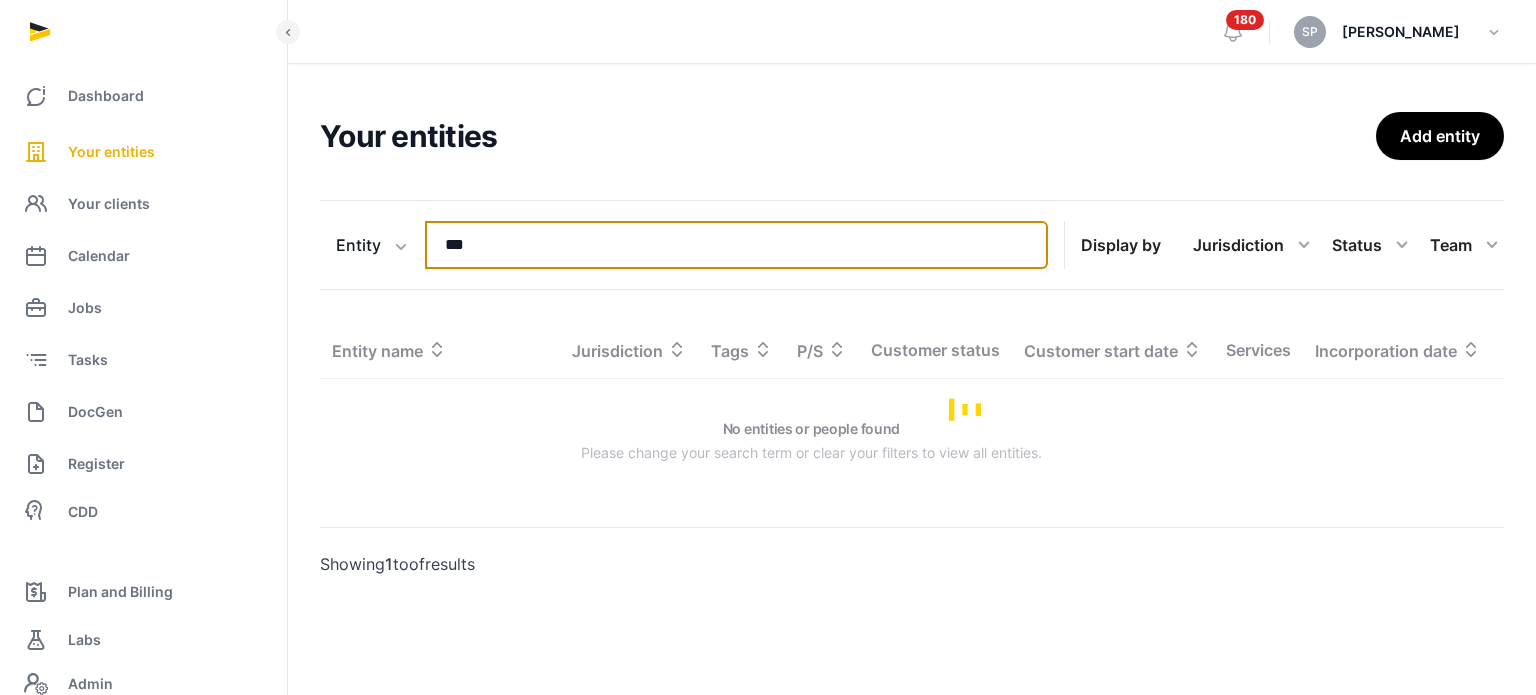 click on "***" at bounding box center [736, 245] 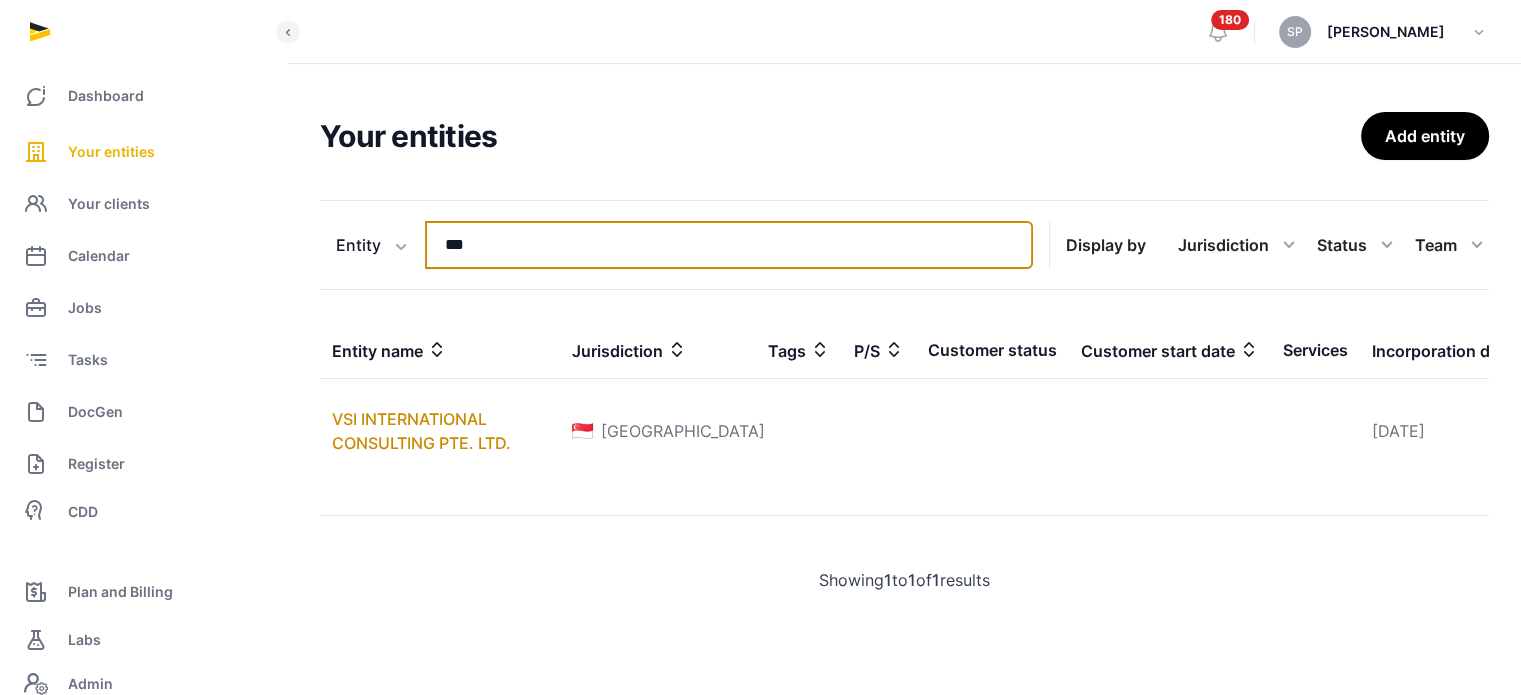 click on "***" at bounding box center [729, 245] 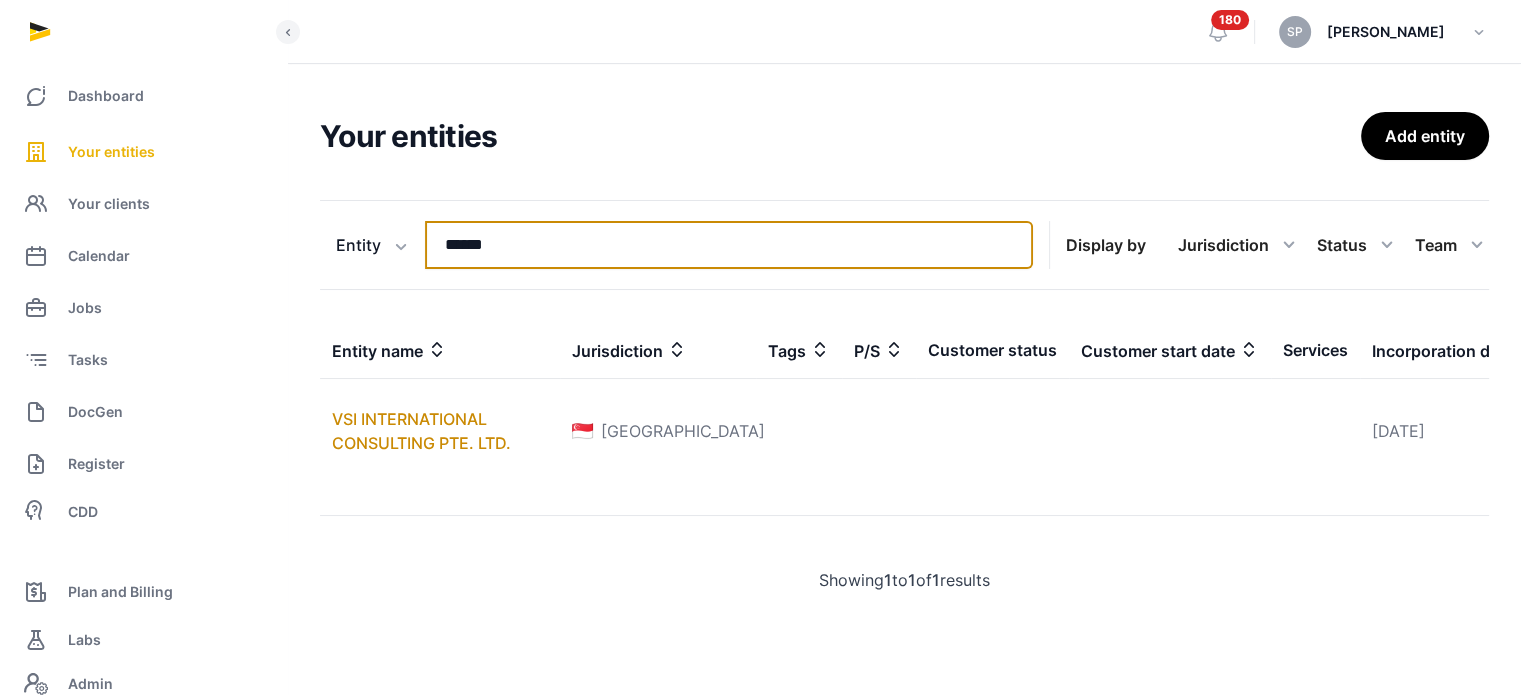 type on "******" 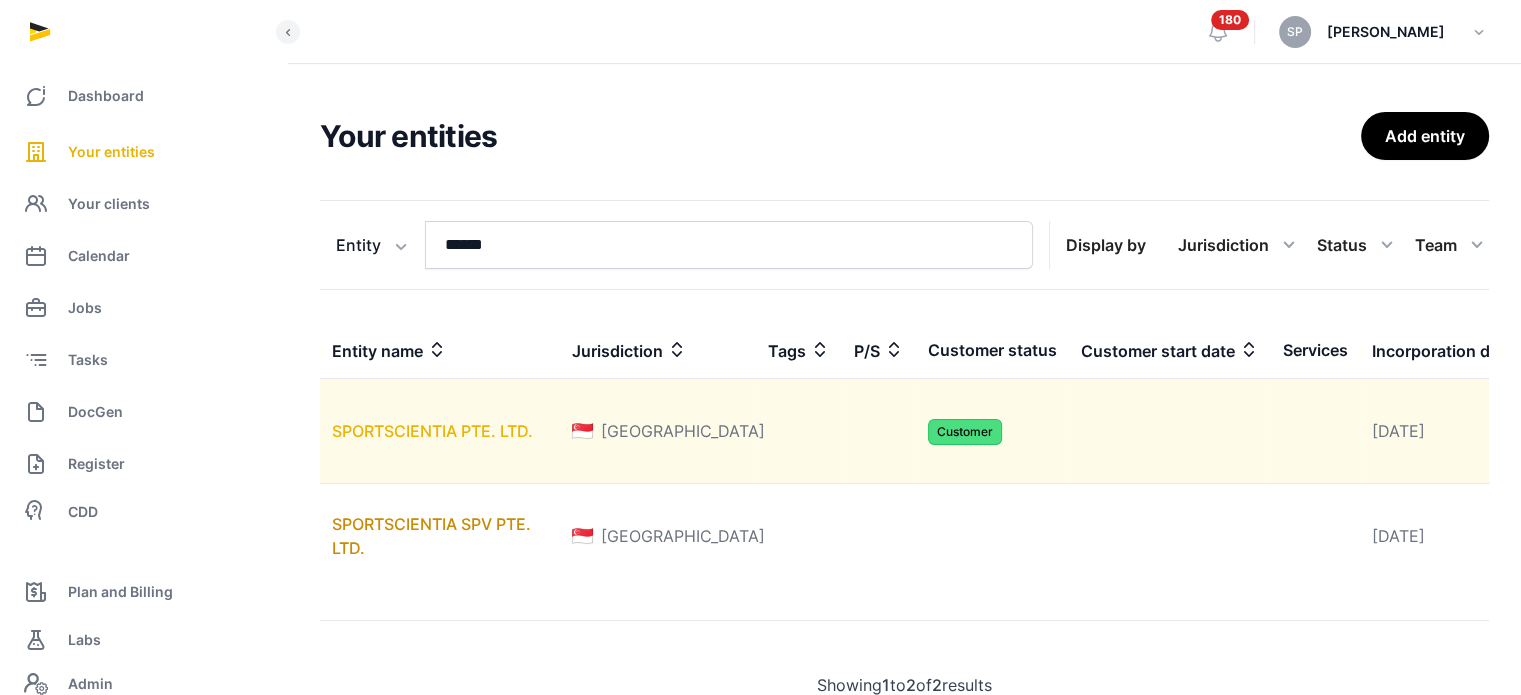 click on "SPORTSCIENTIA PTE. LTD." at bounding box center (432, 431) 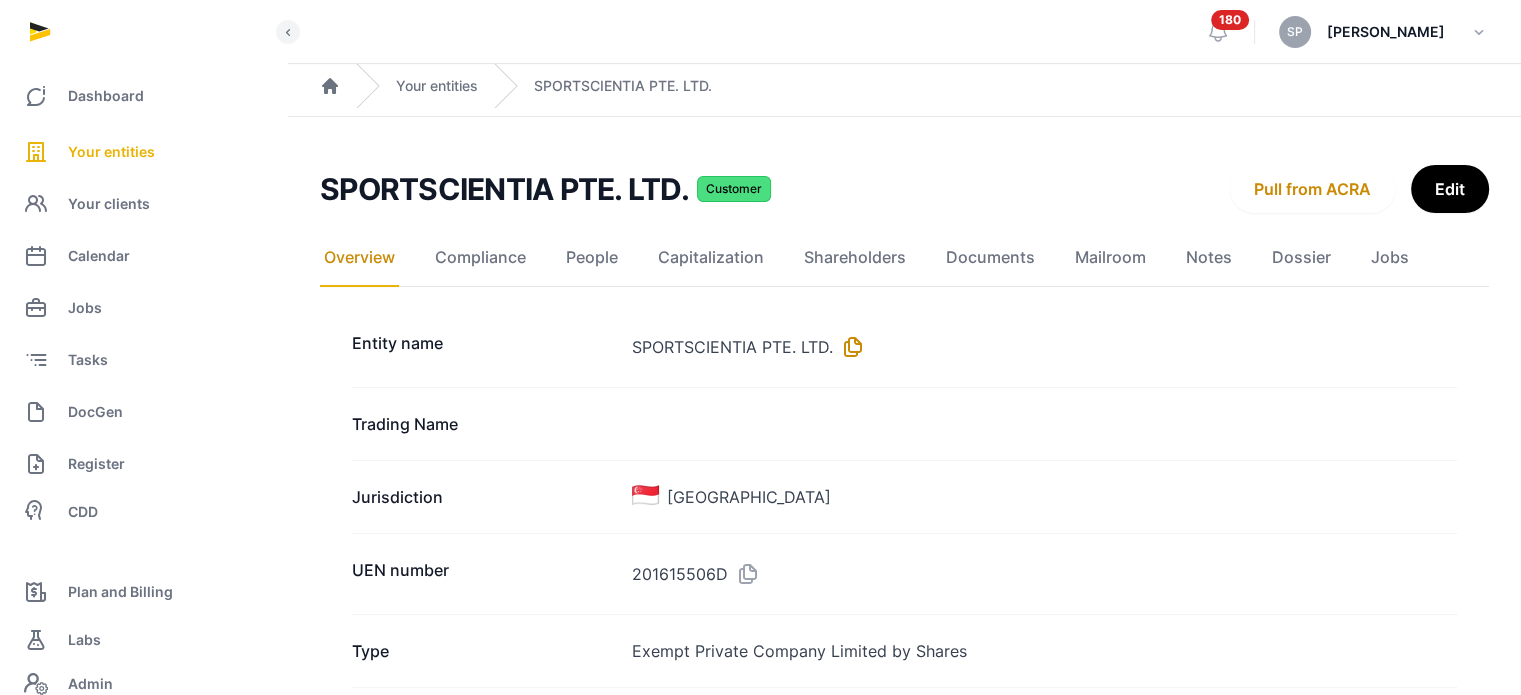 click at bounding box center [849, 347] 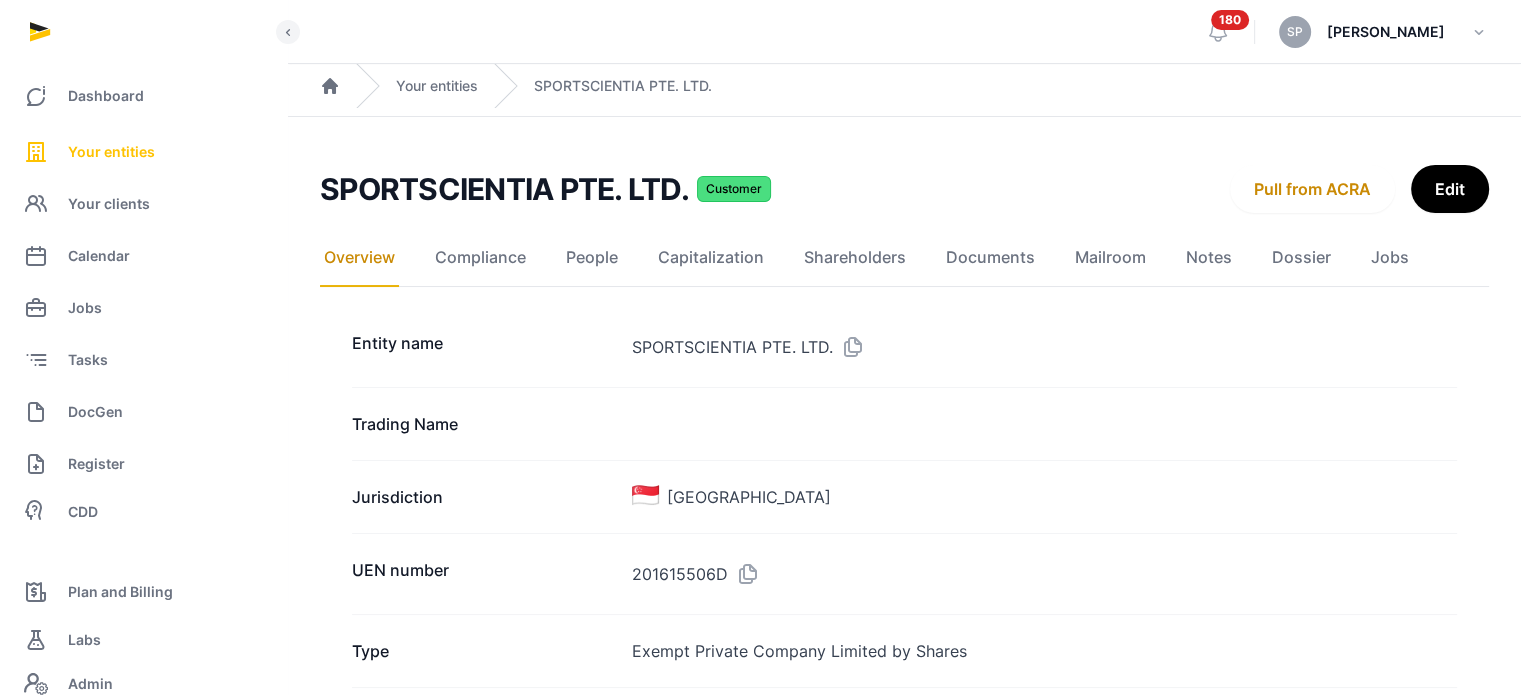 click on "Your entities" at bounding box center (111, 152) 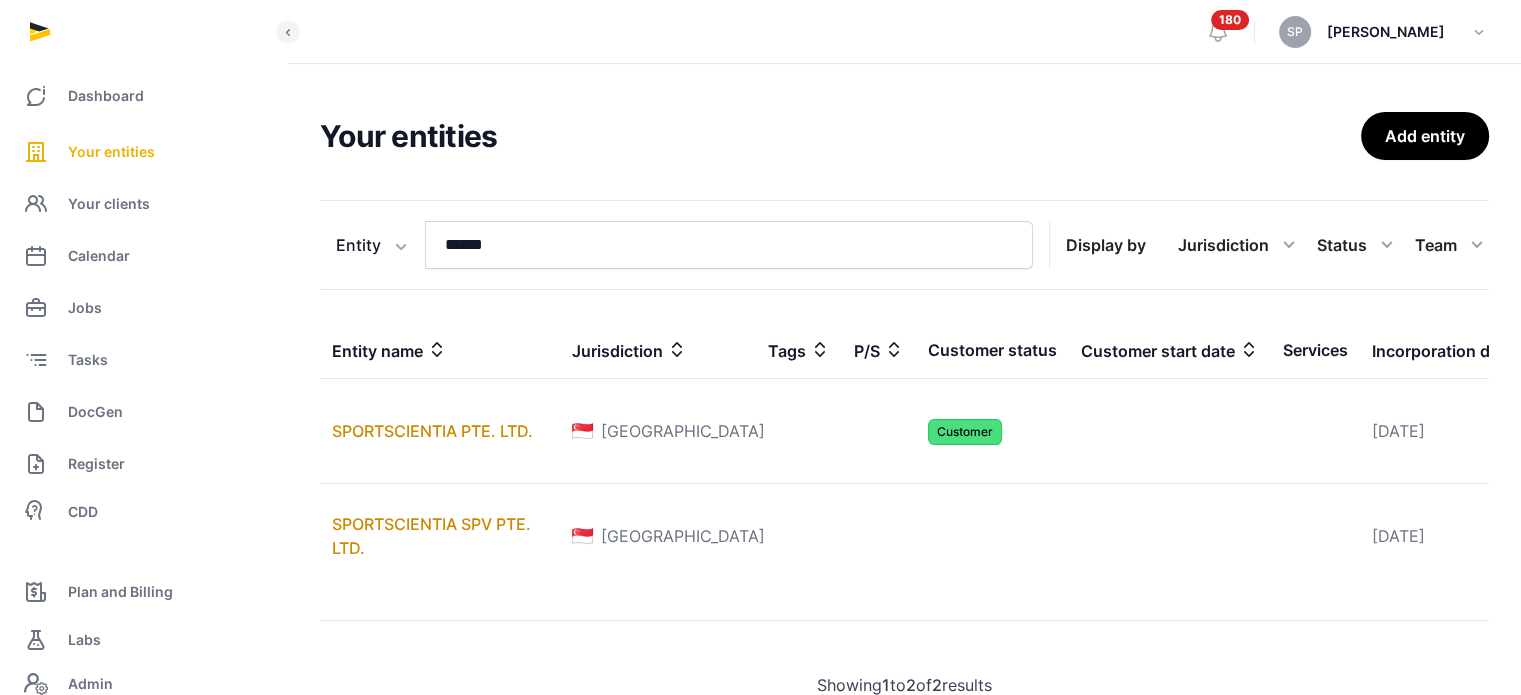 scroll, scrollTop: 180, scrollLeft: 0, axis: vertical 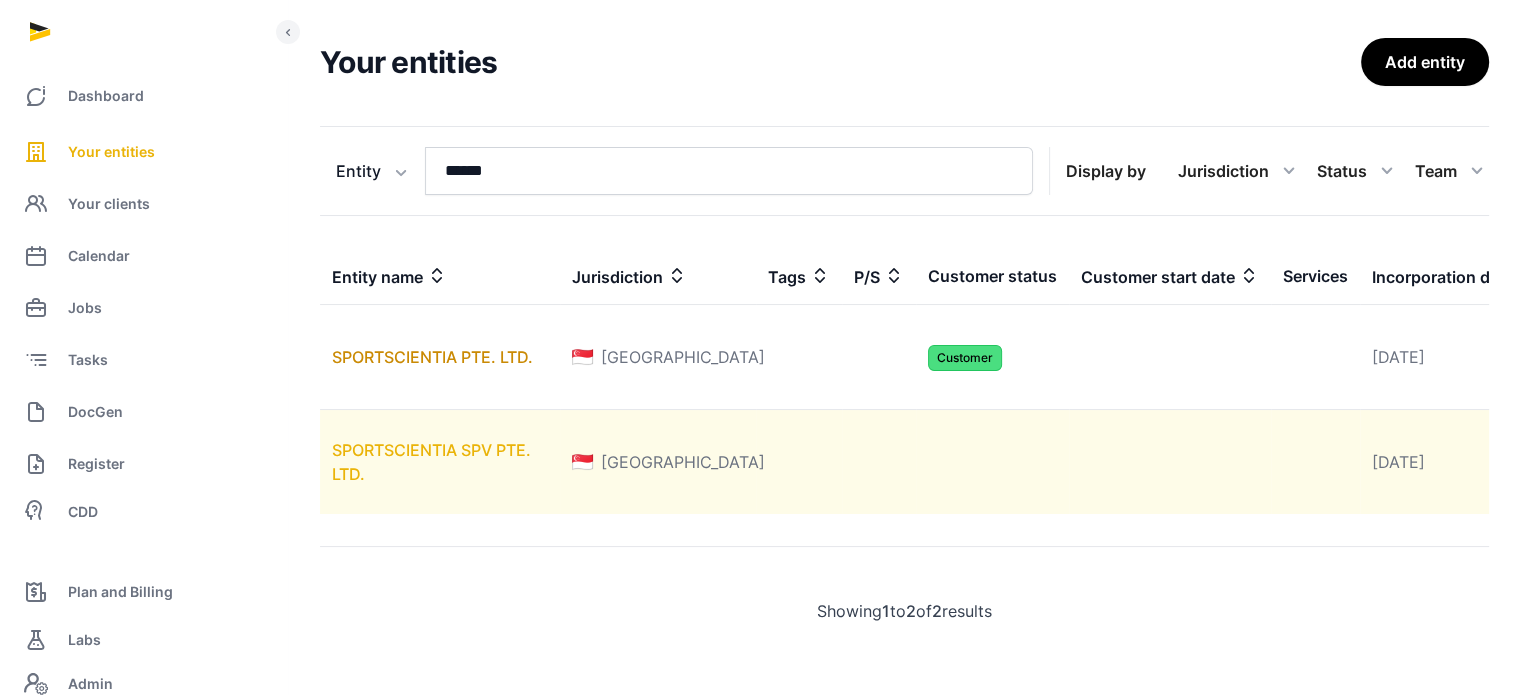 click on "SPORTSCIENTIA SPV PTE. LTD." at bounding box center [431, 462] 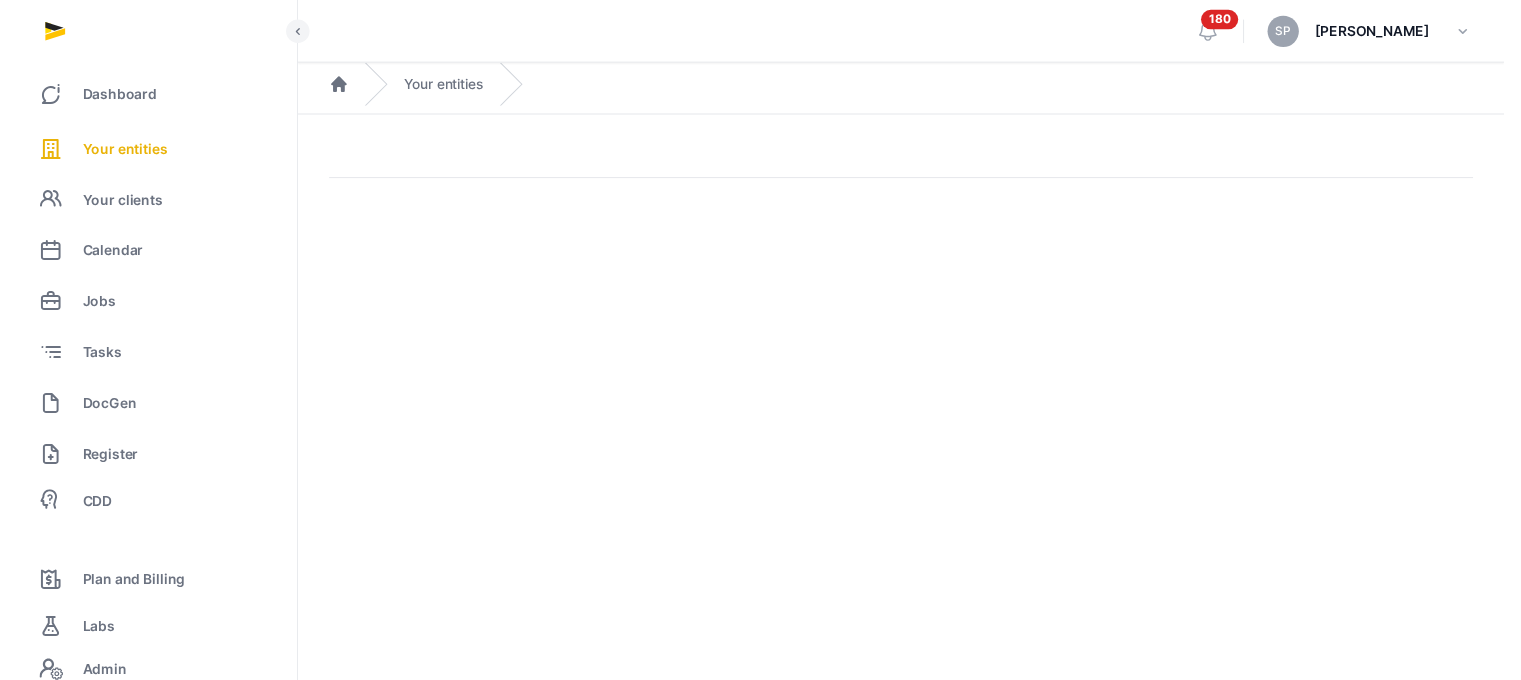 scroll, scrollTop: 0, scrollLeft: 0, axis: both 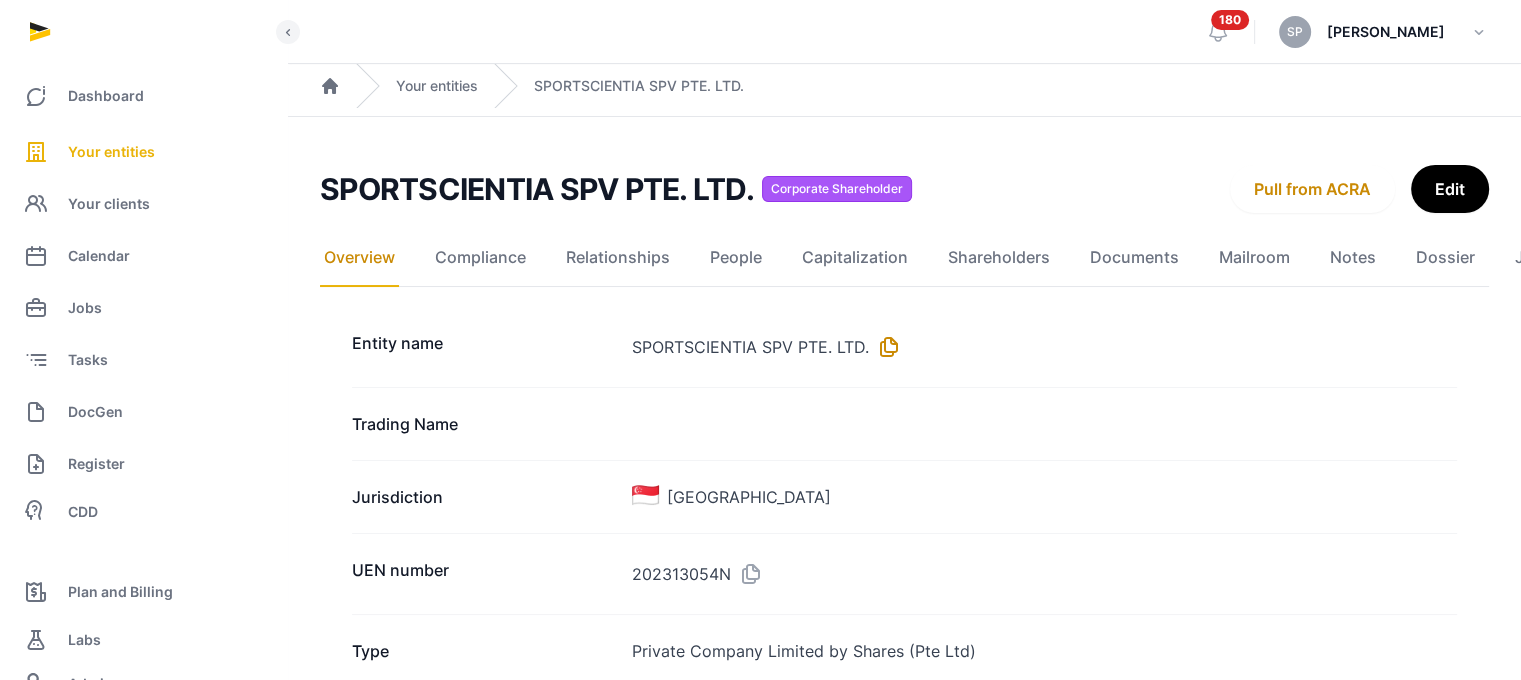 click at bounding box center (885, 347) 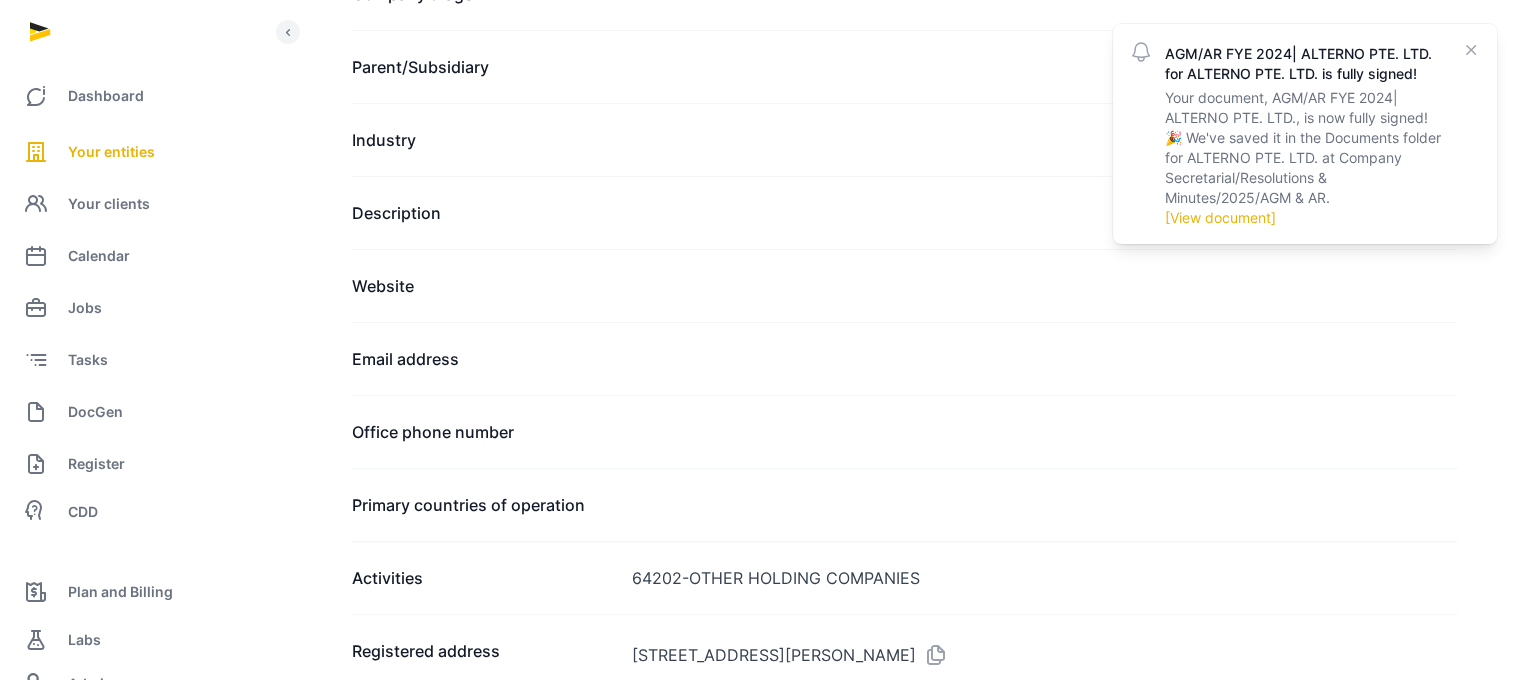 scroll, scrollTop: 1008, scrollLeft: 0, axis: vertical 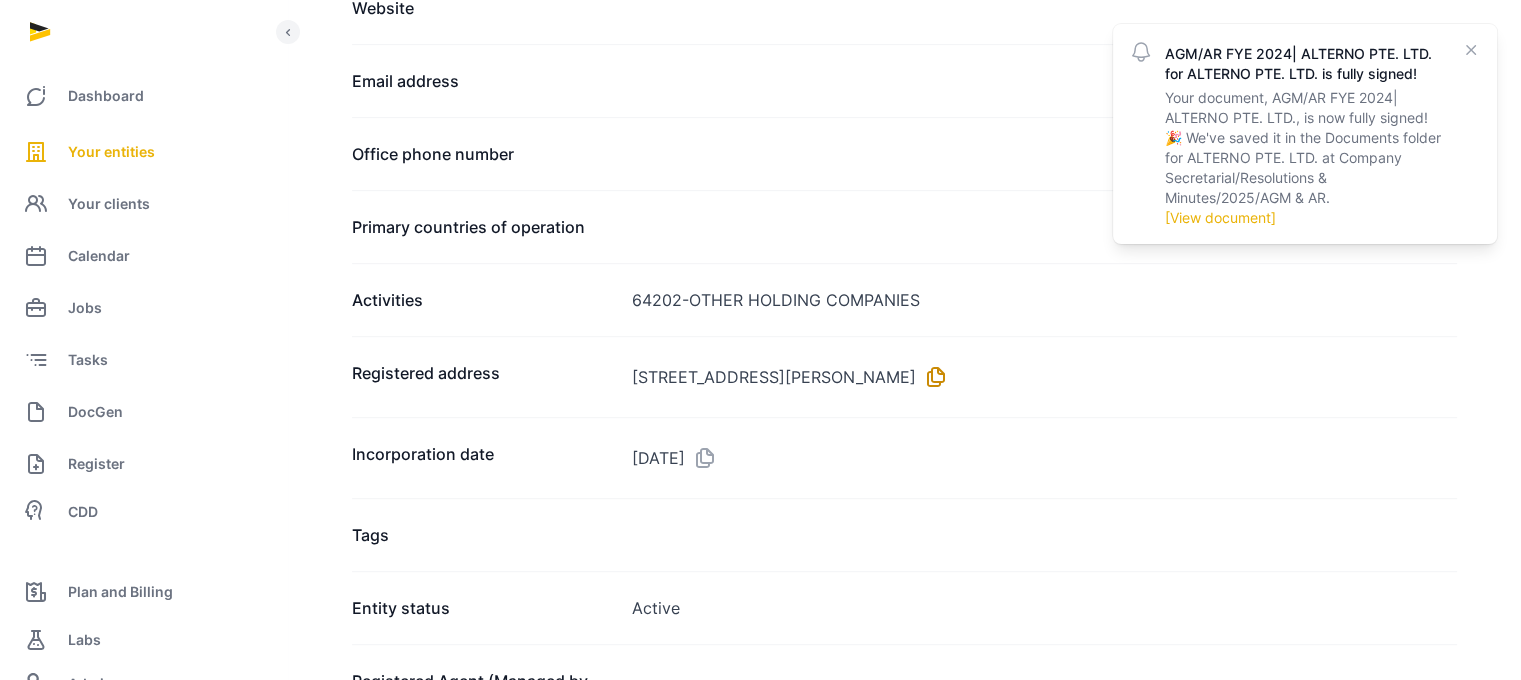 click at bounding box center (932, 377) 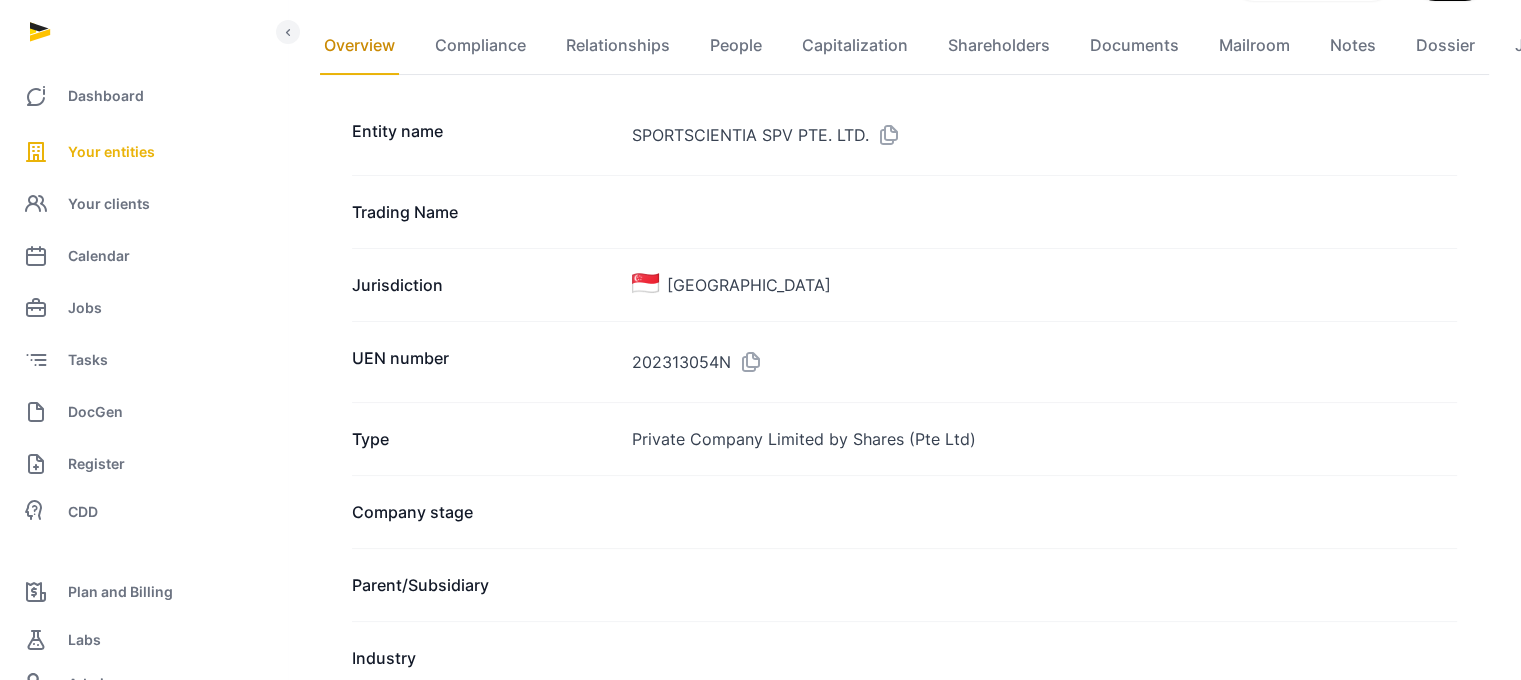 scroll, scrollTop: 210, scrollLeft: 0, axis: vertical 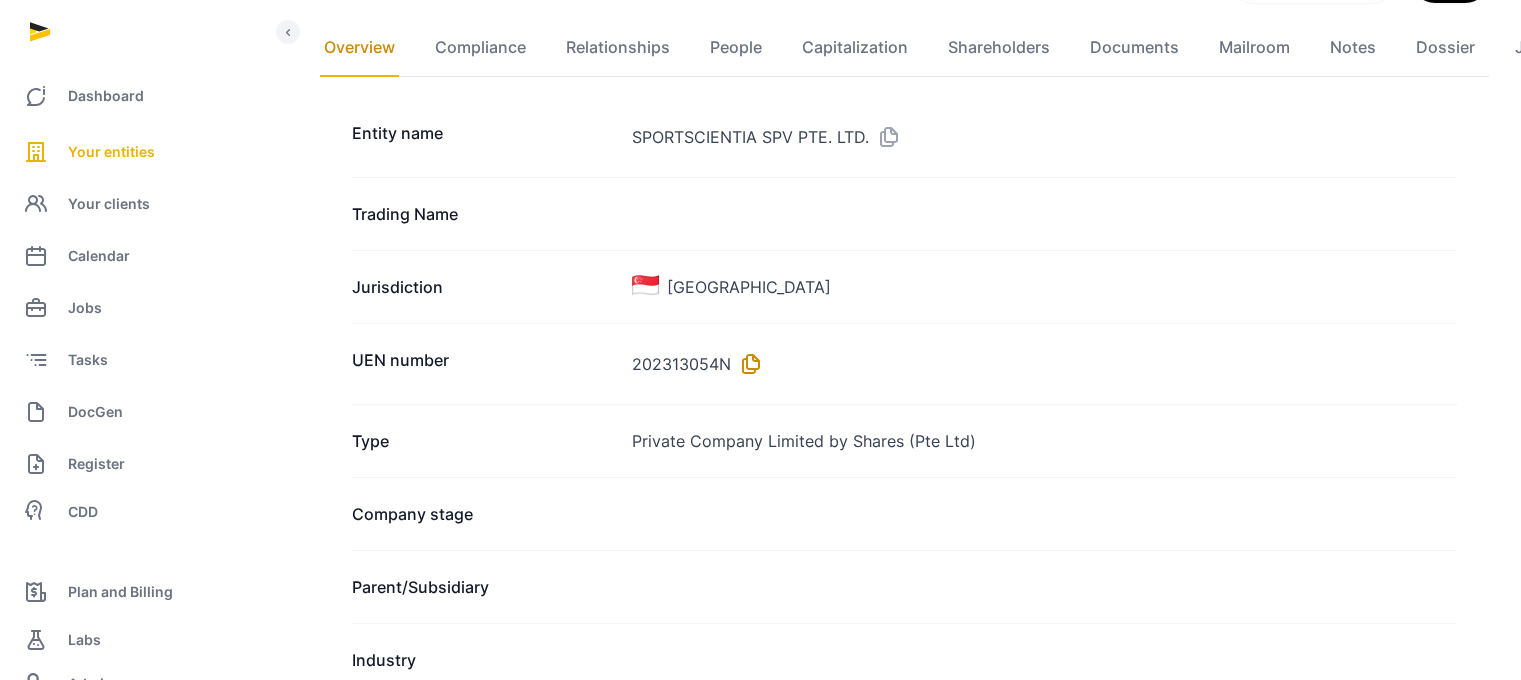 click at bounding box center (747, 364) 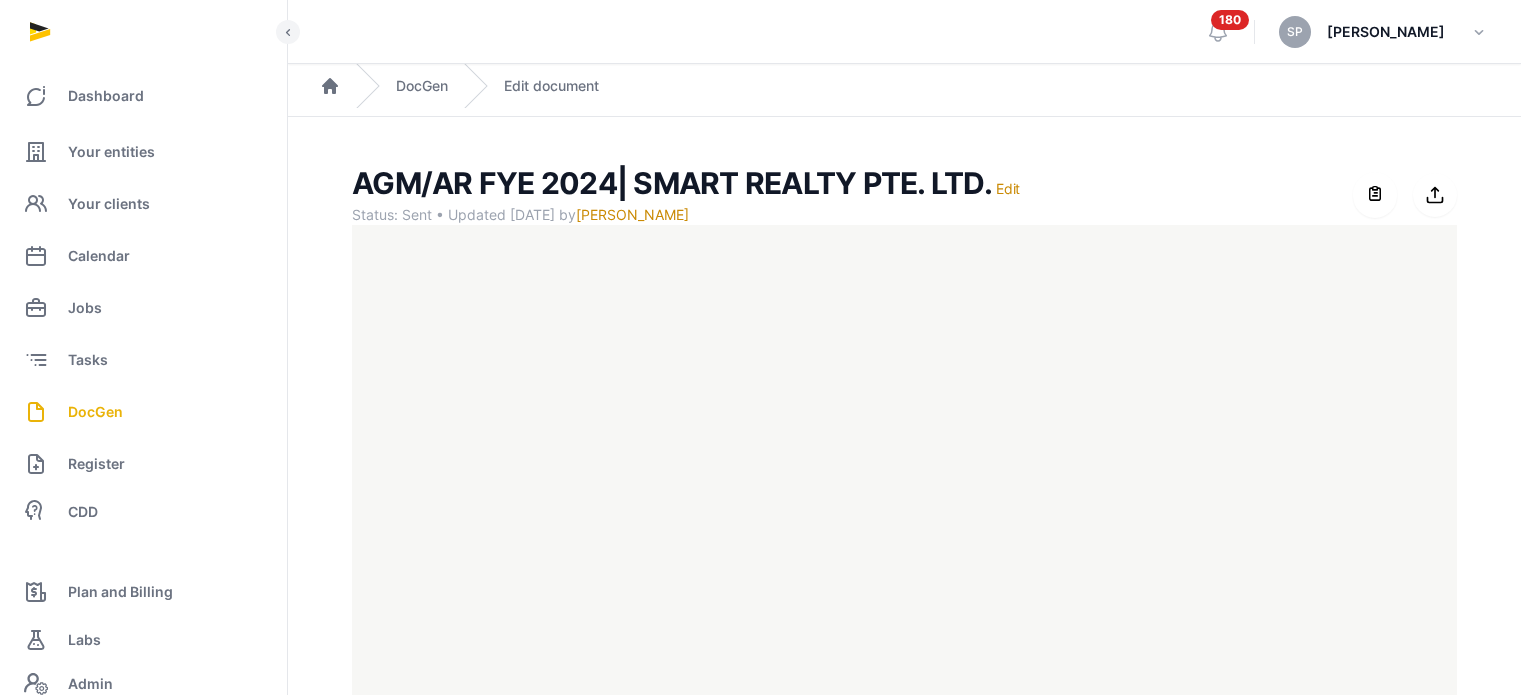 scroll, scrollTop: 0, scrollLeft: 0, axis: both 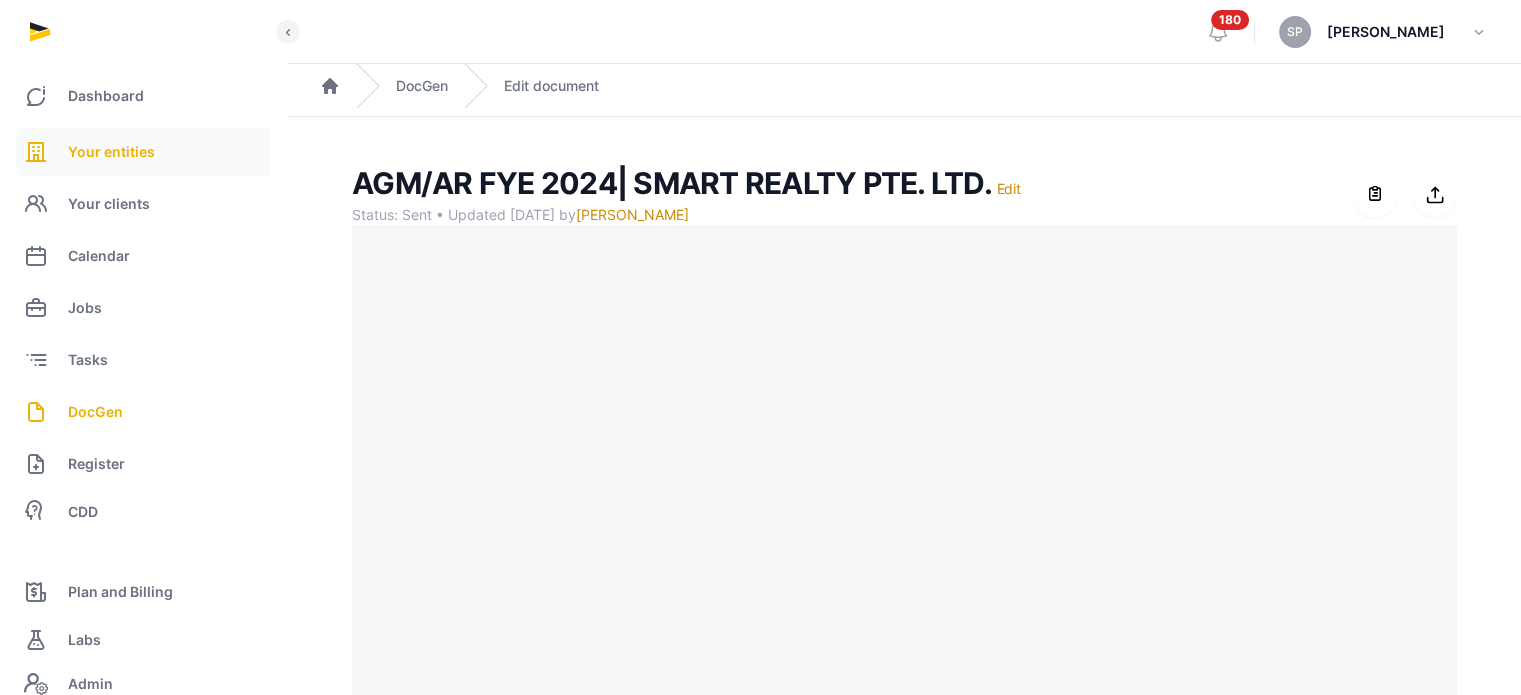 click on "Your entities" at bounding box center (111, 152) 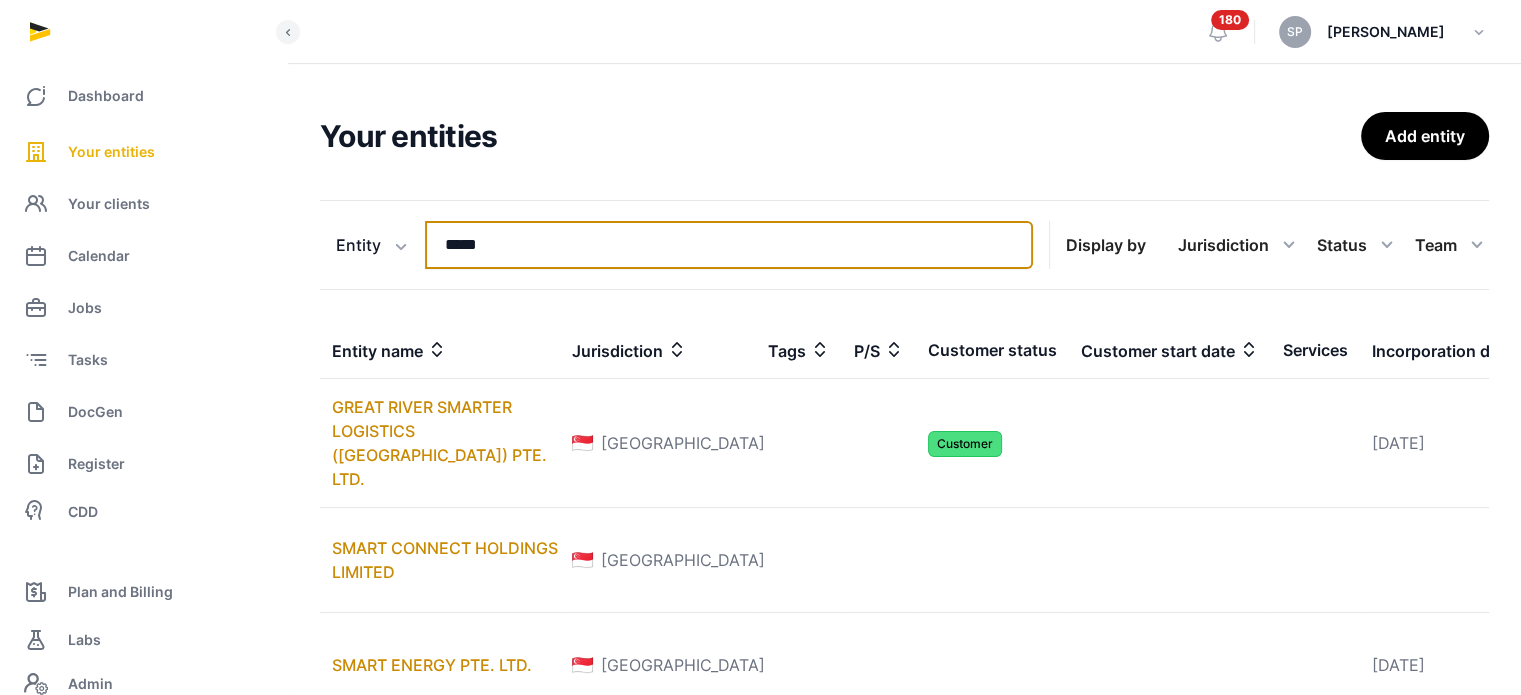 click on "*****" at bounding box center [729, 245] 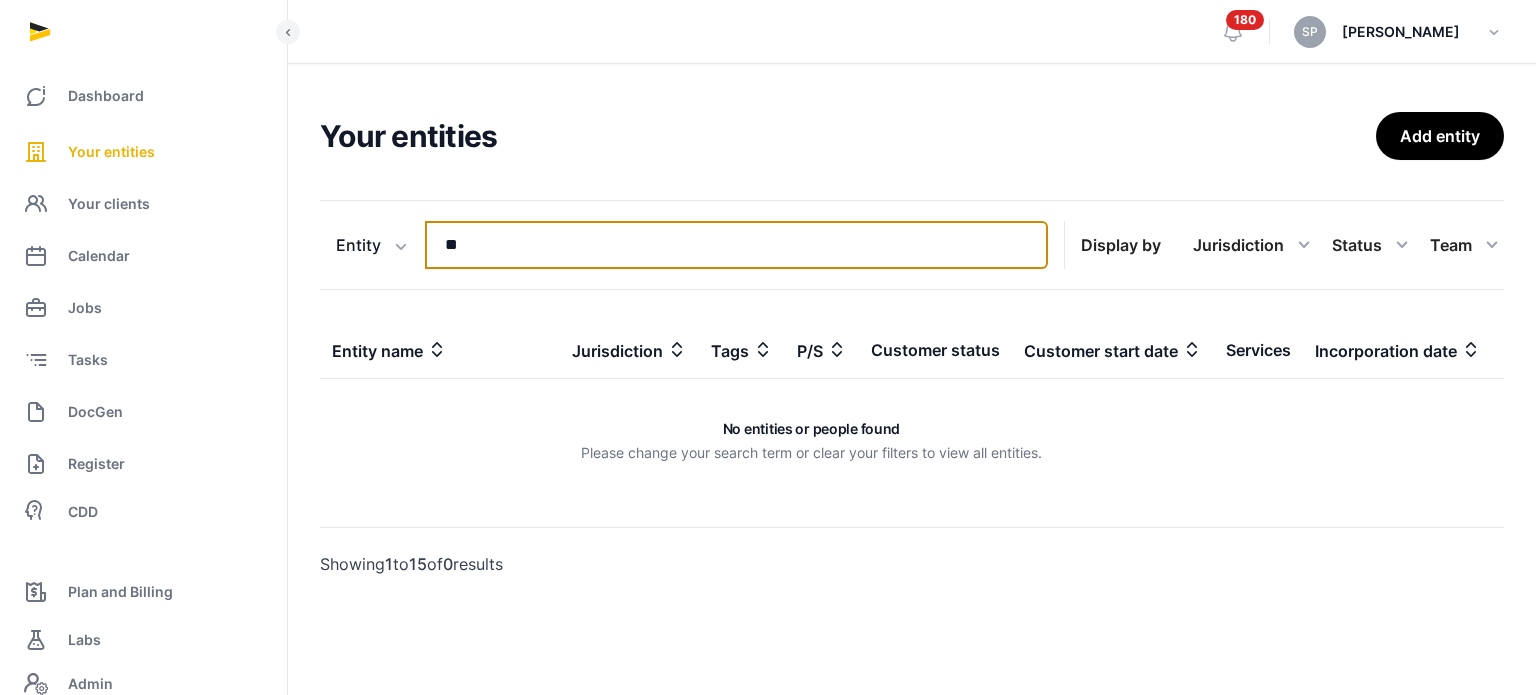 type on "*" 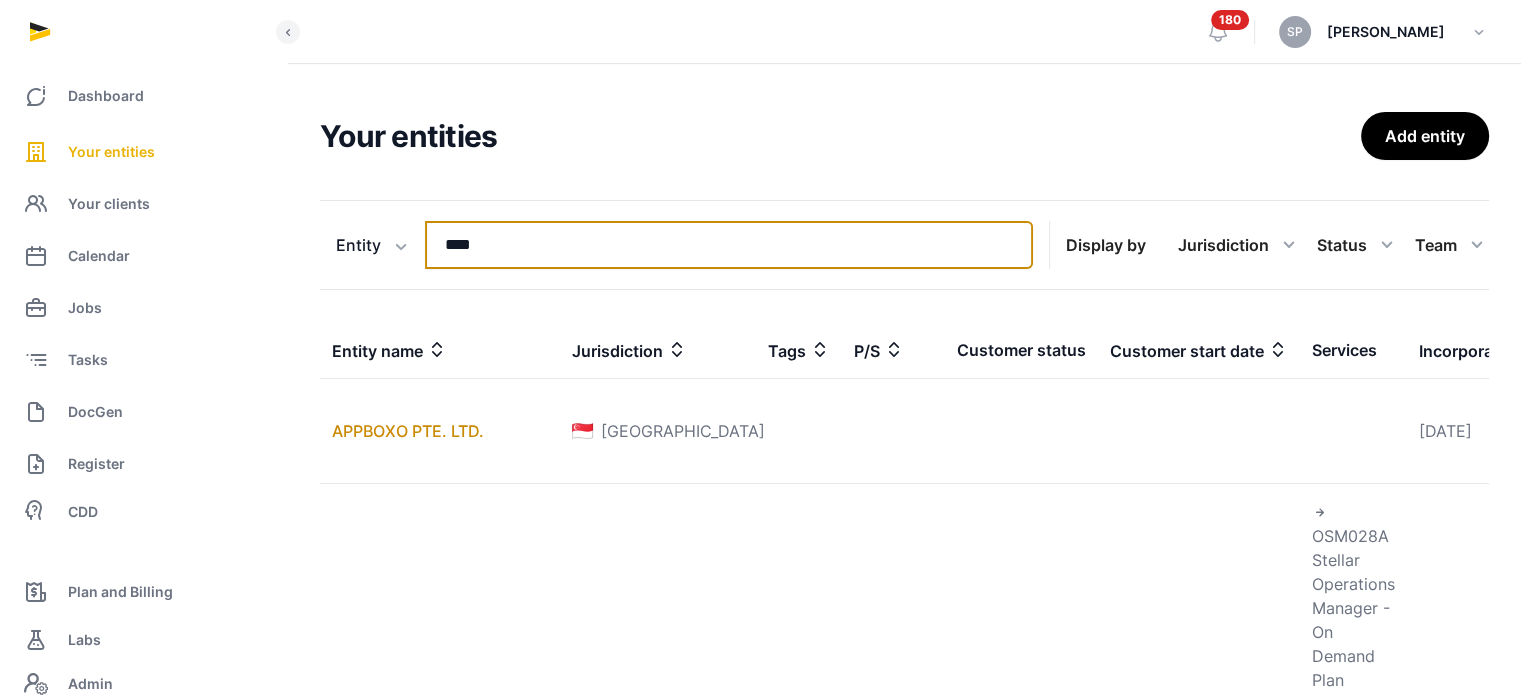 click on "****" at bounding box center [729, 245] 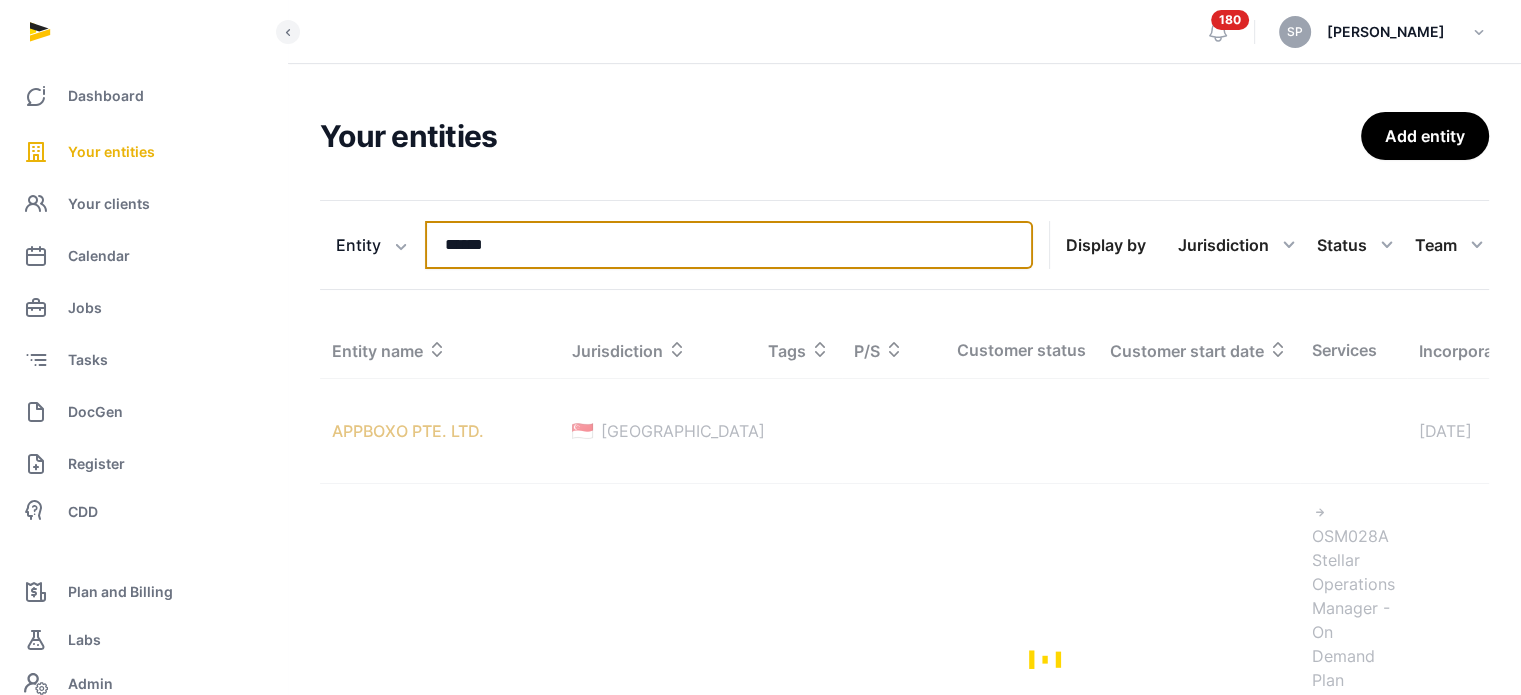 type on "******" 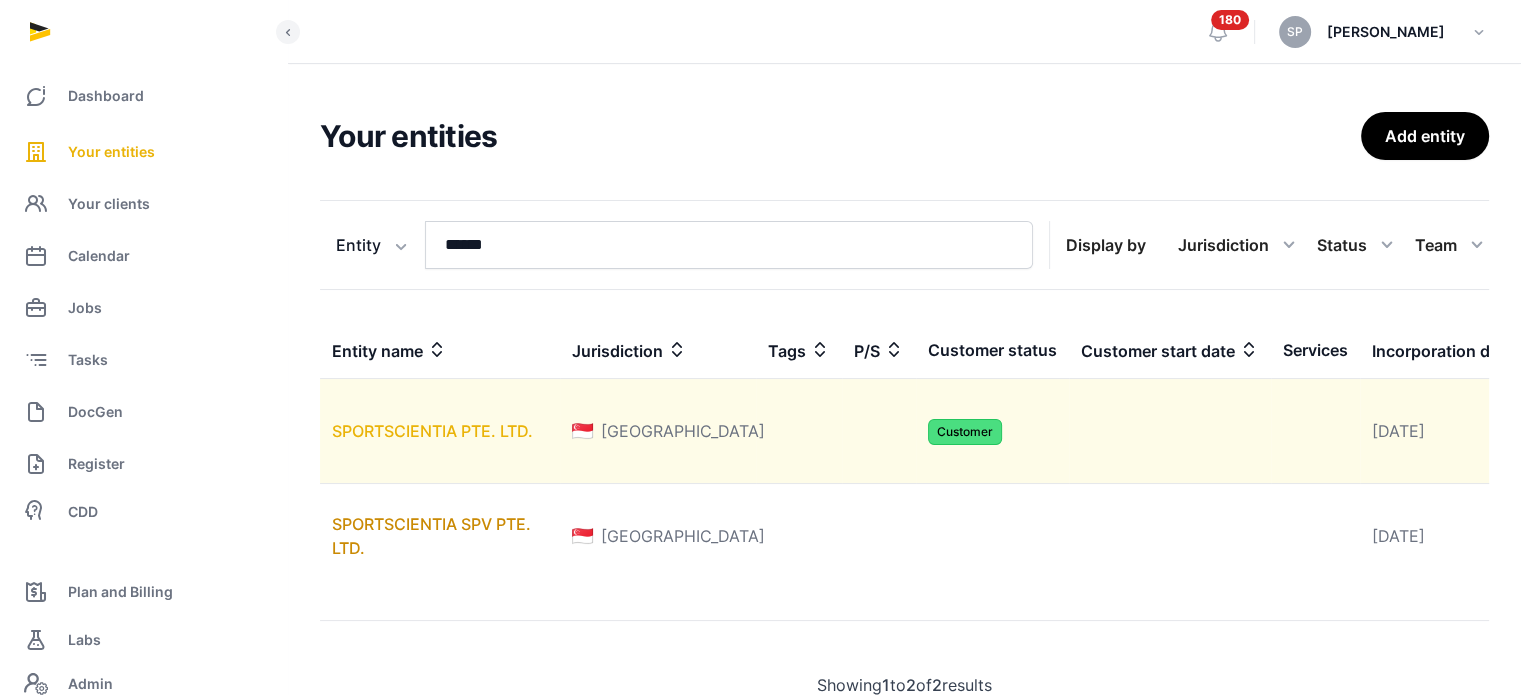 click on "SPORTSCIENTIA PTE. LTD." at bounding box center (432, 431) 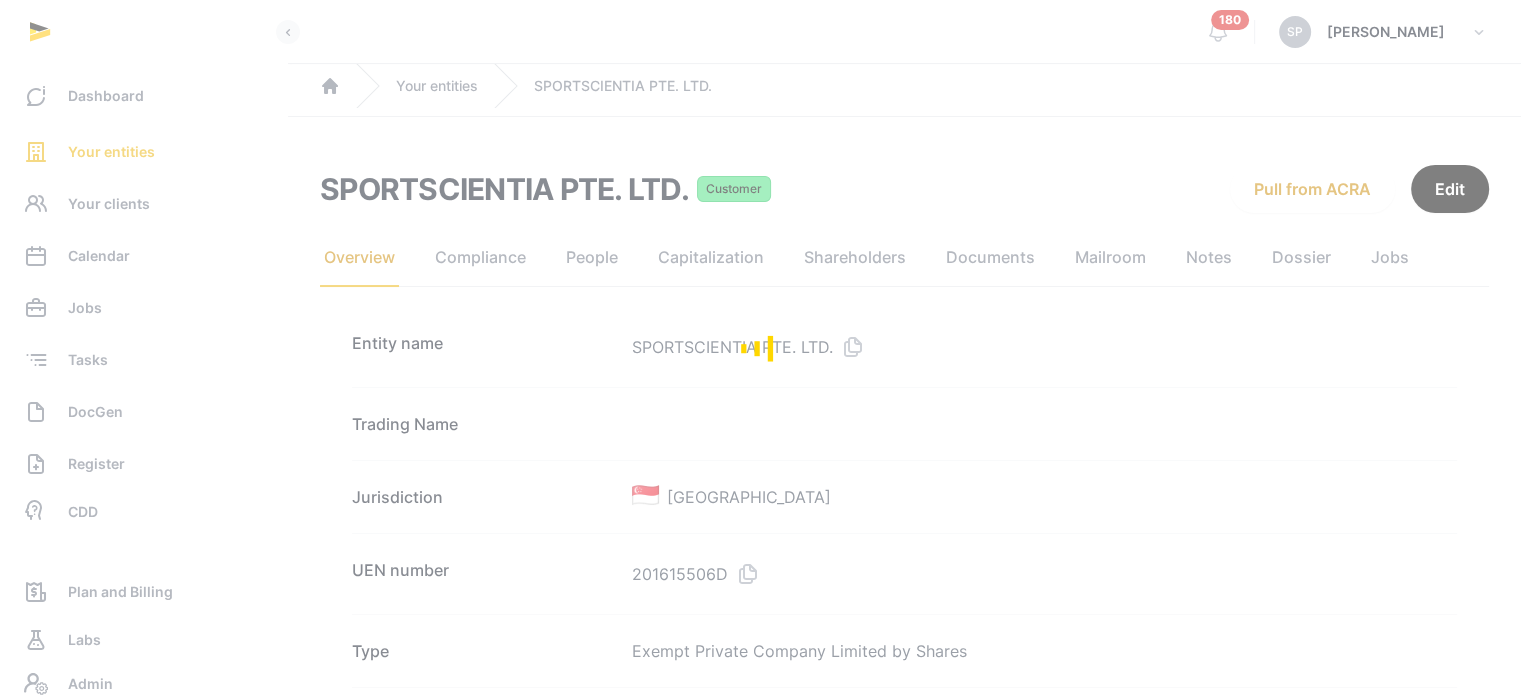 scroll, scrollTop: 608, scrollLeft: 0, axis: vertical 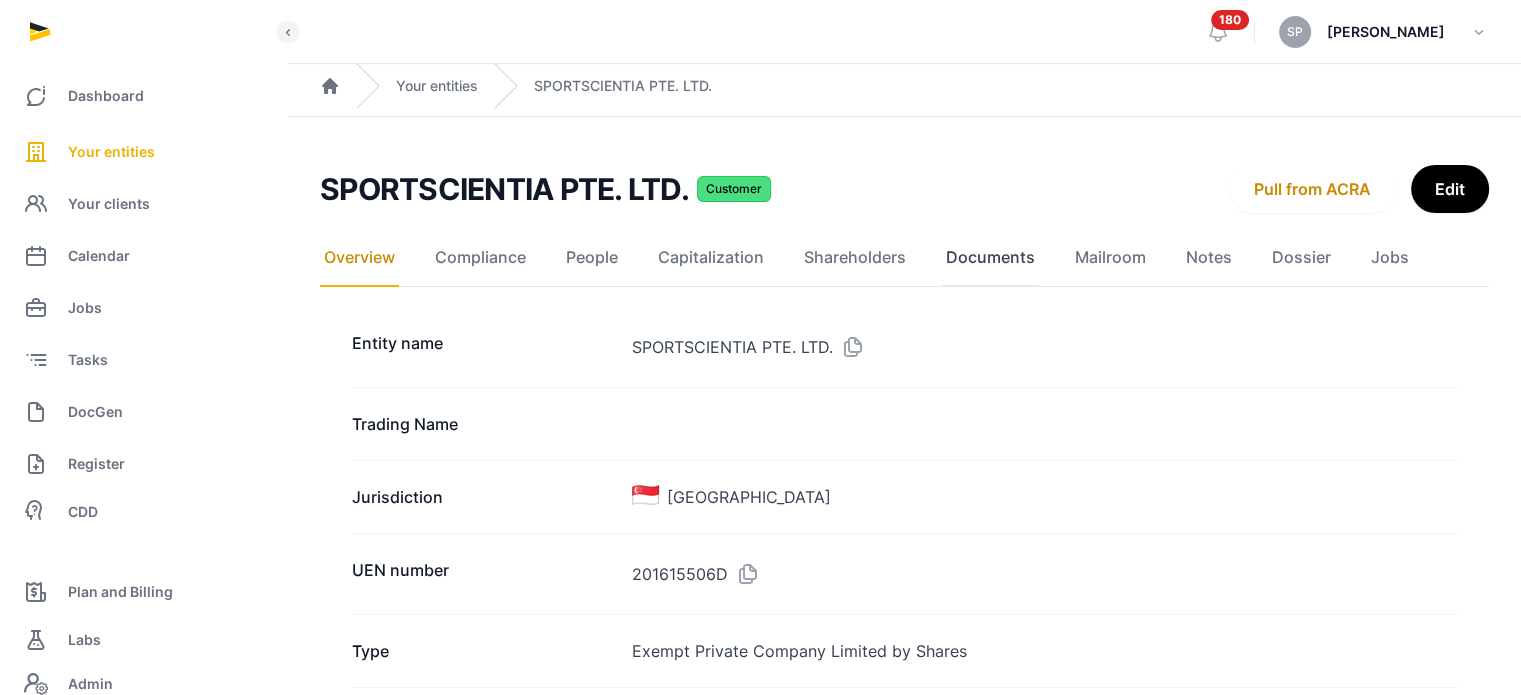 click on "Documents" 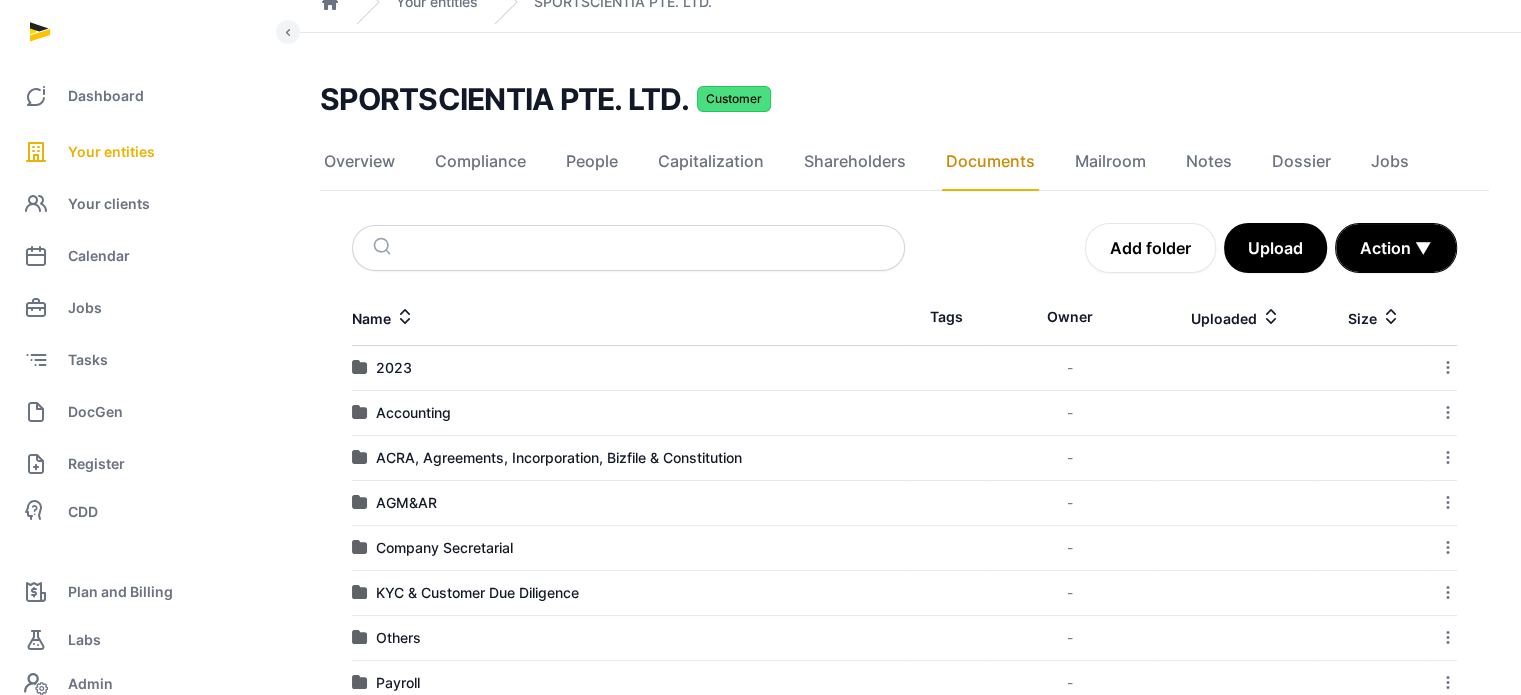 scroll, scrollTop: 272, scrollLeft: 0, axis: vertical 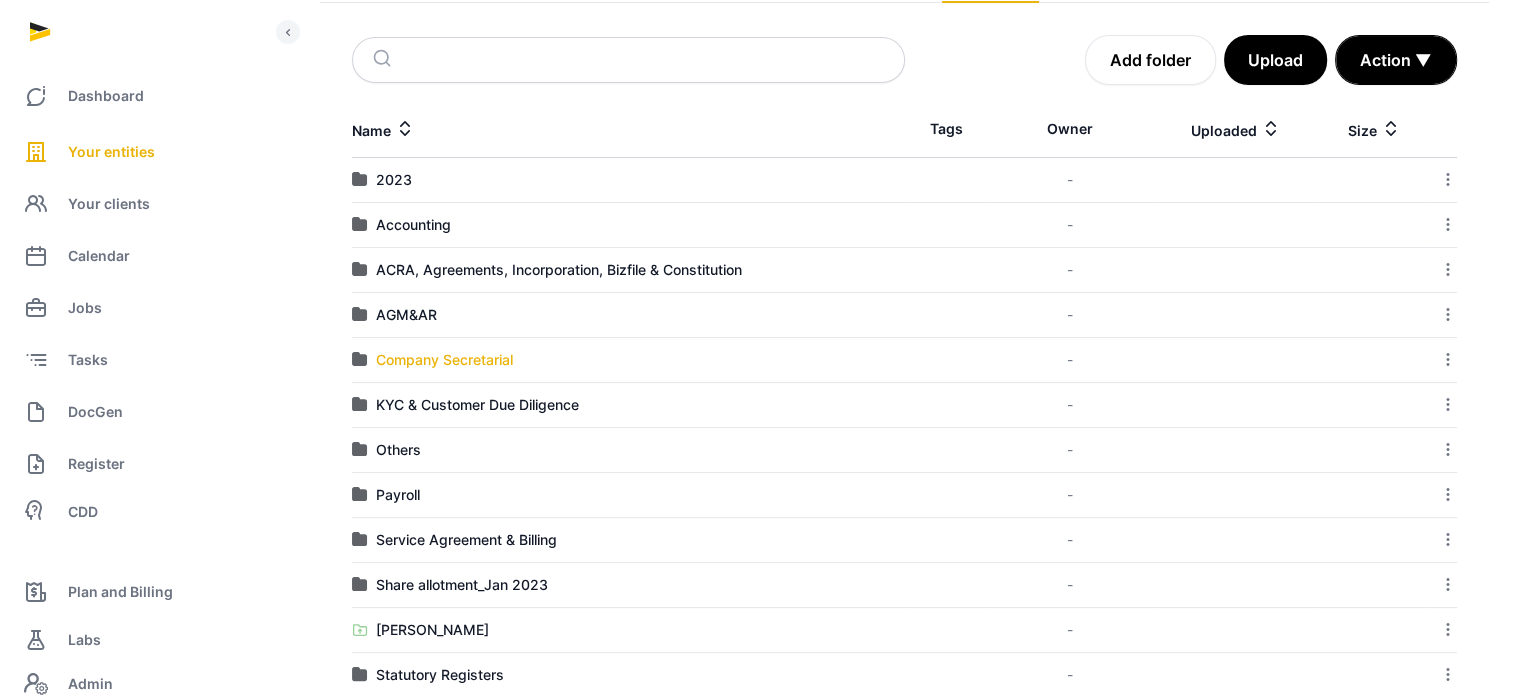 click on "Company Secretarial" at bounding box center [444, 360] 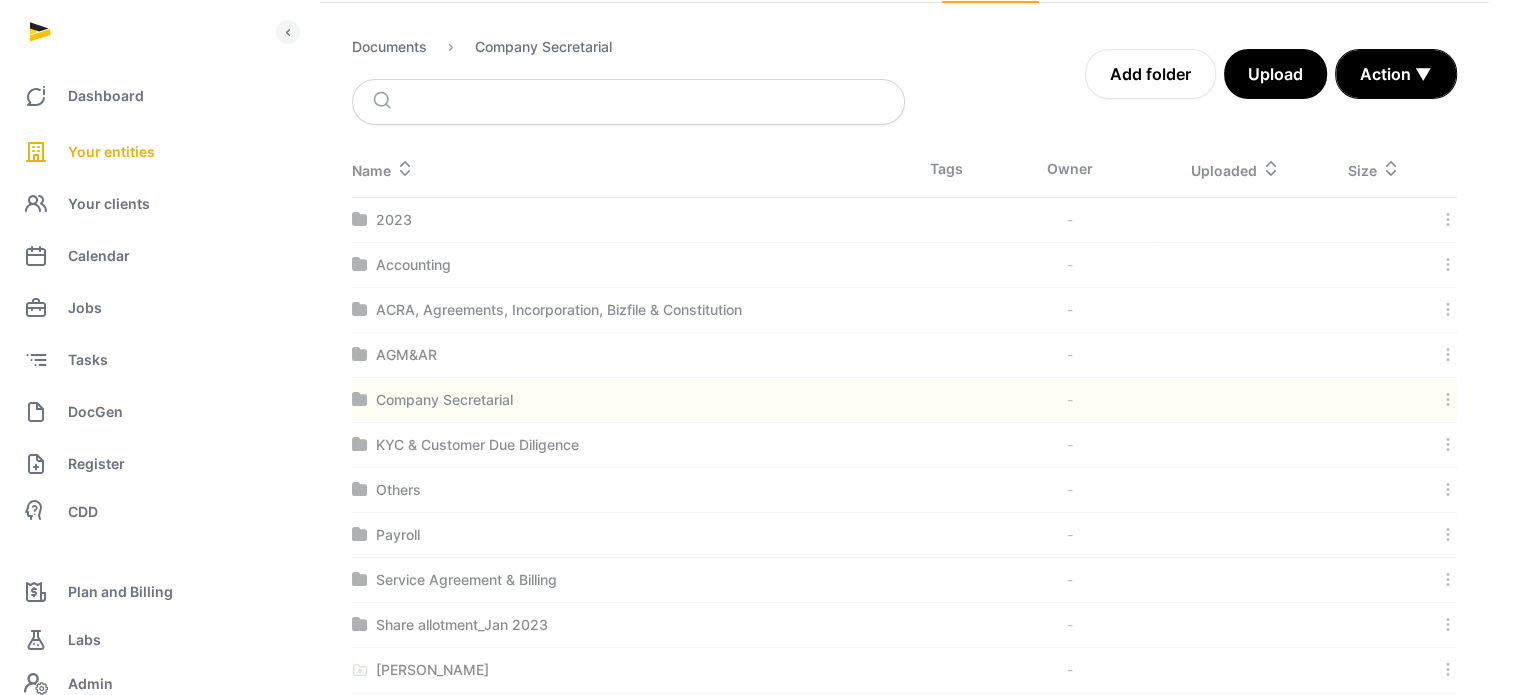scroll, scrollTop: 0, scrollLeft: 0, axis: both 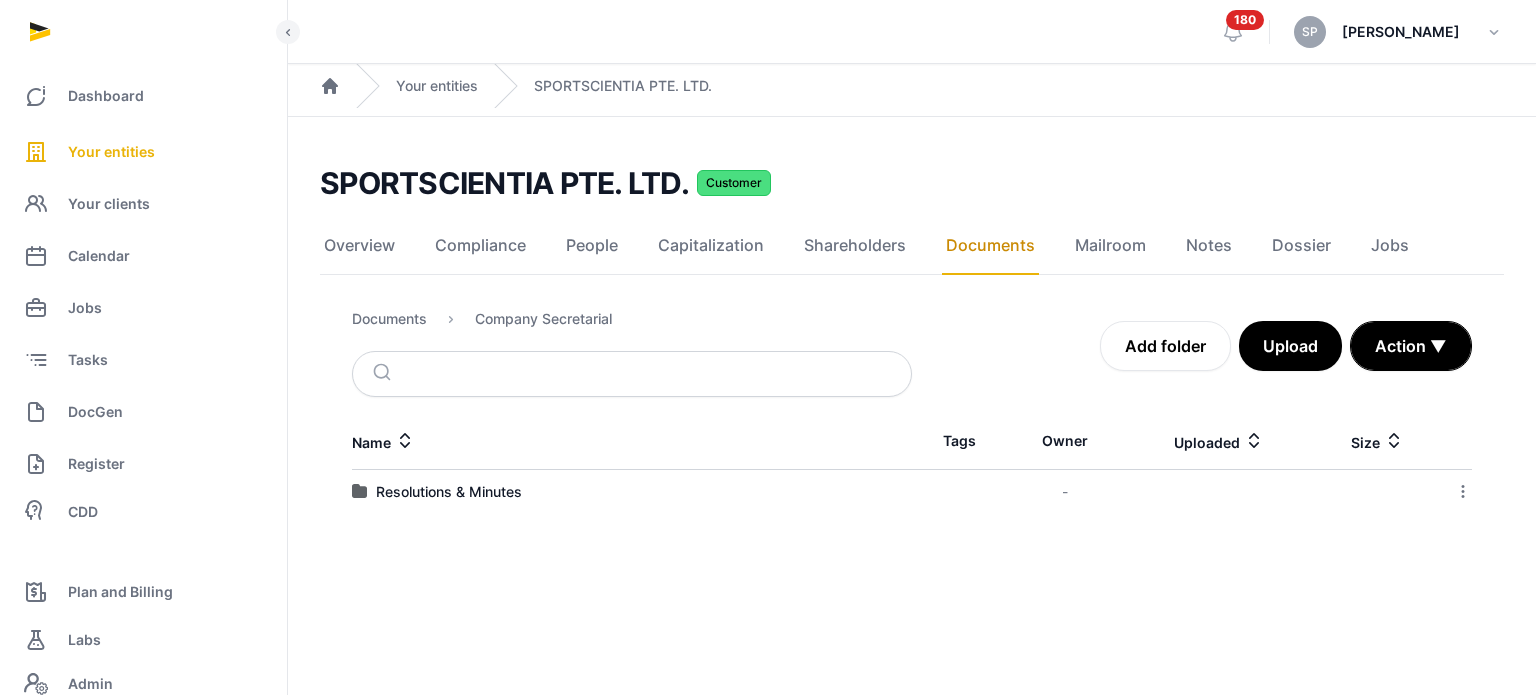 click on "Resolutions & Minutes" at bounding box center (632, 492) 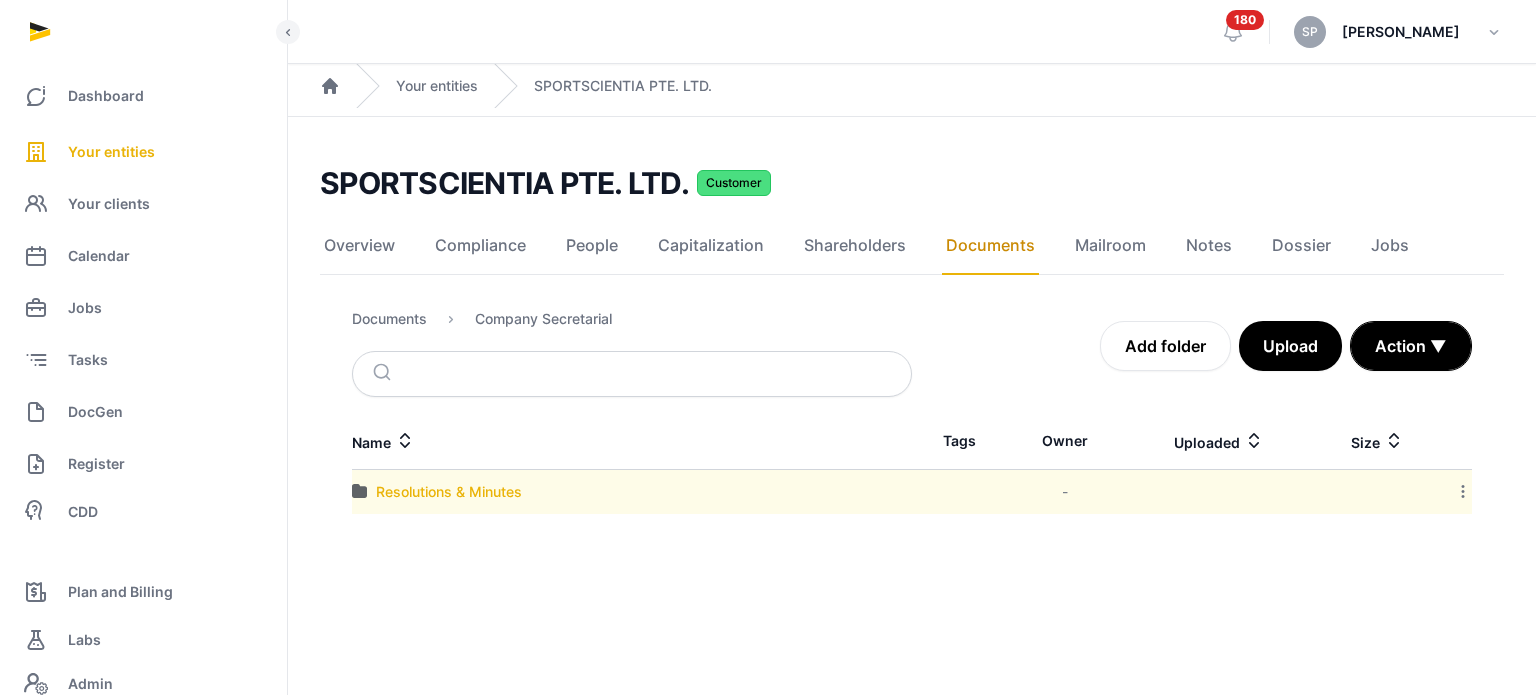 click on "Resolutions & Minutes" at bounding box center (449, 492) 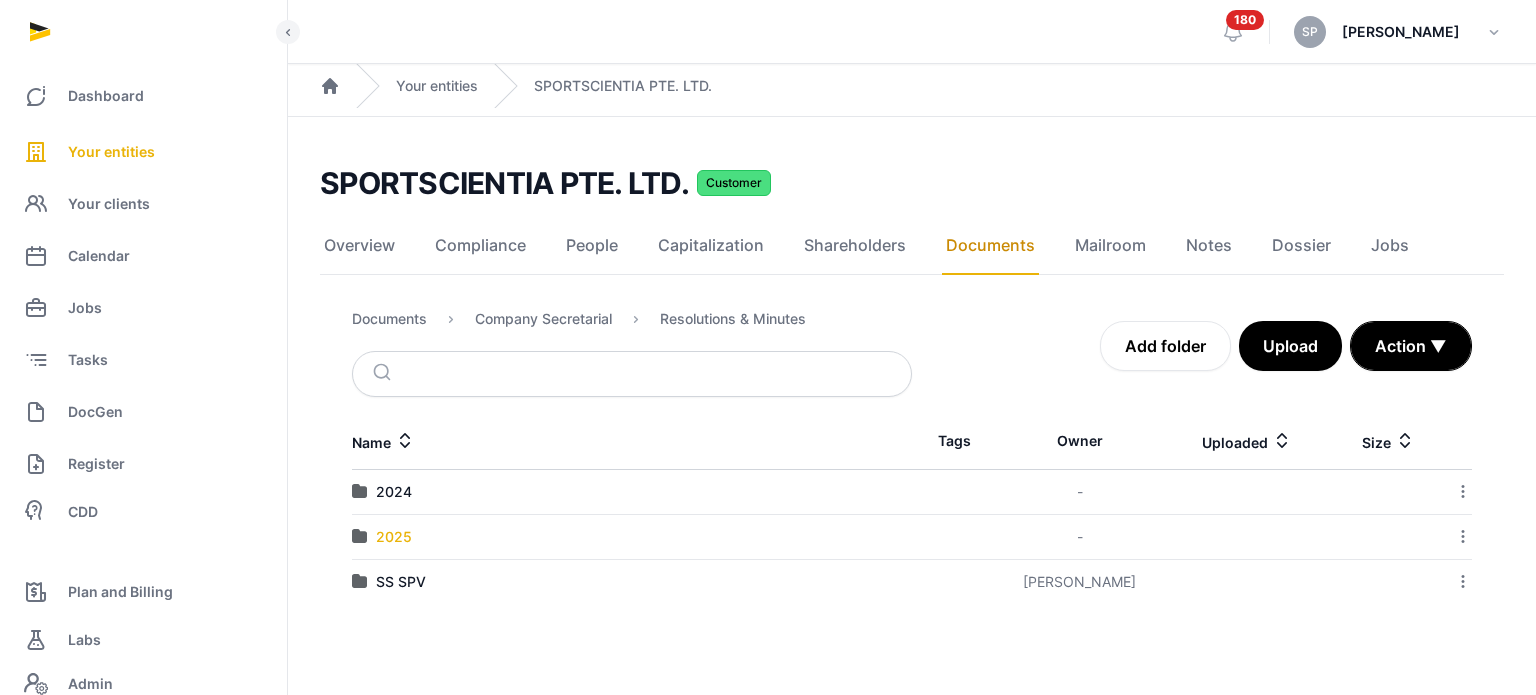 click on "2025" at bounding box center [394, 537] 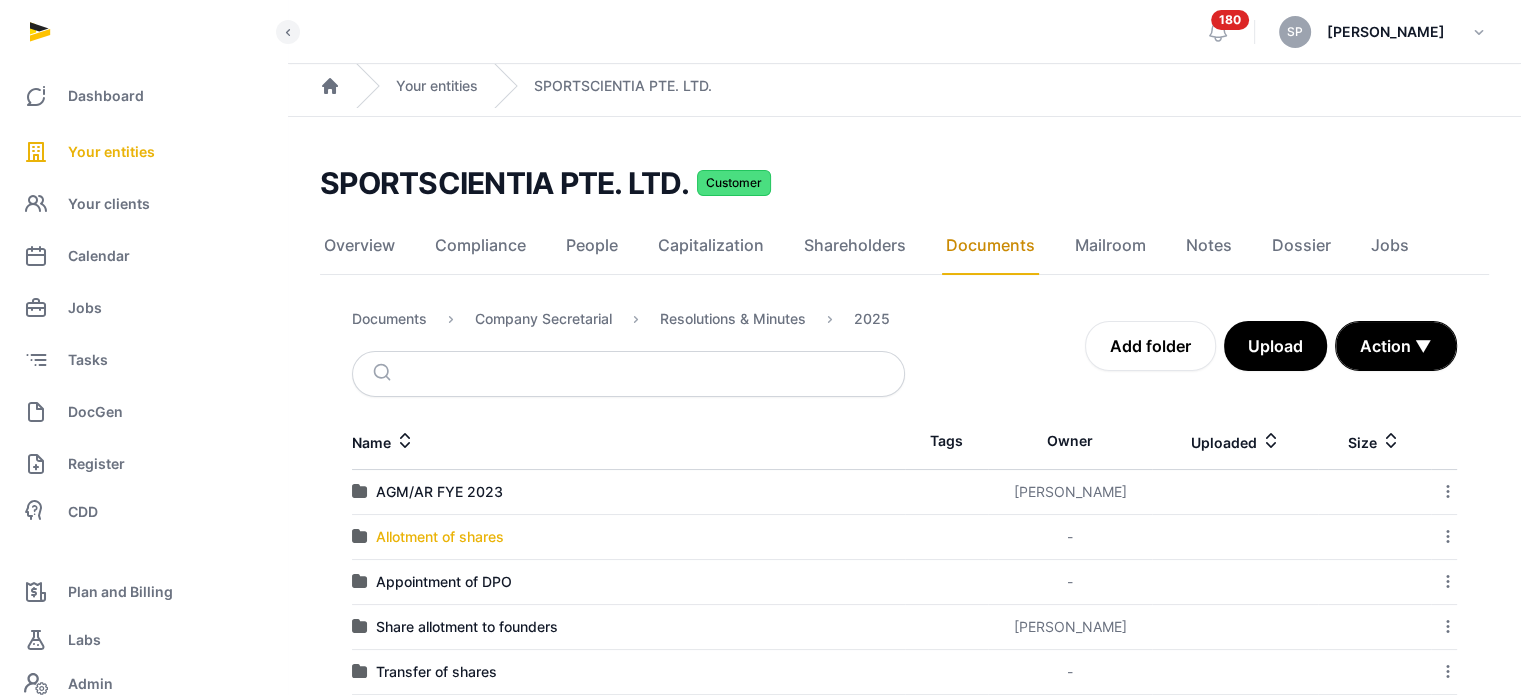 click on "Allotment of shares" at bounding box center (440, 537) 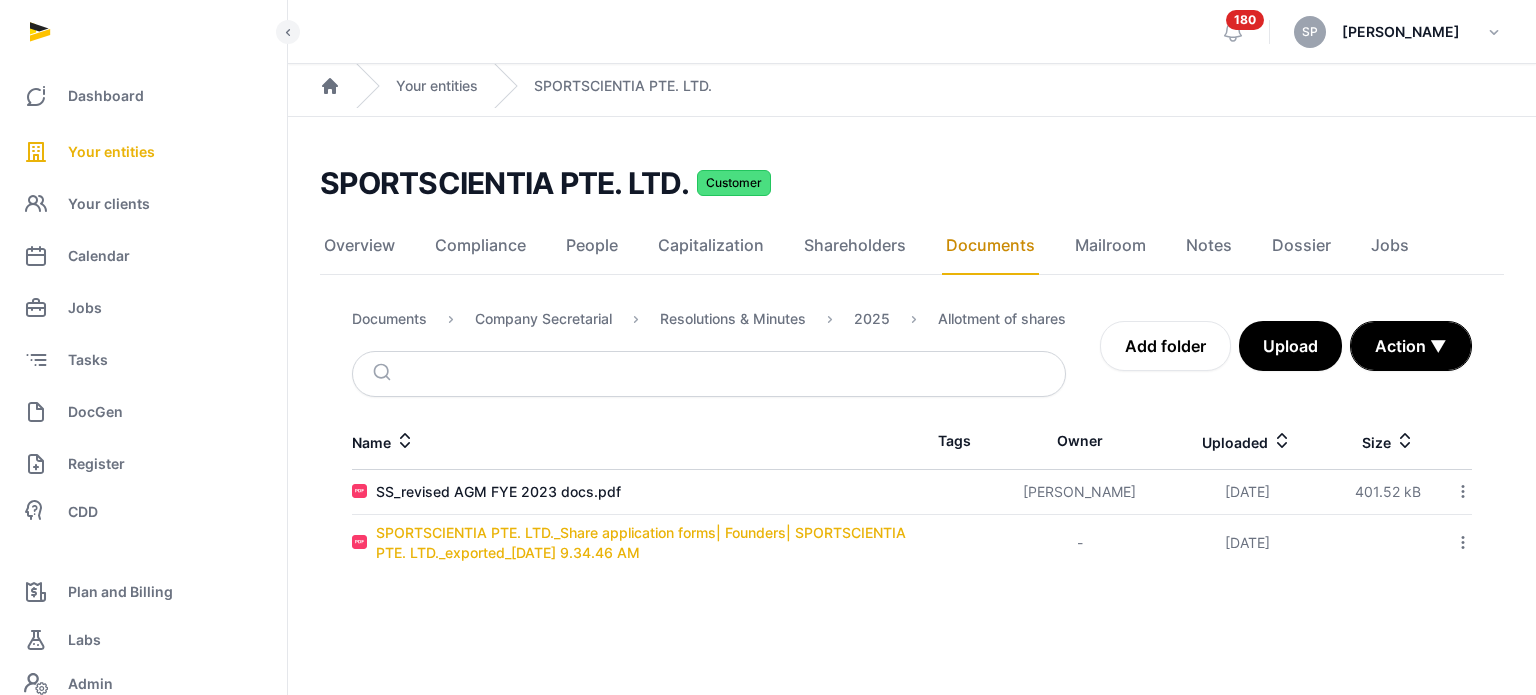 click on "SPORTSCIENTIA PTE. LTD._Share application forms| Founders| SPORTSCIENTIA PTE. LTD._exported_2025-05-15 9.34.46 AM" at bounding box center (644, 543) 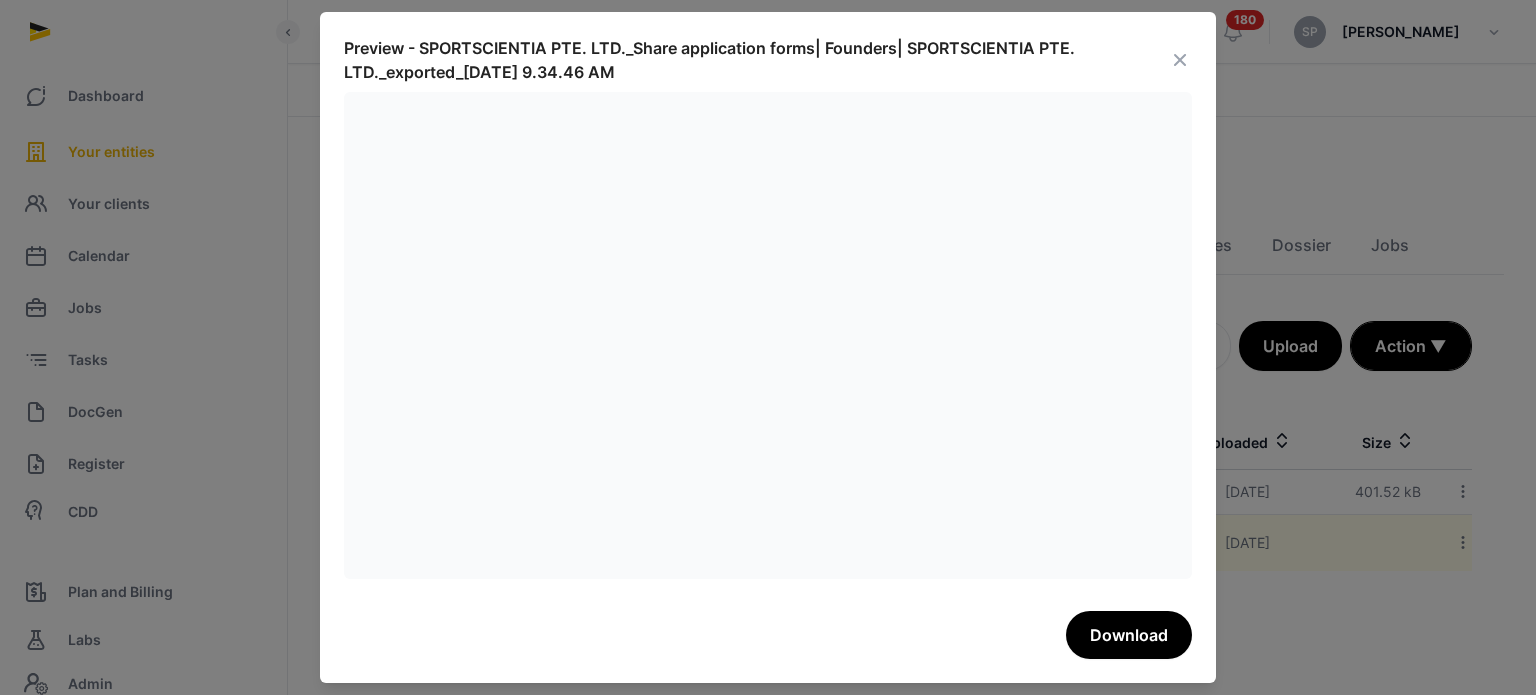 click at bounding box center (1180, 60) 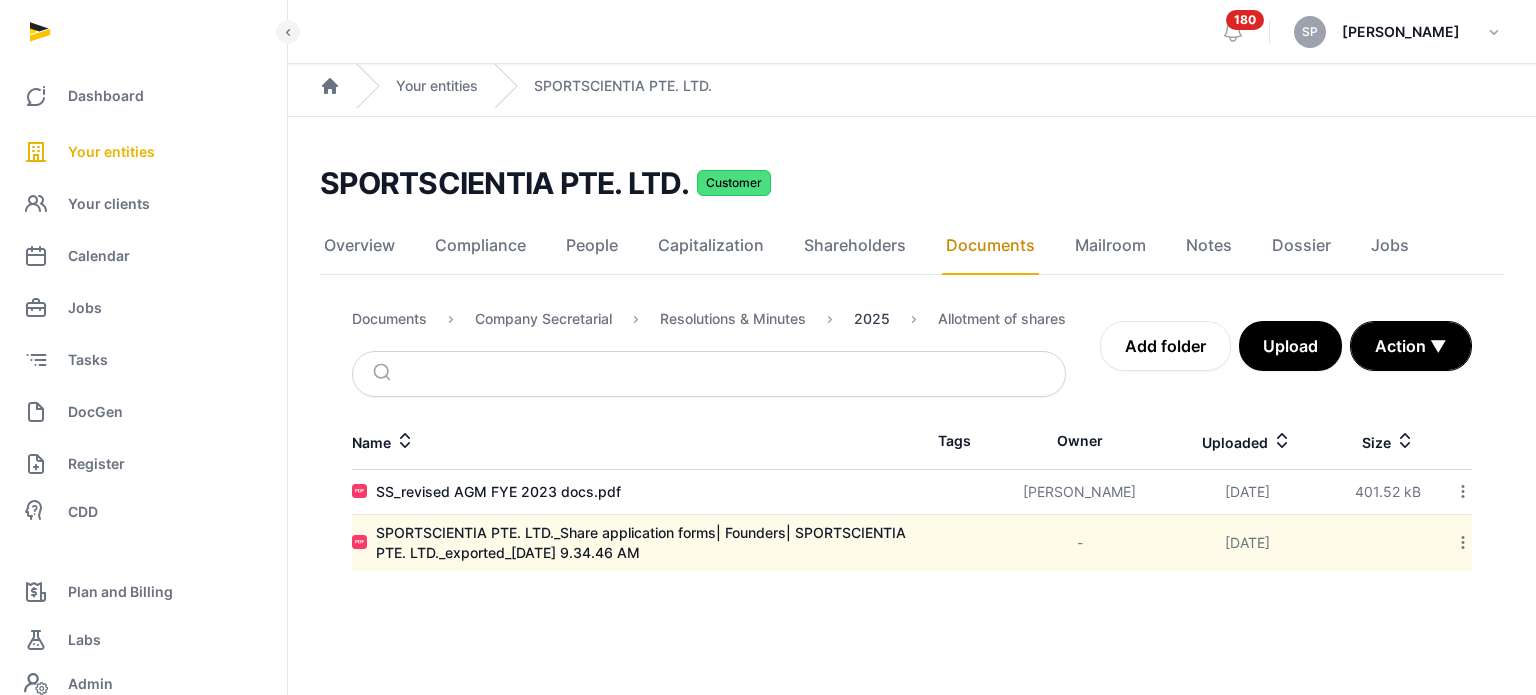 click on "2025" at bounding box center [872, 319] 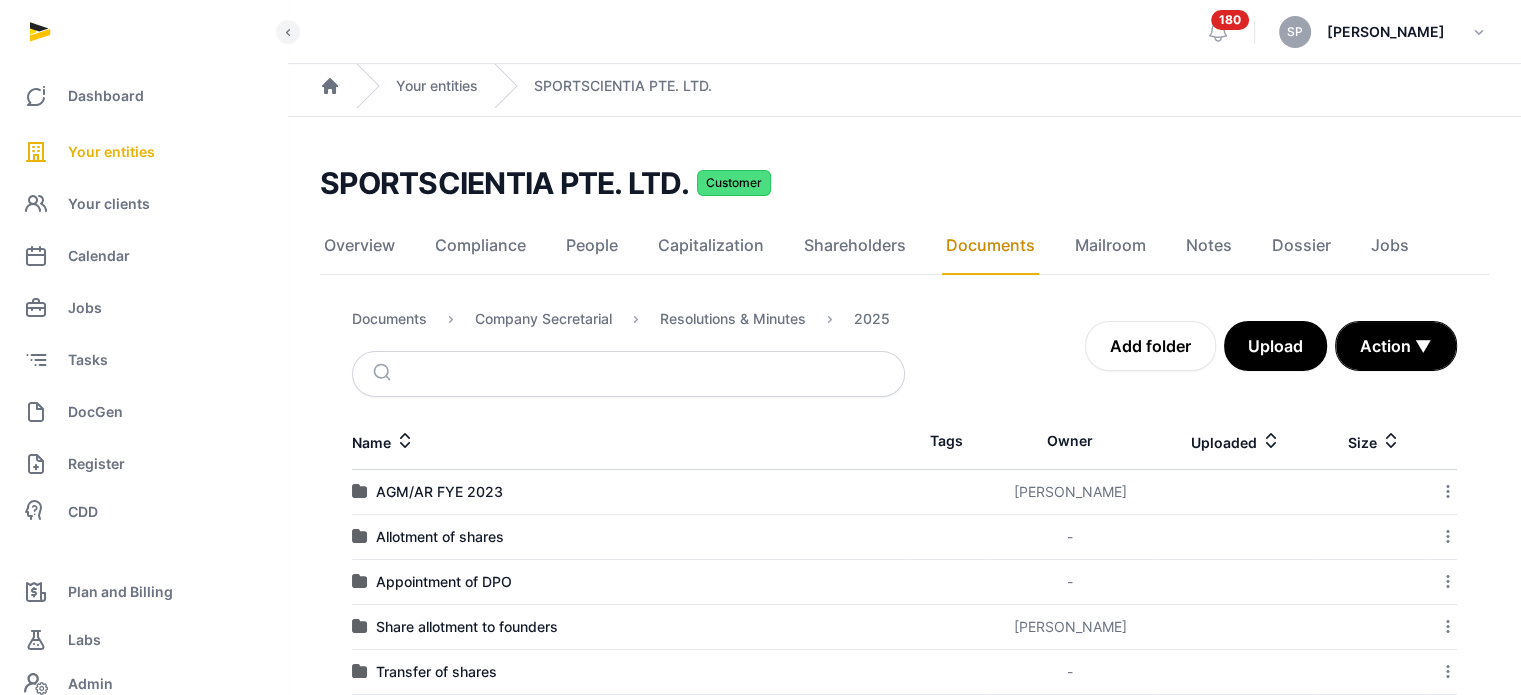 scroll, scrollTop: 81, scrollLeft: 0, axis: vertical 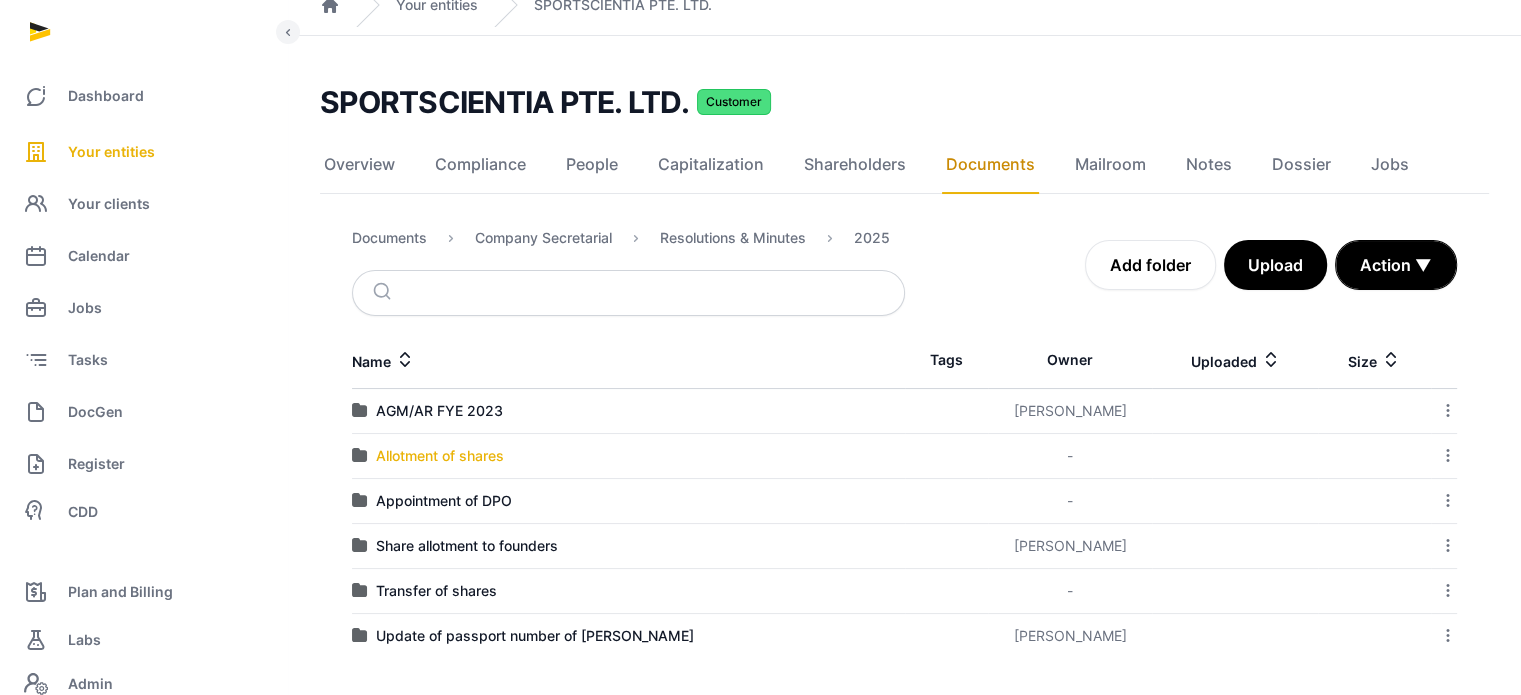 click on "Allotment of shares" at bounding box center (440, 456) 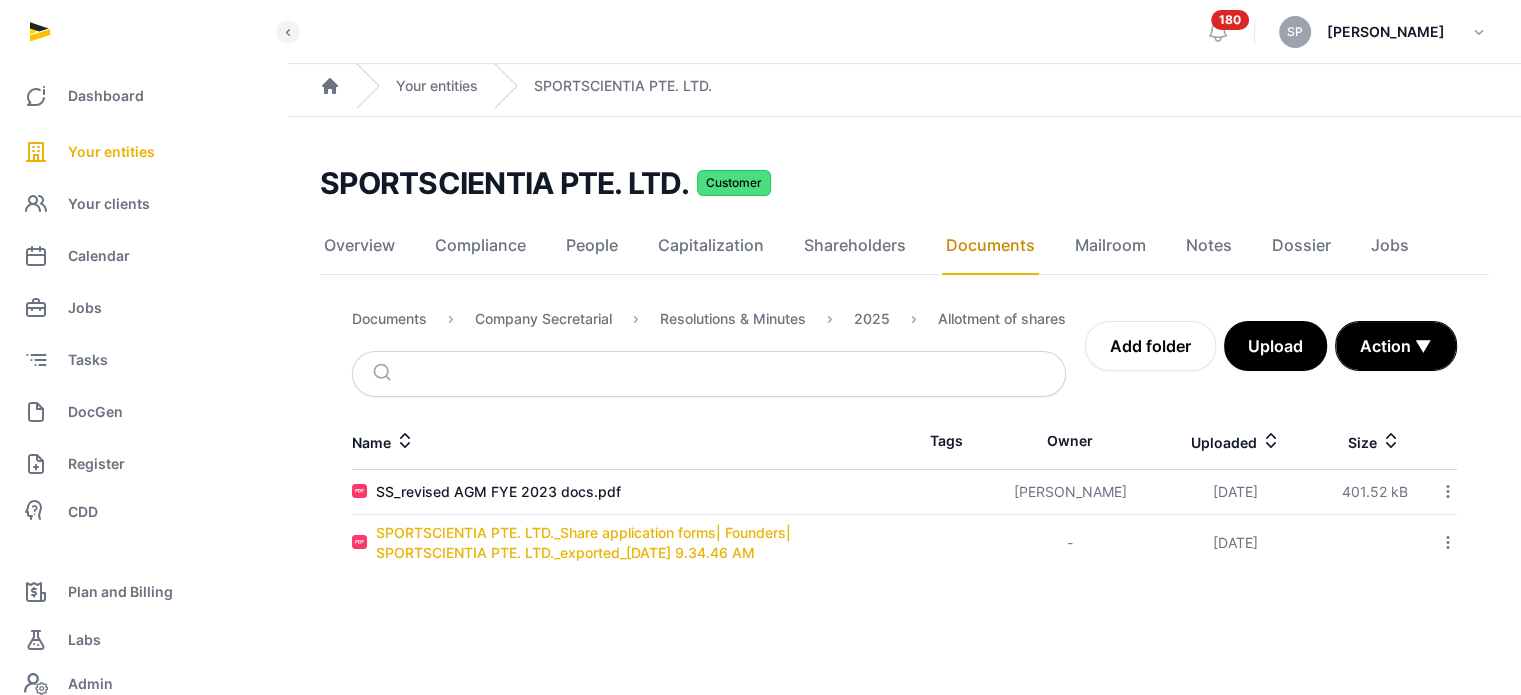 scroll, scrollTop: 0, scrollLeft: 0, axis: both 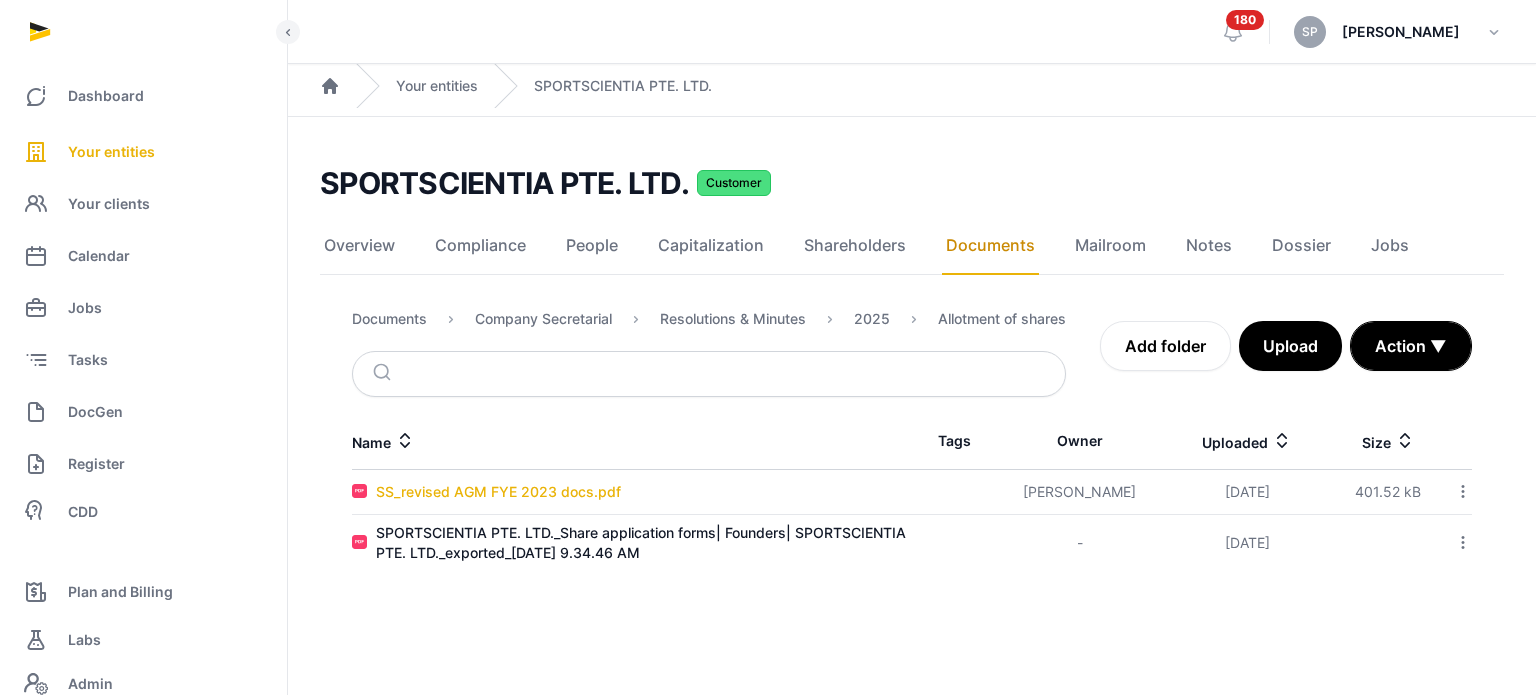 click on "SS_revised AGM FYE 2023 docs.pdf" at bounding box center [498, 492] 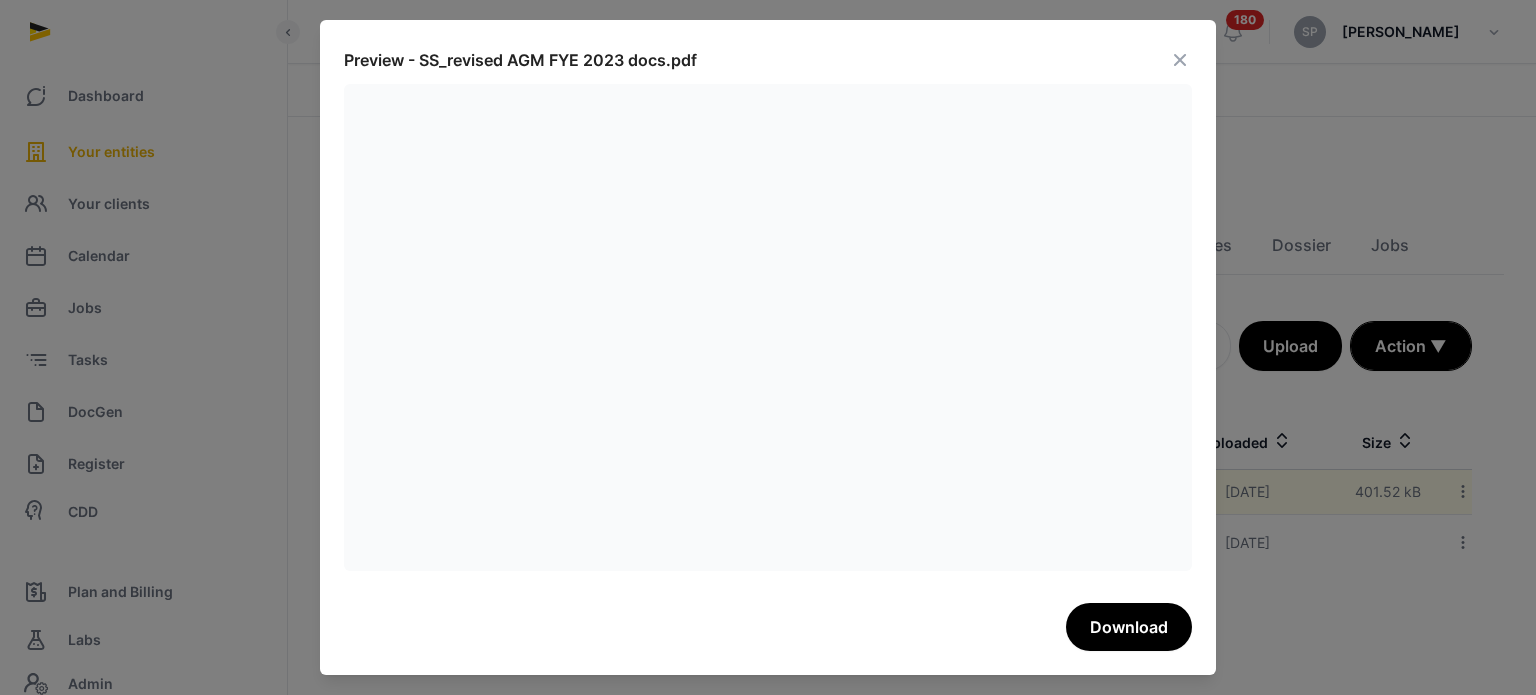 click at bounding box center (1180, 60) 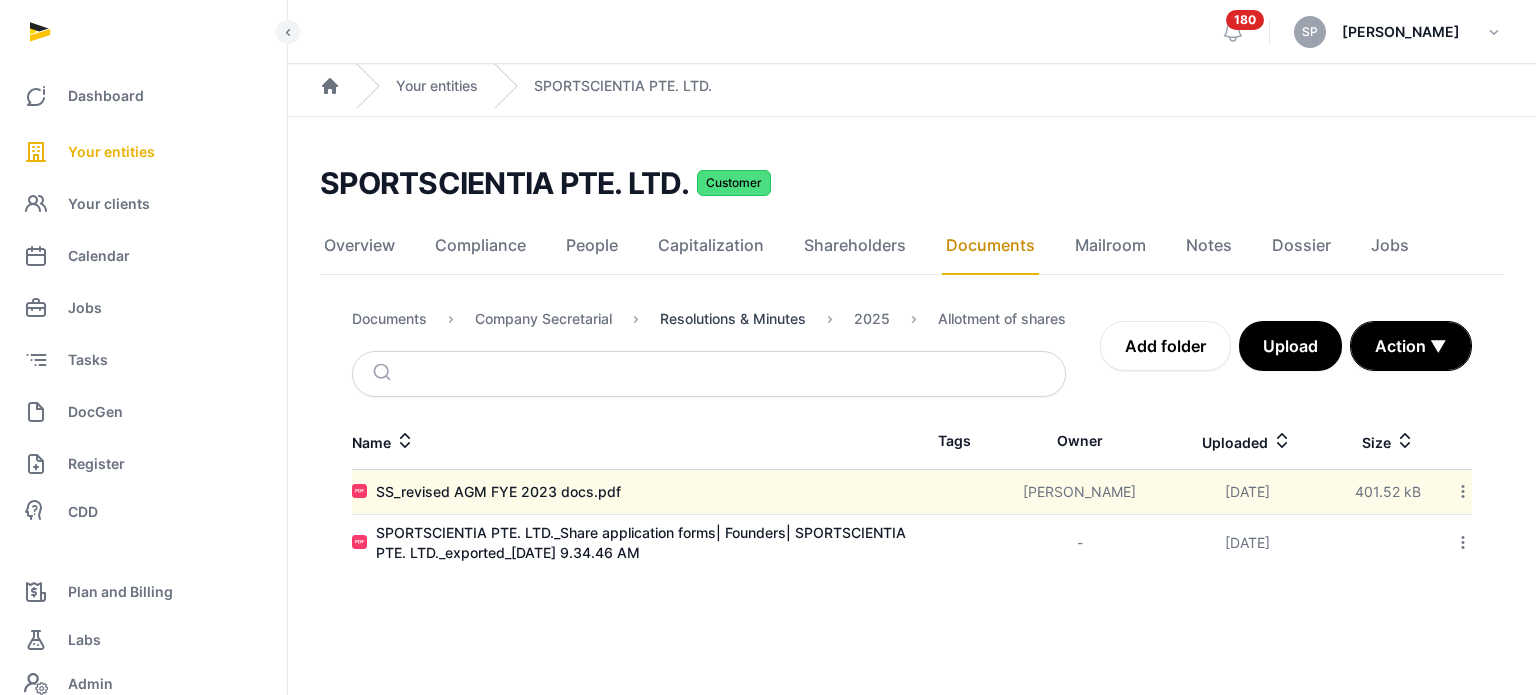 click on "Resolutions & Minutes" at bounding box center [733, 319] 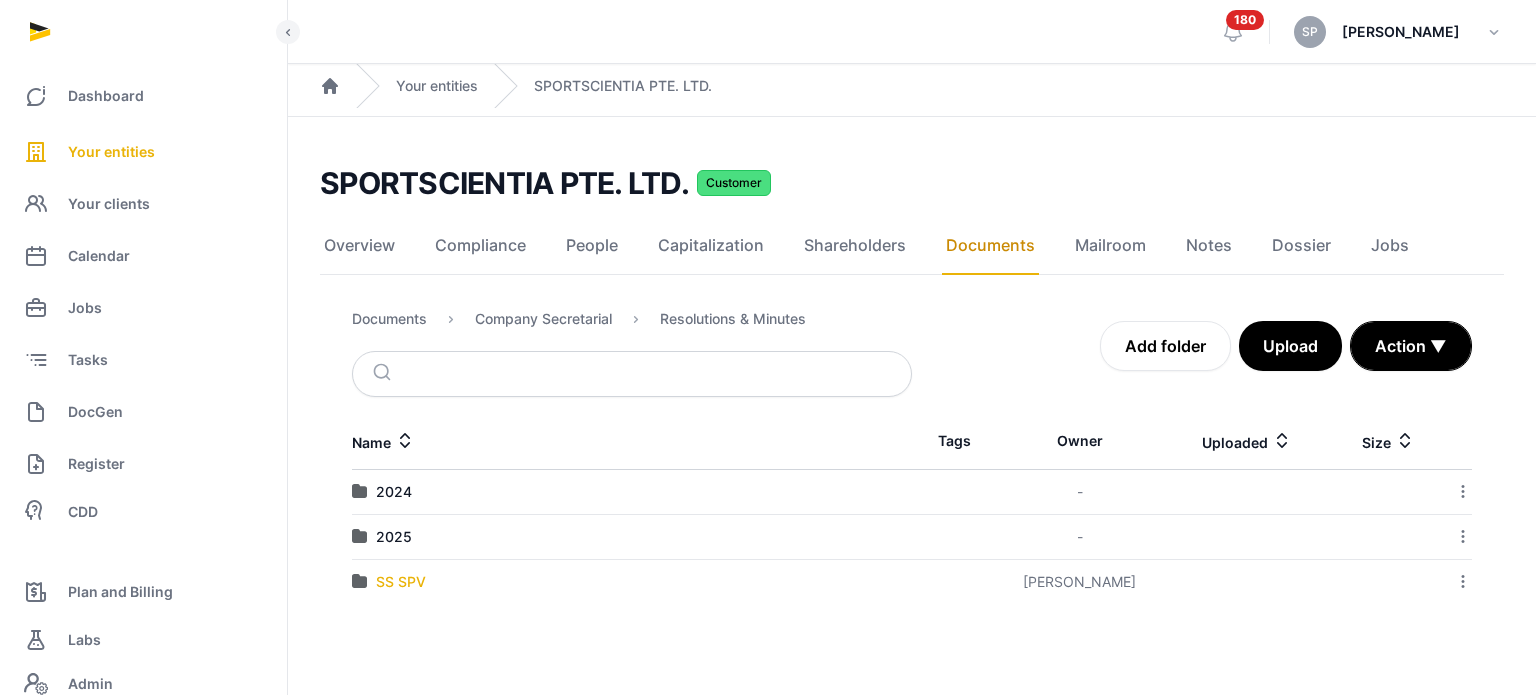 click on "SS SPV" at bounding box center (401, 582) 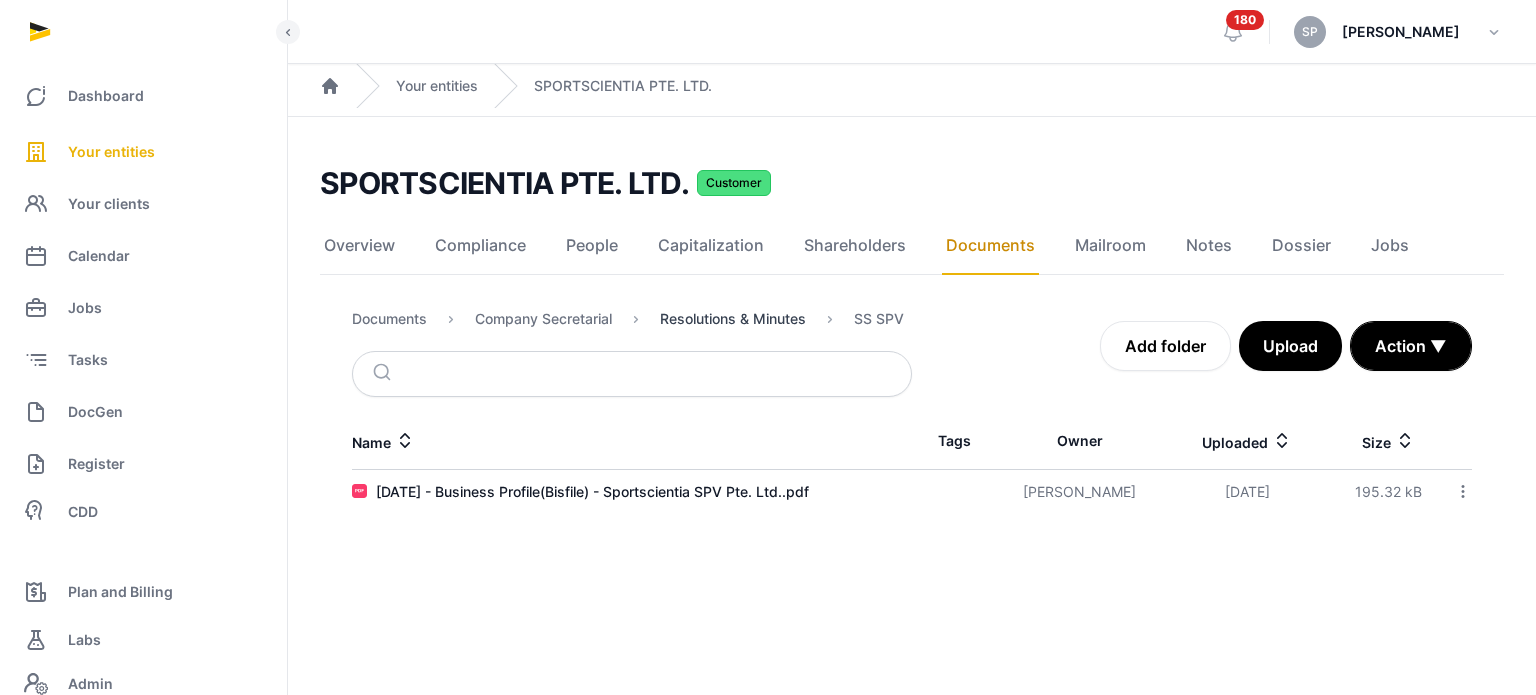 click on "Resolutions & Minutes" at bounding box center (733, 319) 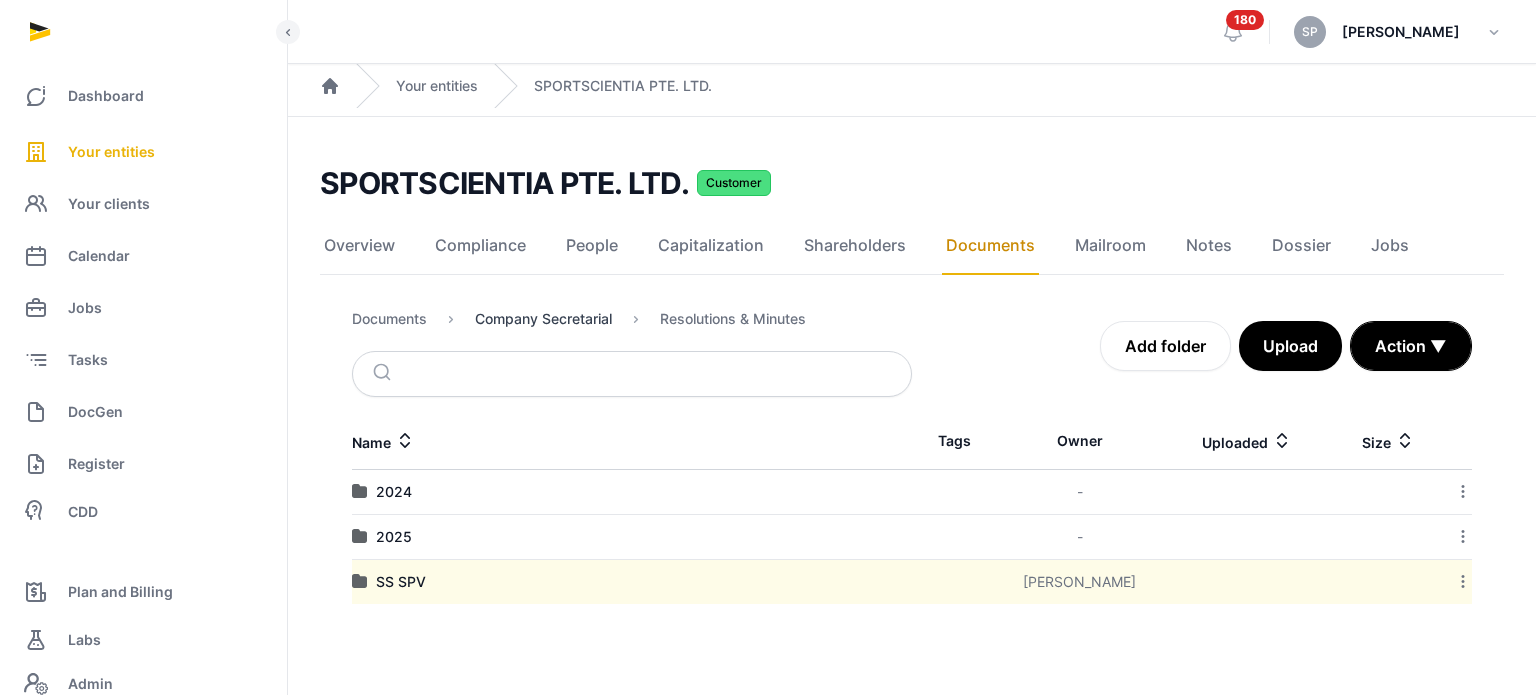 click on "Company Secretarial" at bounding box center [543, 319] 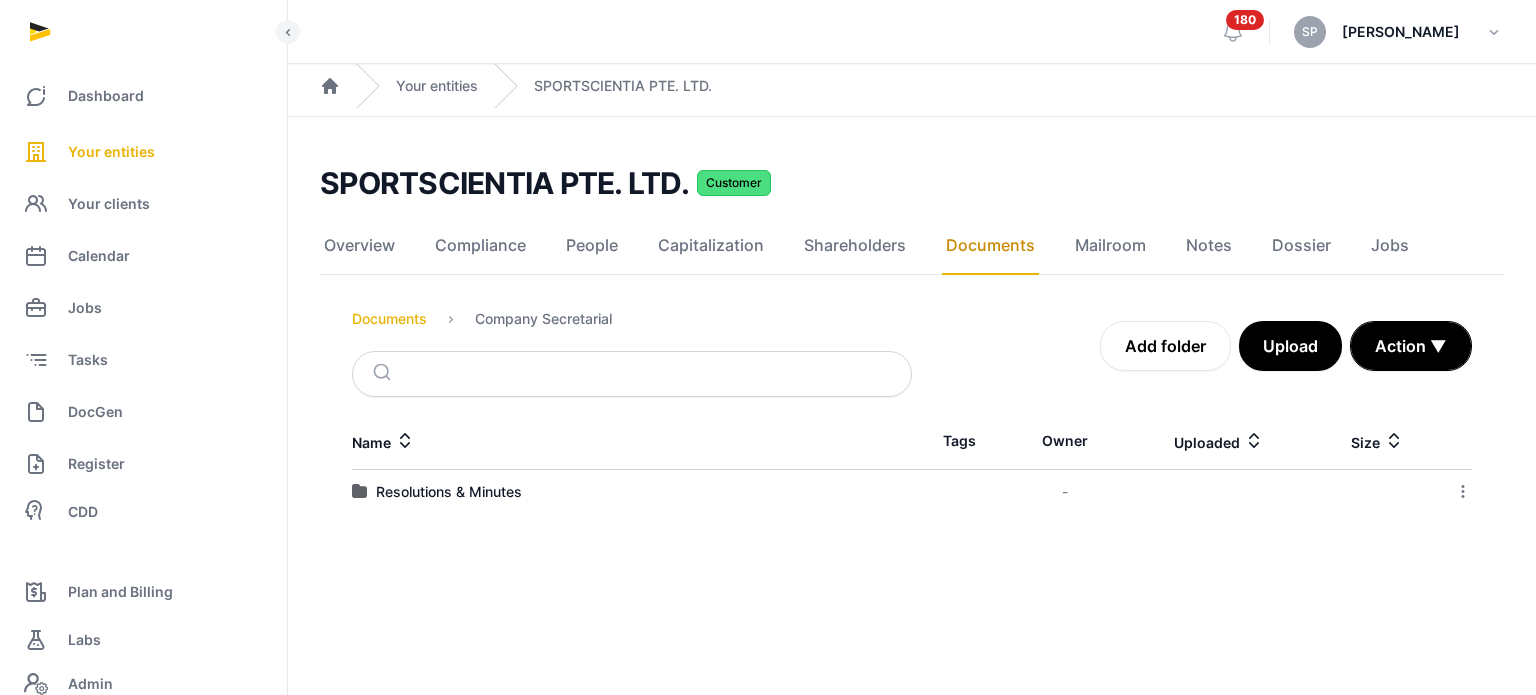 click on "Documents" at bounding box center [389, 319] 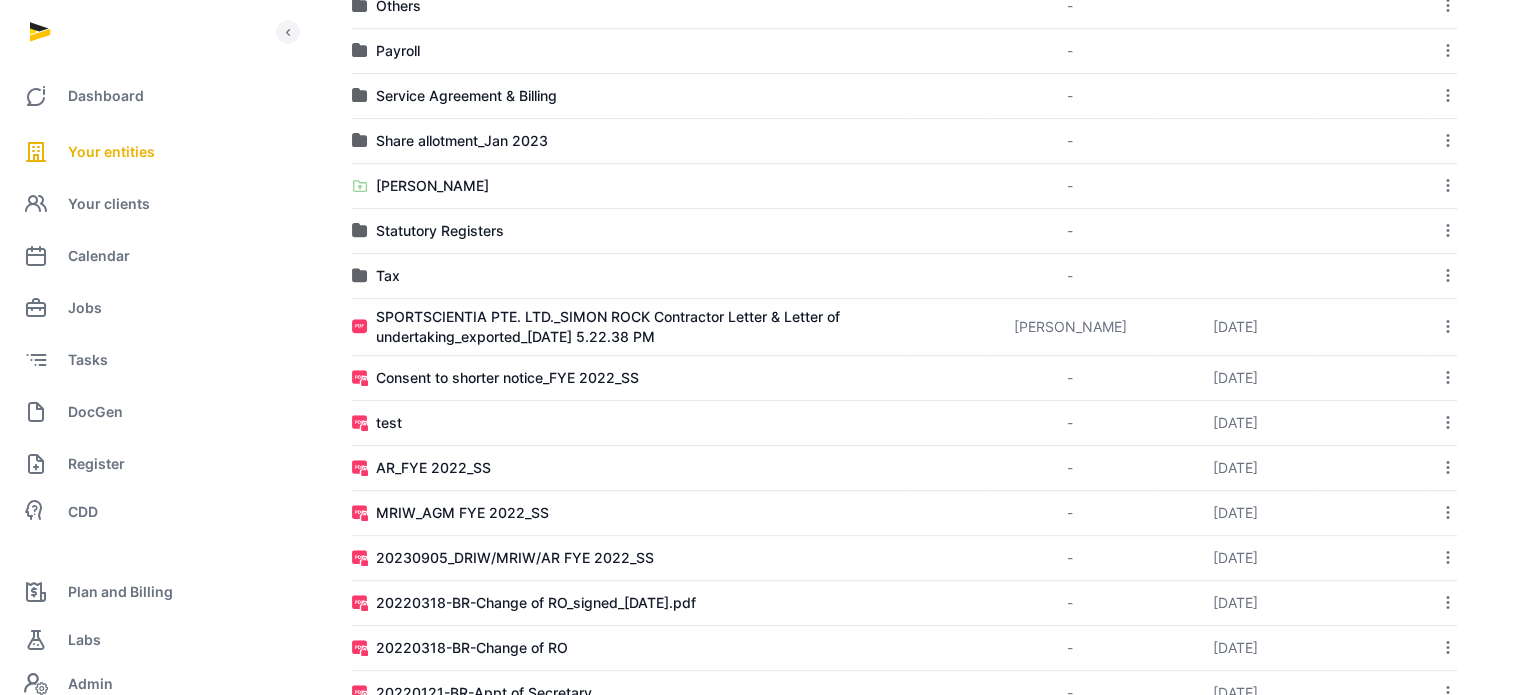 scroll, scrollTop: 664, scrollLeft: 0, axis: vertical 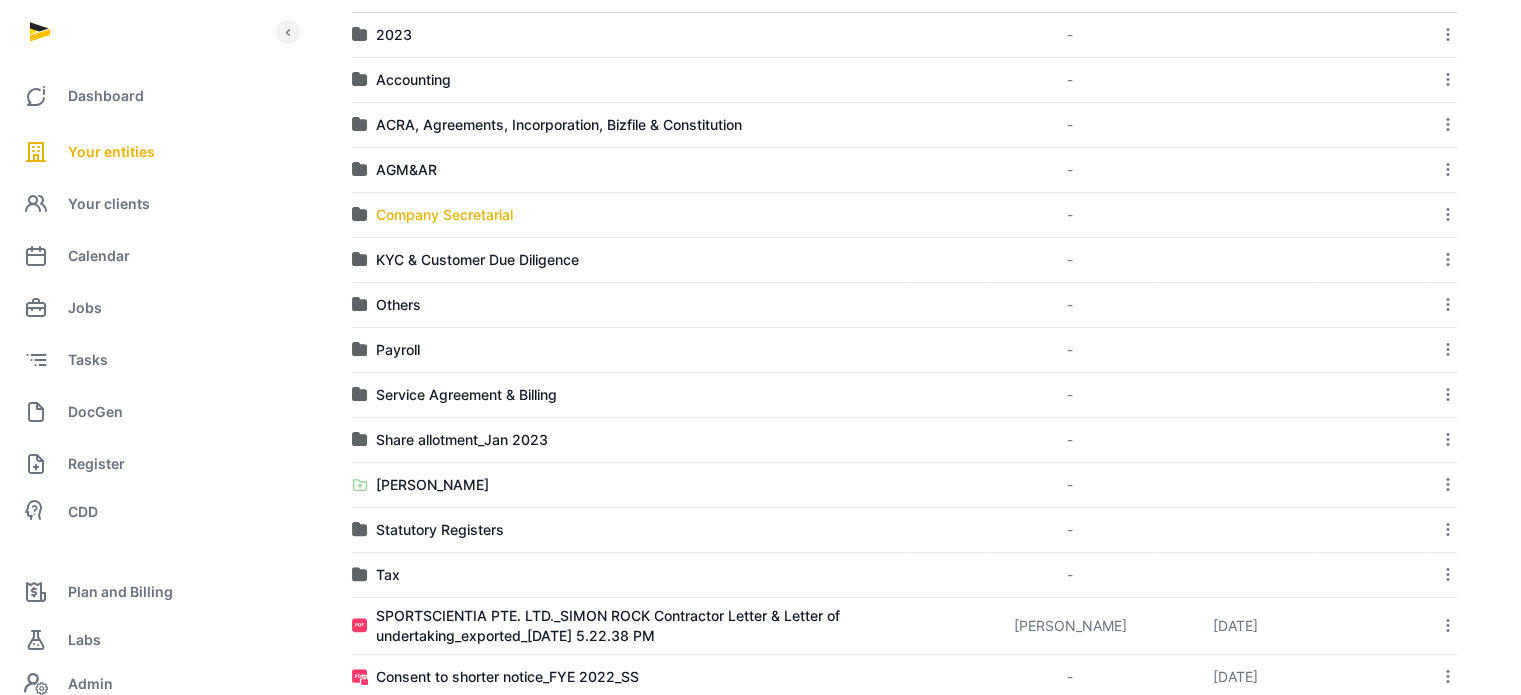 click on "Company Secretarial" at bounding box center [444, 215] 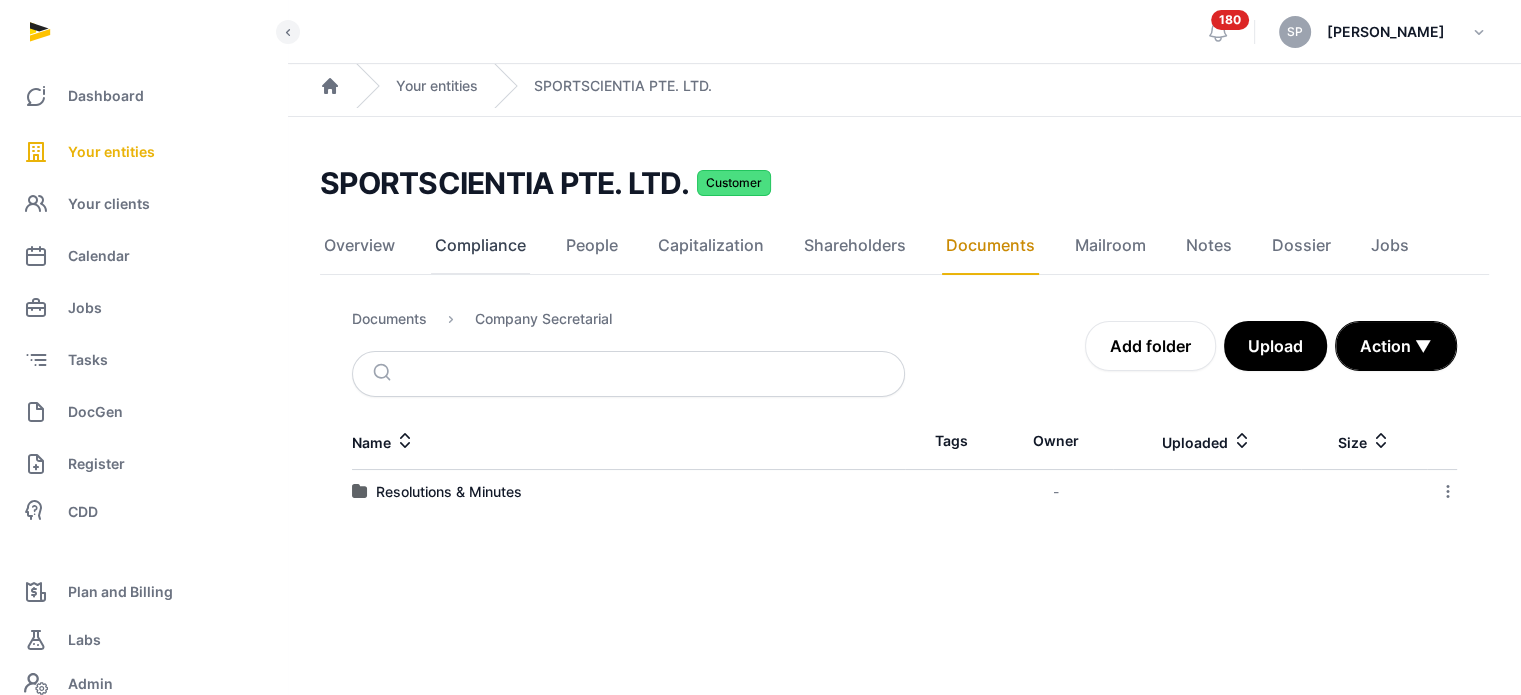 scroll, scrollTop: 0, scrollLeft: 0, axis: both 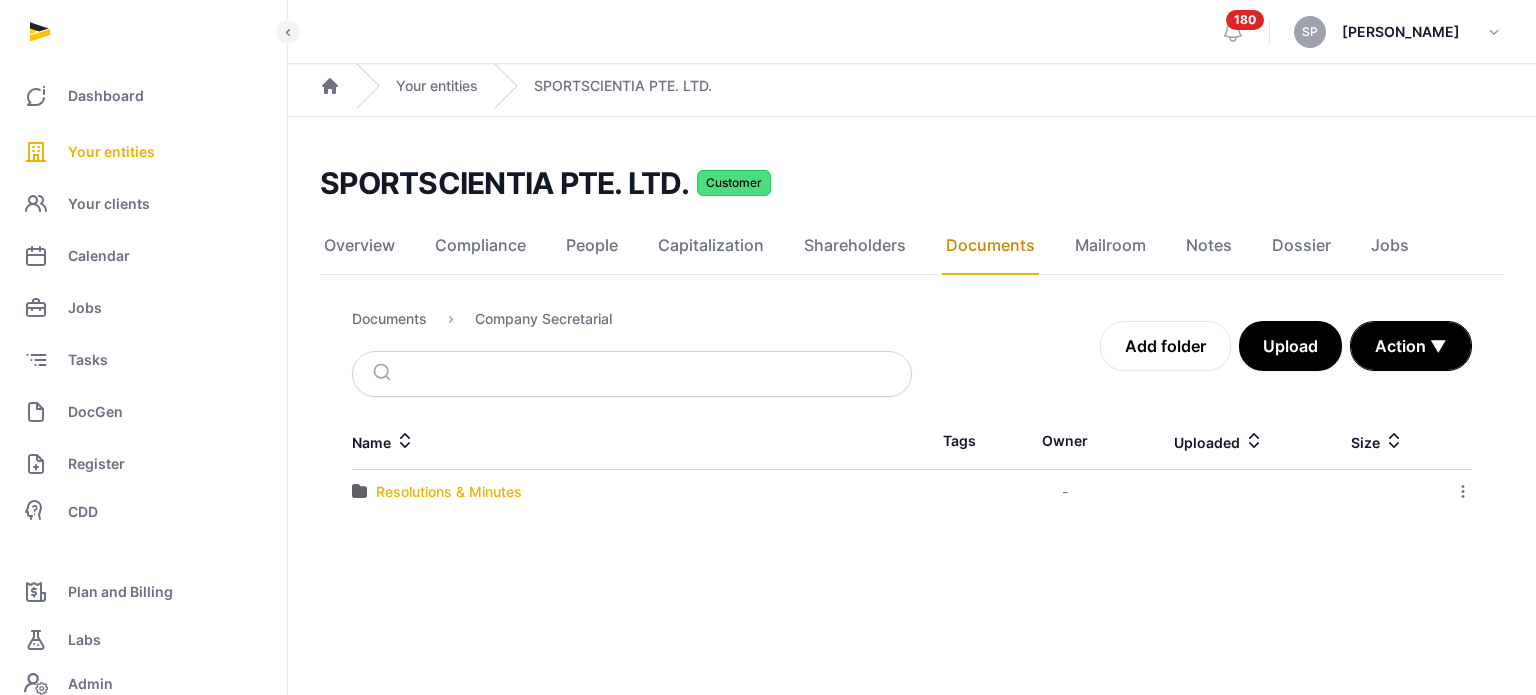 click on "Resolutions & Minutes" at bounding box center (449, 492) 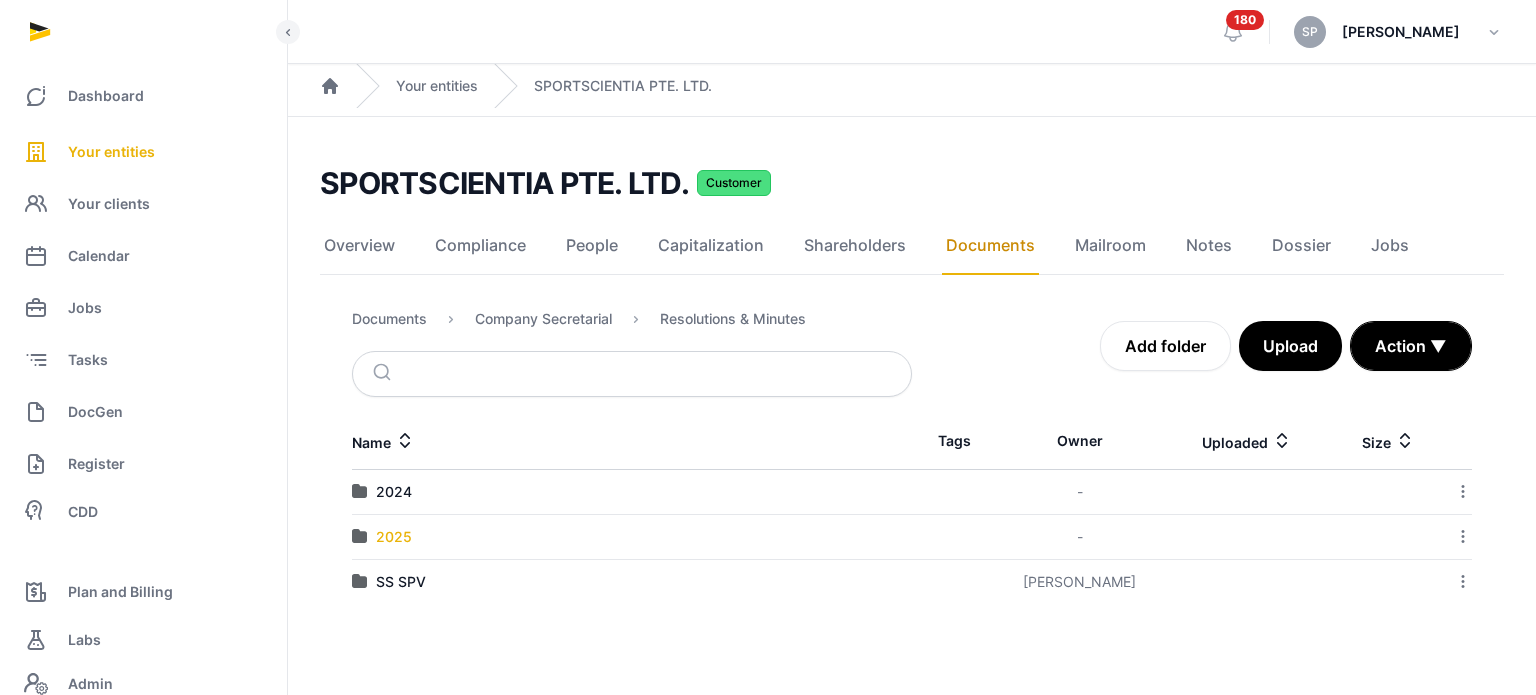 click on "2025" at bounding box center (394, 537) 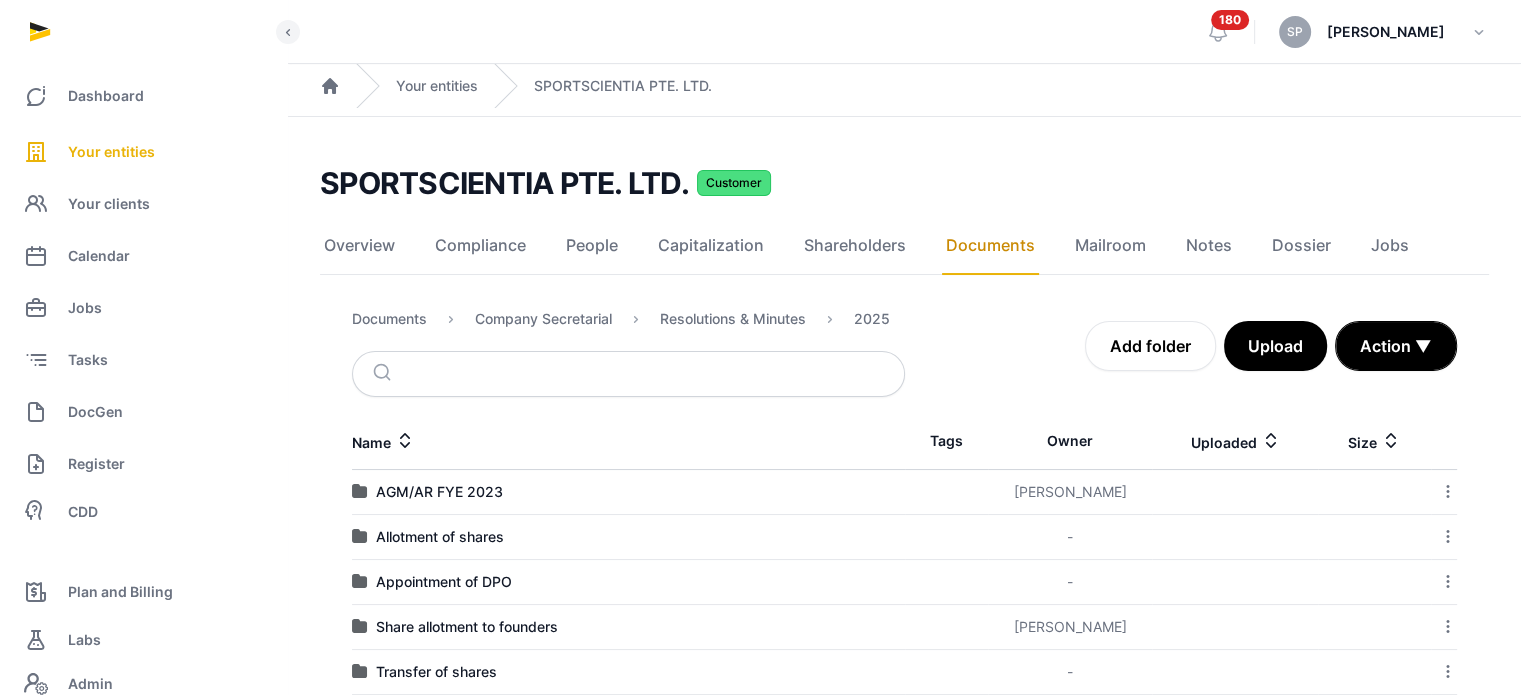 scroll, scrollTop: 81, scrollLeft: 0, axis: vertical 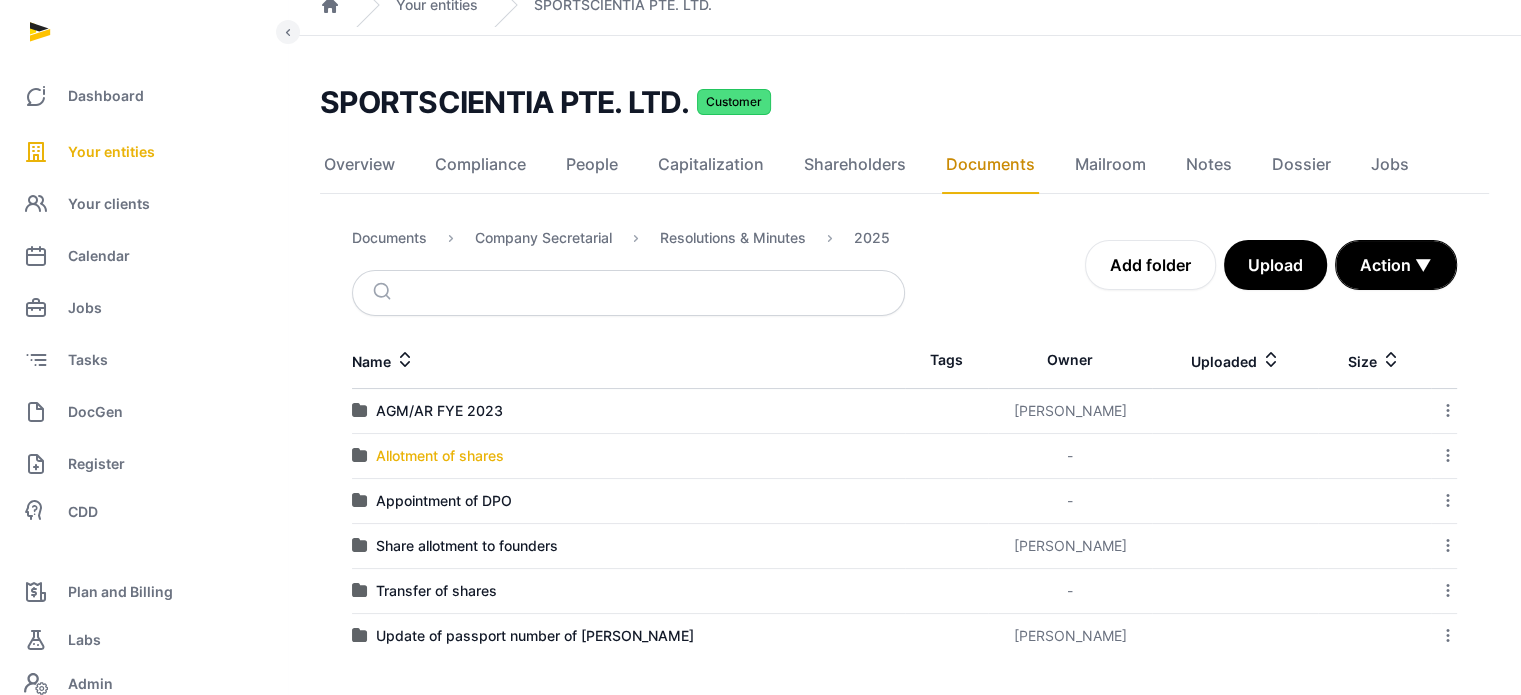 click on "Allotment of shares" at bounding box center [440, 456] 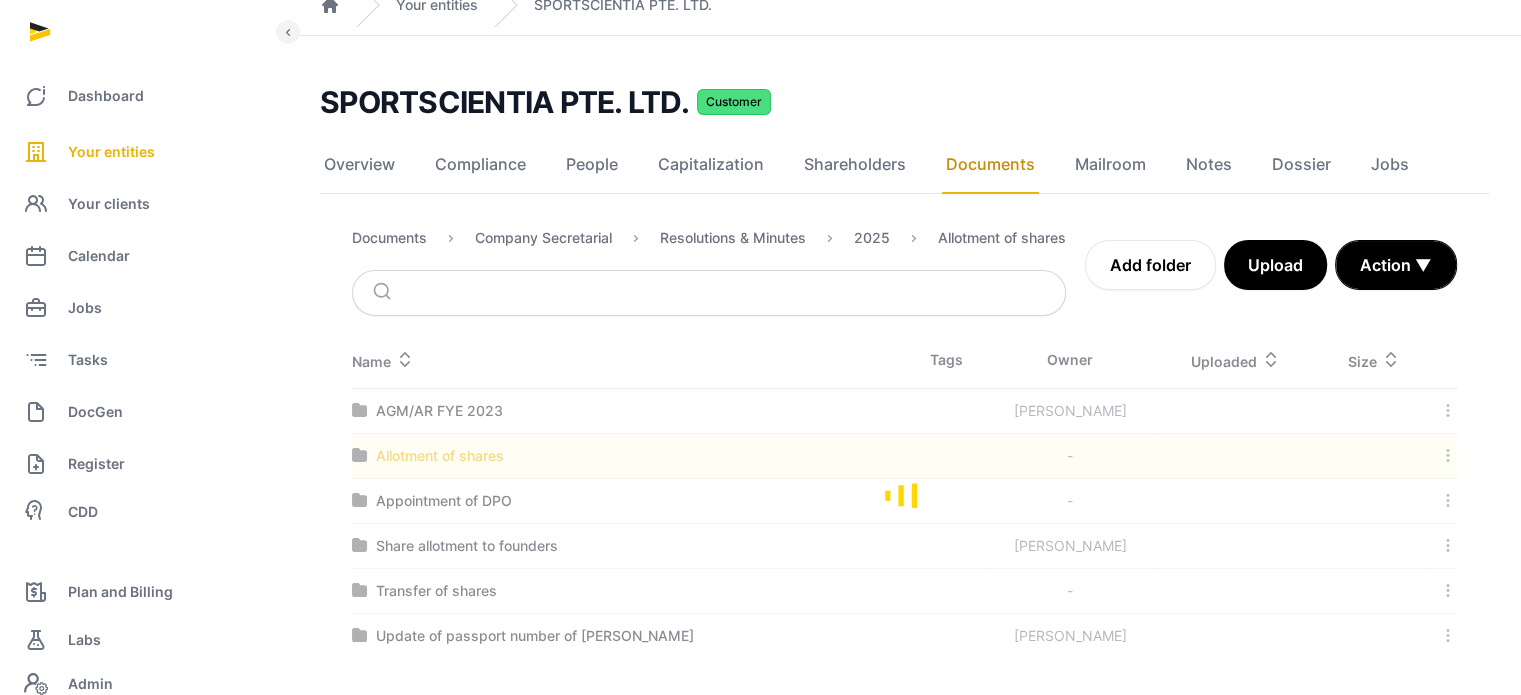 scroll, scrollTop: 0, scrollLeft: 0, axis: both 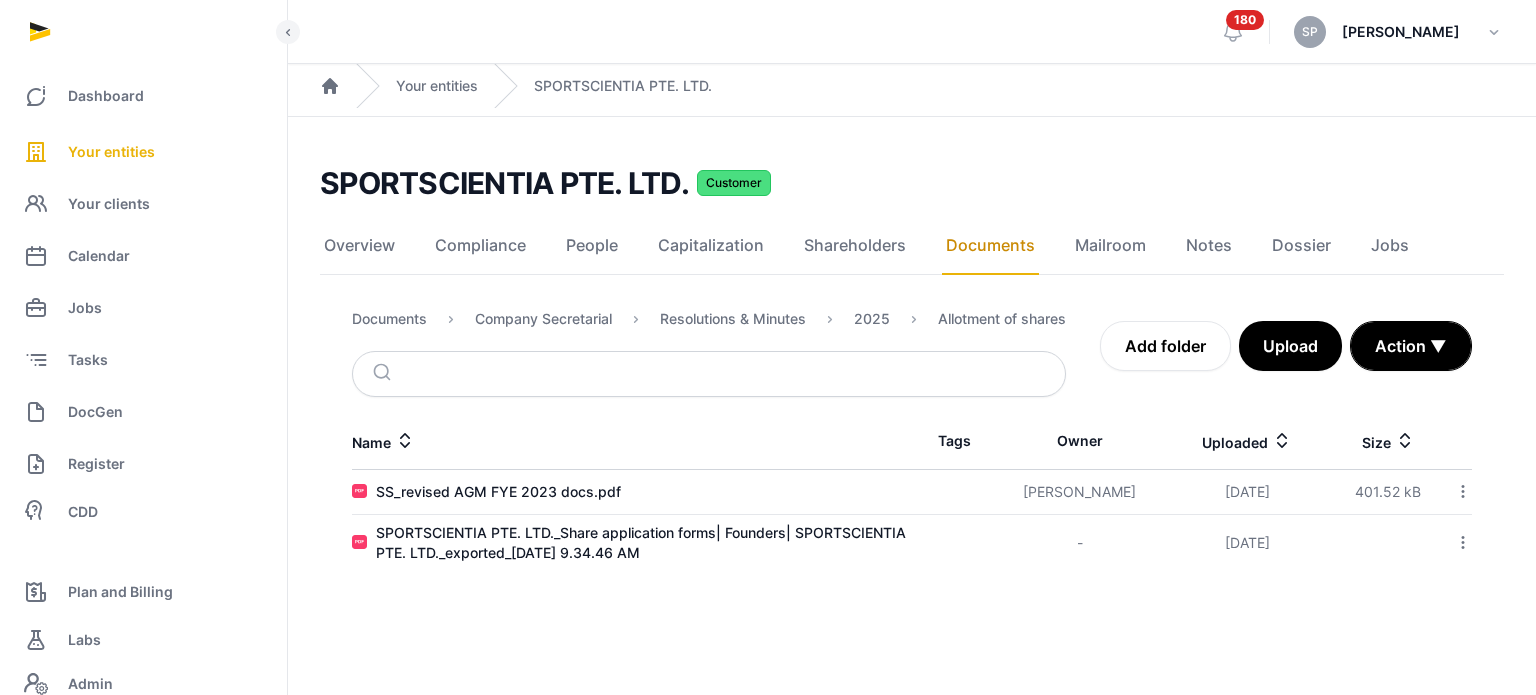 click on "SPORTSCIENTIA PTE. LTD._Share application forms| Founders| SPORTSCIENTIA PTE. LTD._exported_2025-05-15 9.34.46 AM" at bounding box center (632, 543) 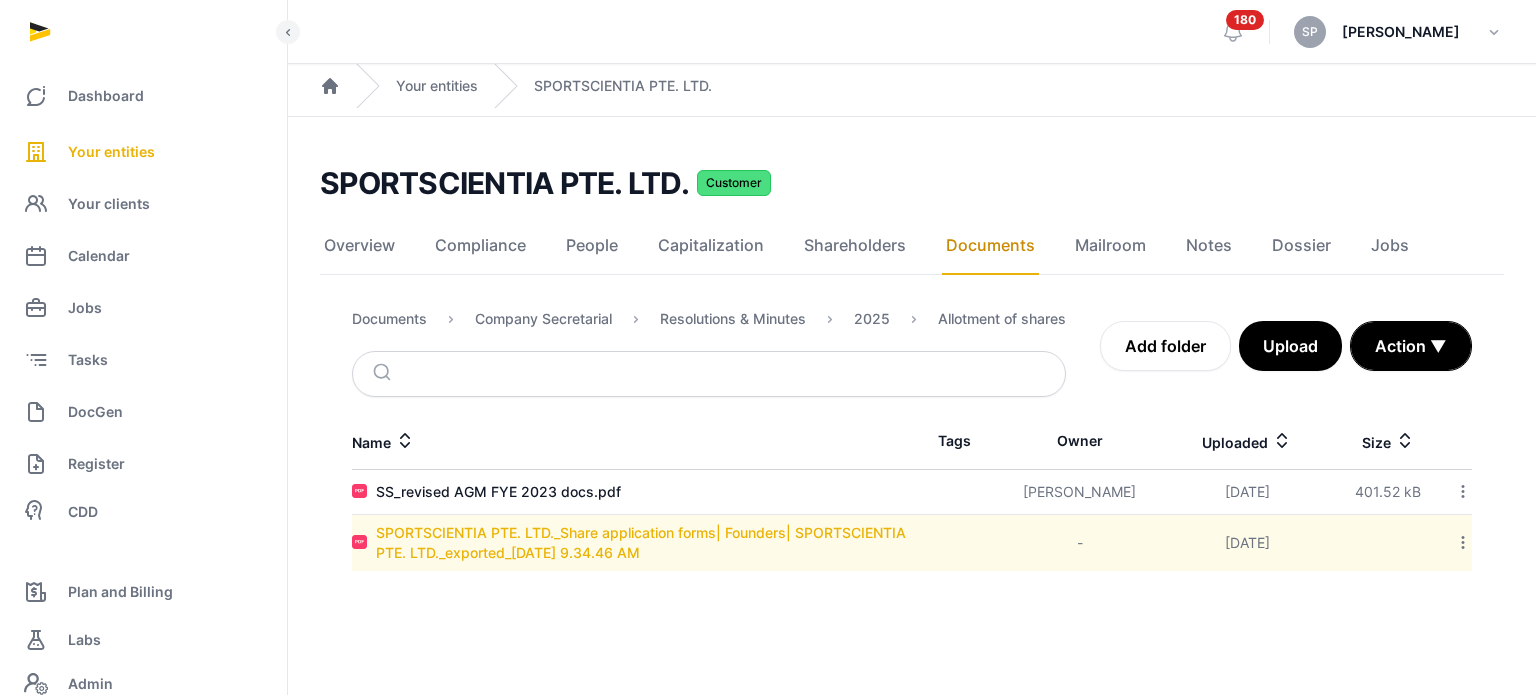 click on "SPORTSCIENTIA PTE. LTD._Share application forms| Founders| SPORTSCIENTIA PTE. LTD._exported_2025-05-15 9.34.46 AM" at bounding box center [644, 543] 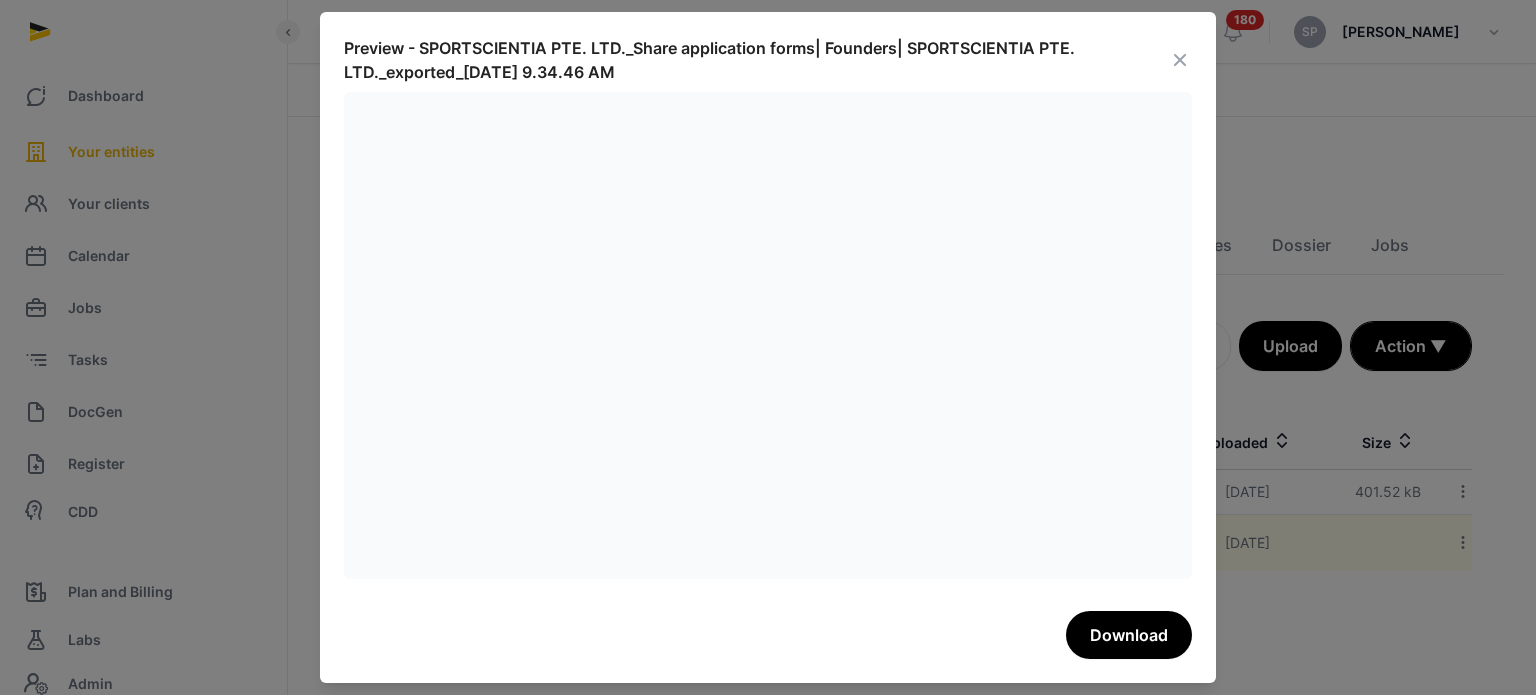 click at bounding box center [1180, 60] 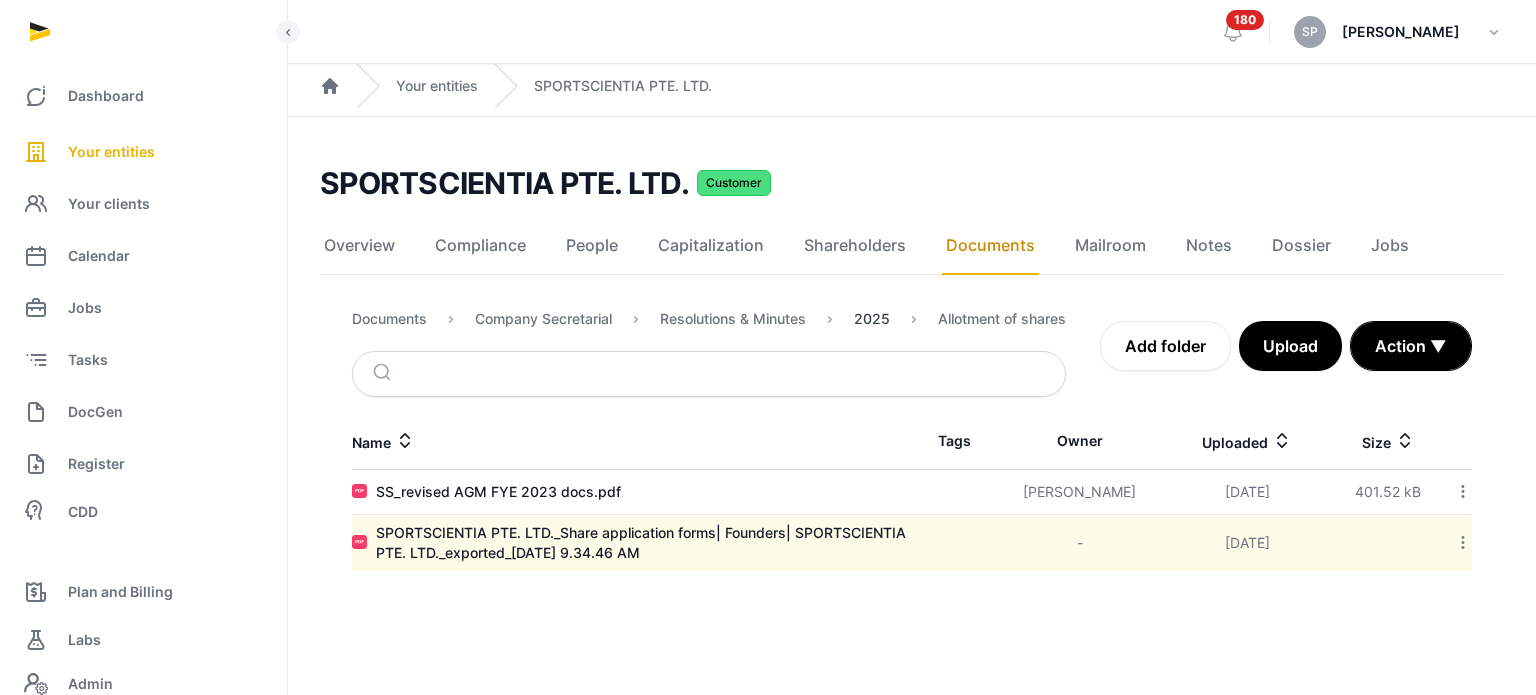 click on "2025" at bounding box center (872, 319) 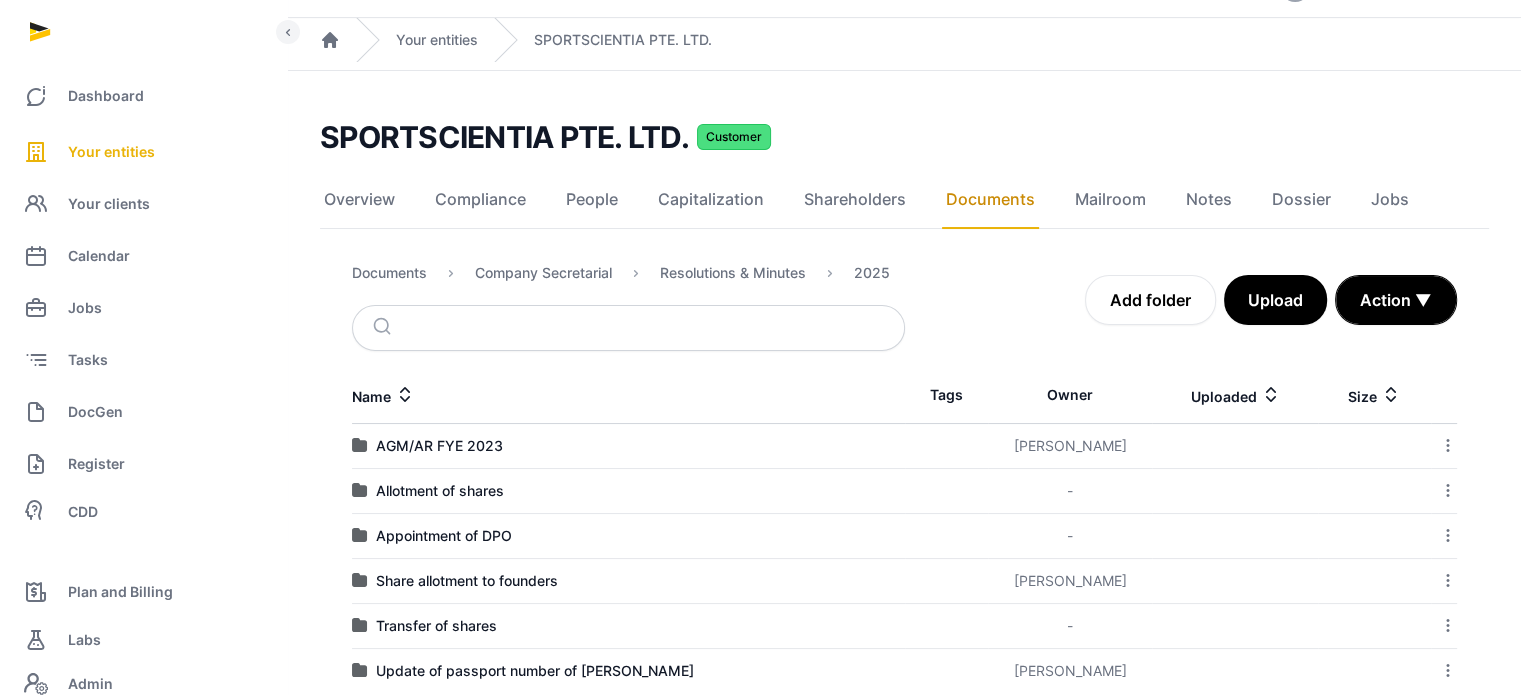scroll, scrollTop: 81, scrollLeft: 0, axis: vertical 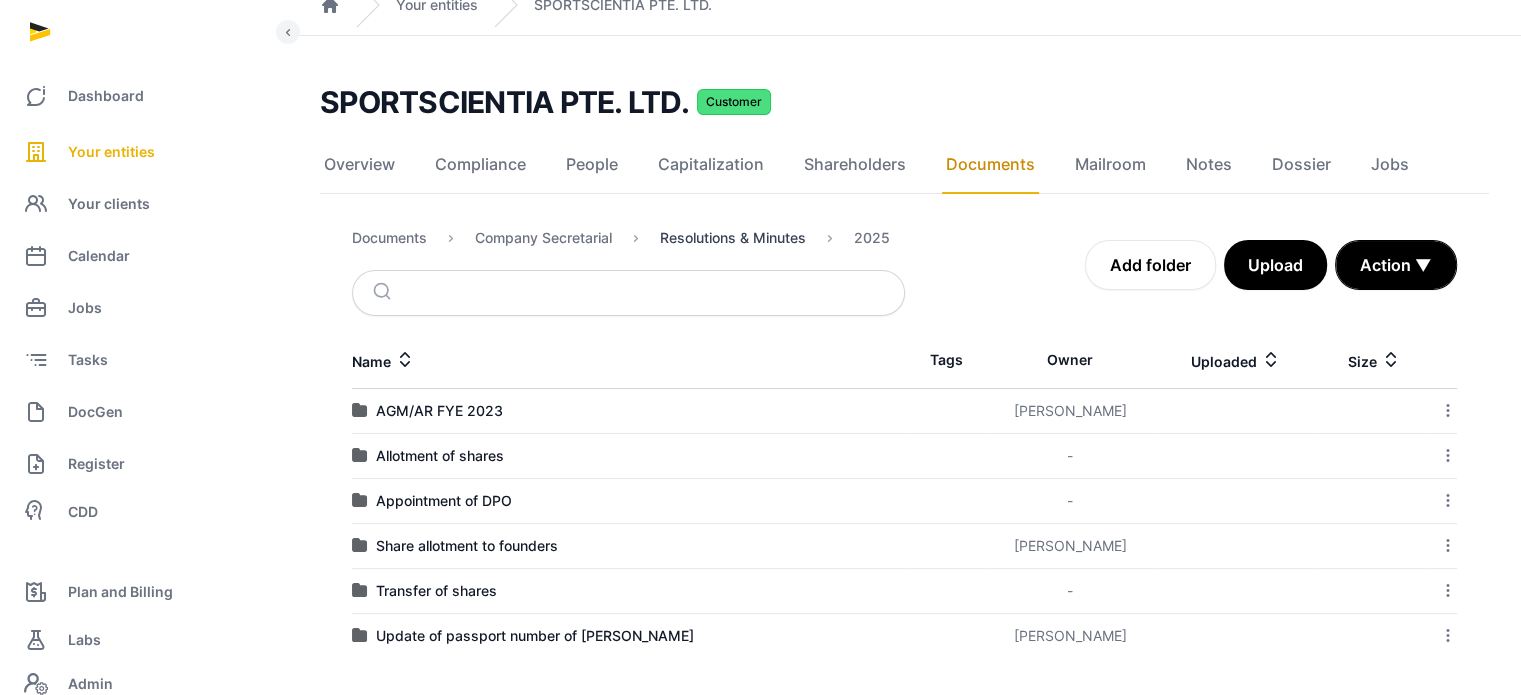 click on "Resolutions & Minutes" at bounding box center (733, 238) 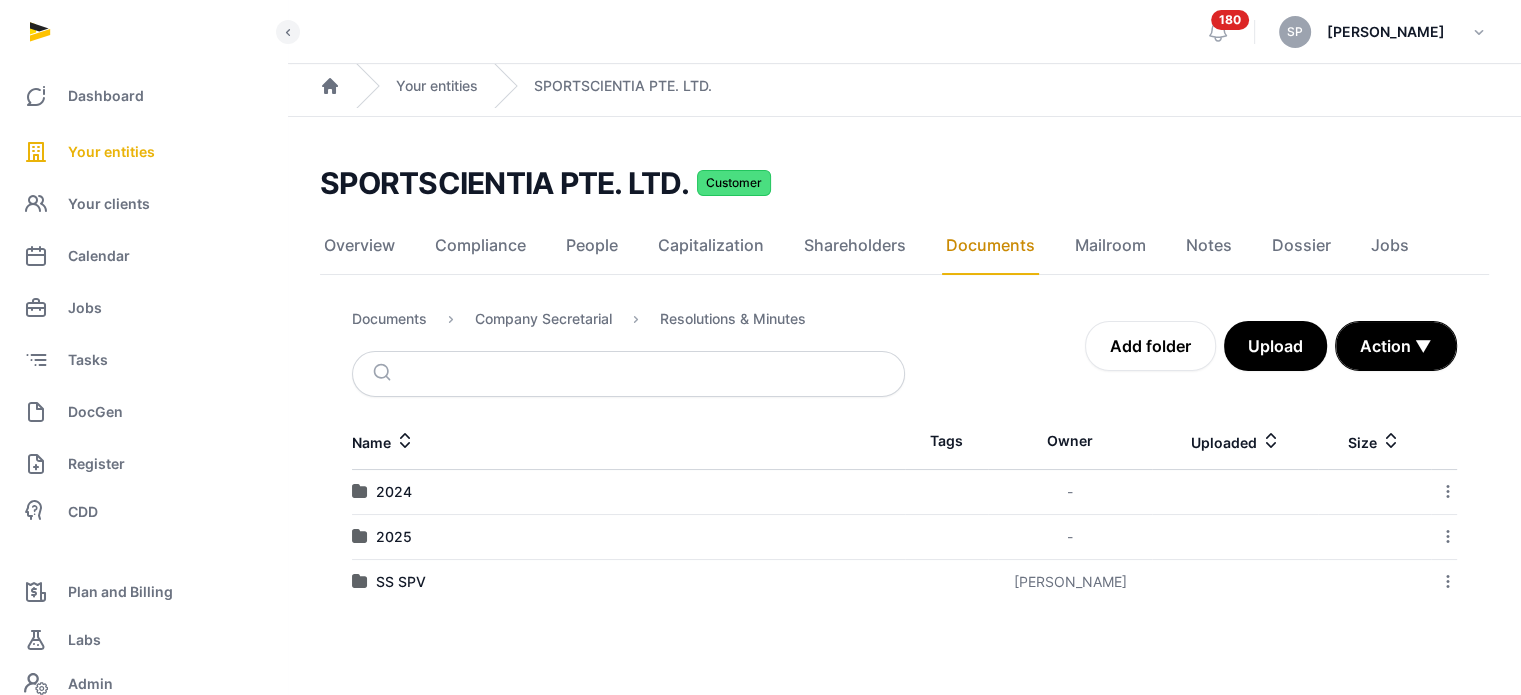 scroll, scrollTop: 0, scrollLeft: 0, axis: both 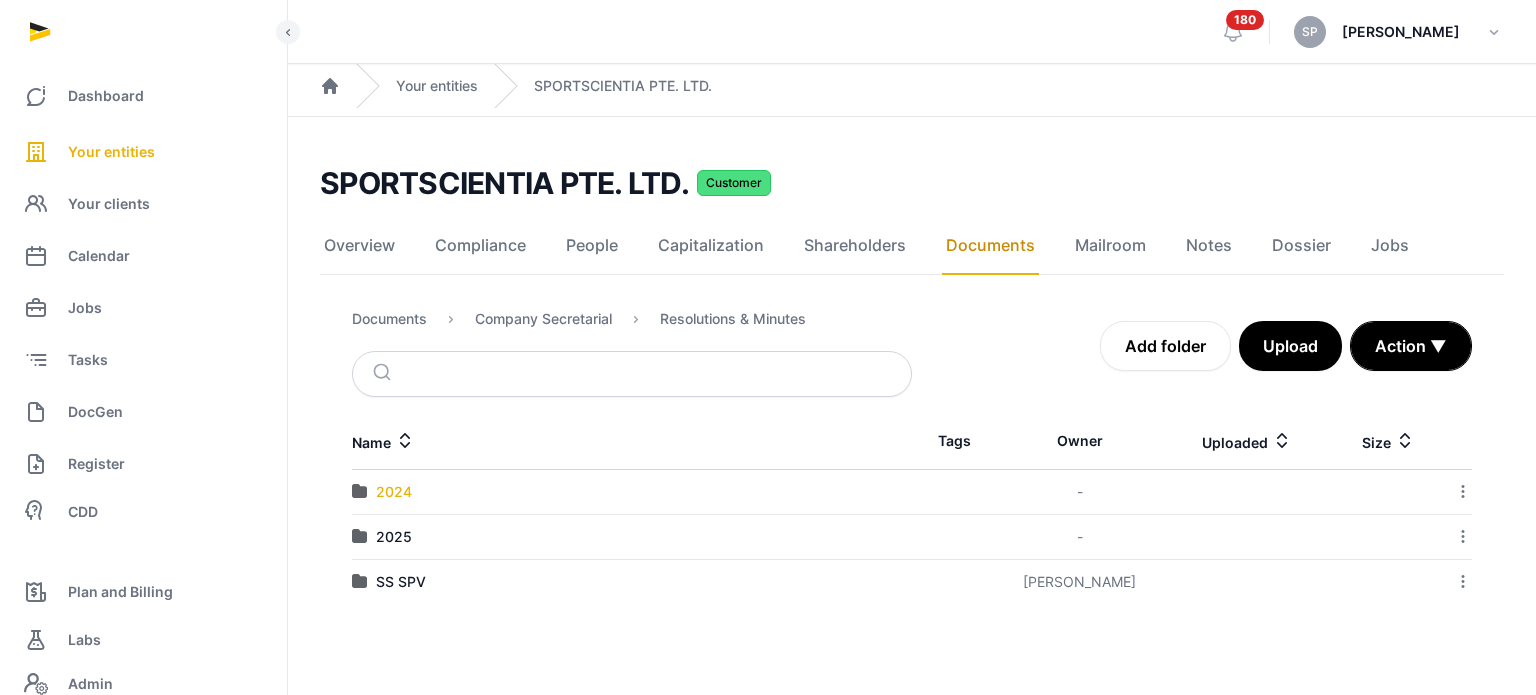 click on "2024" at bounding box center (394, 492) 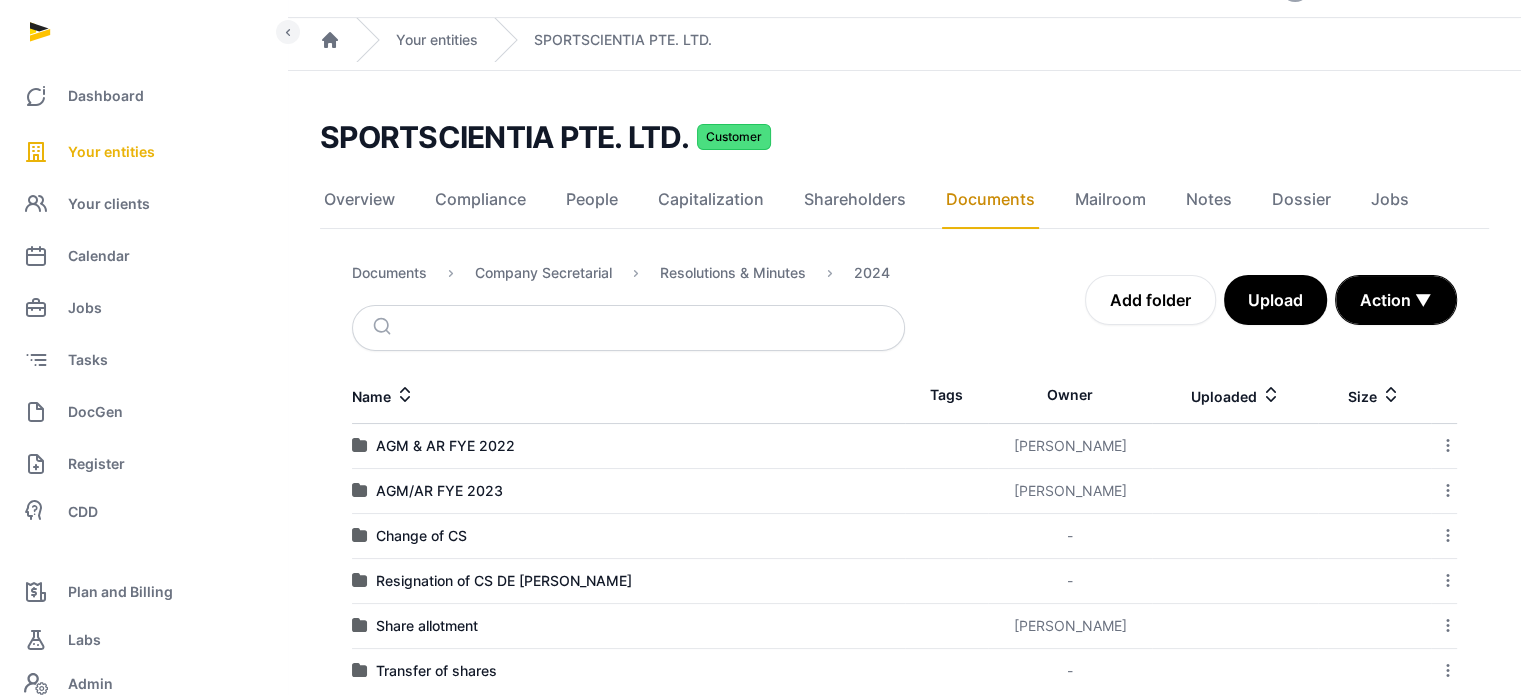 scroll, scrollTop: 81, scrollLeft: 0, axis: vertical 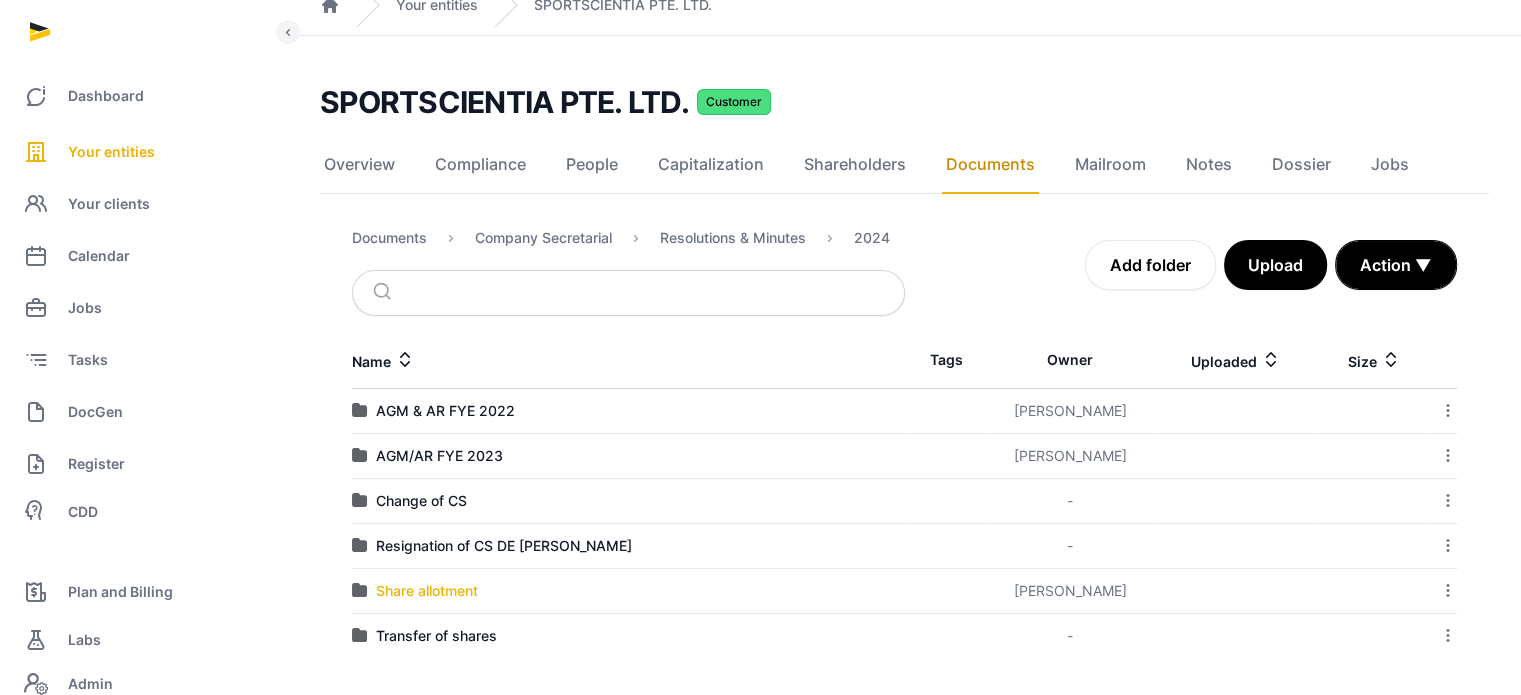 click on "Share allotment" at bounding box center (427, 591) 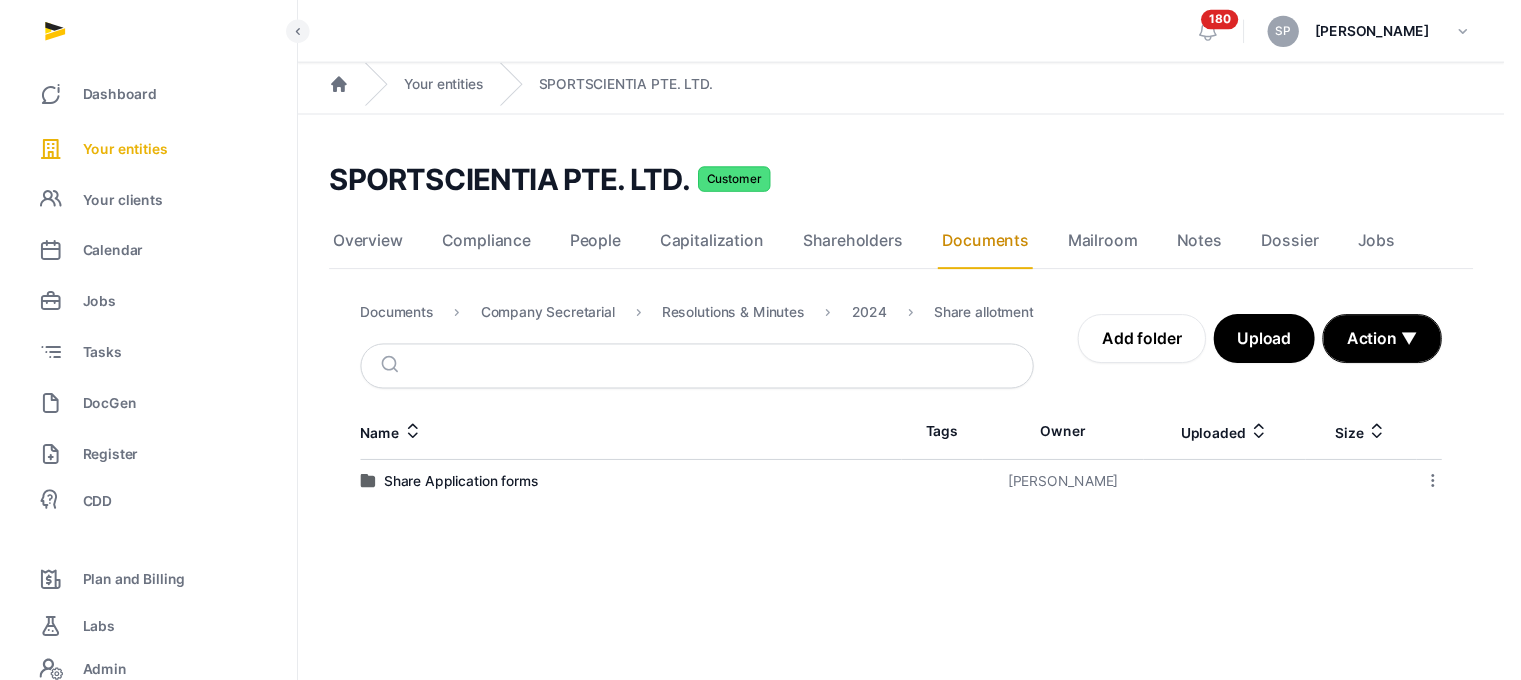 scroll, scrollTop: 0, scrollLeft: 0, axis: both 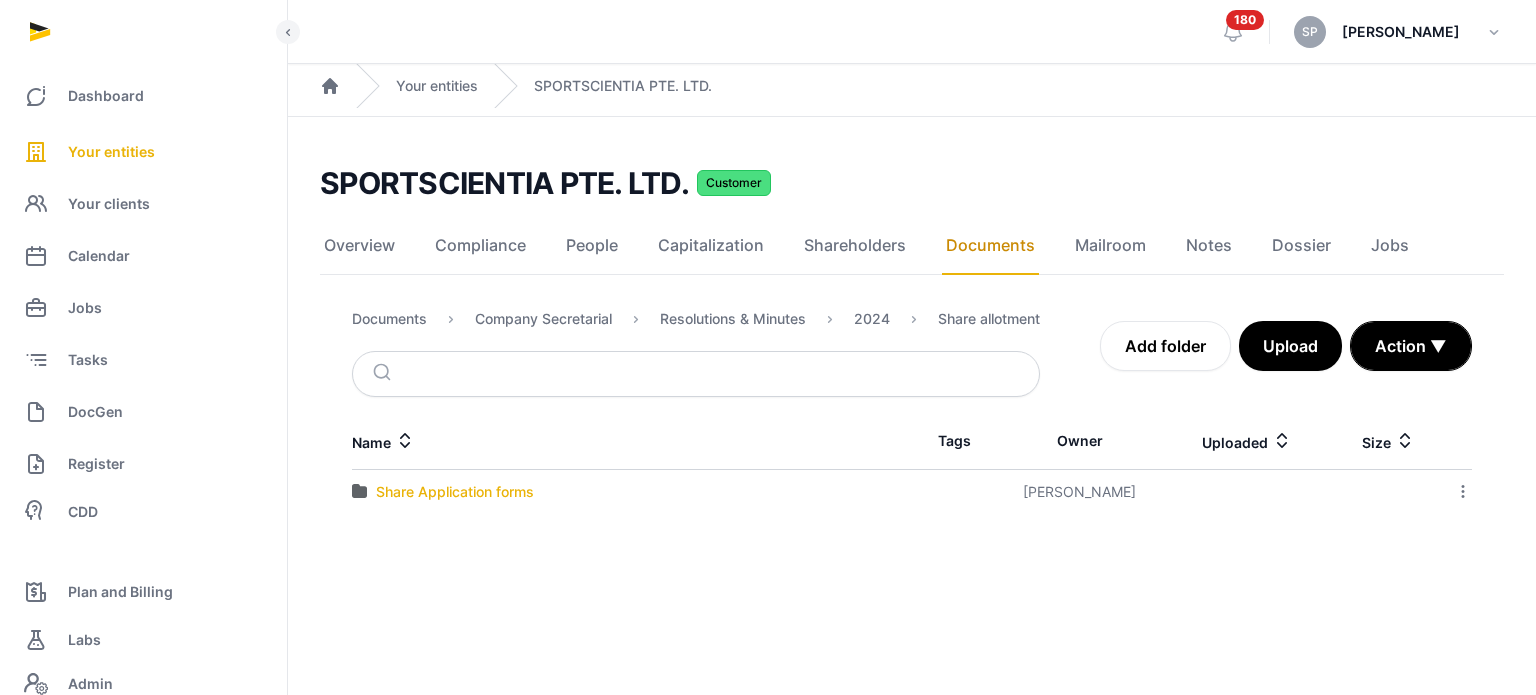 click on "Share Application forms" at bounding box center (455, 492) 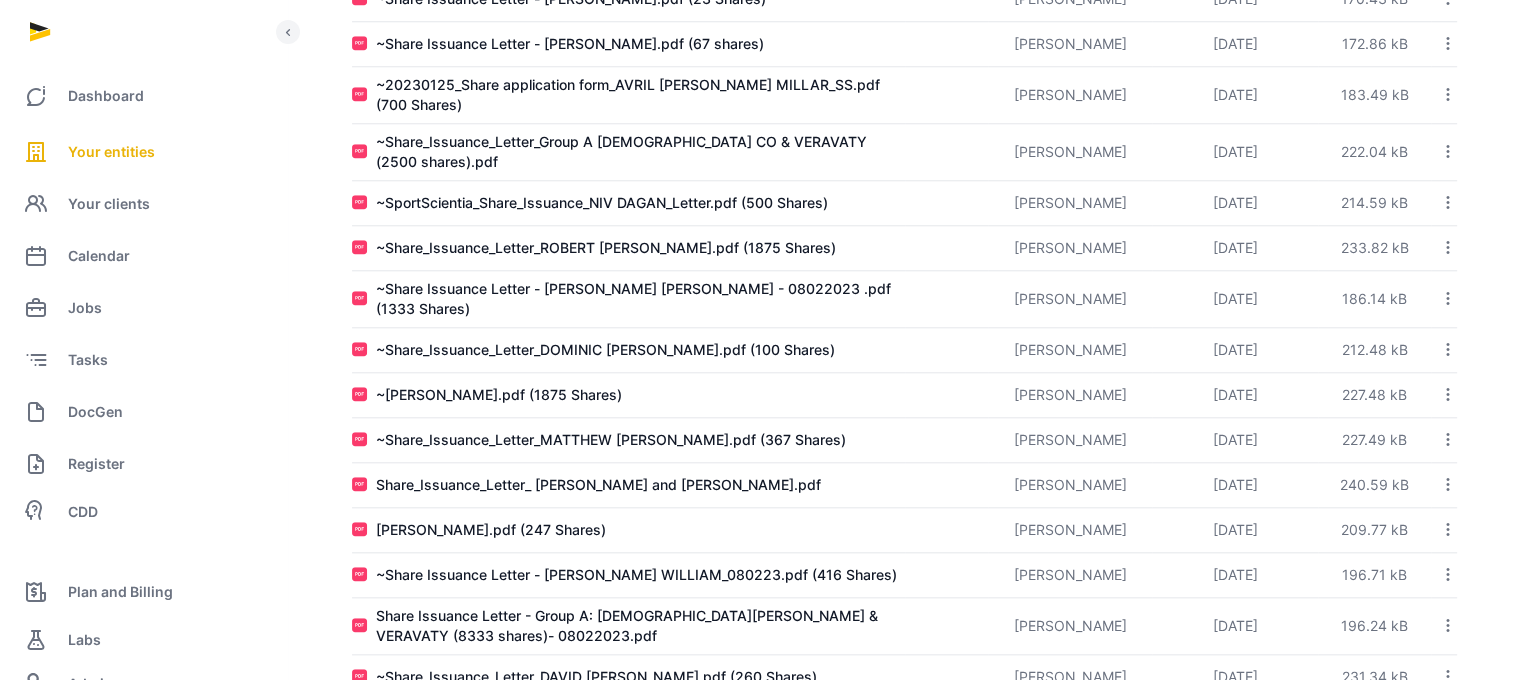 scroll, scrollTop: 1975, scrollLeft: 0, axis: vertical 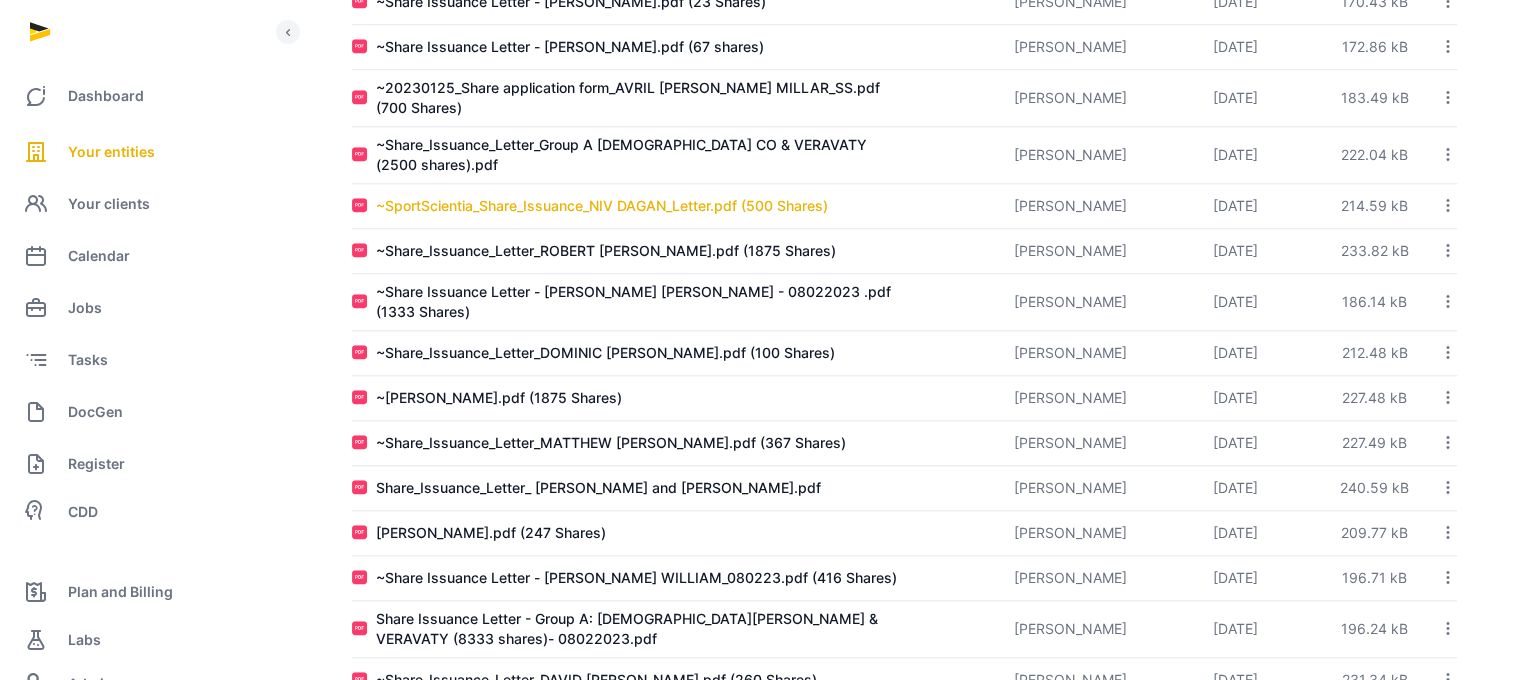 click on "~SportScientia_Share_Issuance_NIV DAGAN_Letter.pdf (500 Shares)" at bounding box center [602, 206] 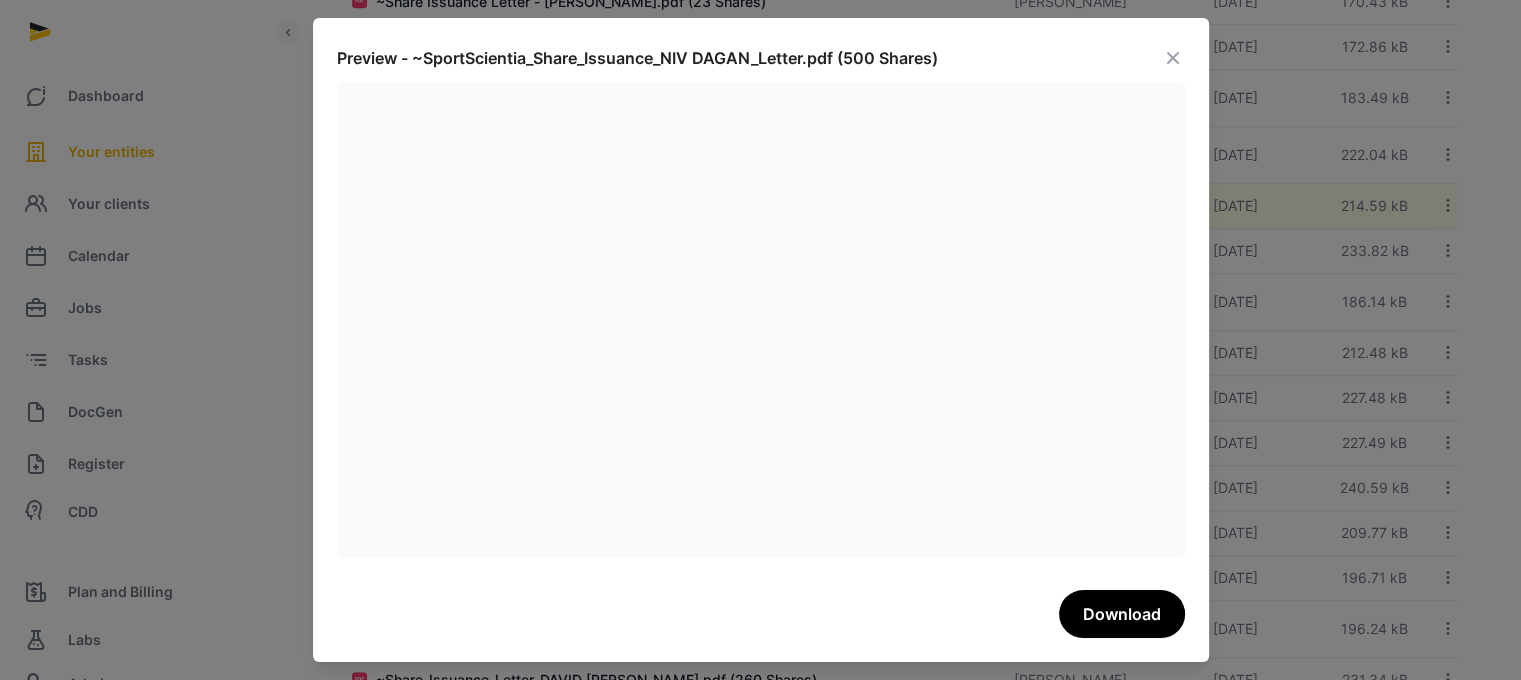 click at bounding box center (1173, 58) 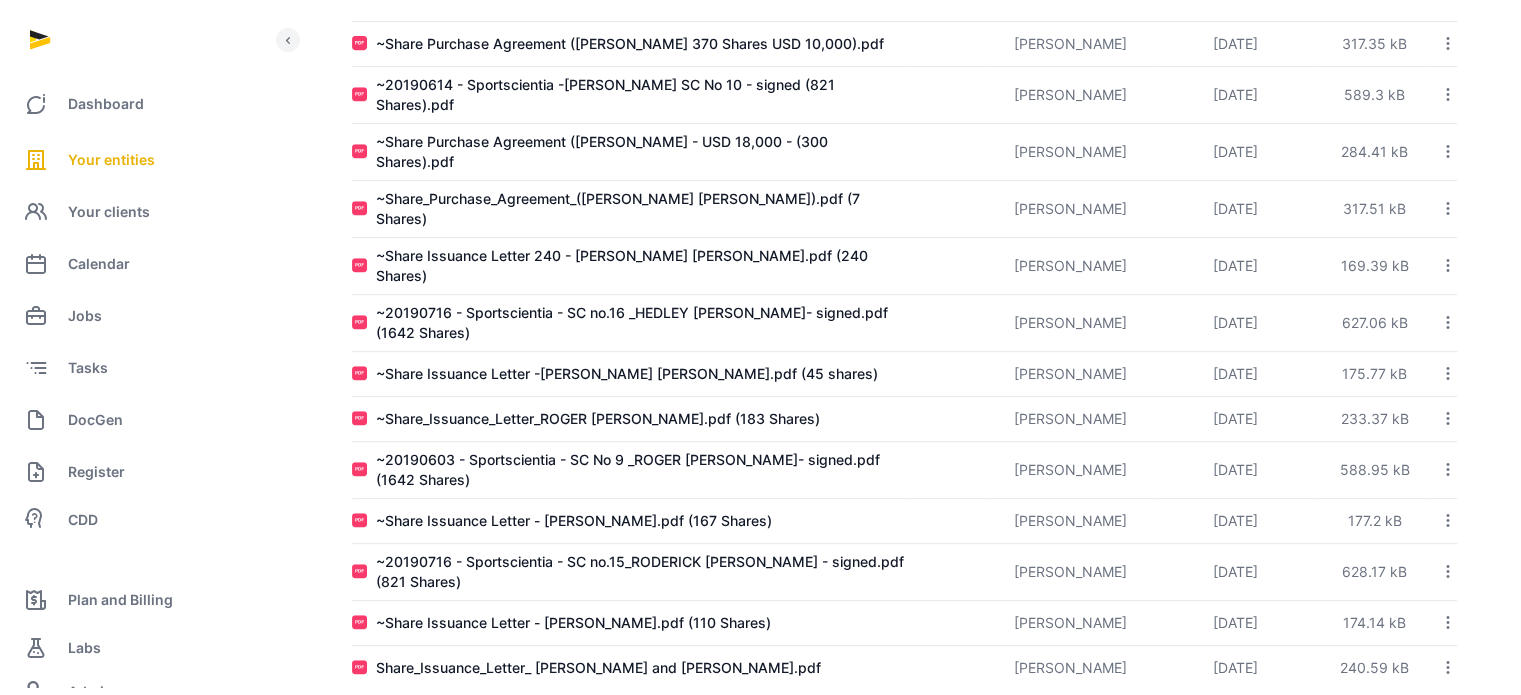 scroll, scrollTop: 0, scrollLeft: 0, axis: both 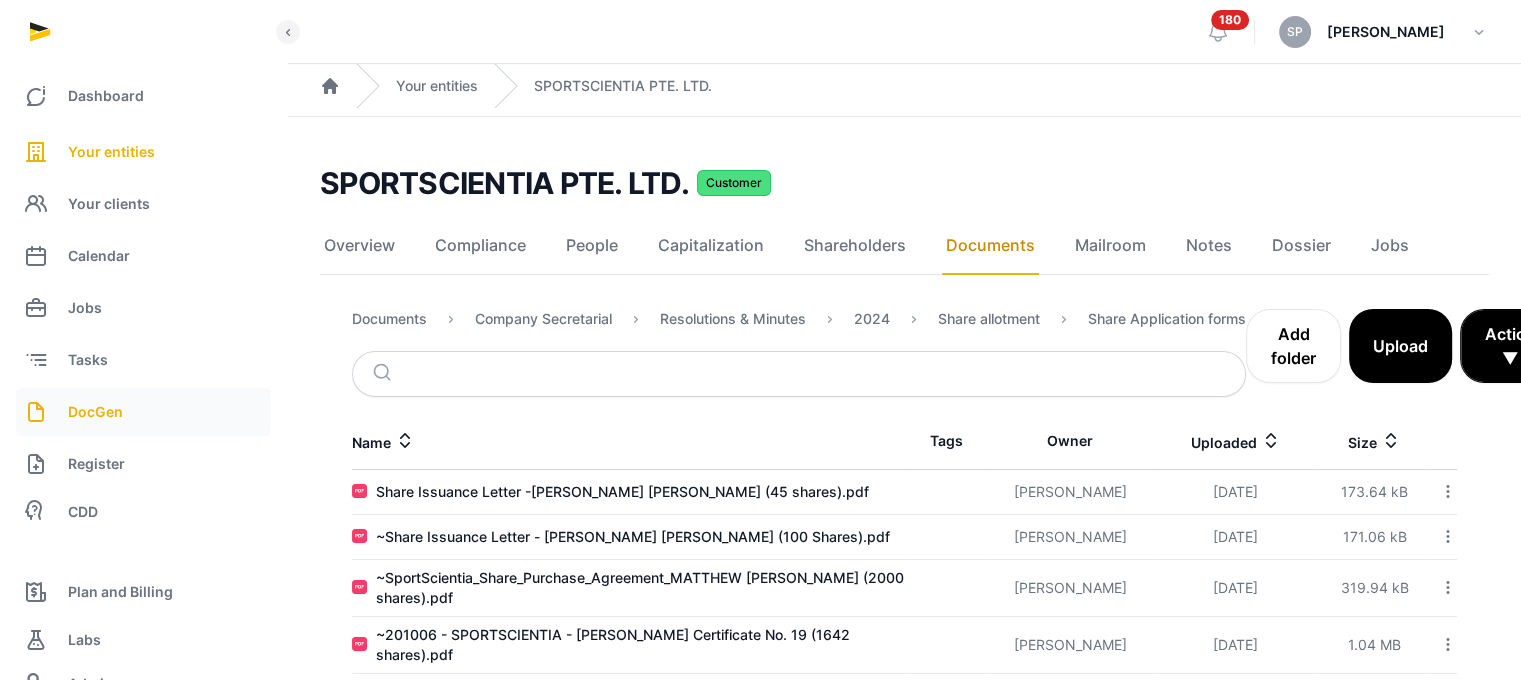 click on "DocGen" at bounding box center (143, 412) 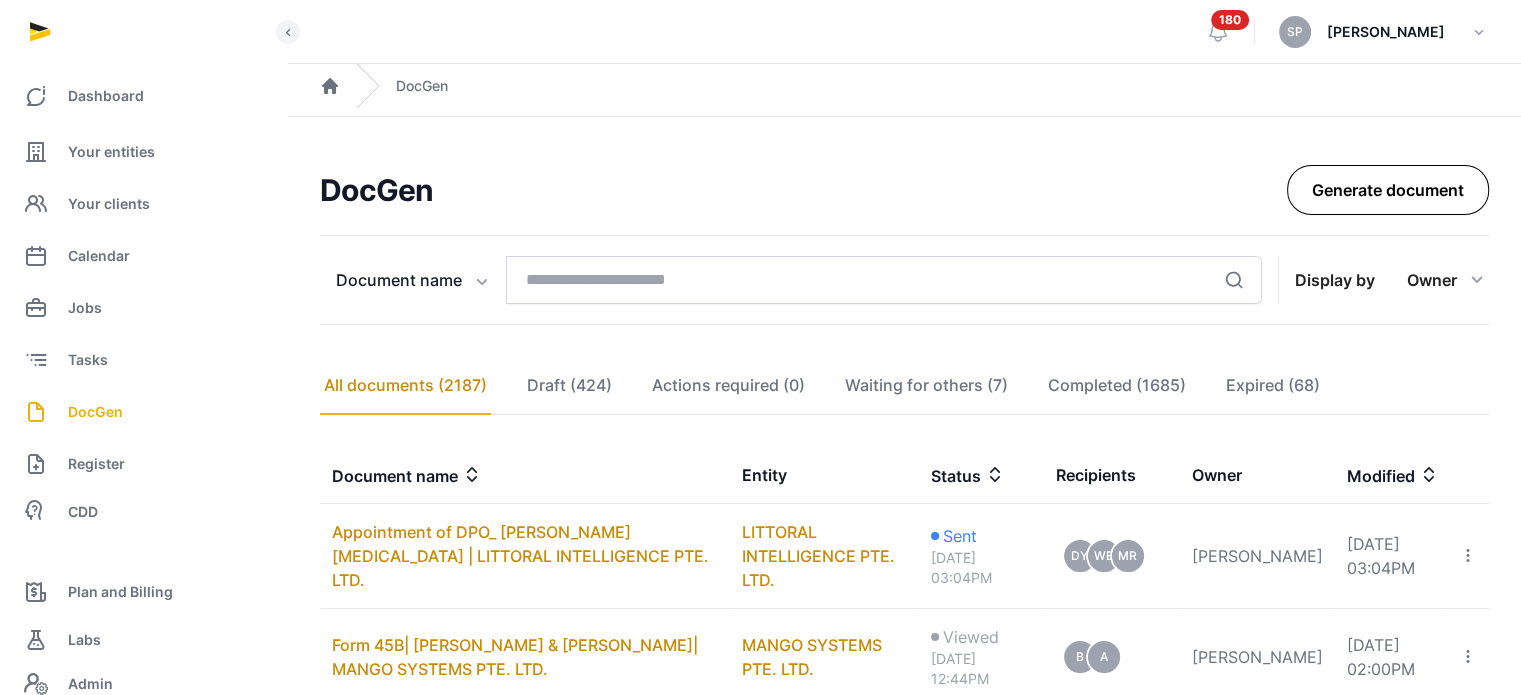 click on "Generate document" at bounding box center (1388, 190) 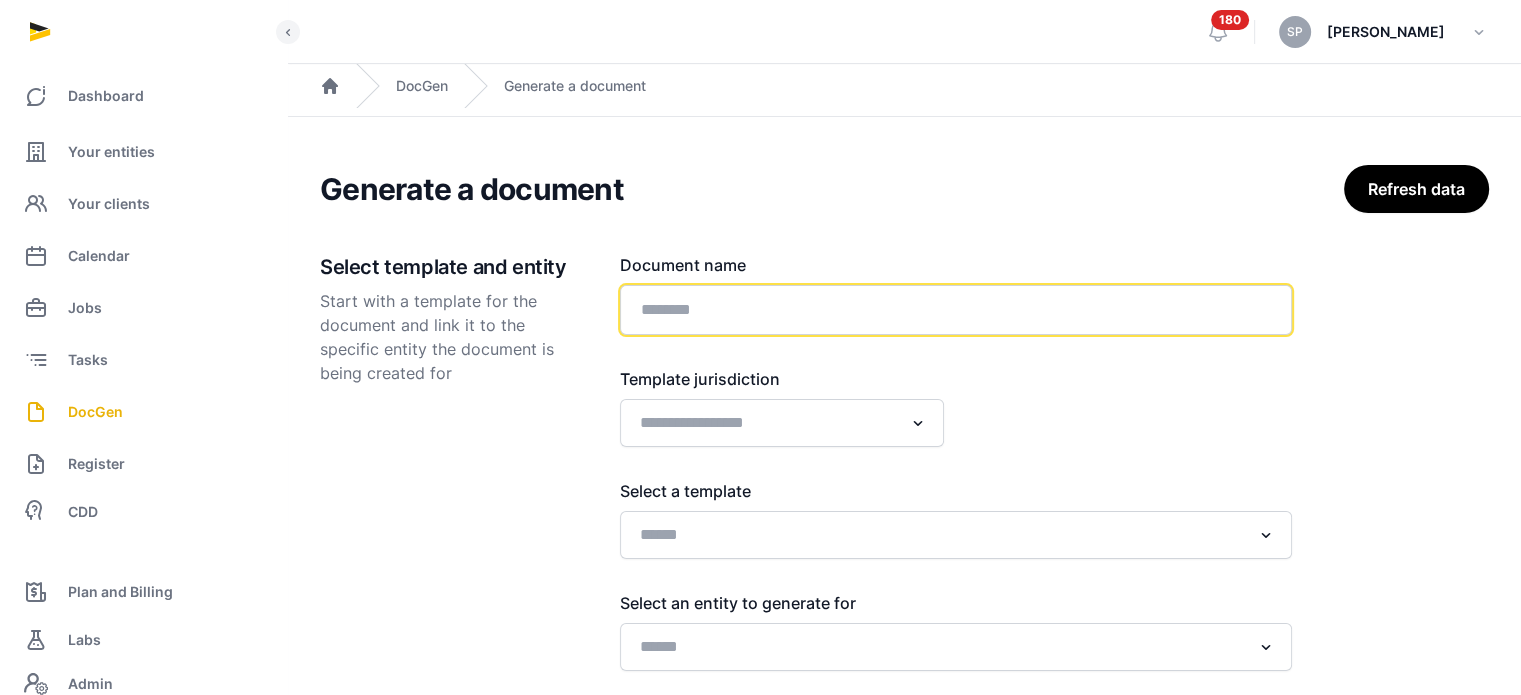 click 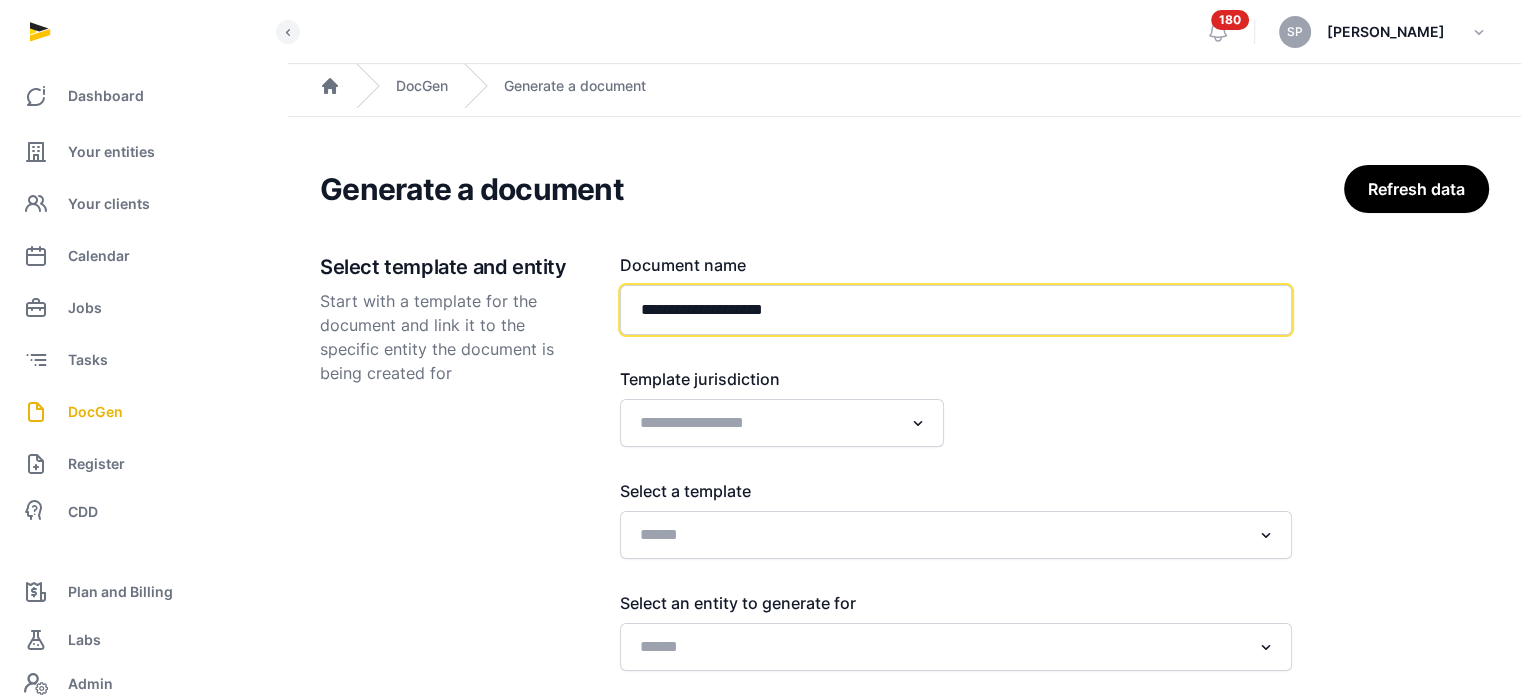 paste on "**********" 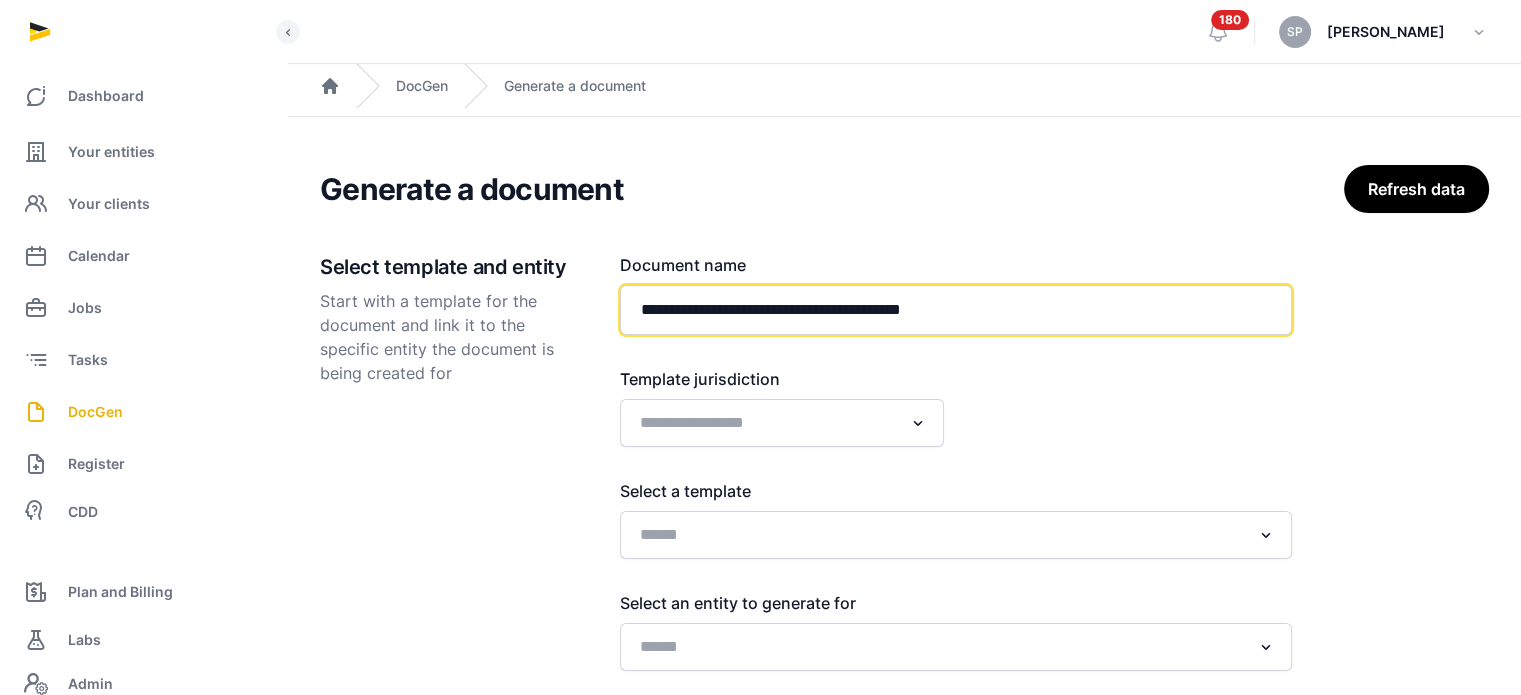 type on "**********" 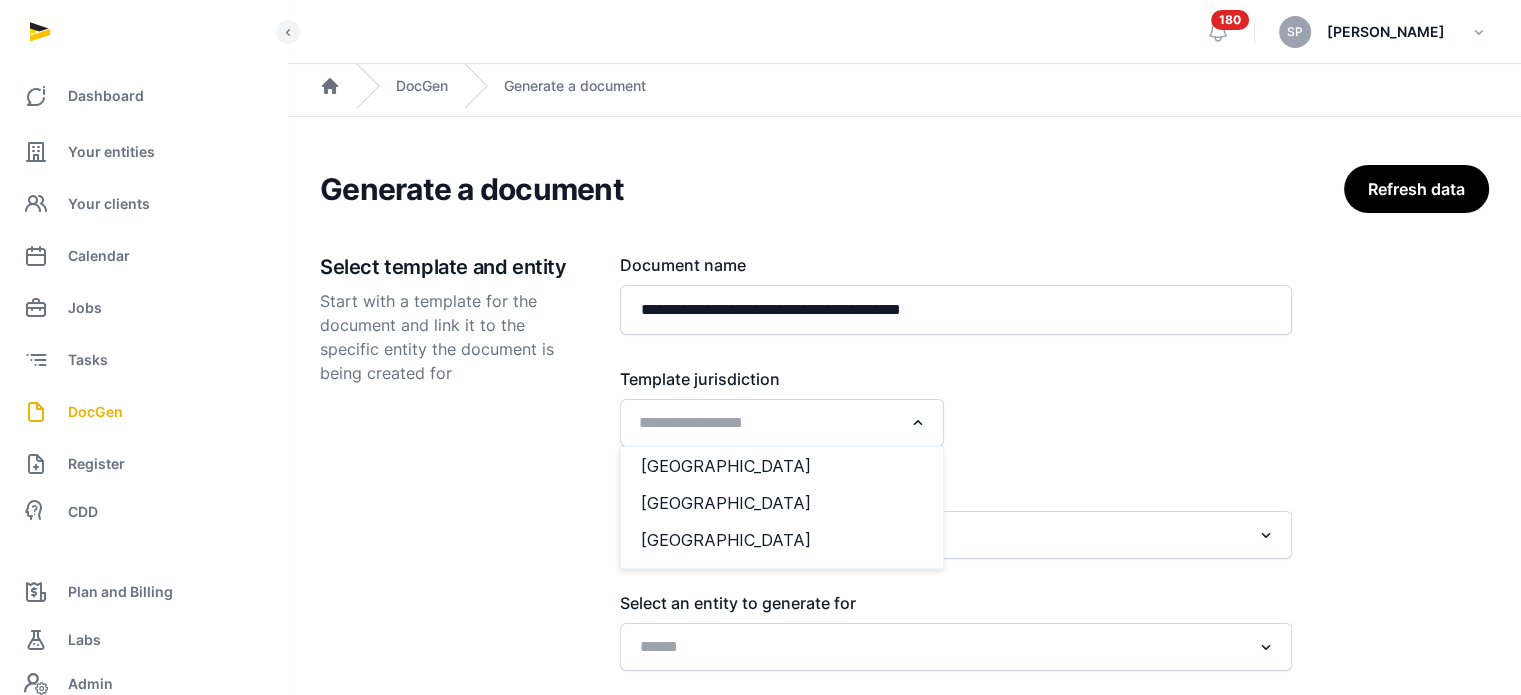 click on "Loading..." 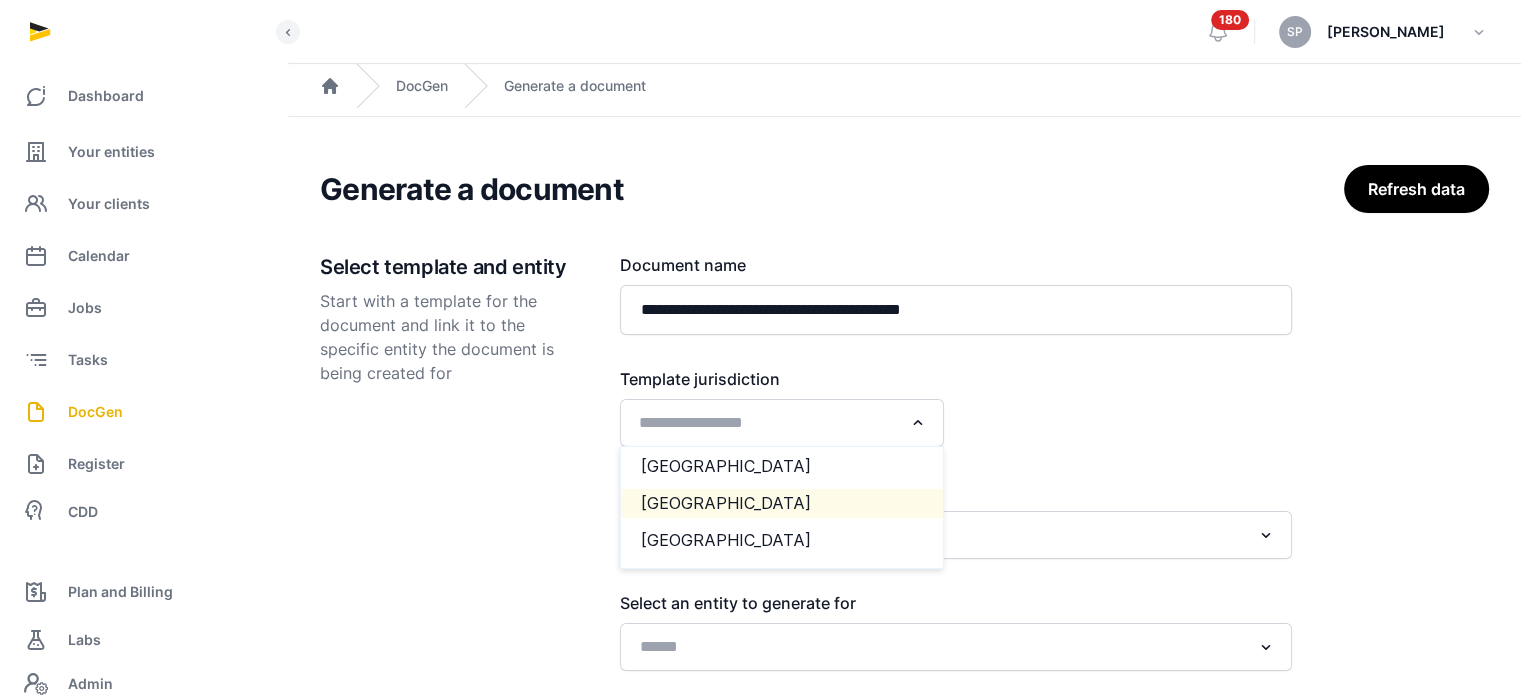 click on "[GEOGRAPHIC_DATA]" 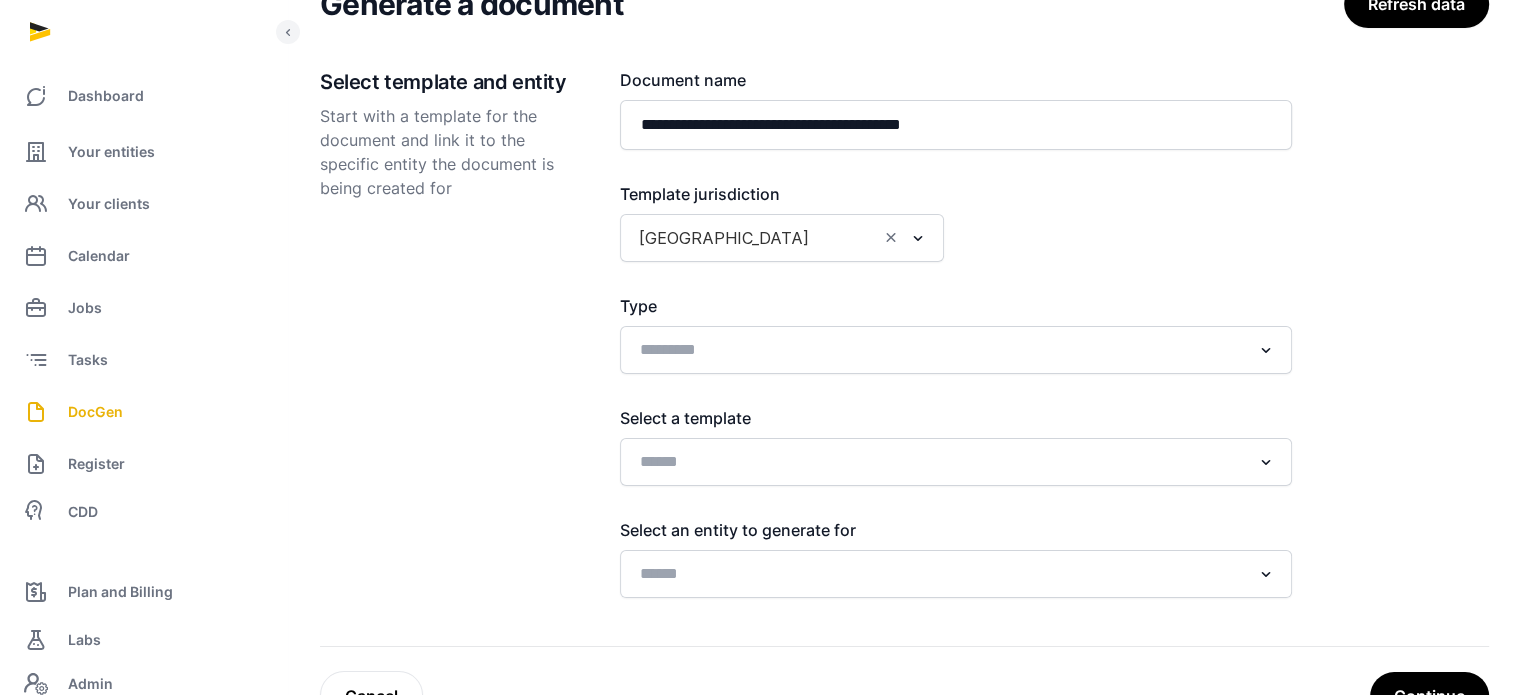 scroll, scrollTop: 249, scrollLeft: 0, axis: vertical 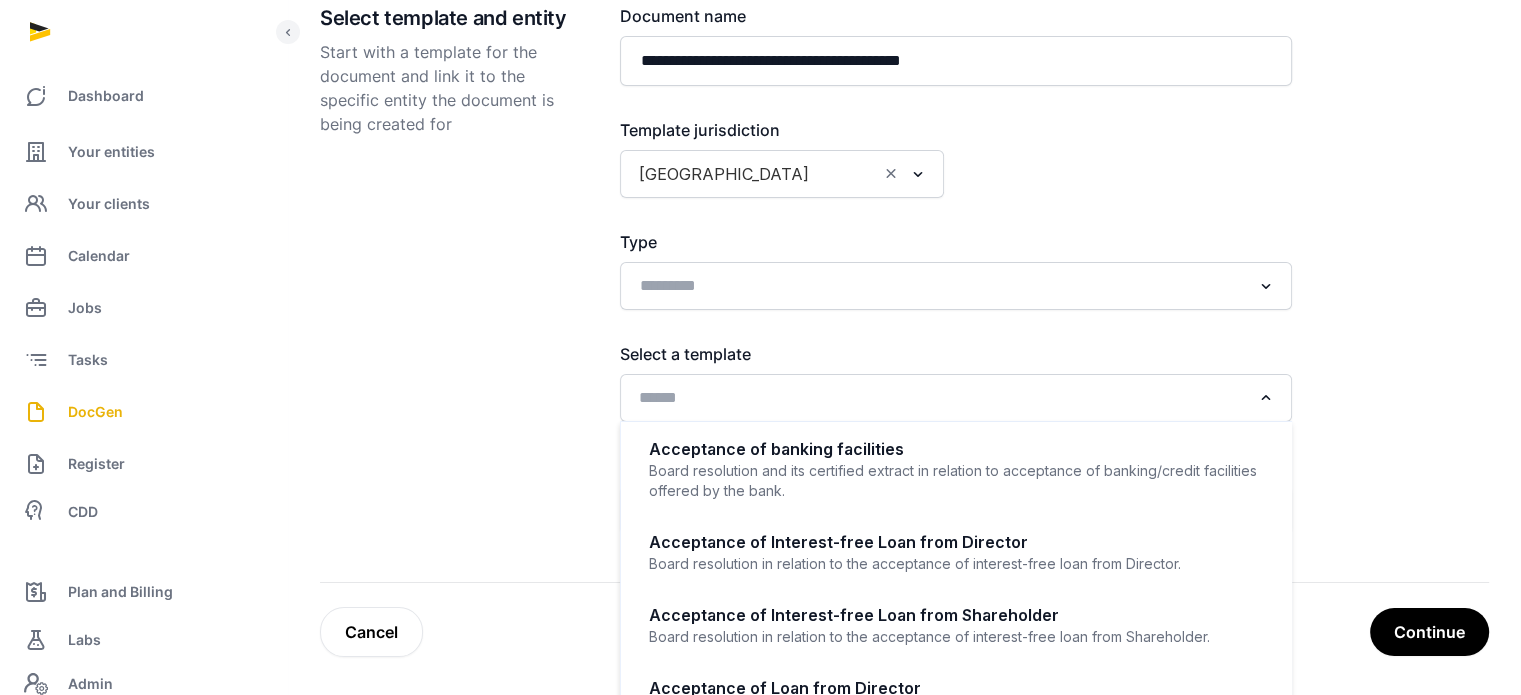 click 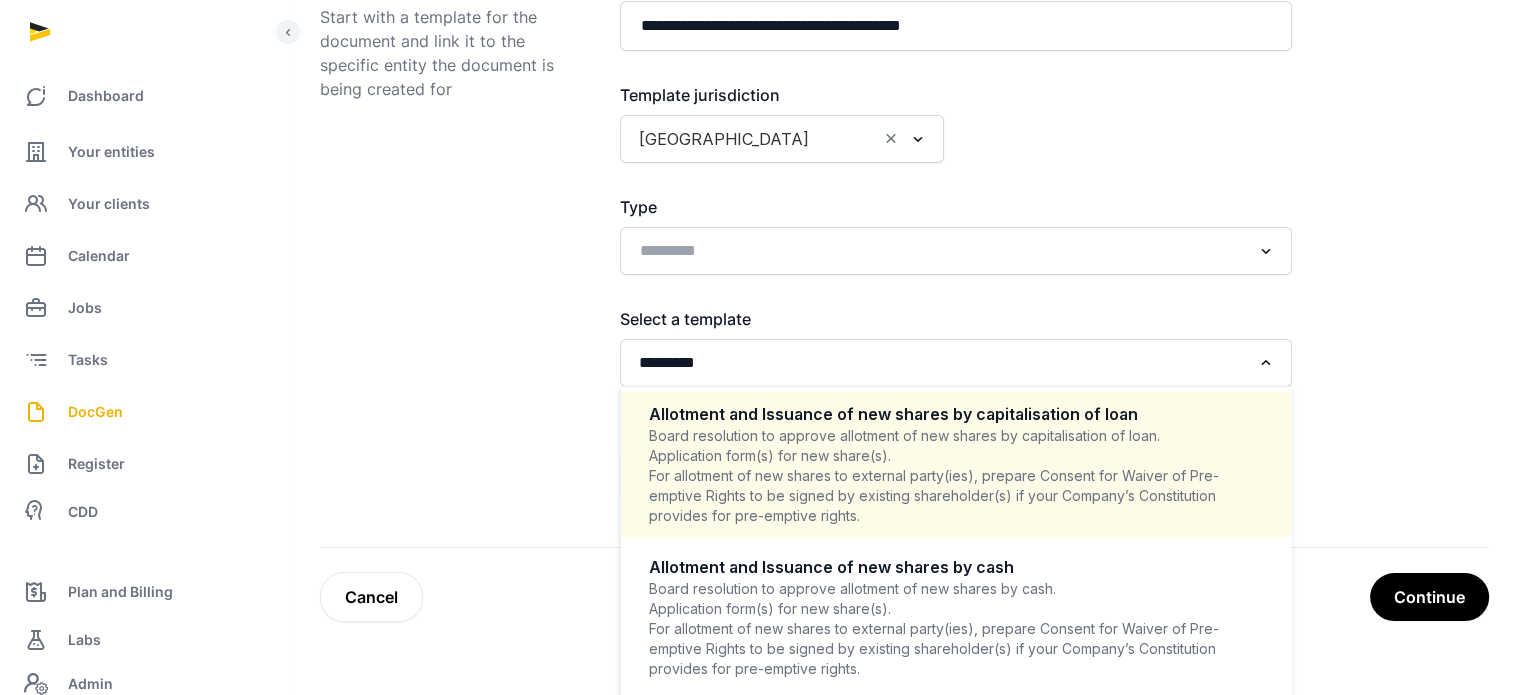 scroll, scrollTop: 324, scrollLeft: 0, axis: vertical 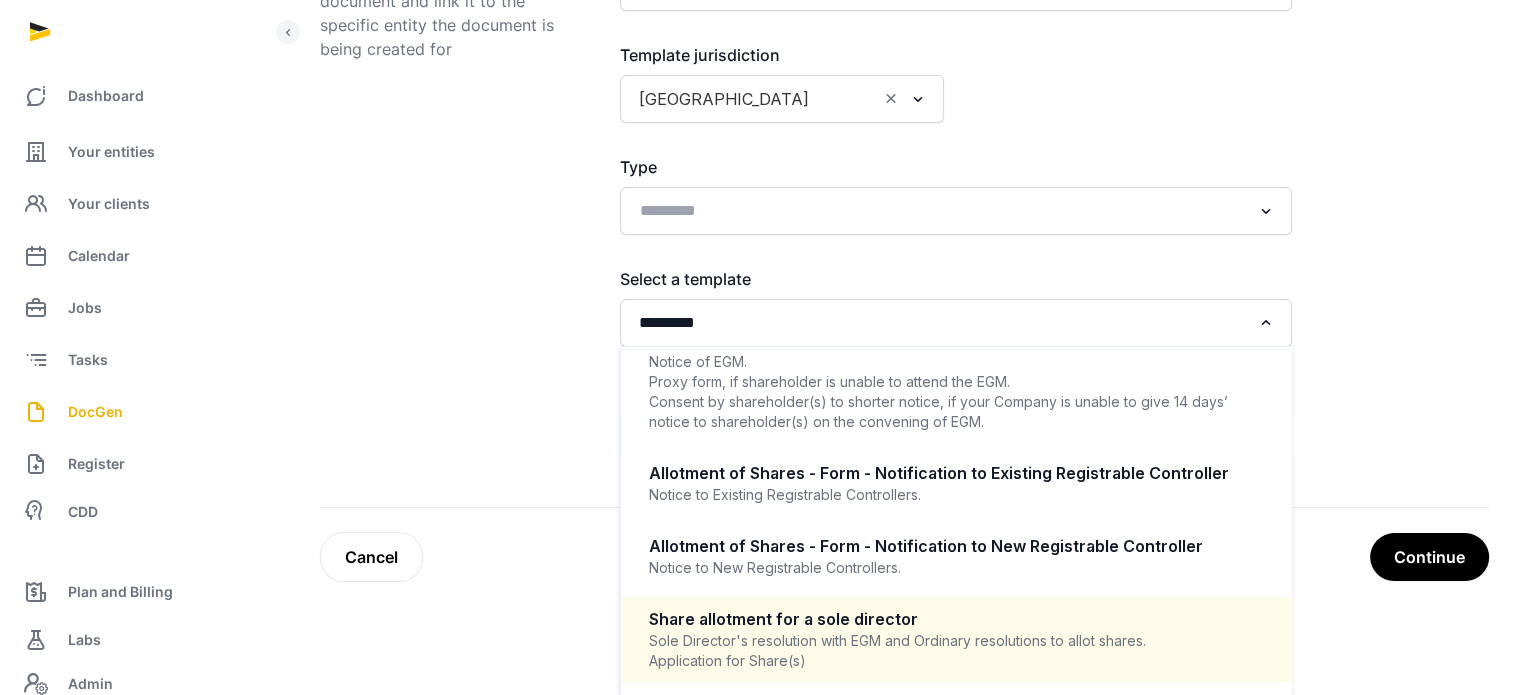 type on "*********" 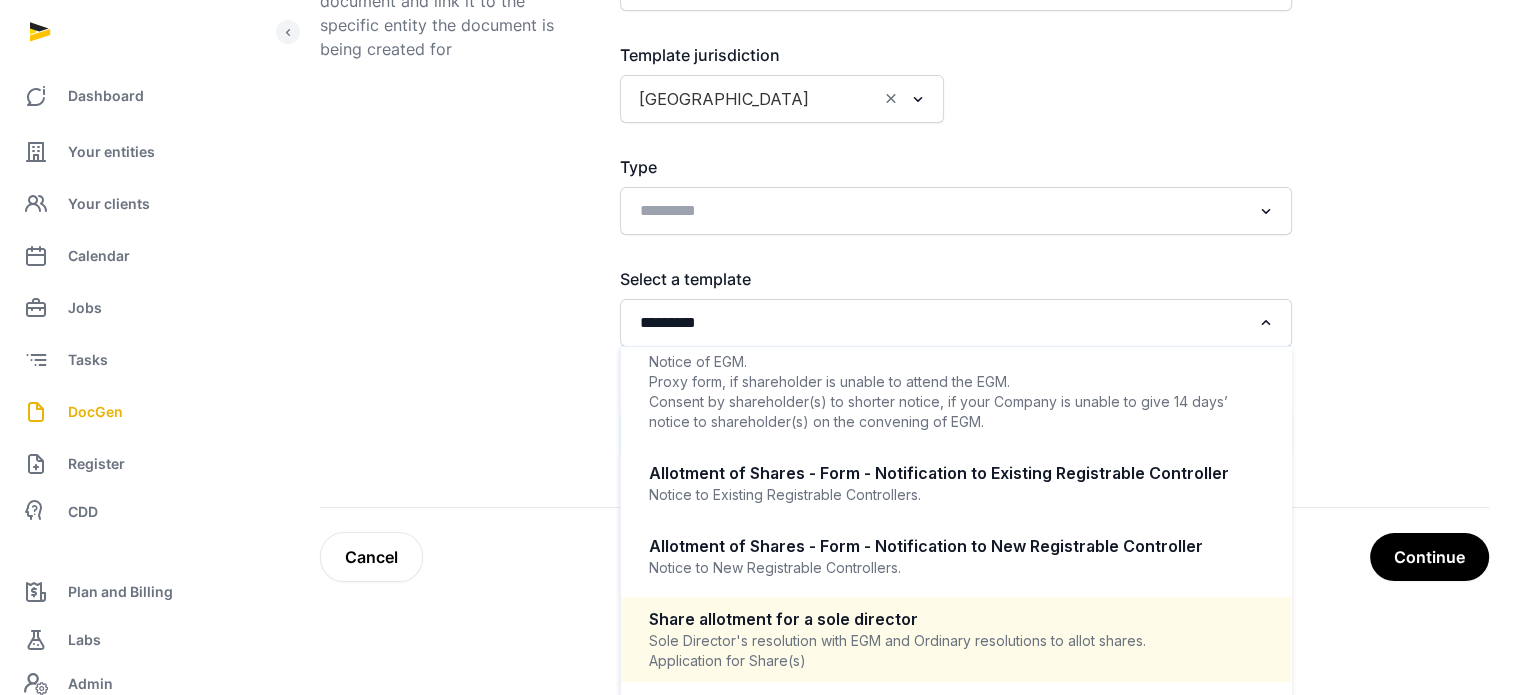 type 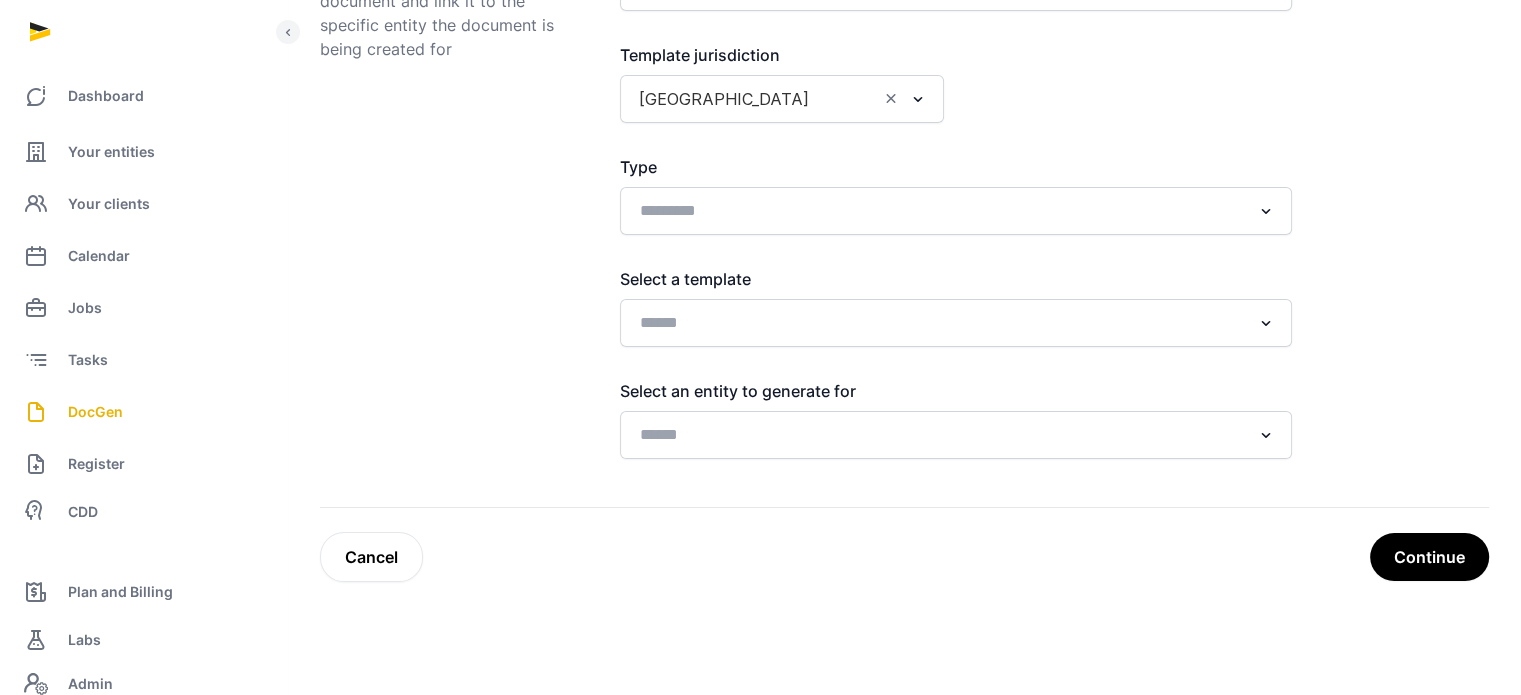 scroll, scrollTop: 4, scrollLeft: 0, axis: vertical 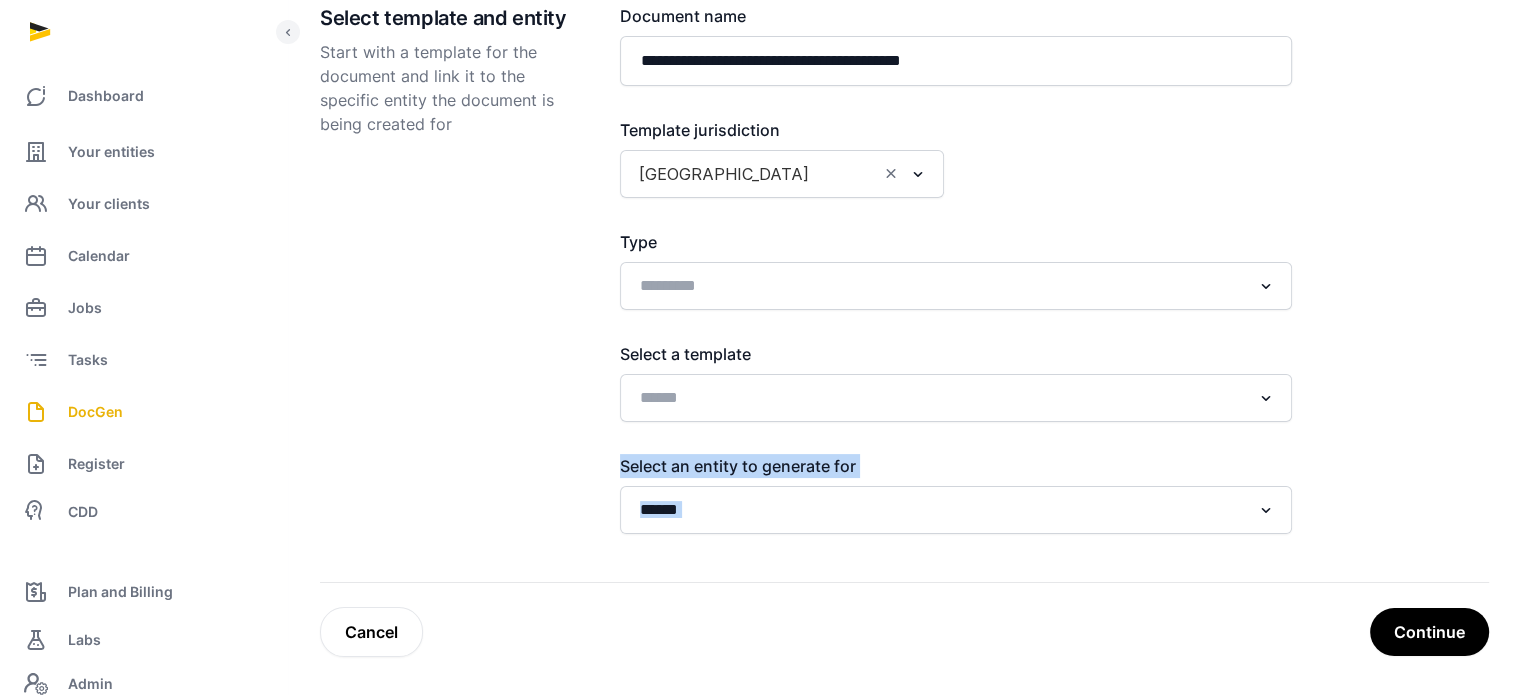 click on "**********" at bounding box center (760, 98) 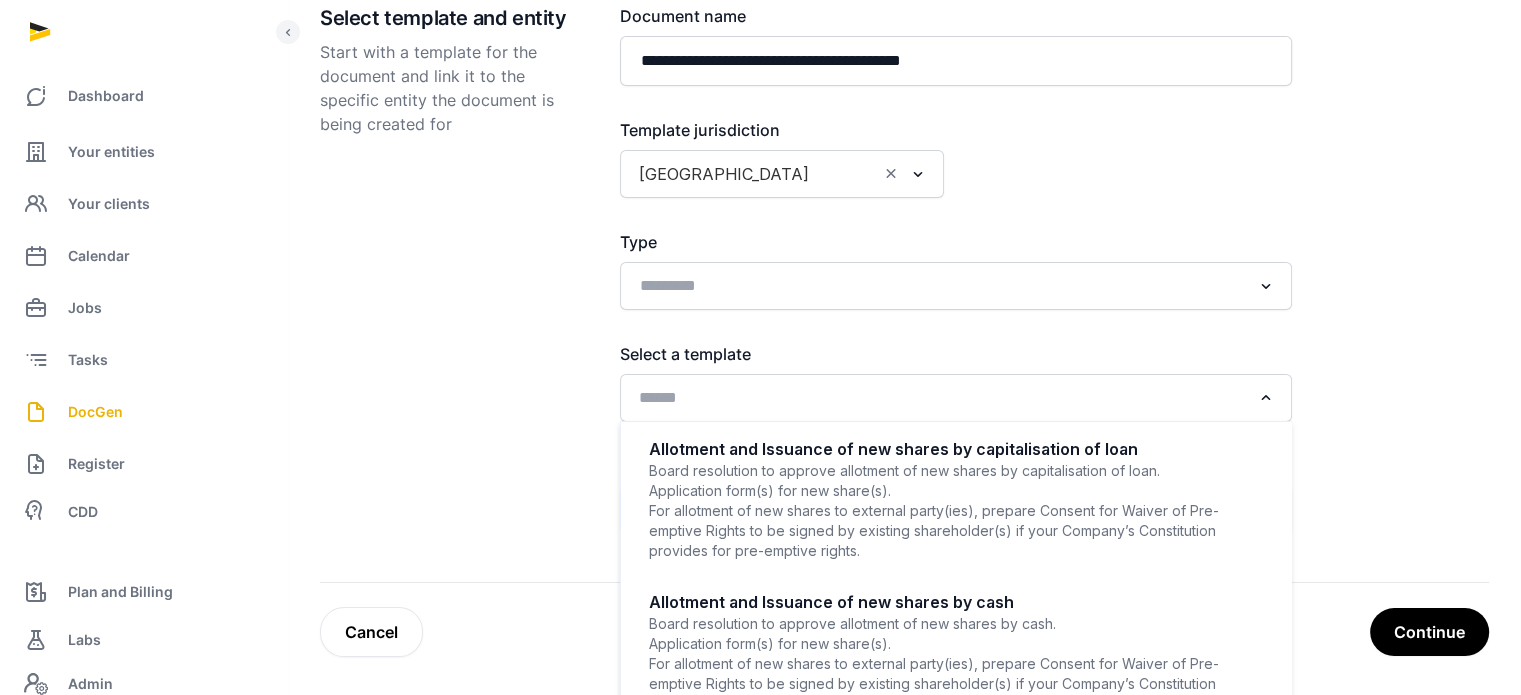 click 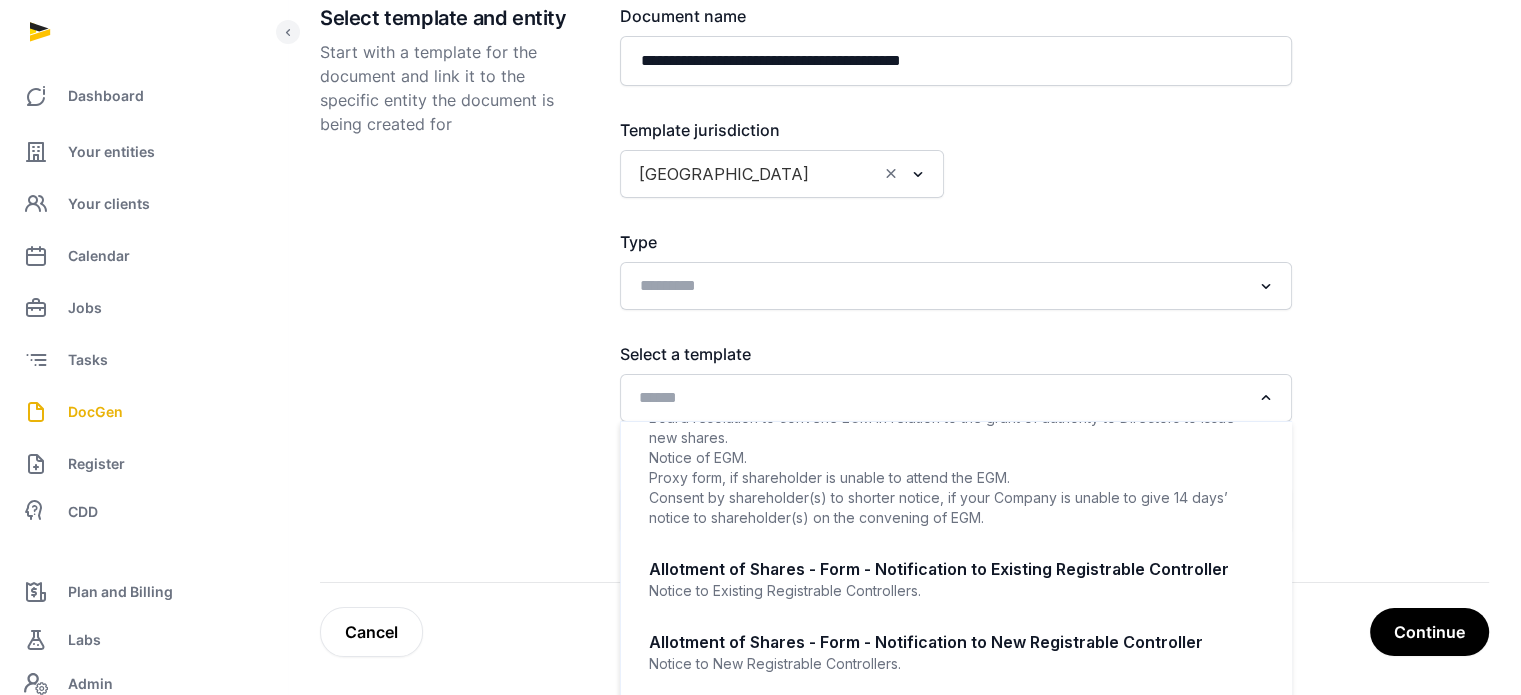 scroll, scrollTop: 839, scrollLeft: 0, axis: vertical 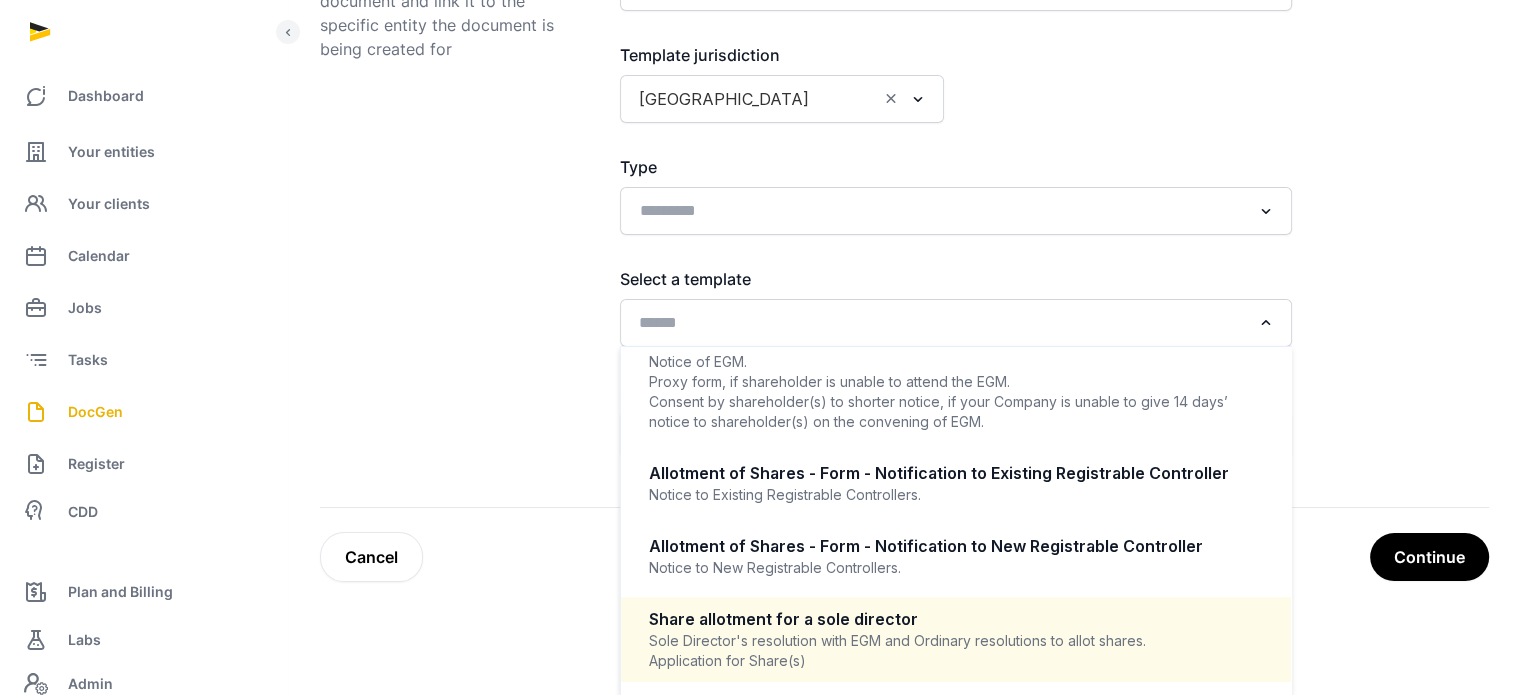click on "Share allotment for a sole director" at bounding box center [956, 619] 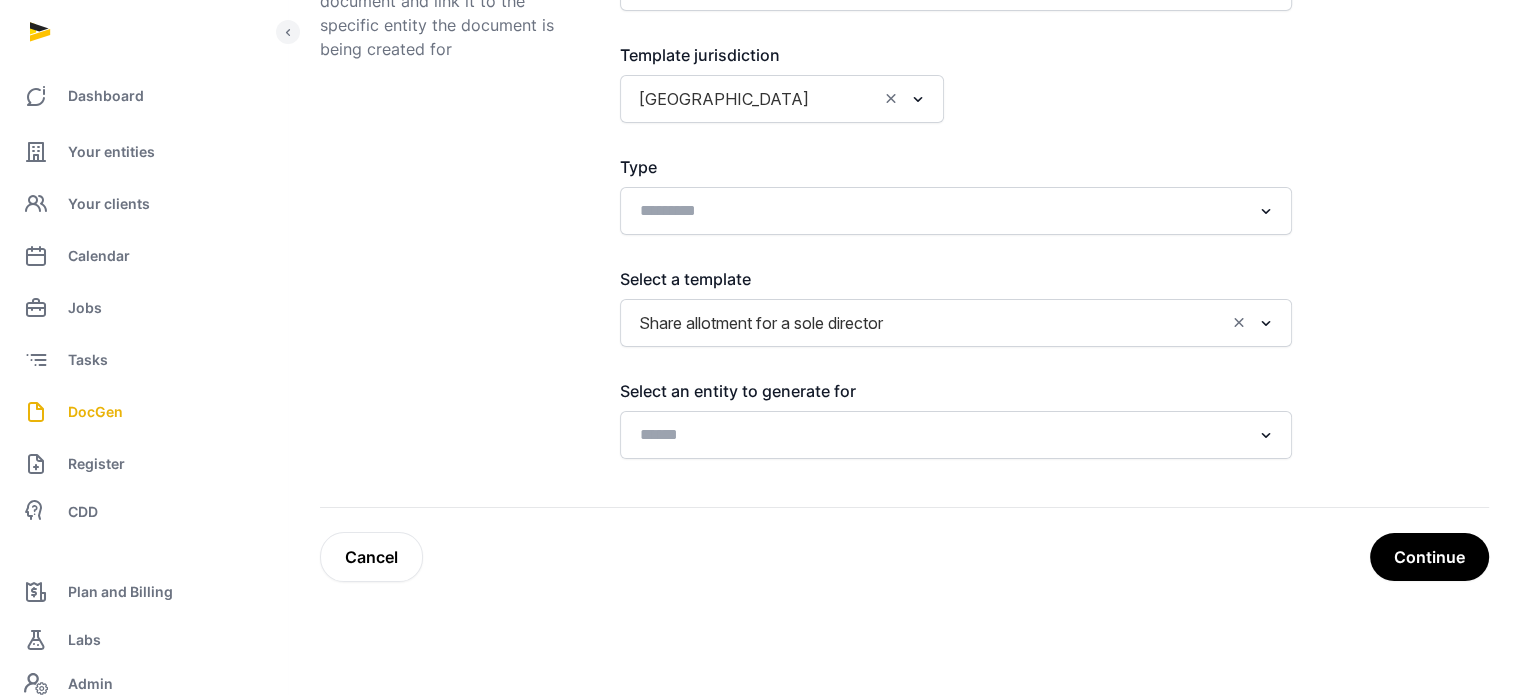 scroll, scrollTop: 249, scrollLeft: 0, axis: vertical 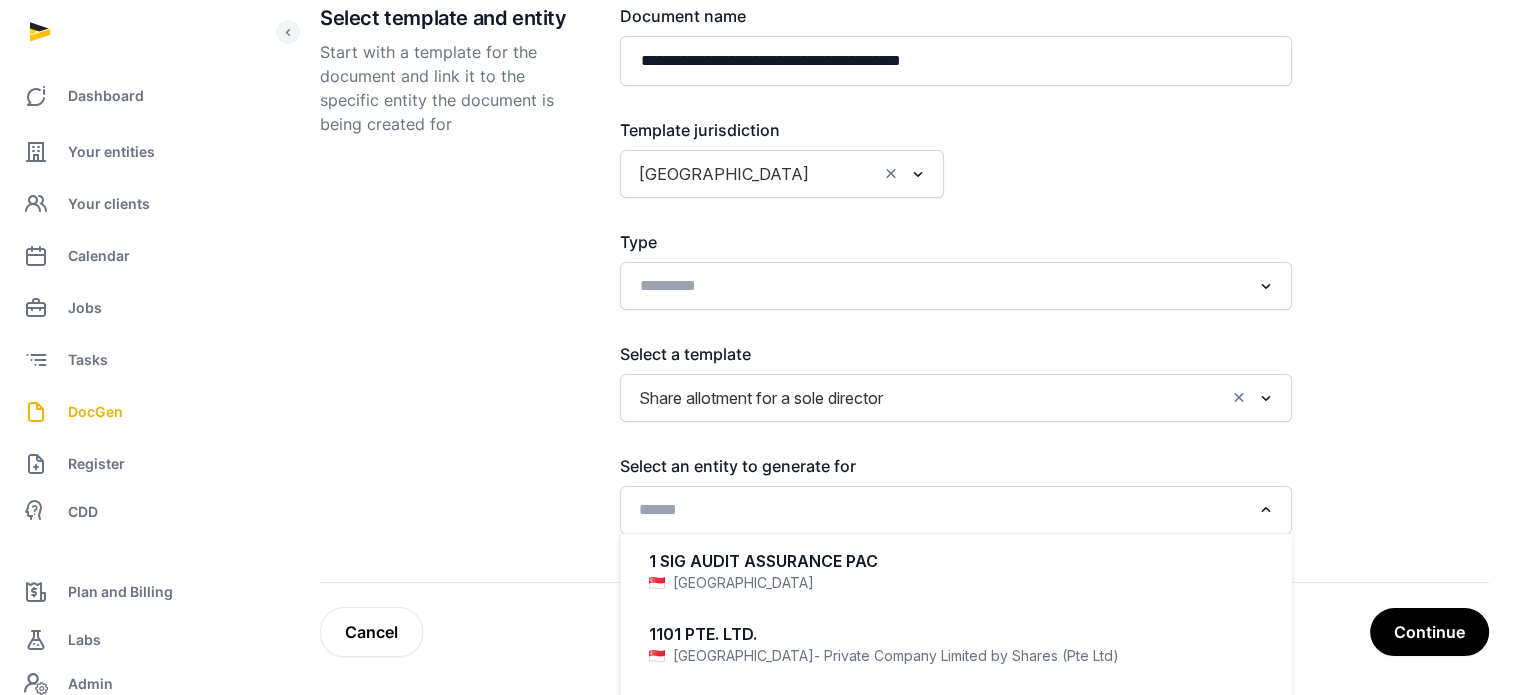click 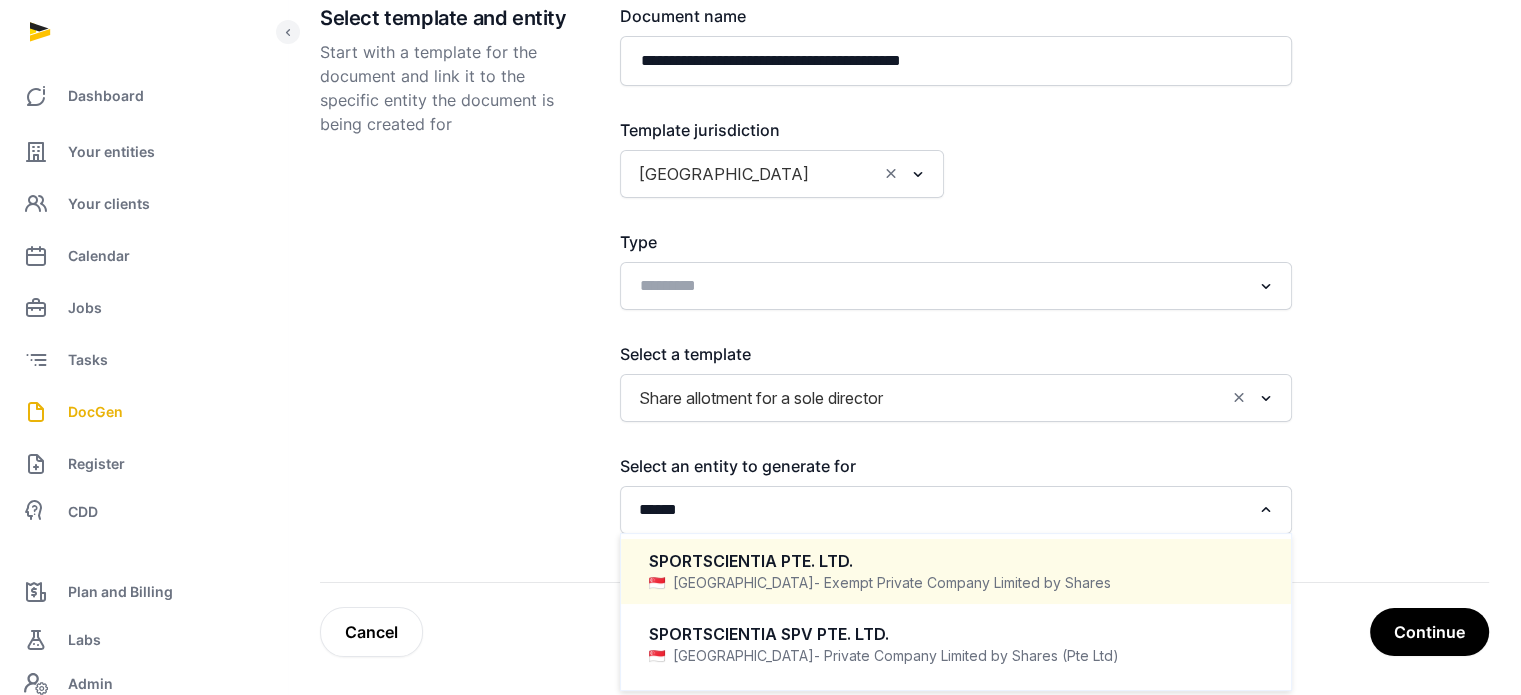 click on "SPORTSCIENTIA PTE. LTD." at bounding box center (956, 561) 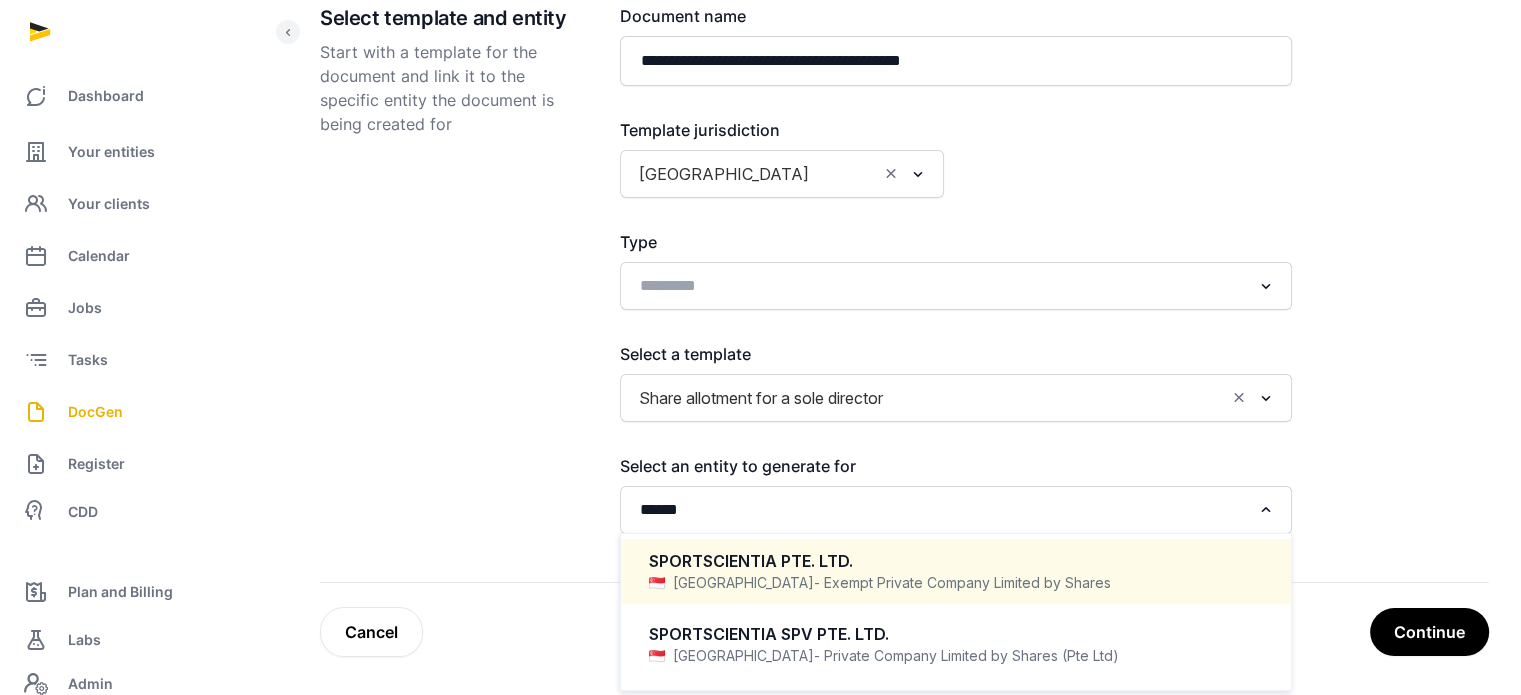 type 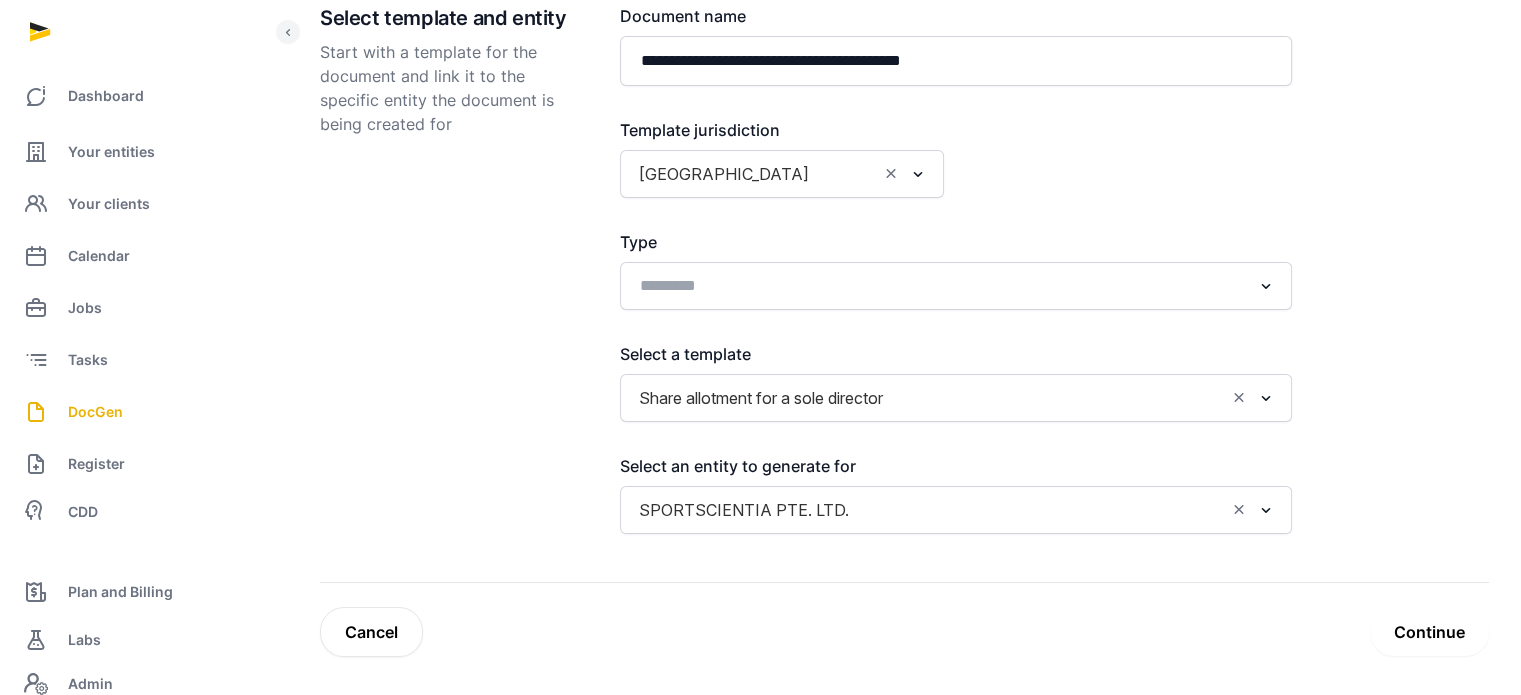 click on "Continue" at bounding box center [1429, 632] 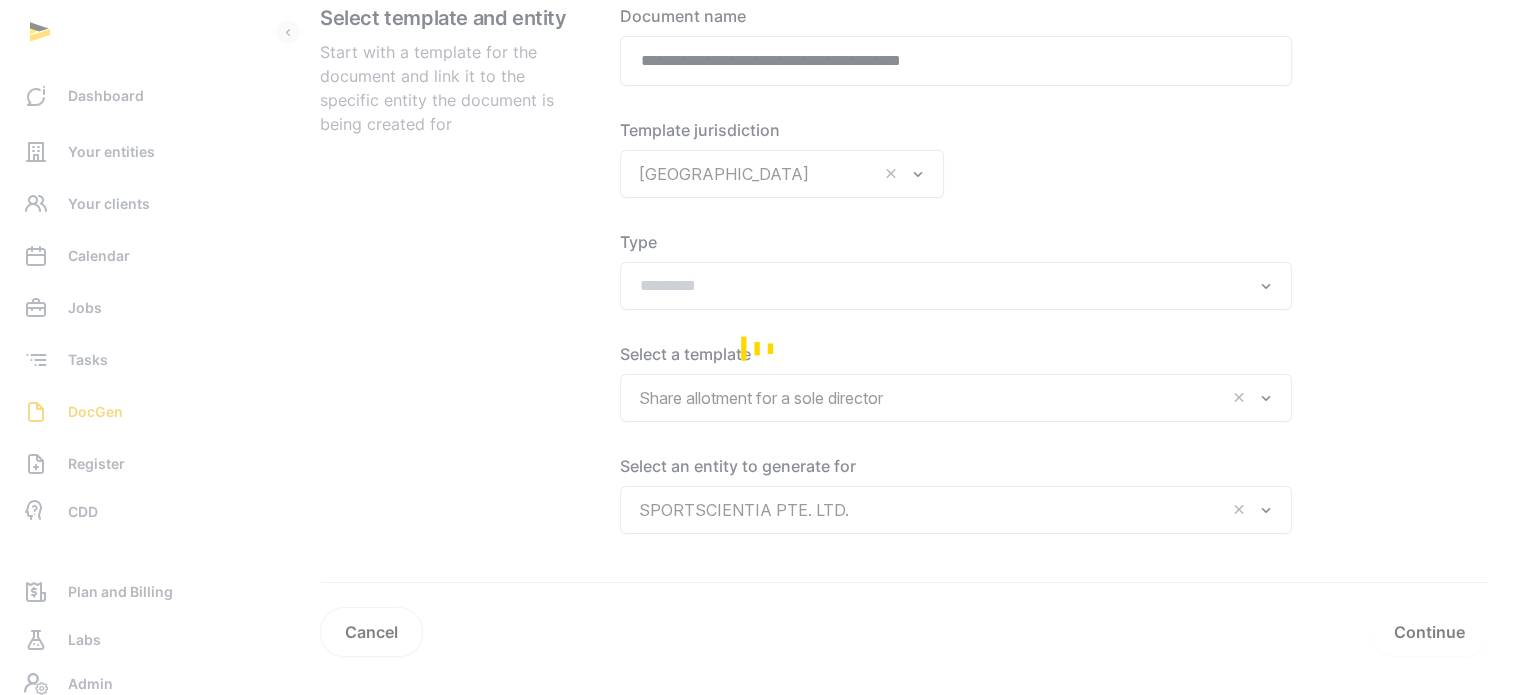 scroll, scrollTop: 181, scrollLeft: 0, axis: vertical 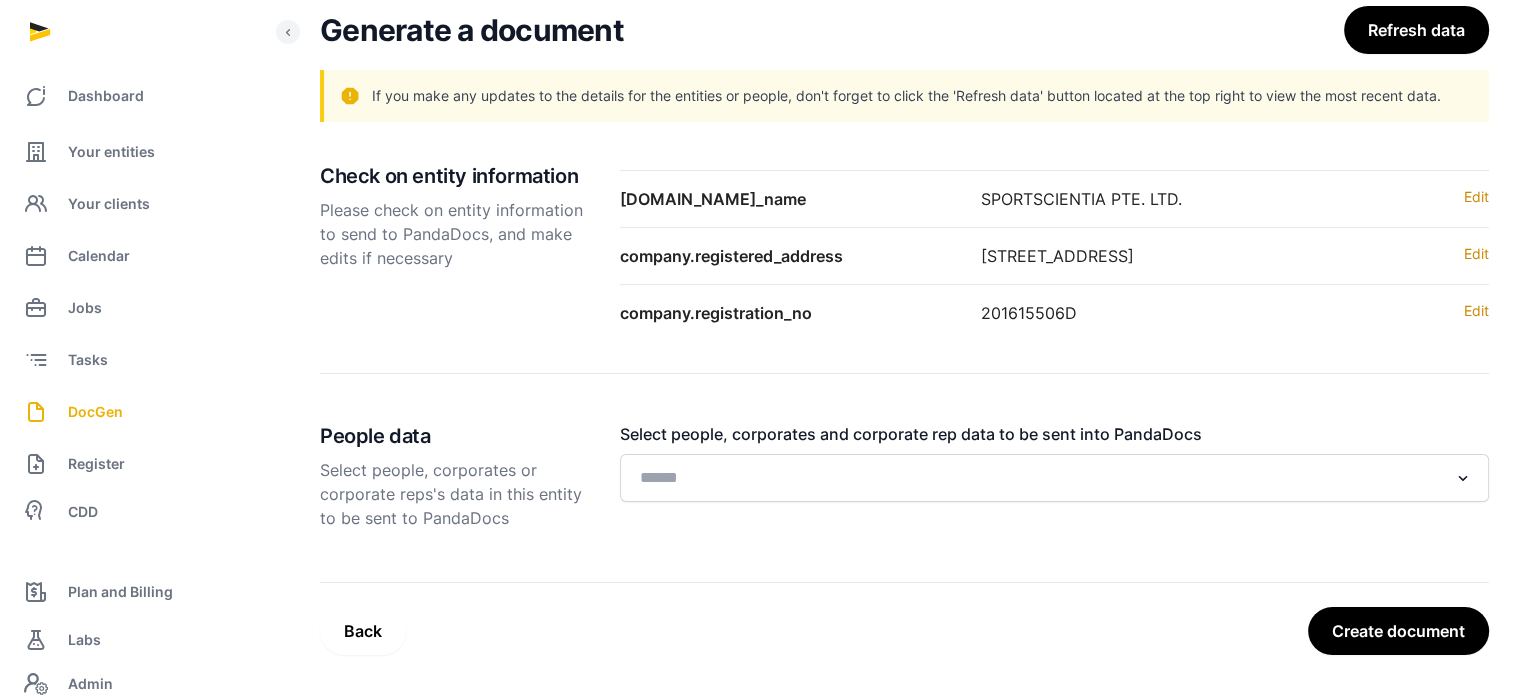 click on "Create document" at bounding box center [1398, 631] 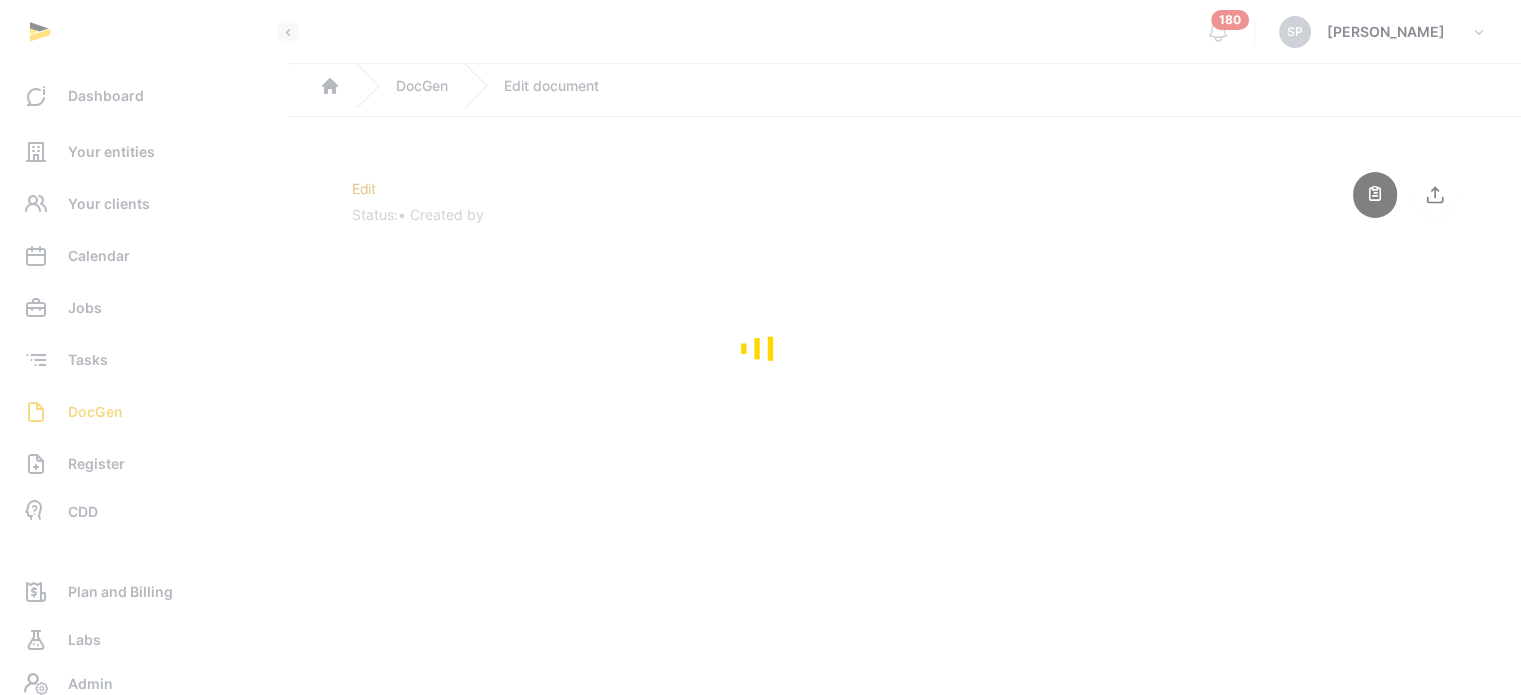 scroll, scrollTop: 0, scrollLeft: 0, axis: both 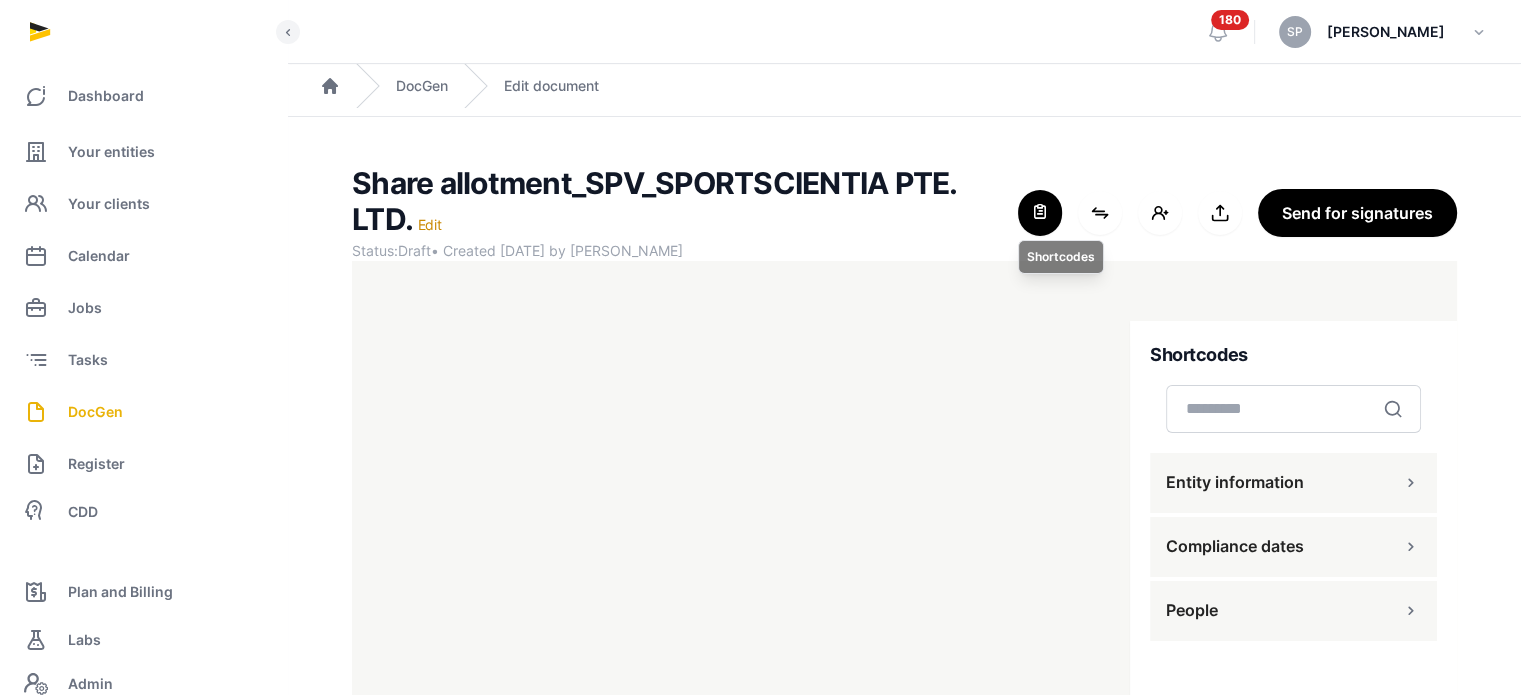 click at bounding box center [1040, 213] 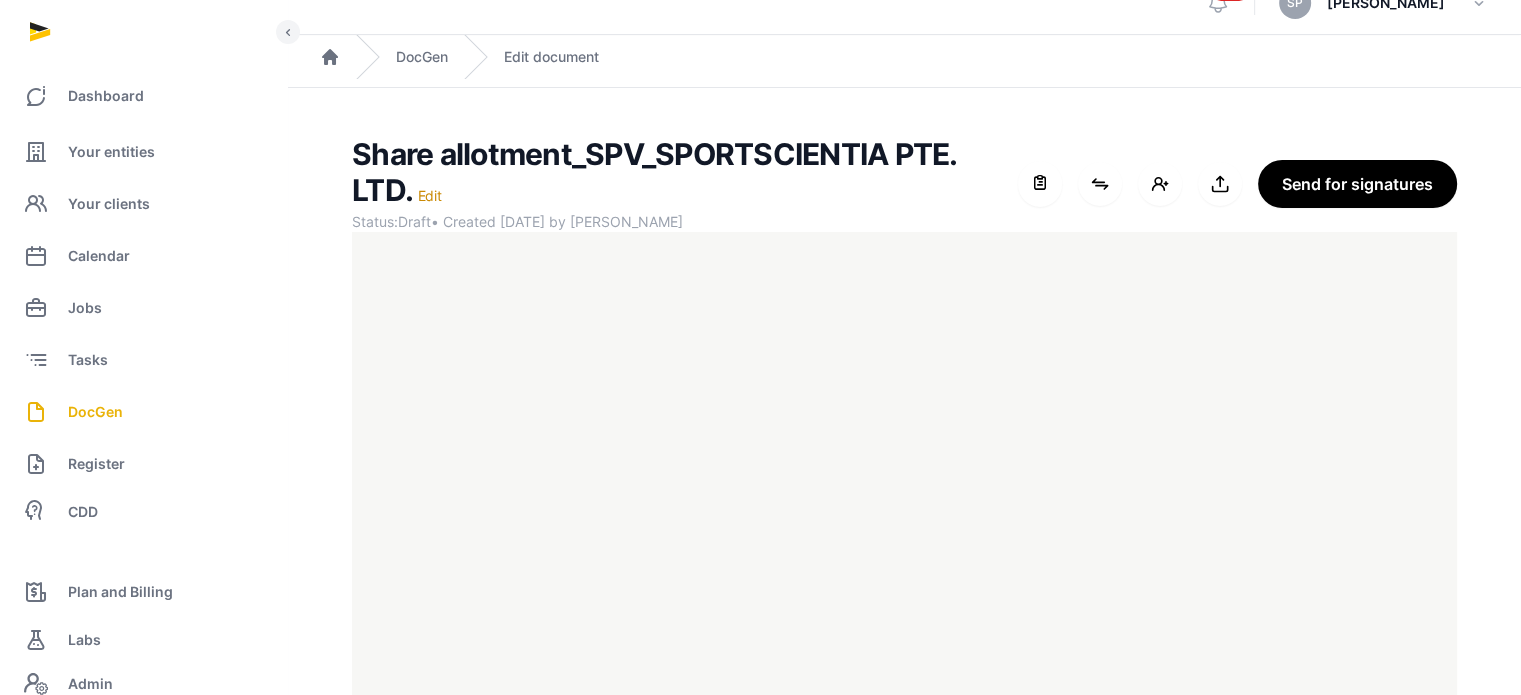 scroll, scrollTop: 0, scrollLeft: 0, axis: both 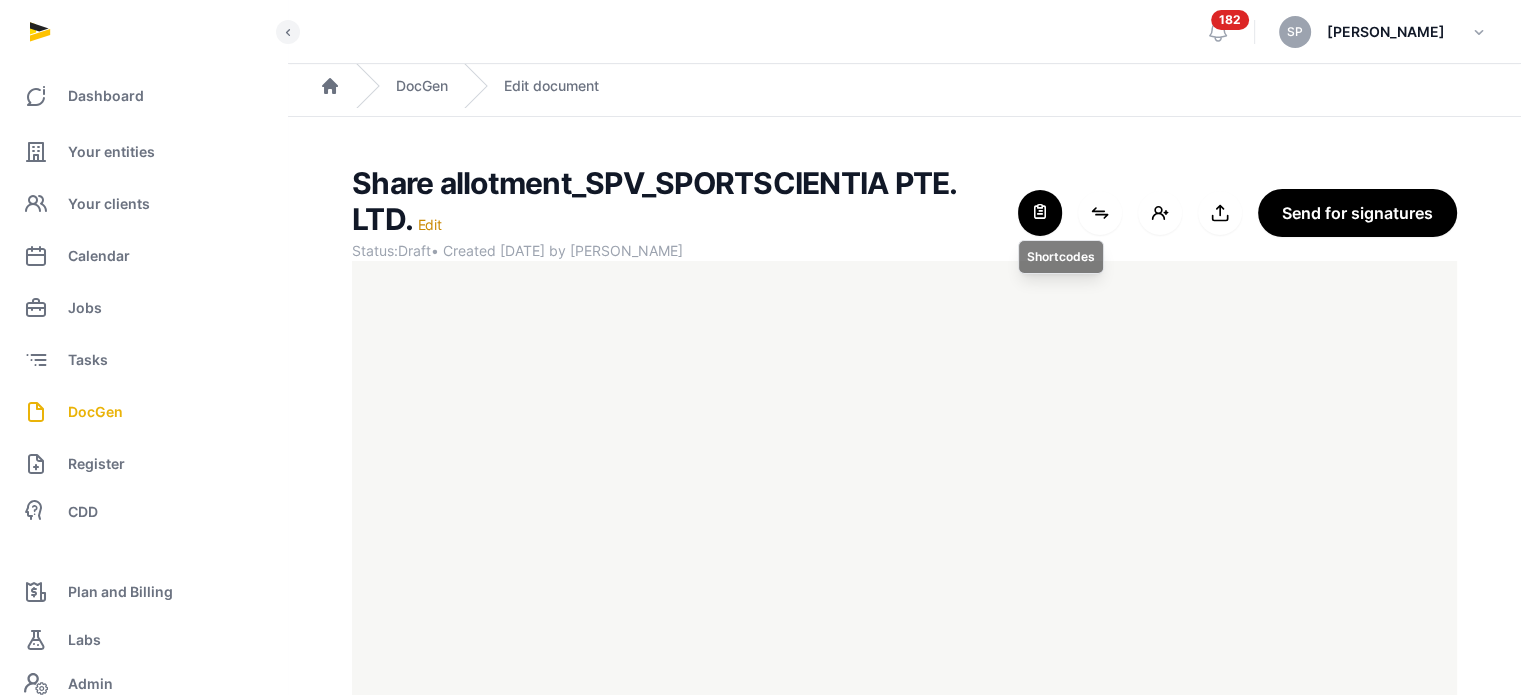click at bounding box center (1040, 213) 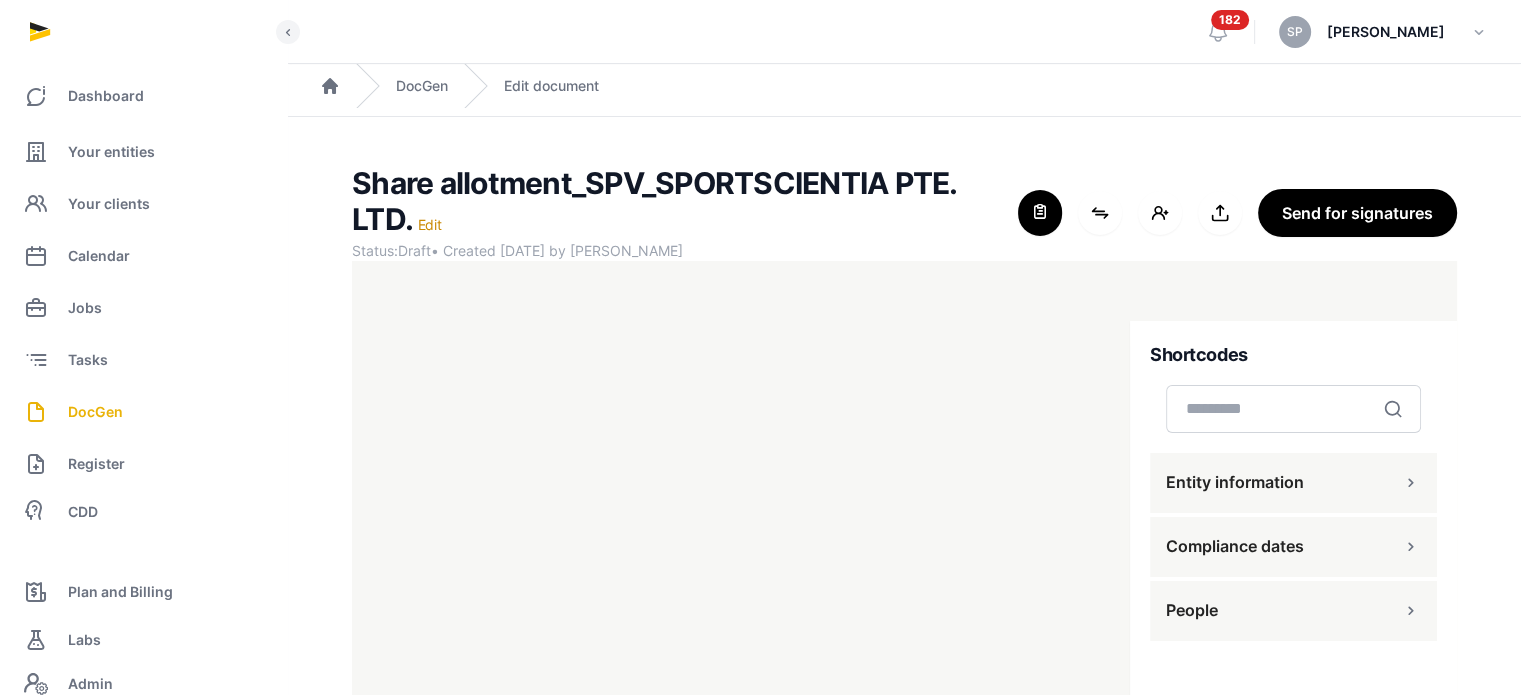 click on "People" at bounding box center [1293, 611] 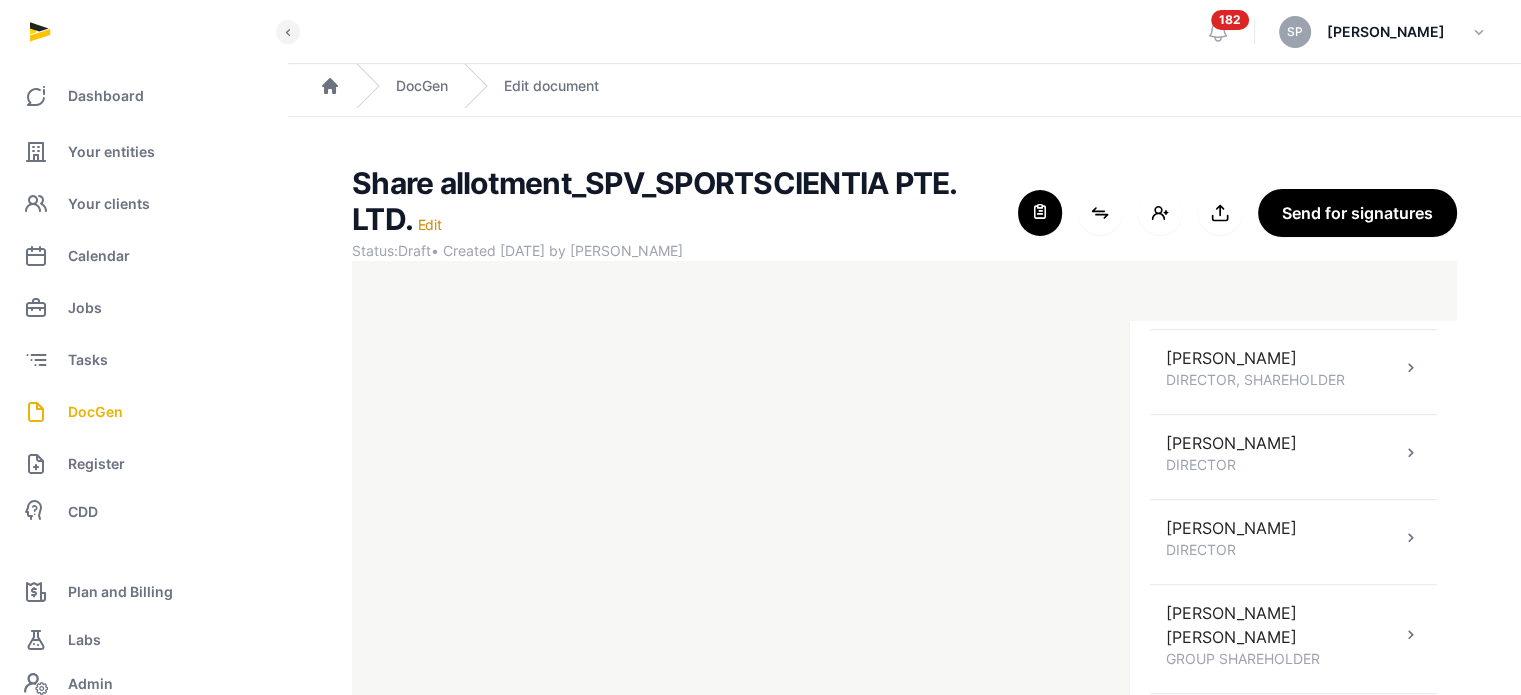 scroll, scrollTop: 1378, scrollLeft: 0, axis: vertical 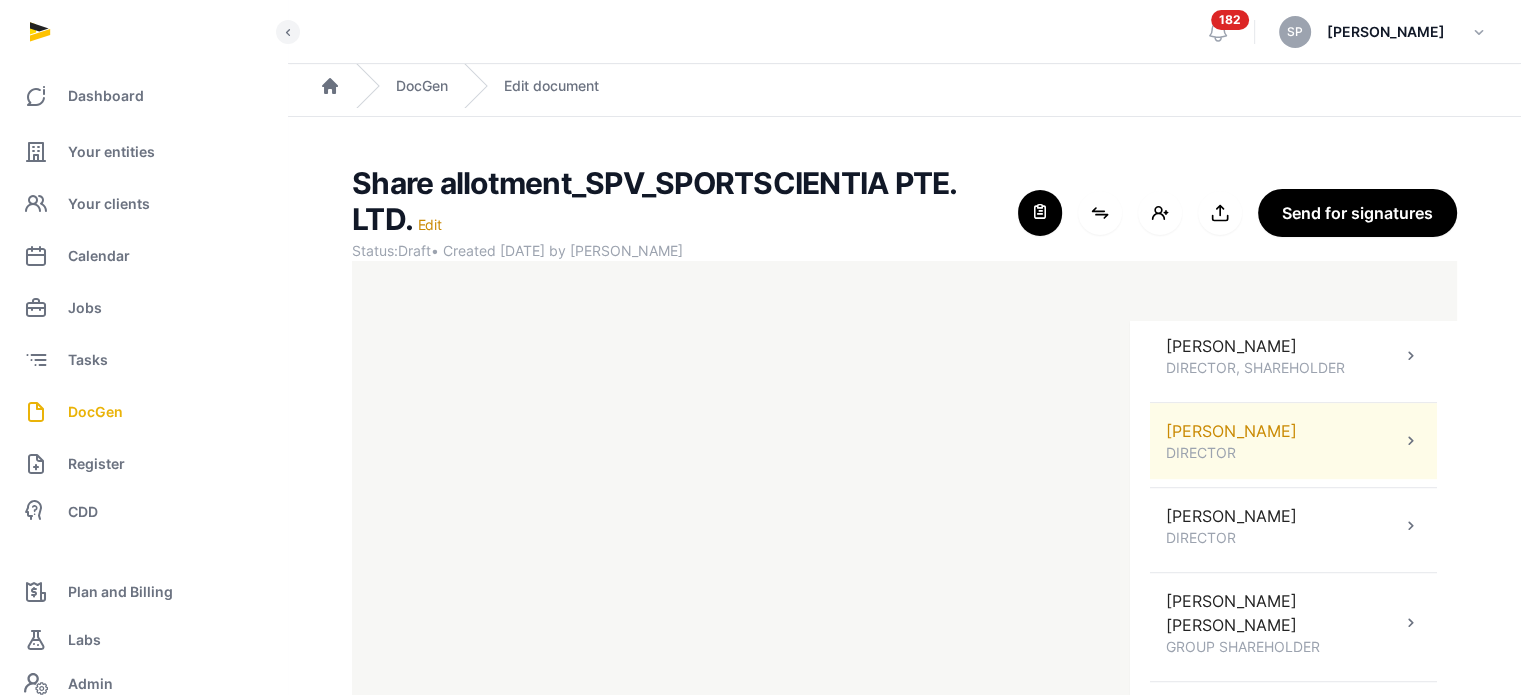 click on "DANIEL ANDREW VALE DIRECTOR" at bounding box center (1293, 441) 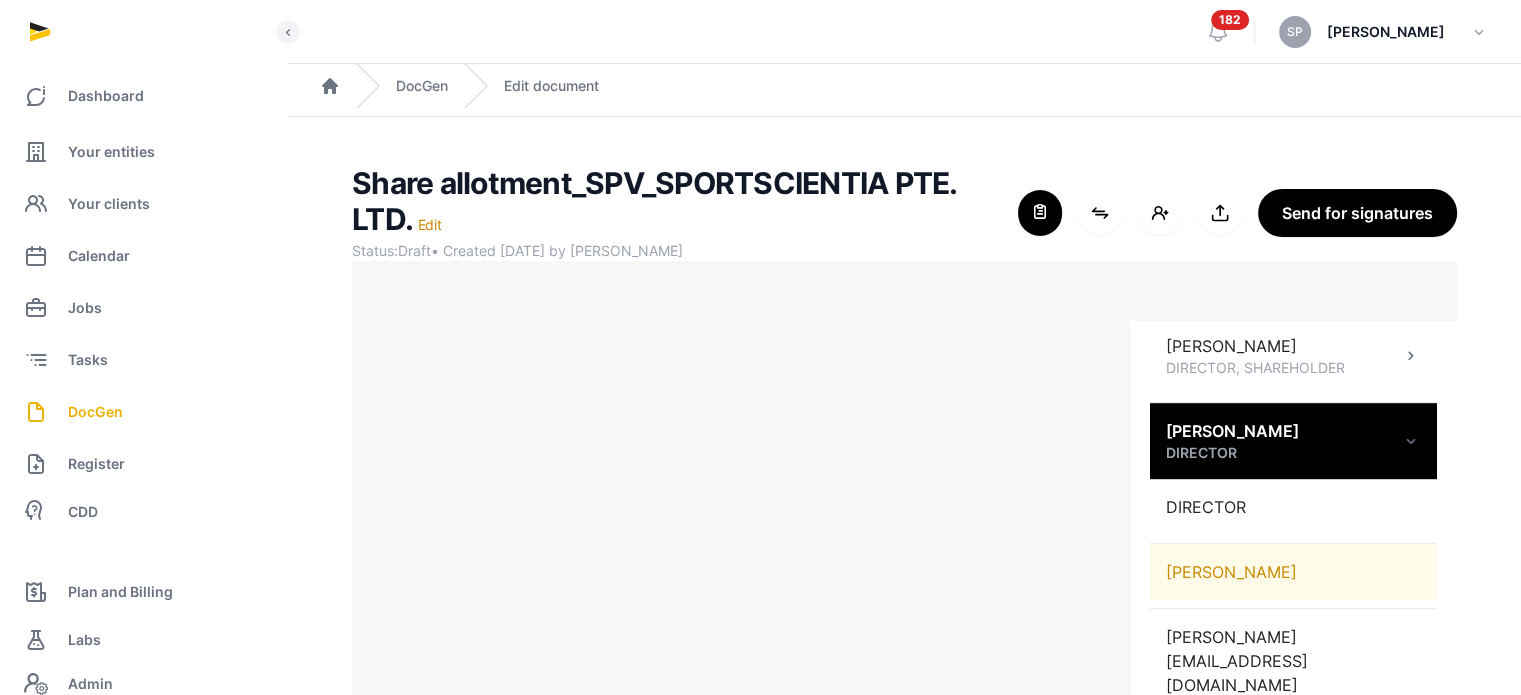 click on "DANIEL ANDREW VALE" at bounding box center (1293, 572) 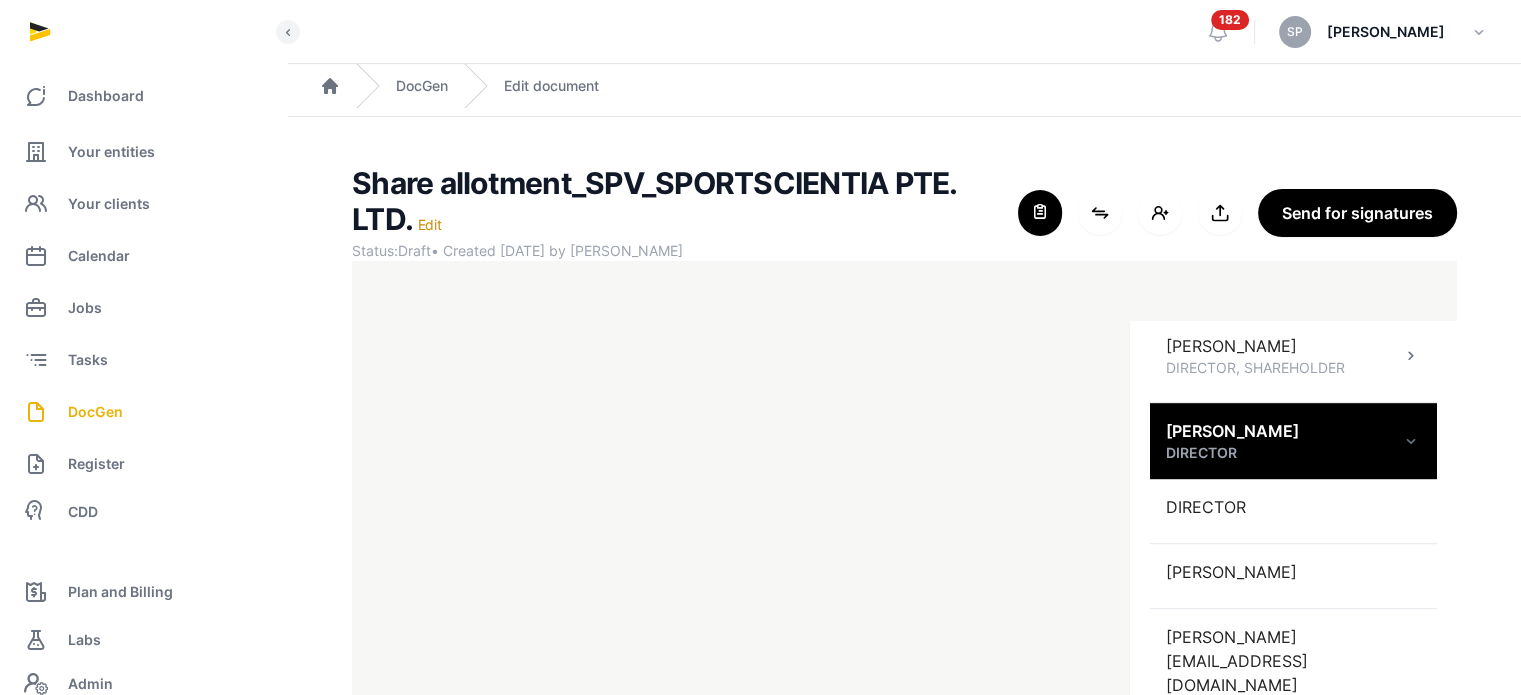 click on "Share allotment_SPV_SPORTSCIENTIA PTE. LTD.   Edit Status:  Draft  • Created 2025-07-10 by Sneha Patwari For optimal experience, please use a desktop computer to generate documents for the best user experience. Close shortcodes Connect shortcodes Add people Export to Documents Send for signatures" at bounding box center (904, 213) 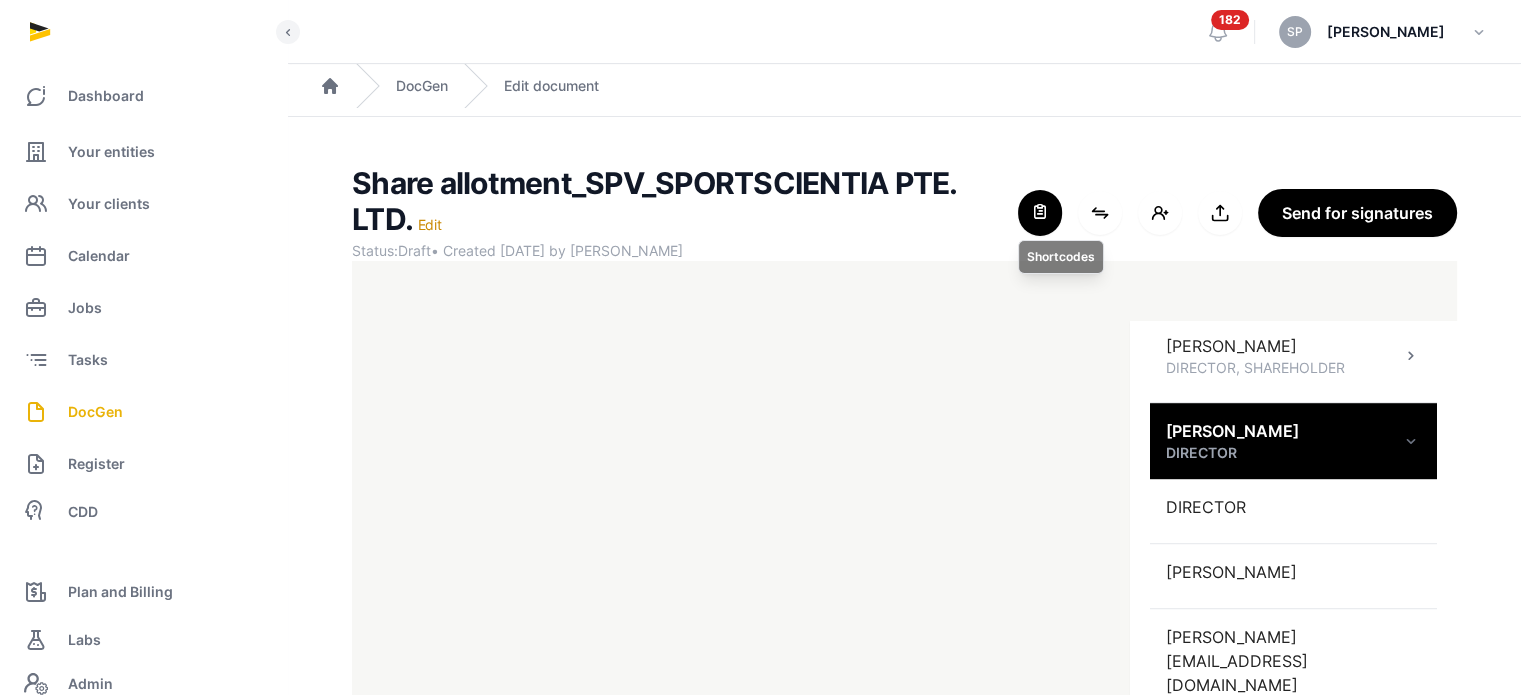 click at bounding box center [1040, 213] 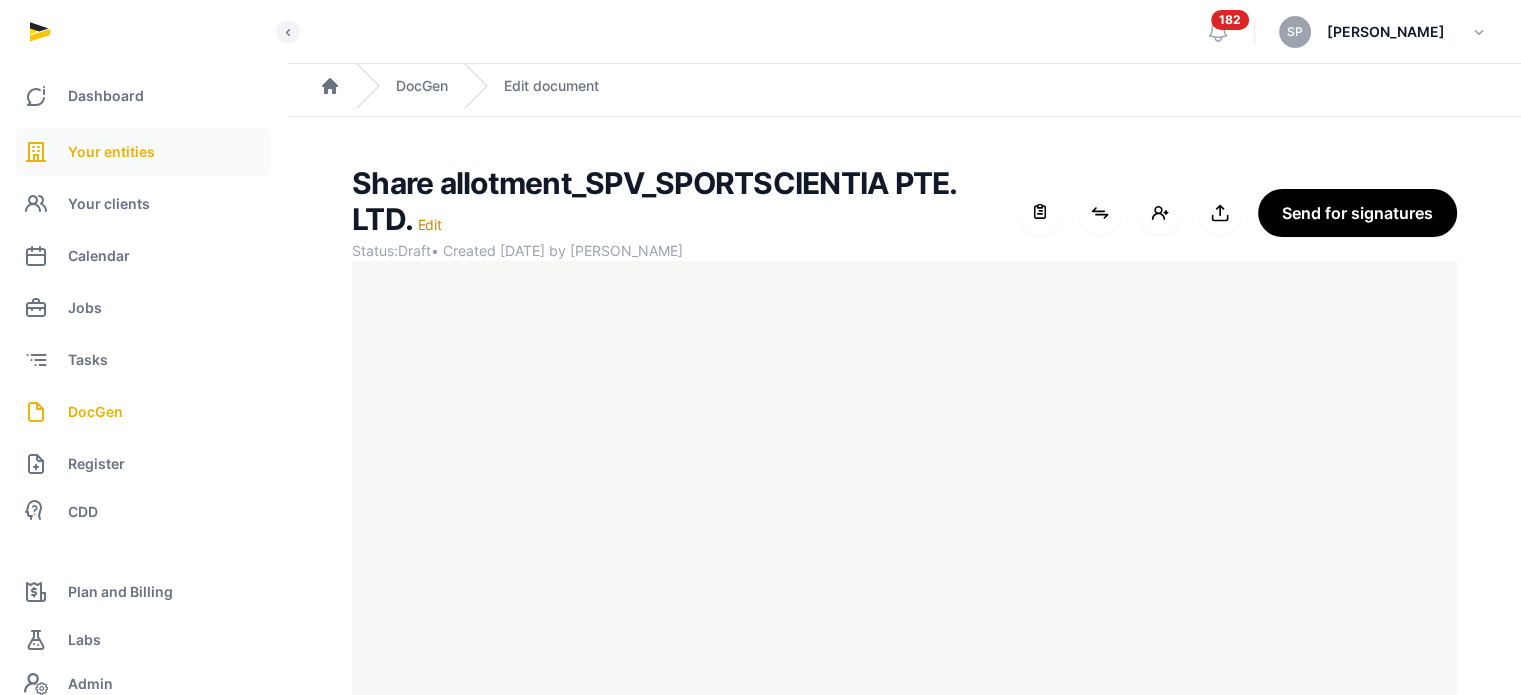 click on "Your entities" at bounding box center (111, 152) 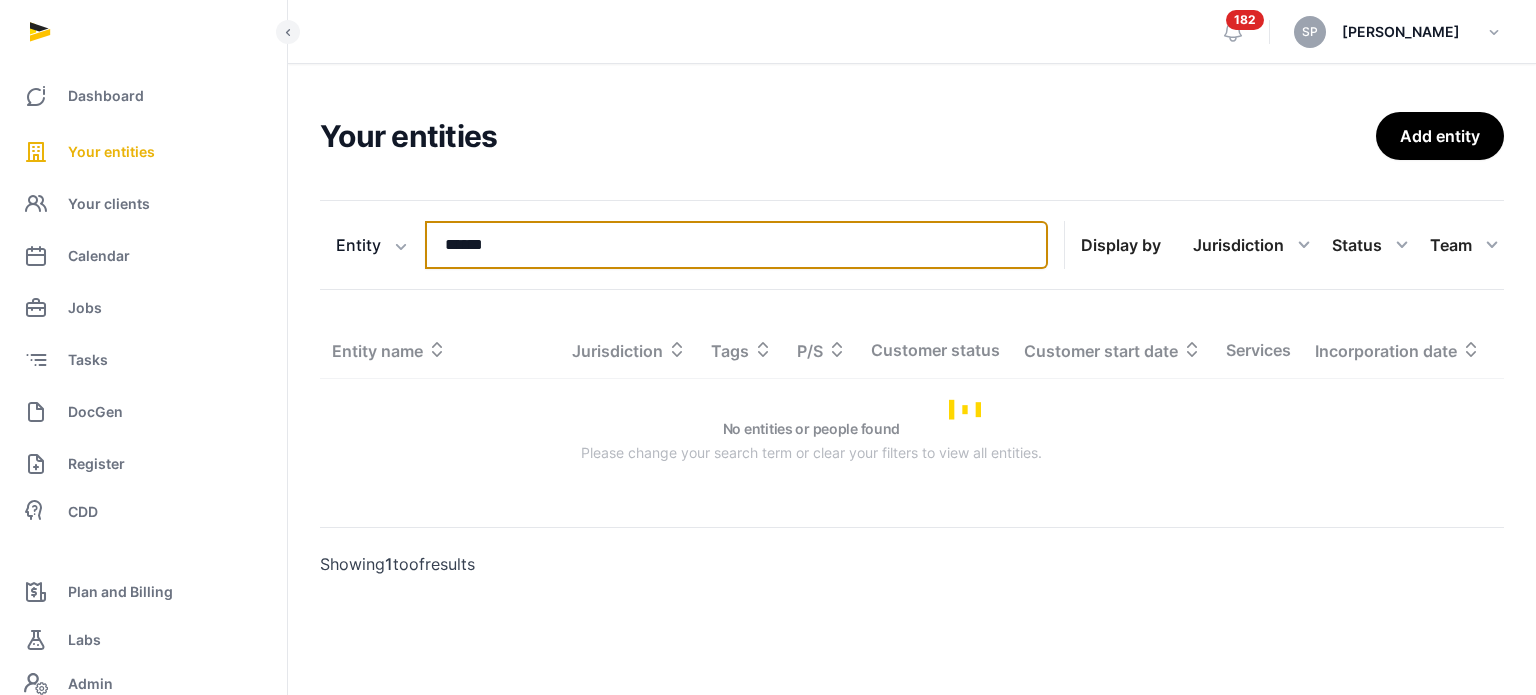 click on "******" at bounding box center (736, 245) 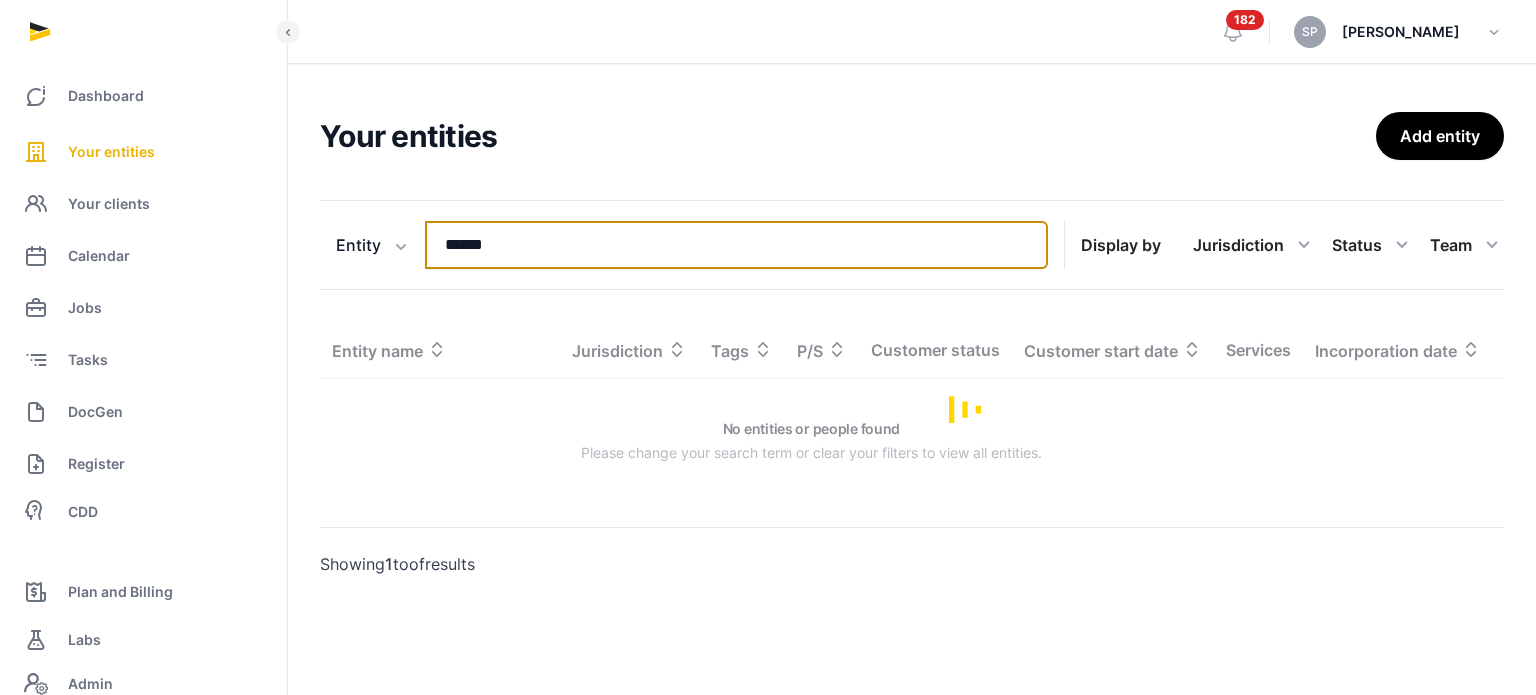 click on "******" at bounding box center (736, 245) 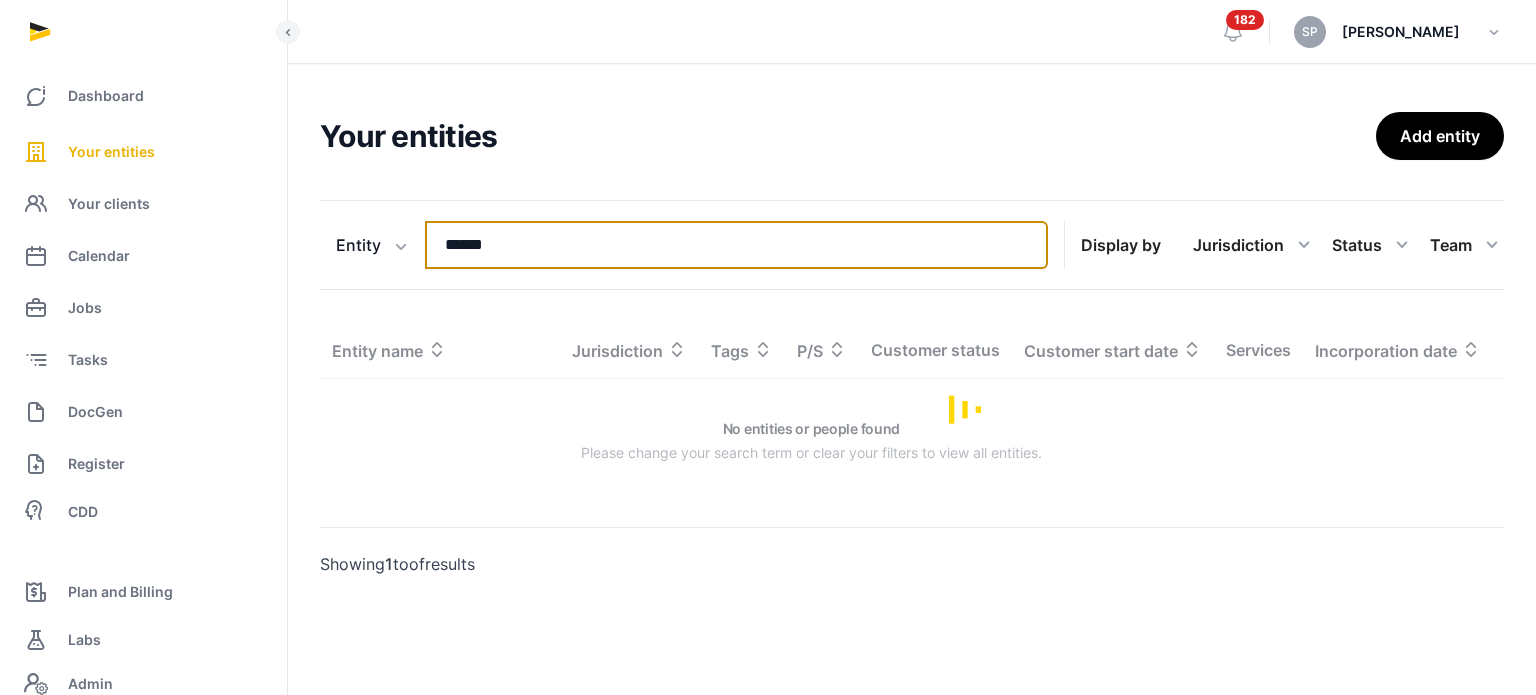 click on "******" at bounding box center [736, 245] 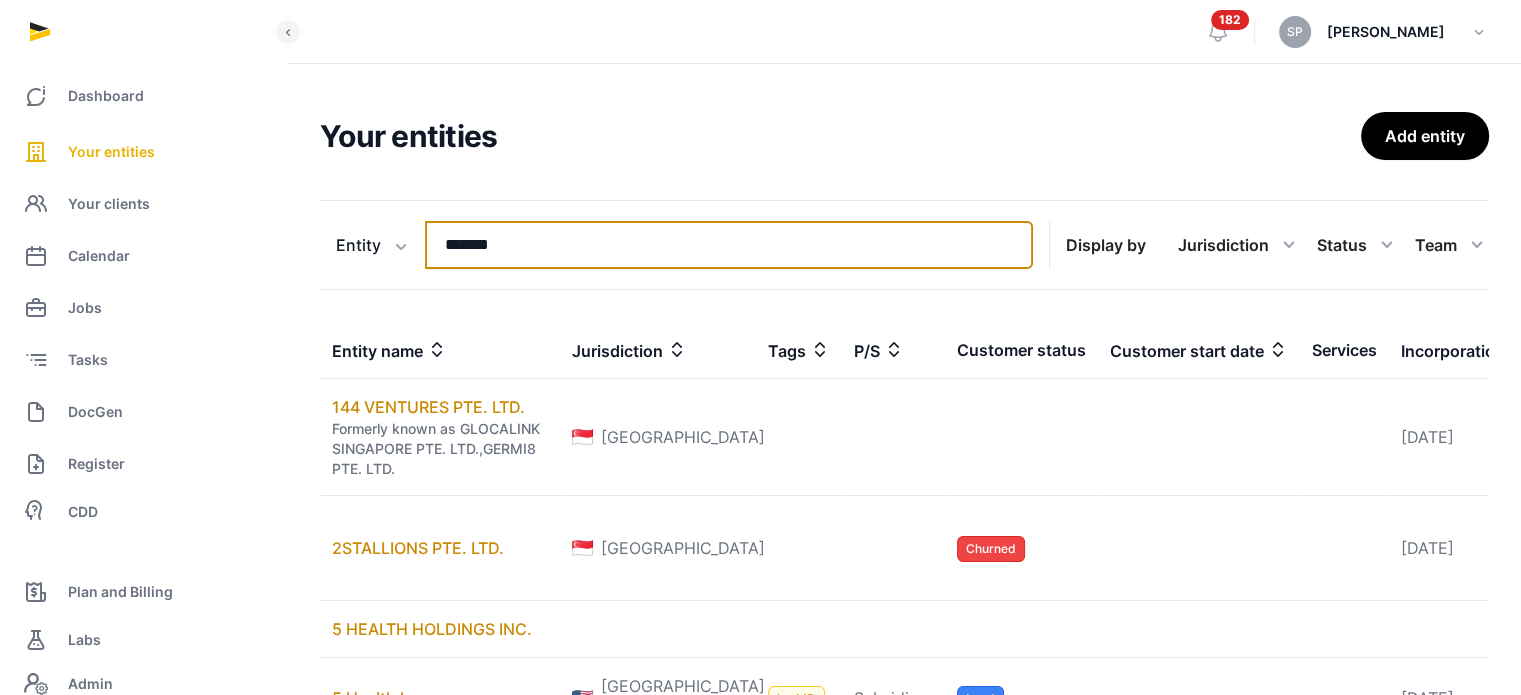 type on "*******" 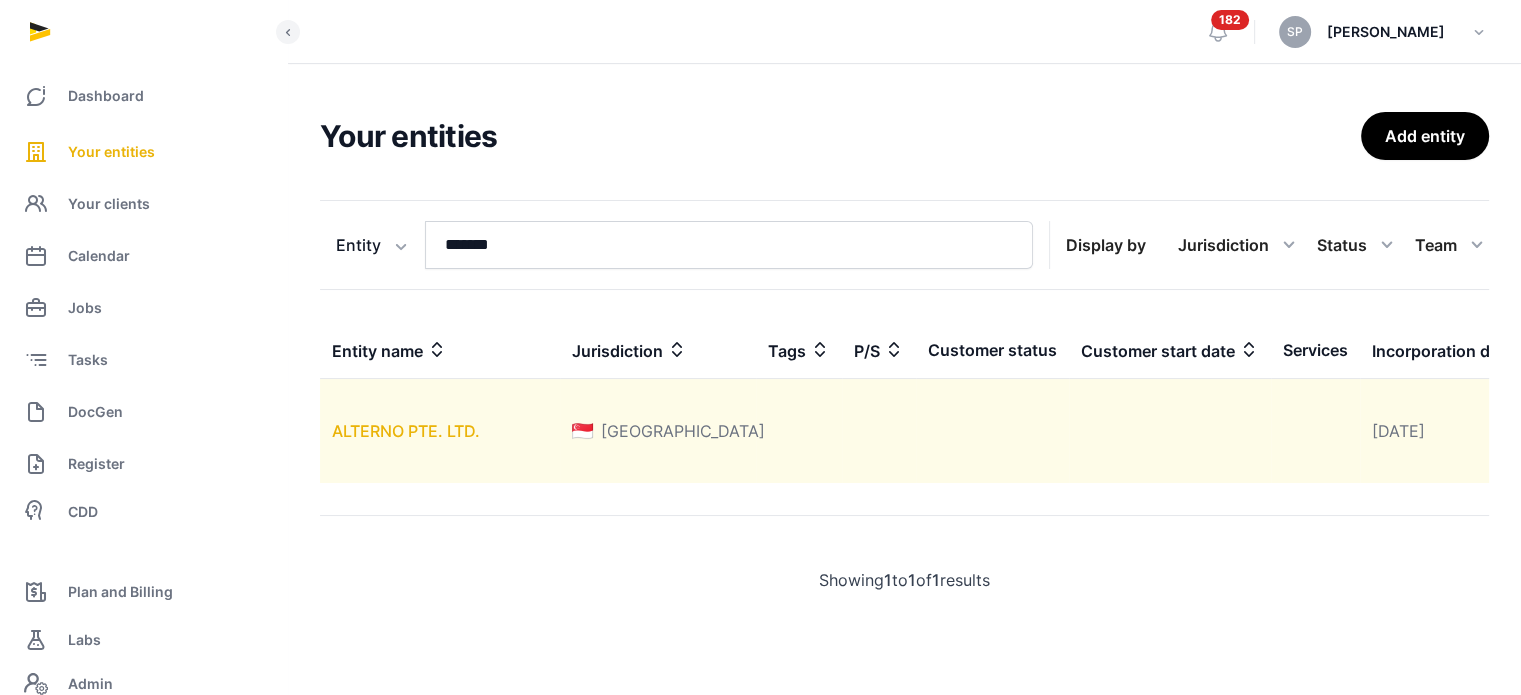 click on "ALTERNO PTE. LTD." at bounding box center [406, 431] 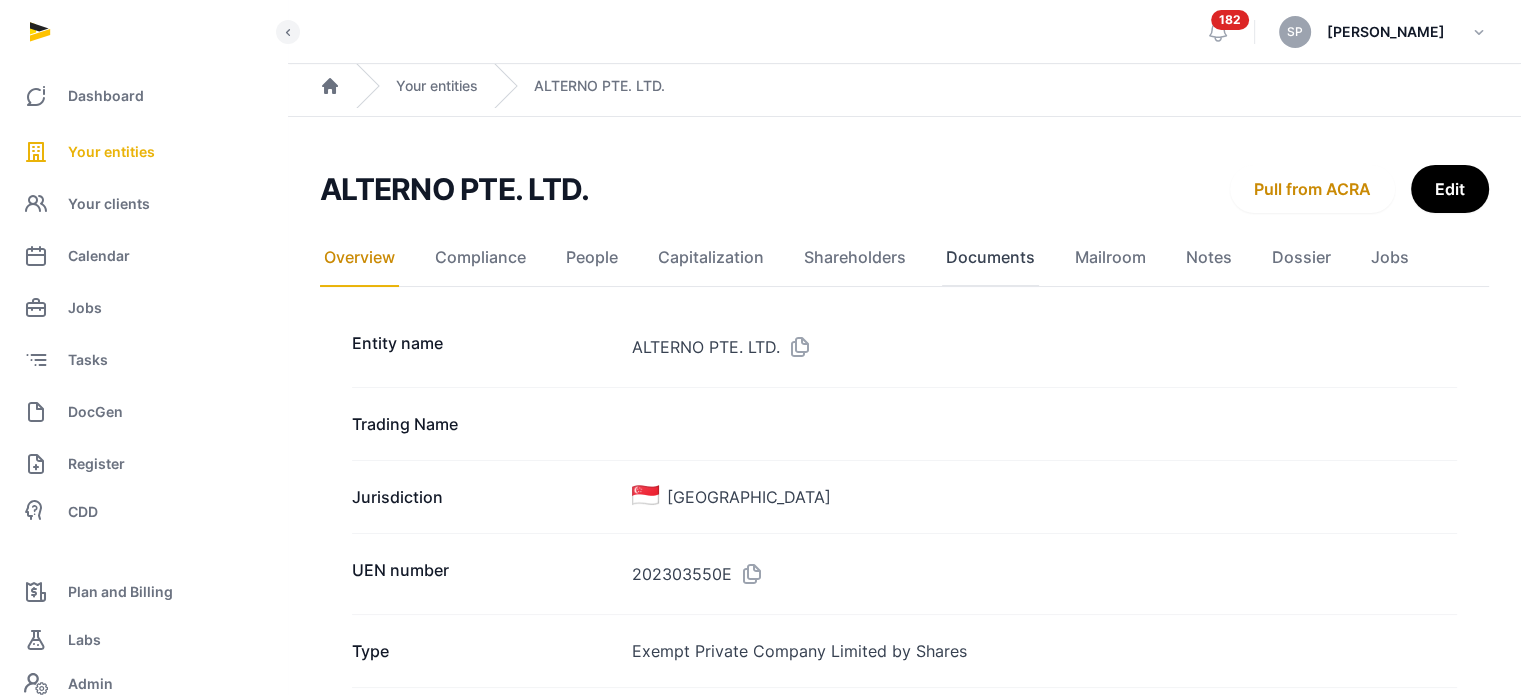 click on "Documents" 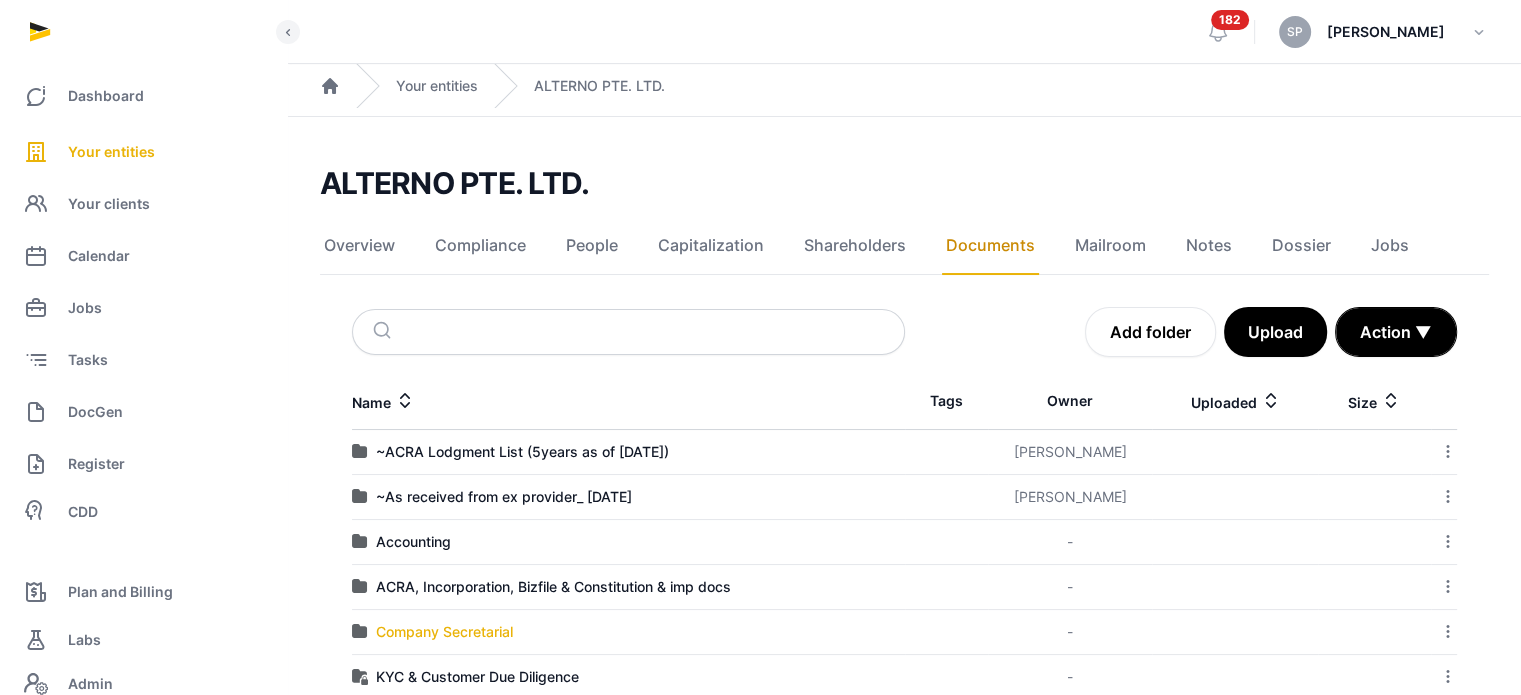 click on "Company Secretarial" at bounding box center (444, 632) 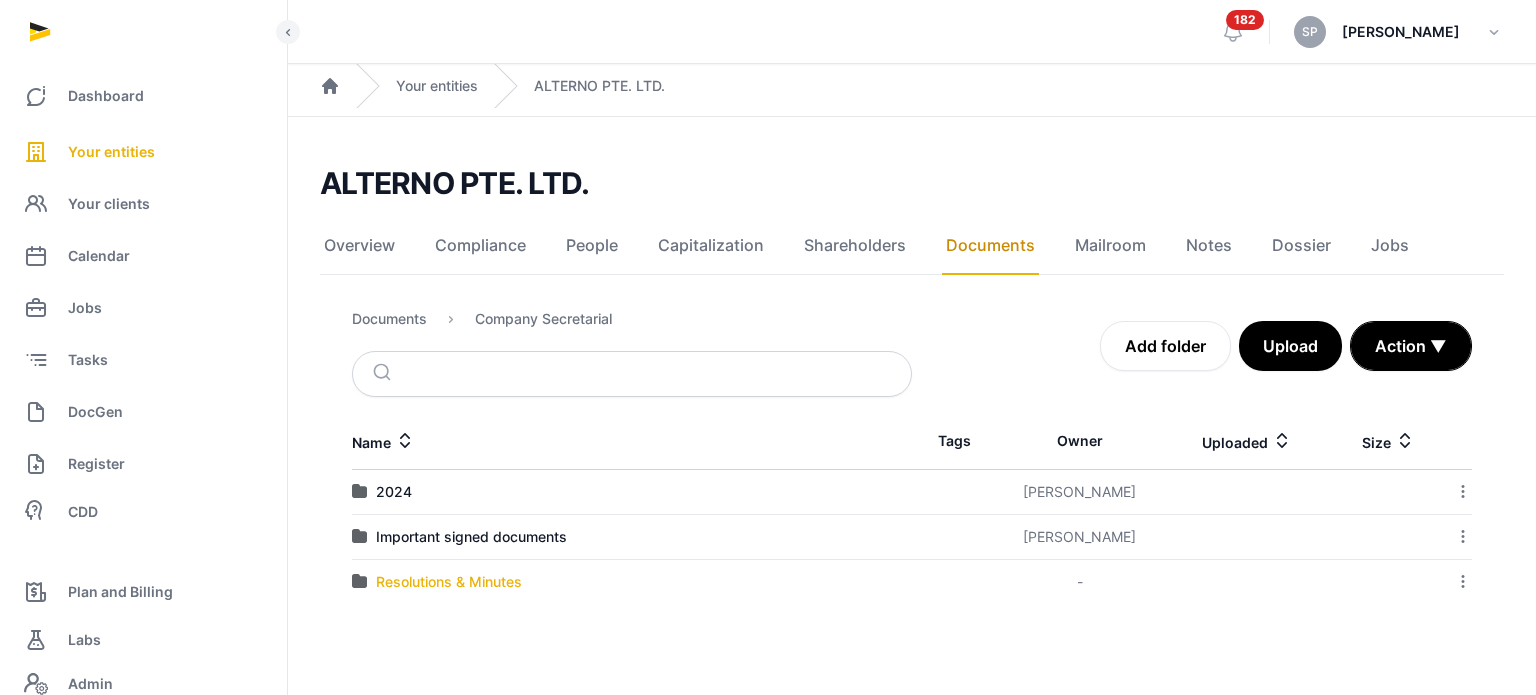 click on "Resolutions & Minutes" at bounding box center [449, 582] 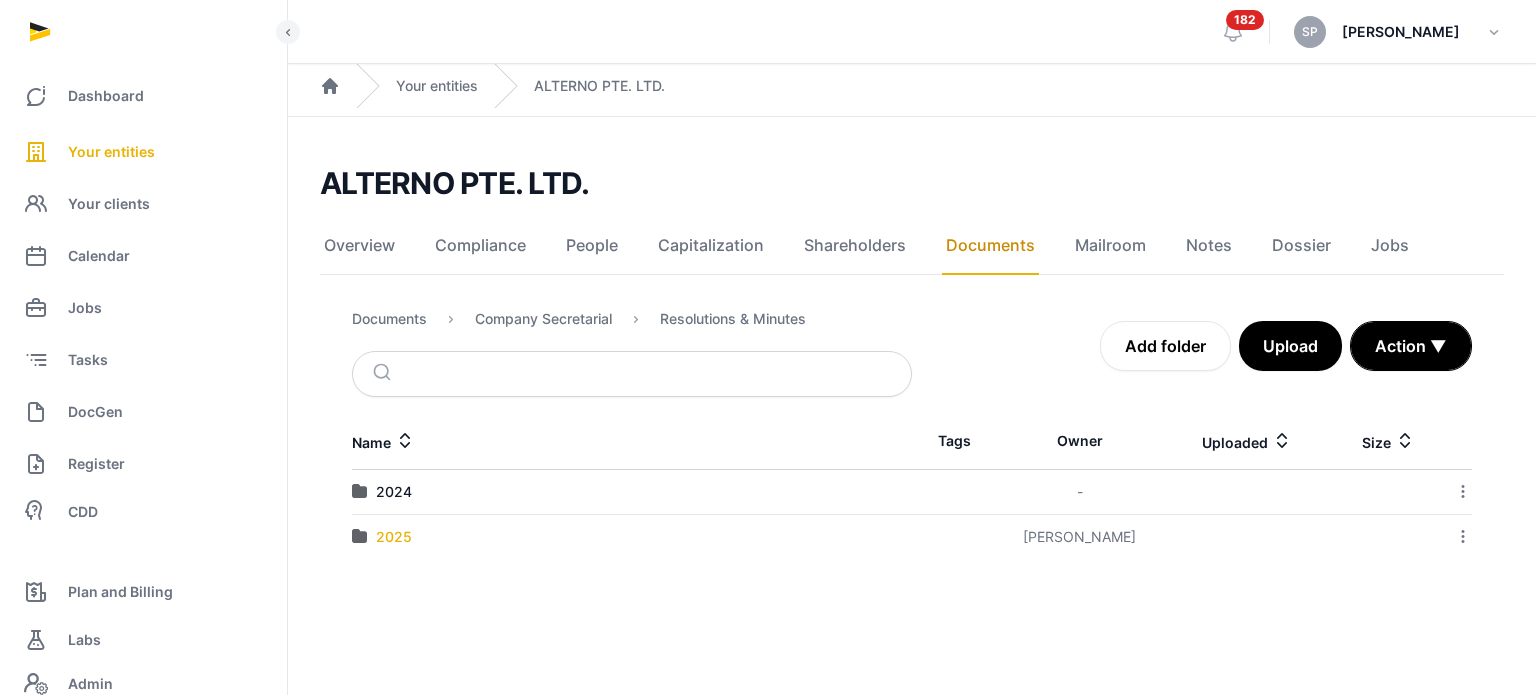 click on "2025" at bounding box center (394, 537) 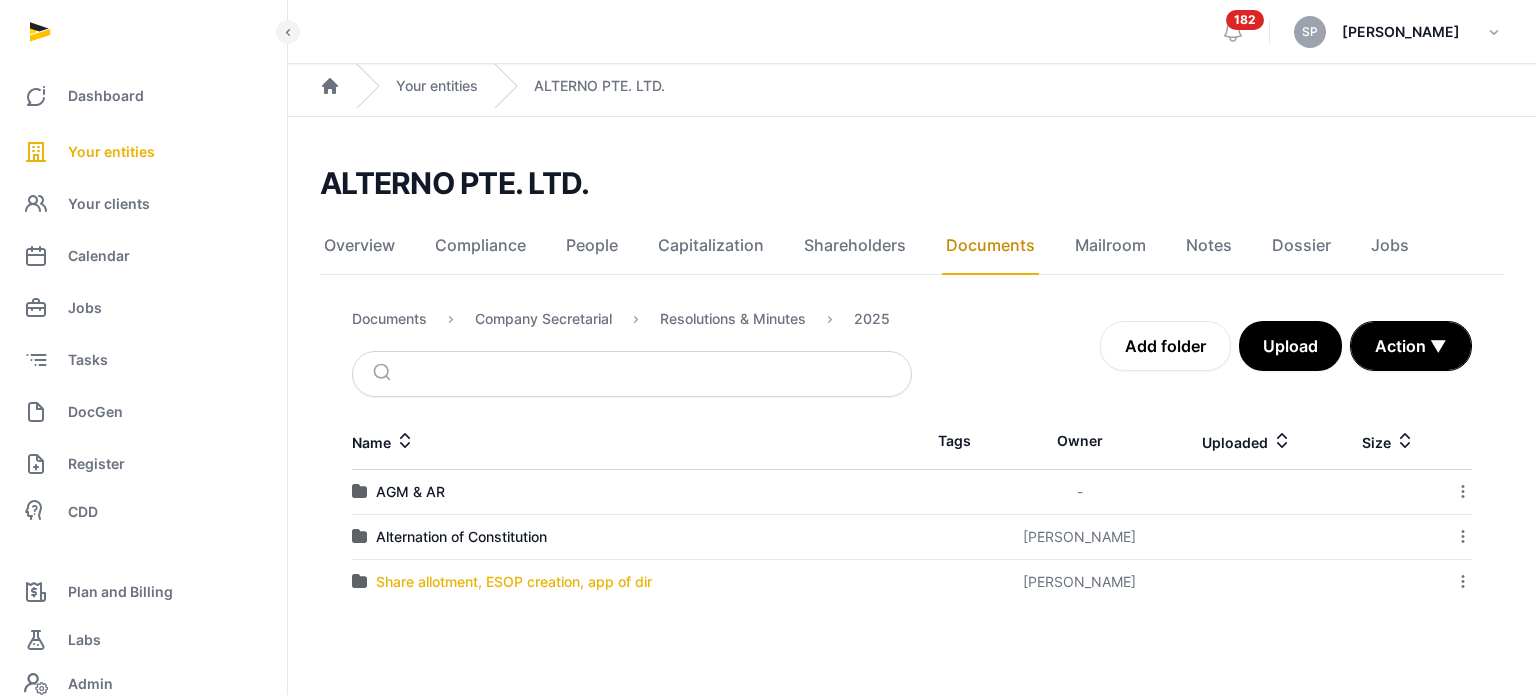 click on "Share allotment, ESOP creation, app of dir" at bounding box center (514, 582) 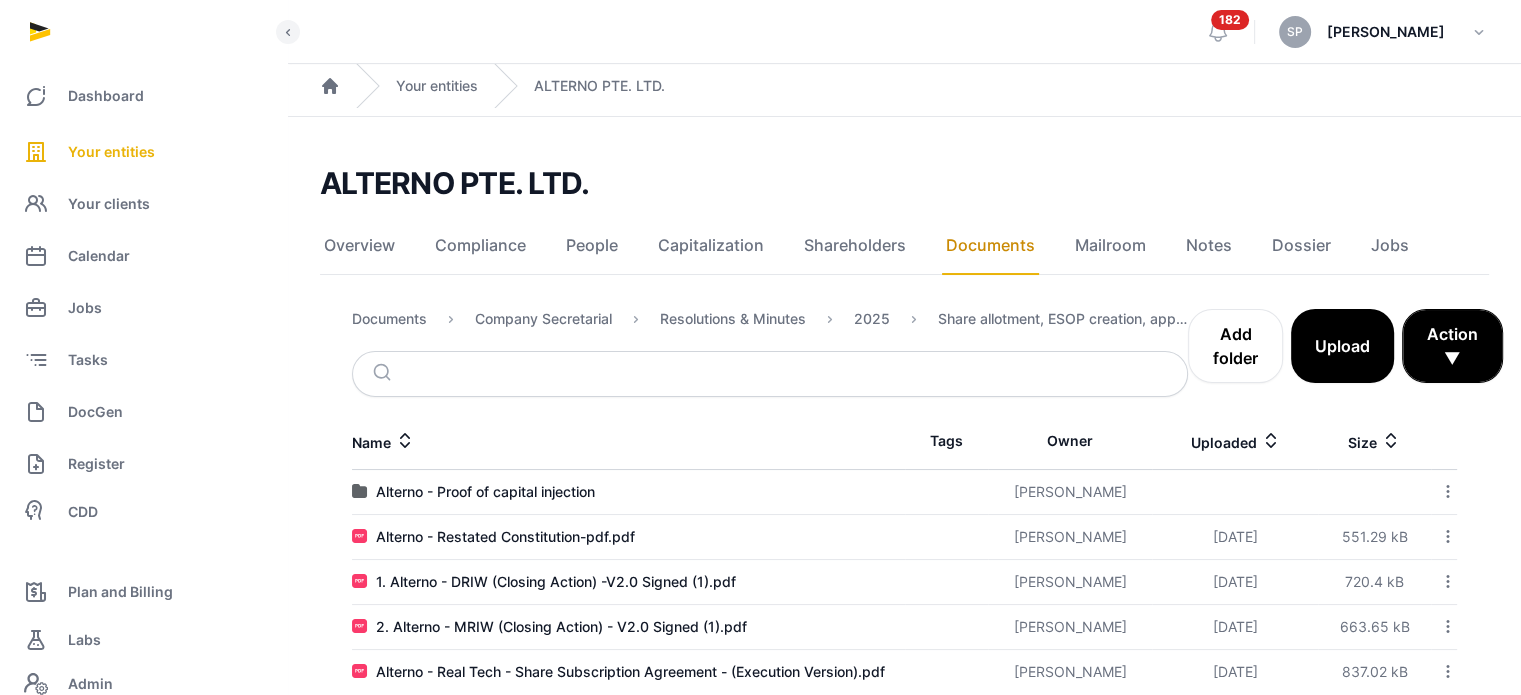 scroll, scrollTop: 36, scrollLeft: 0, axis: vertical 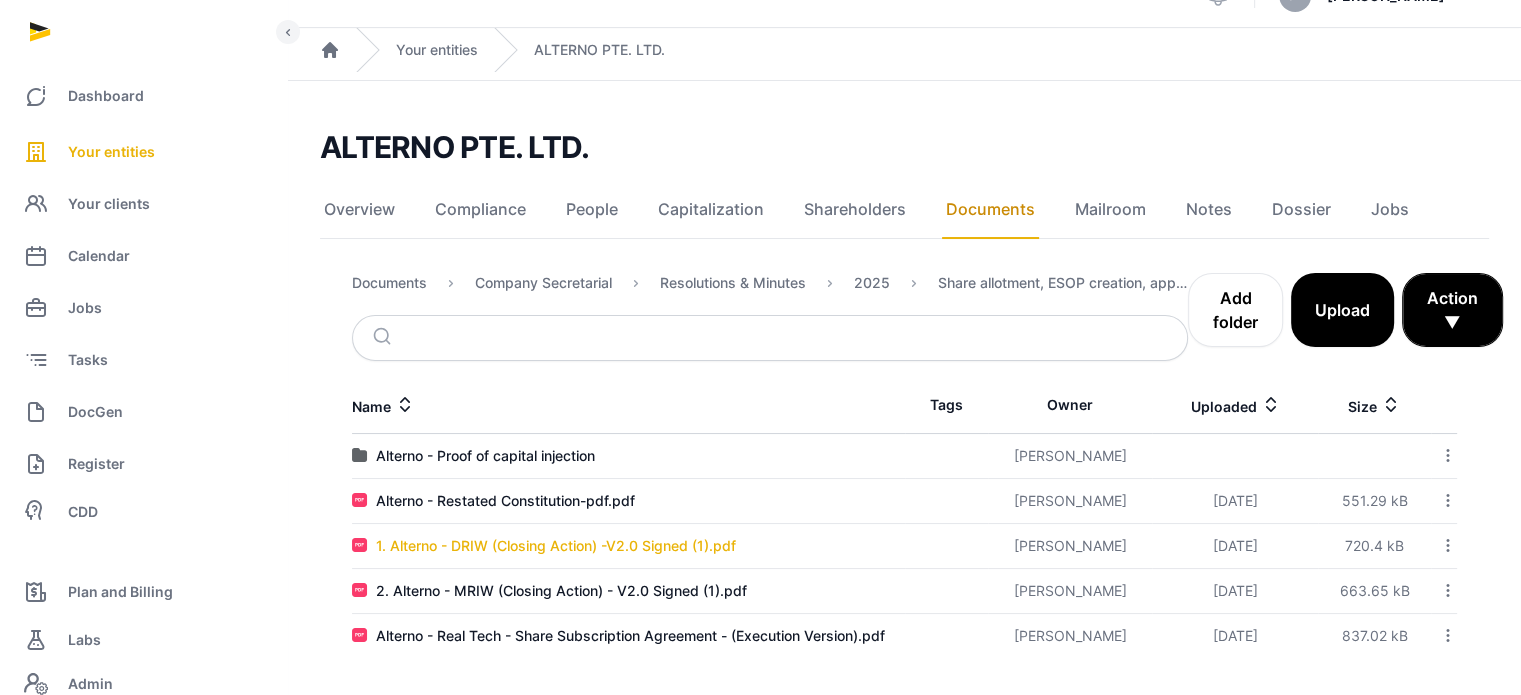 click on "1. Alterno - DRIW (Closing Action) -V2.0 Signed (1).pdf" at bounding box center (556, 546) 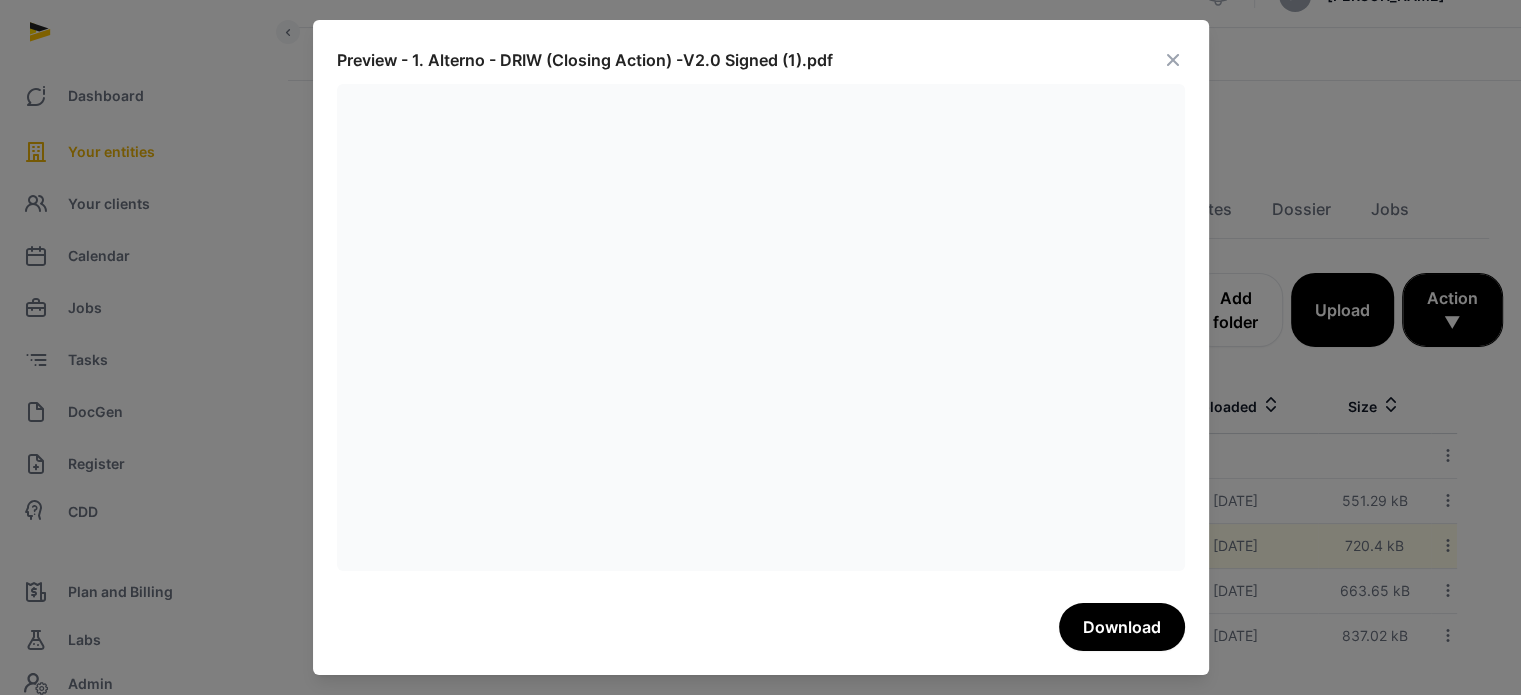 click at bounding box center (1173, 60) 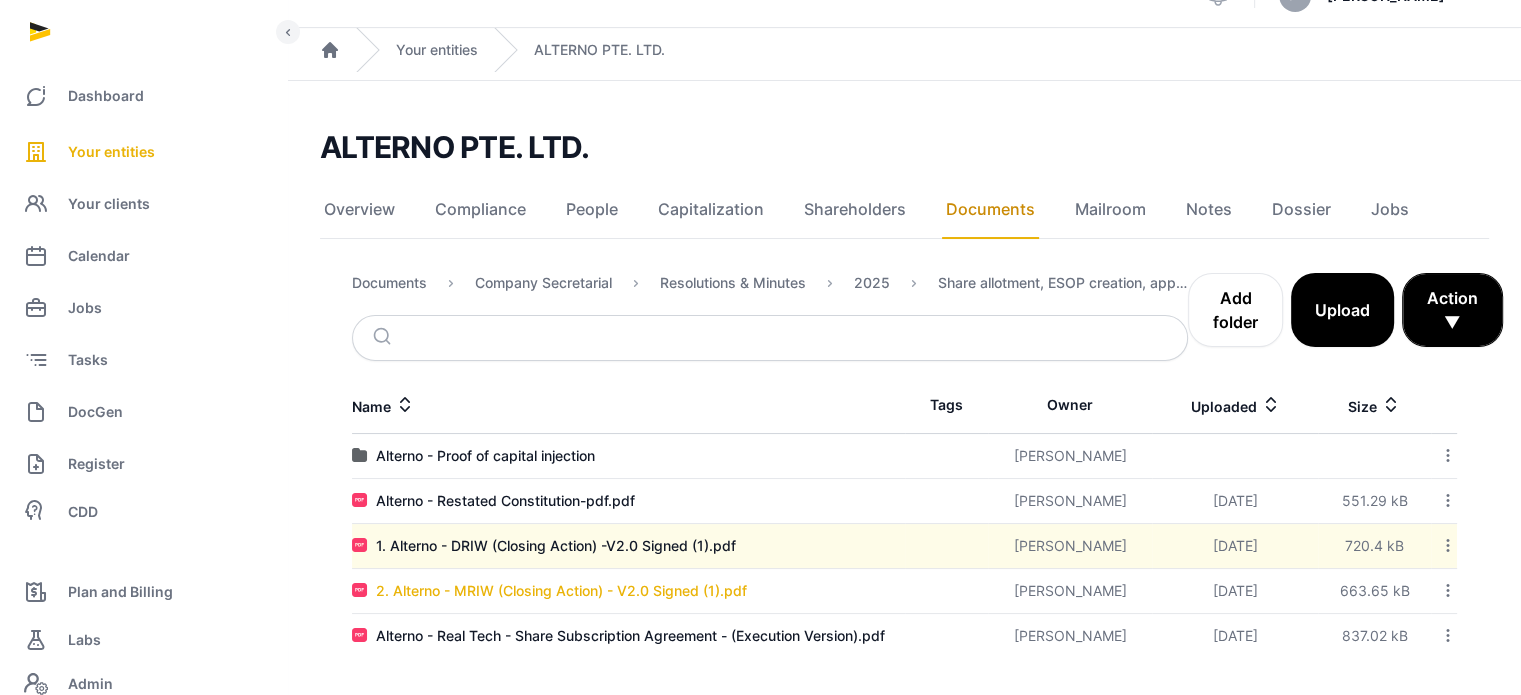 click on "2. Alterno - MRIW (Closing Action) - V2.0 Signed (1).pdf" at bounding box center (561, 591) 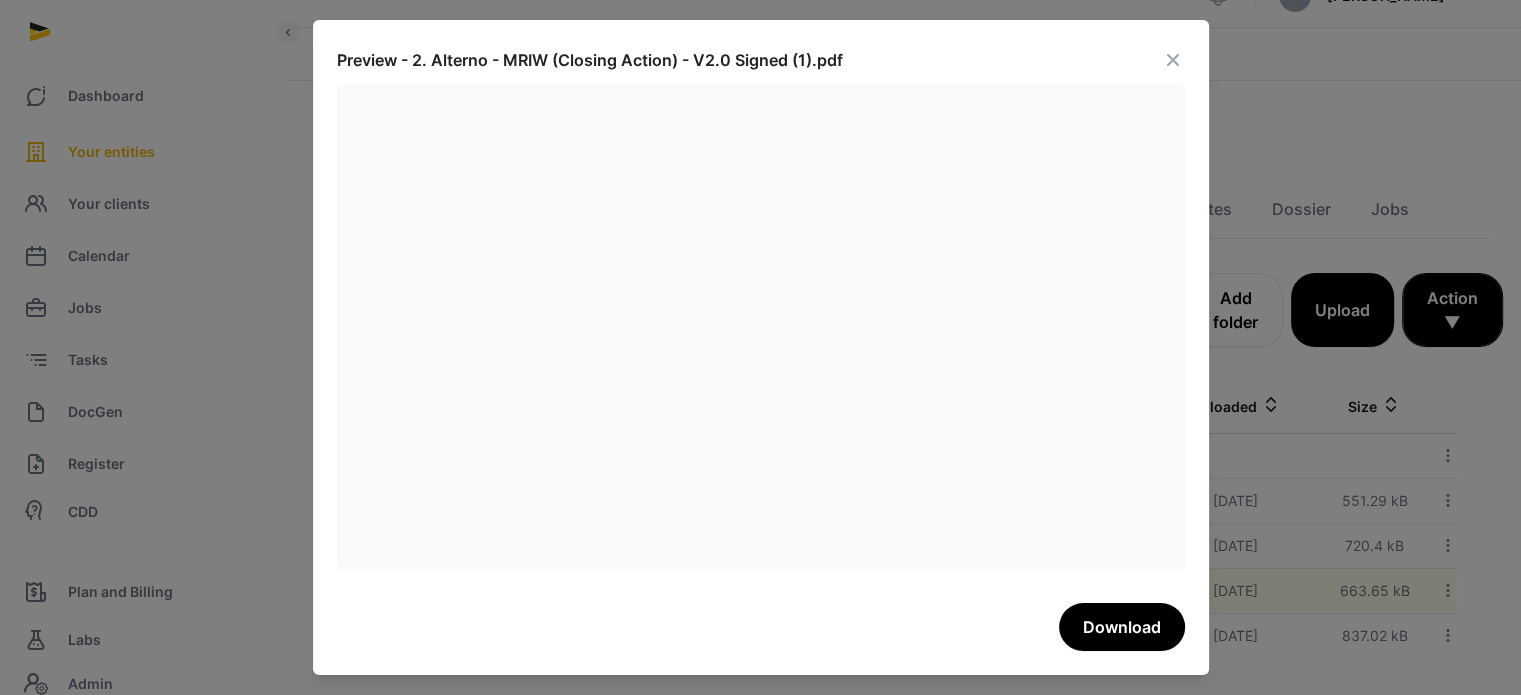 click at bounding box center (1173, 60) 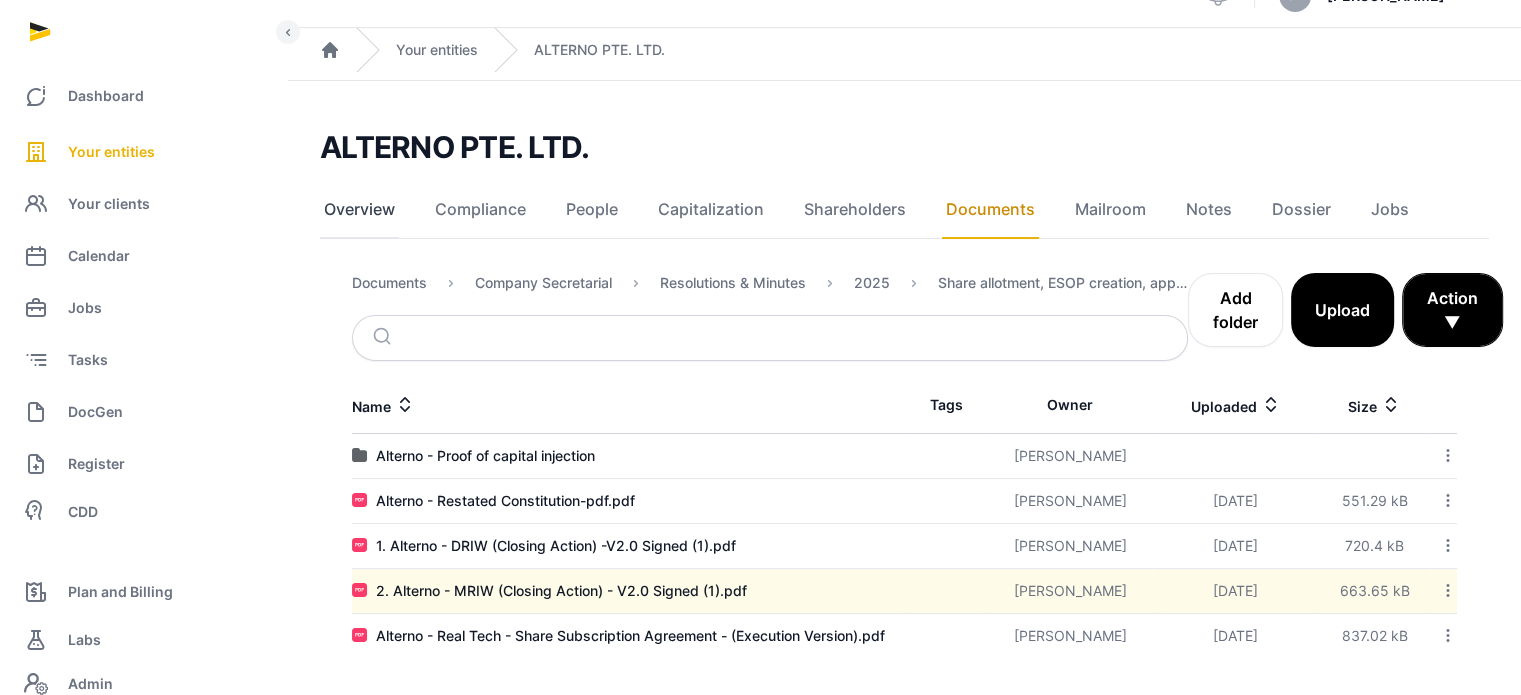 click on "Overview" 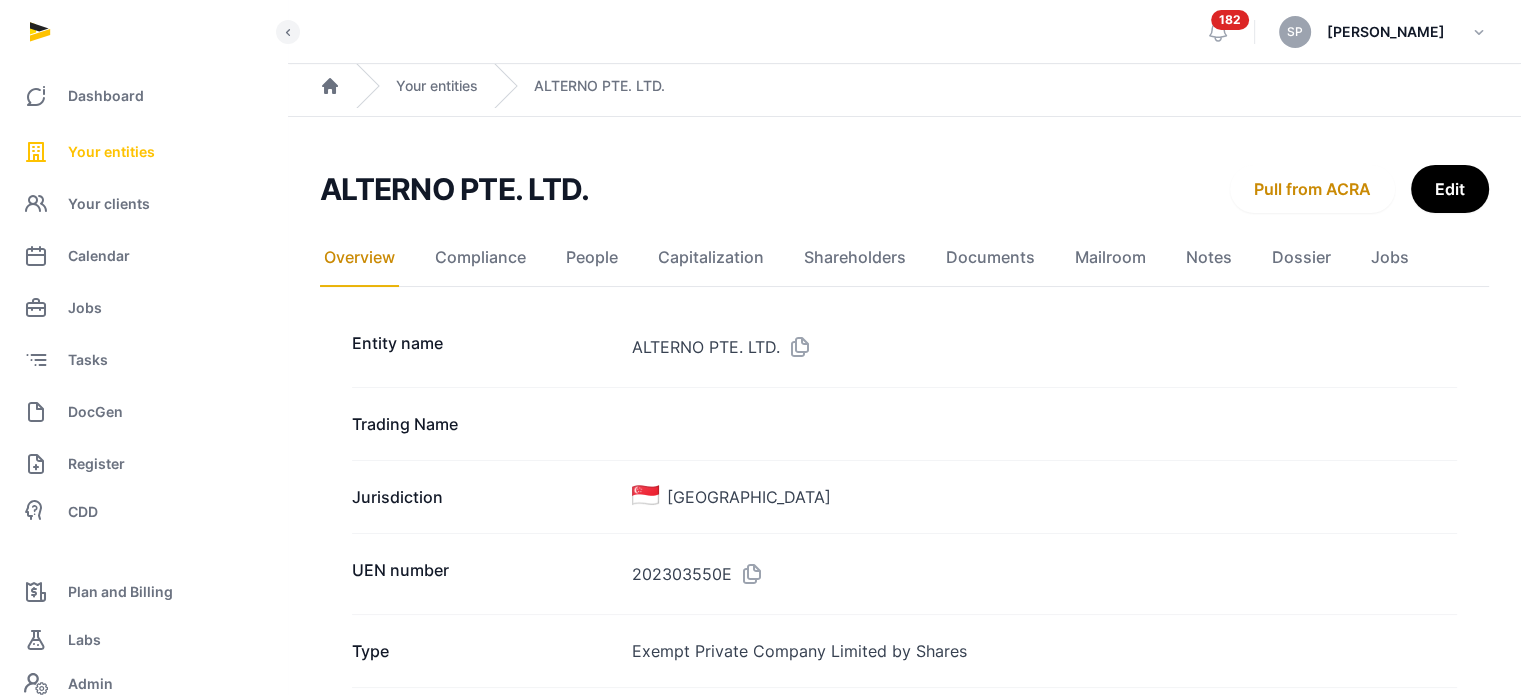 click on "Your entities" at bounding box center (111, 152) 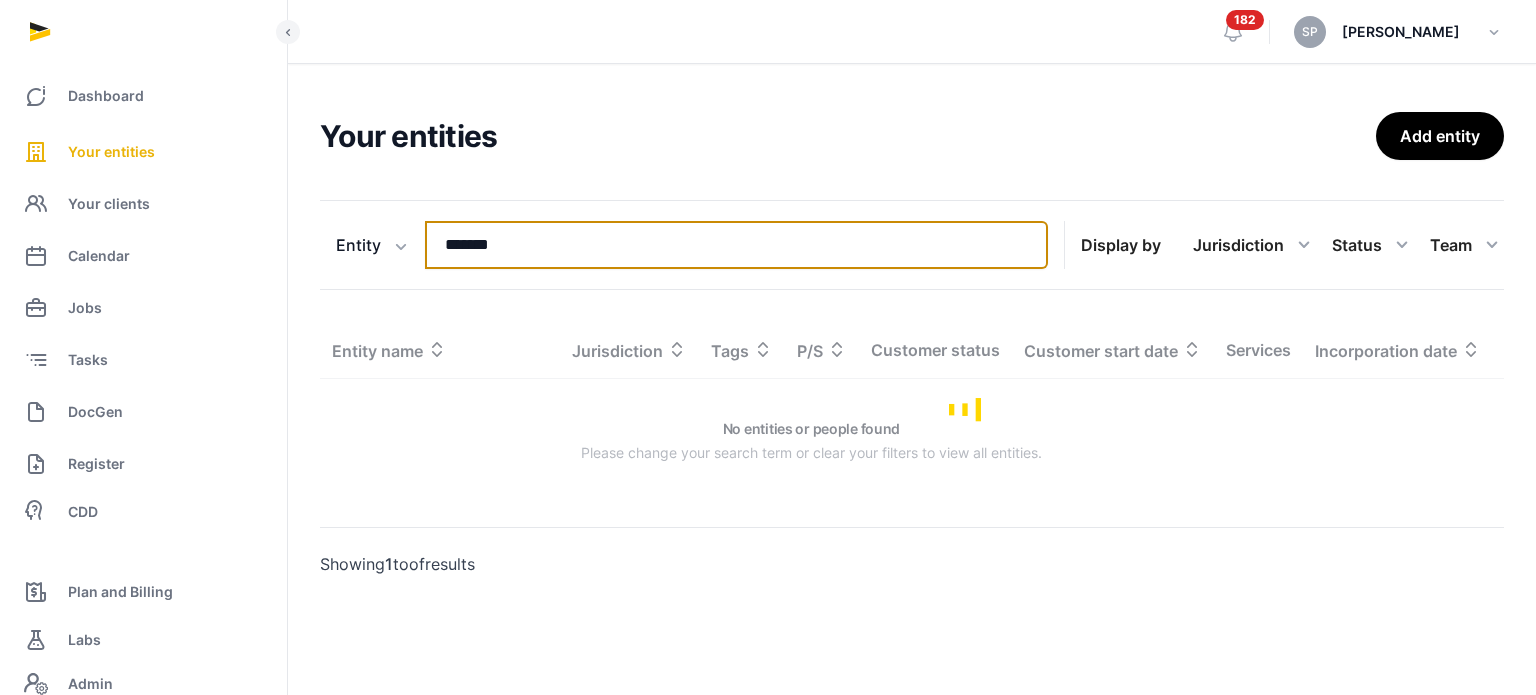 click on "*******" at bounding box center (736, 245) 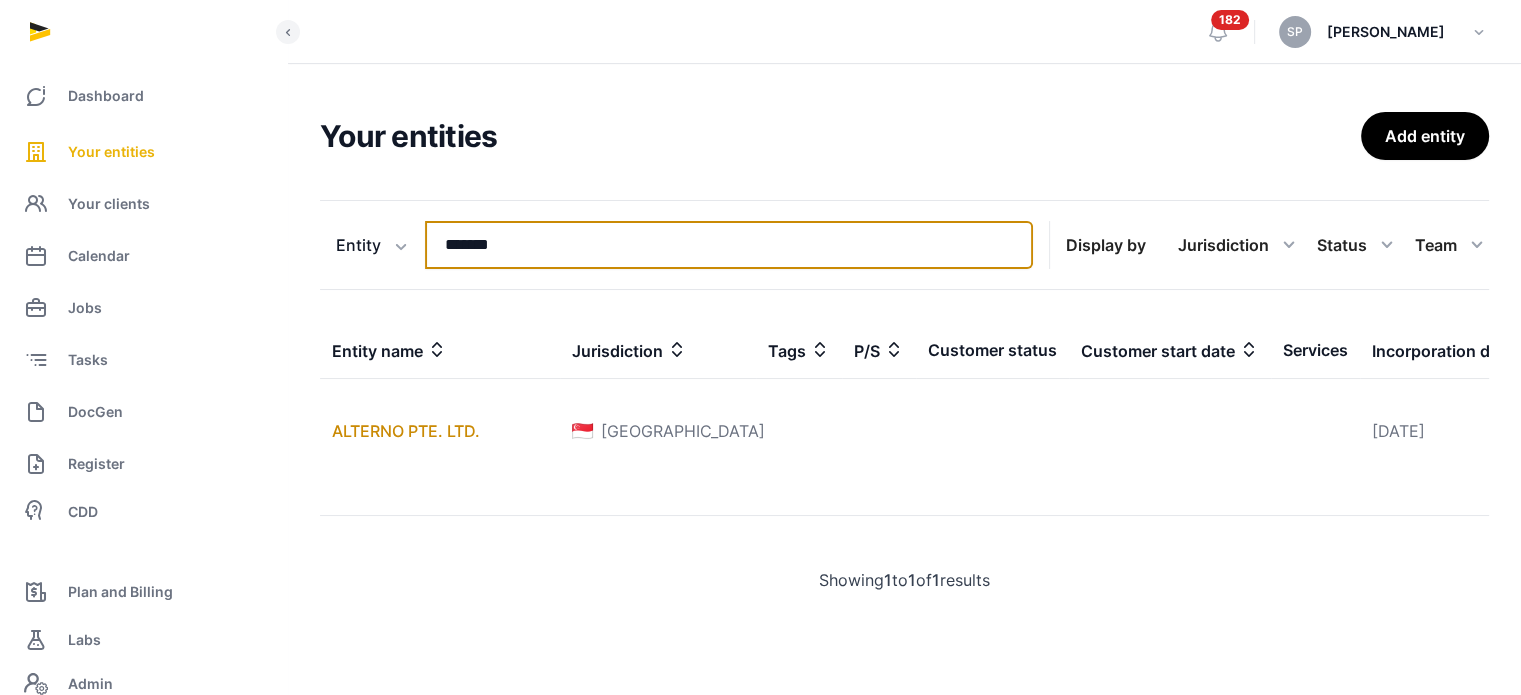 click on "*******" at bounding box center [729, 245] 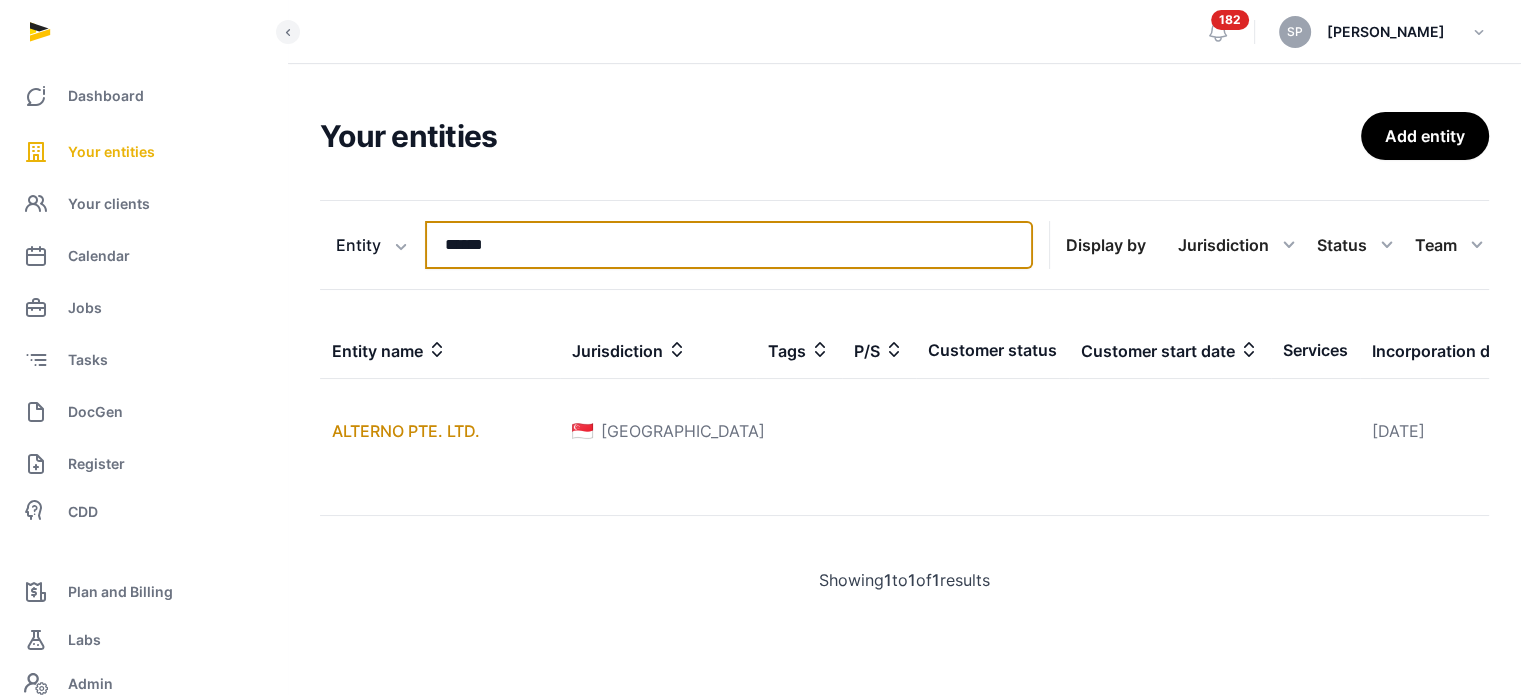 type on "******" 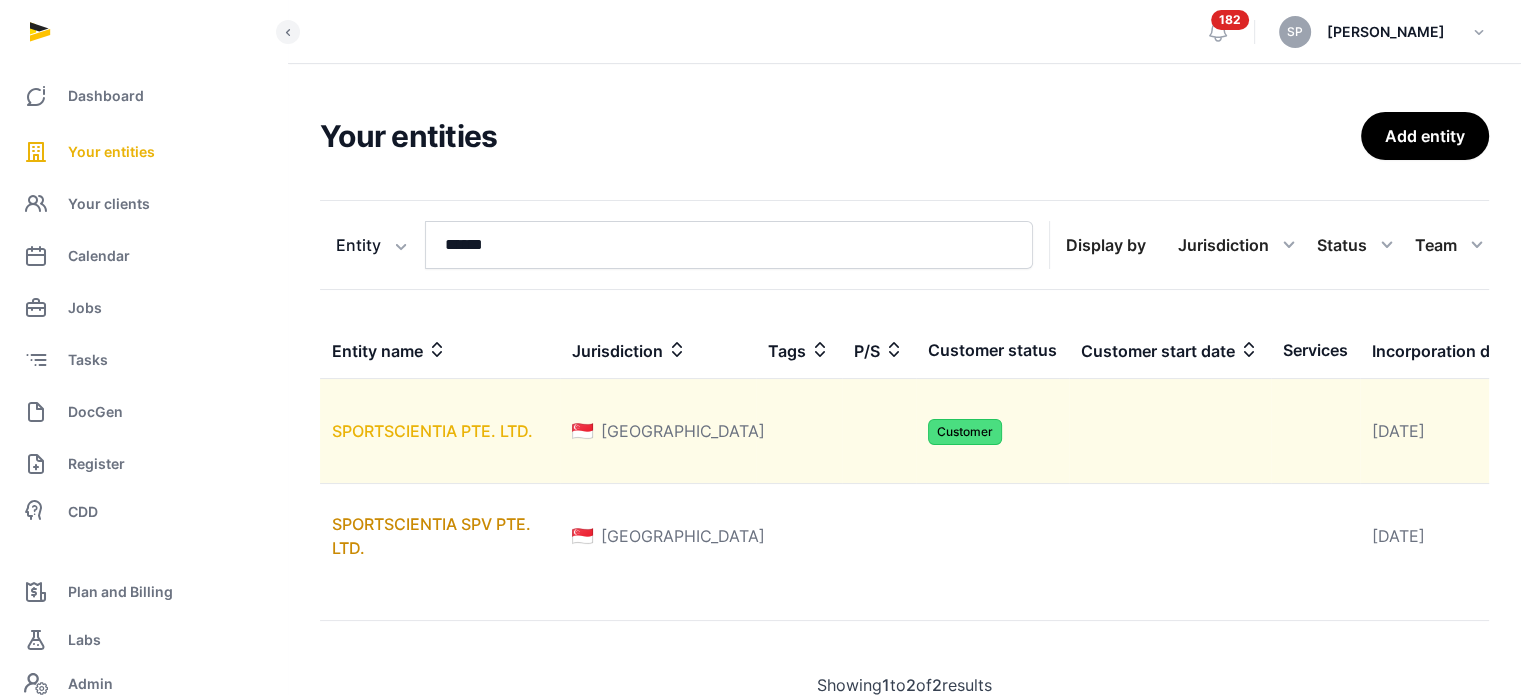 click on "SPORTSCIENTIA PTE. LTD." at bounding box center (432, 431) 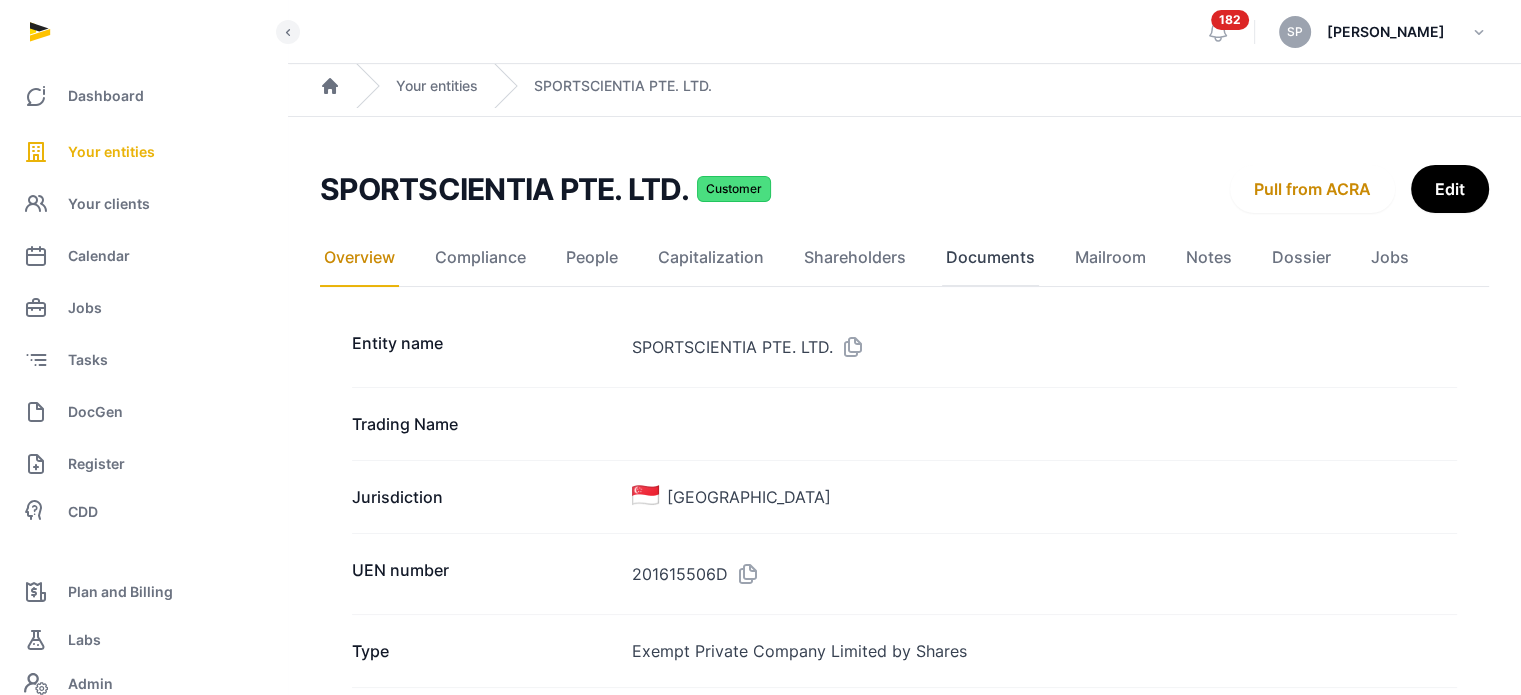click on "Documents" 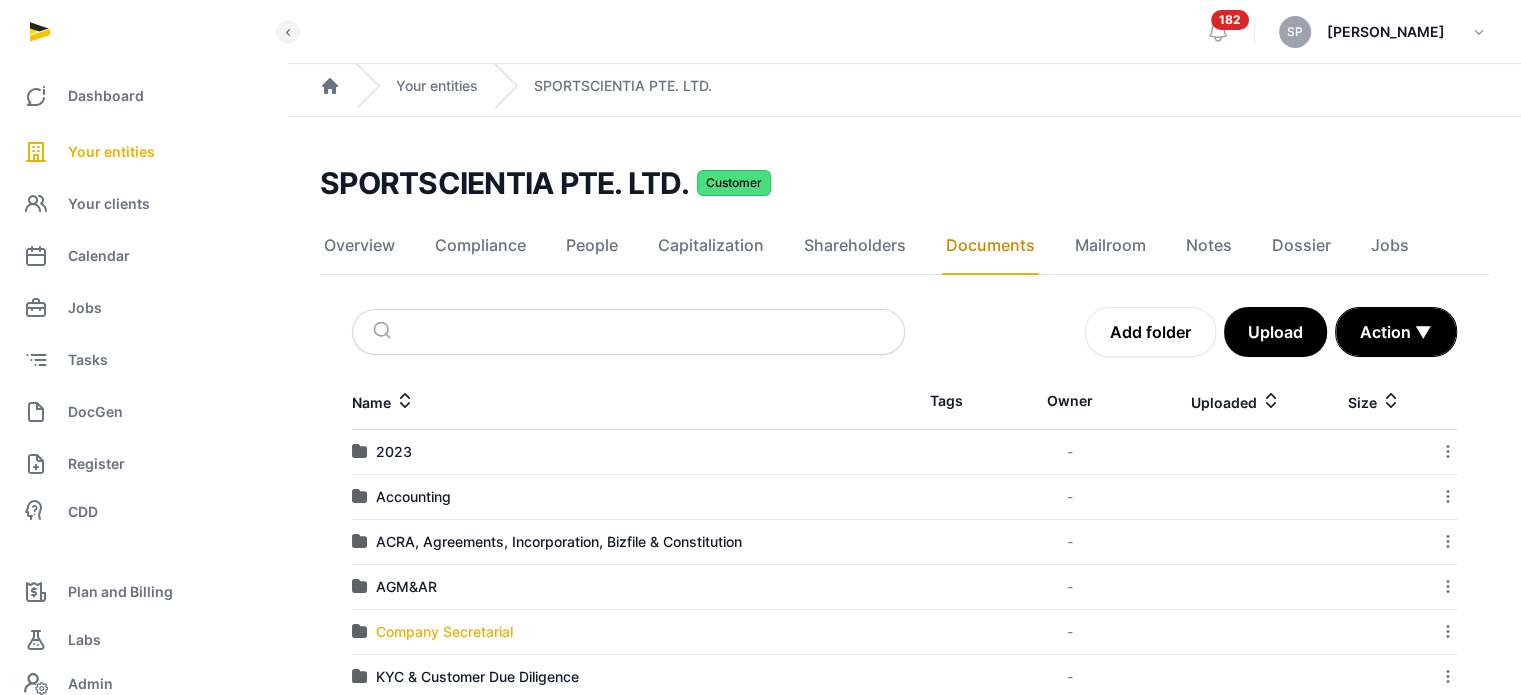 click on "Company Secretarial" at bounding box center (444, 632) 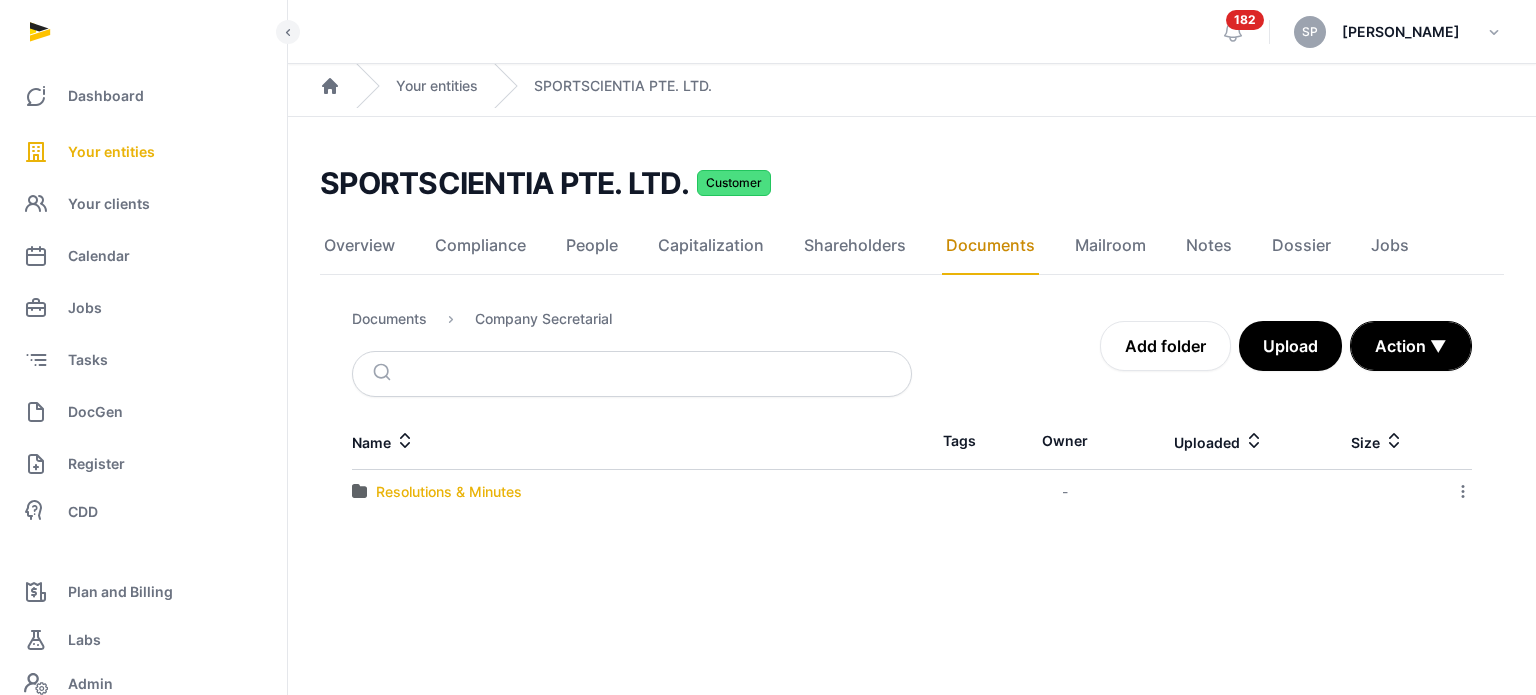 click on "Resolutions & Minutes" at bounding box center [449, 492] 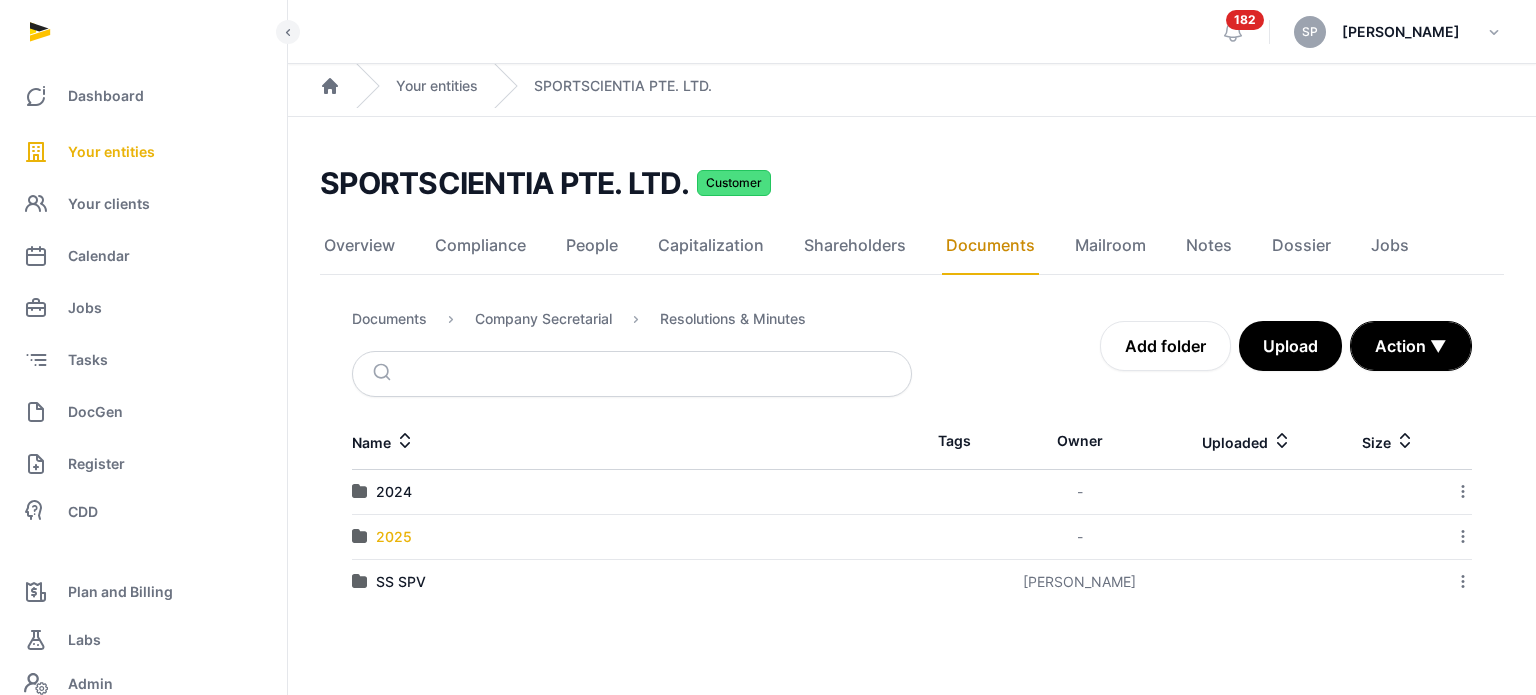 click on "2025" at bounding box center [394, 537] 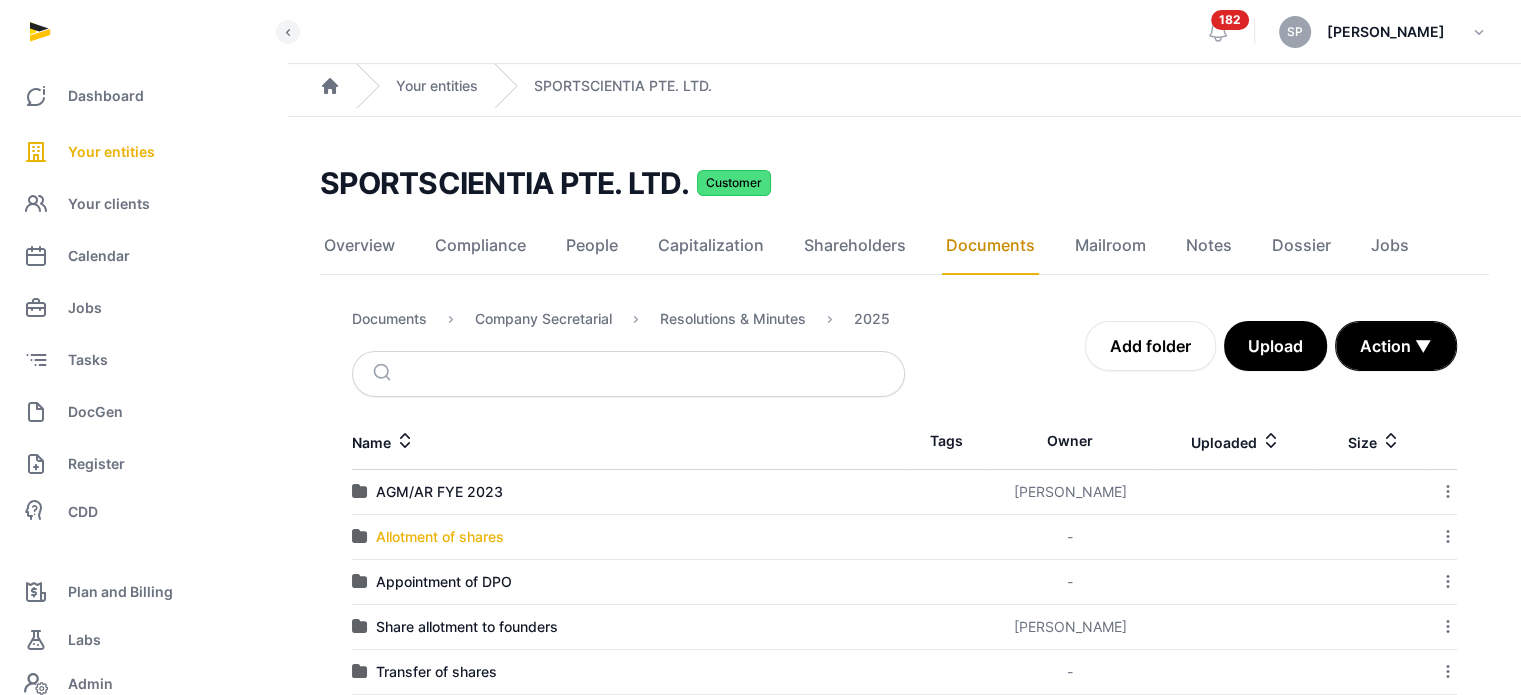 click on "Allotment of shares" at bounding box center (440, 537) 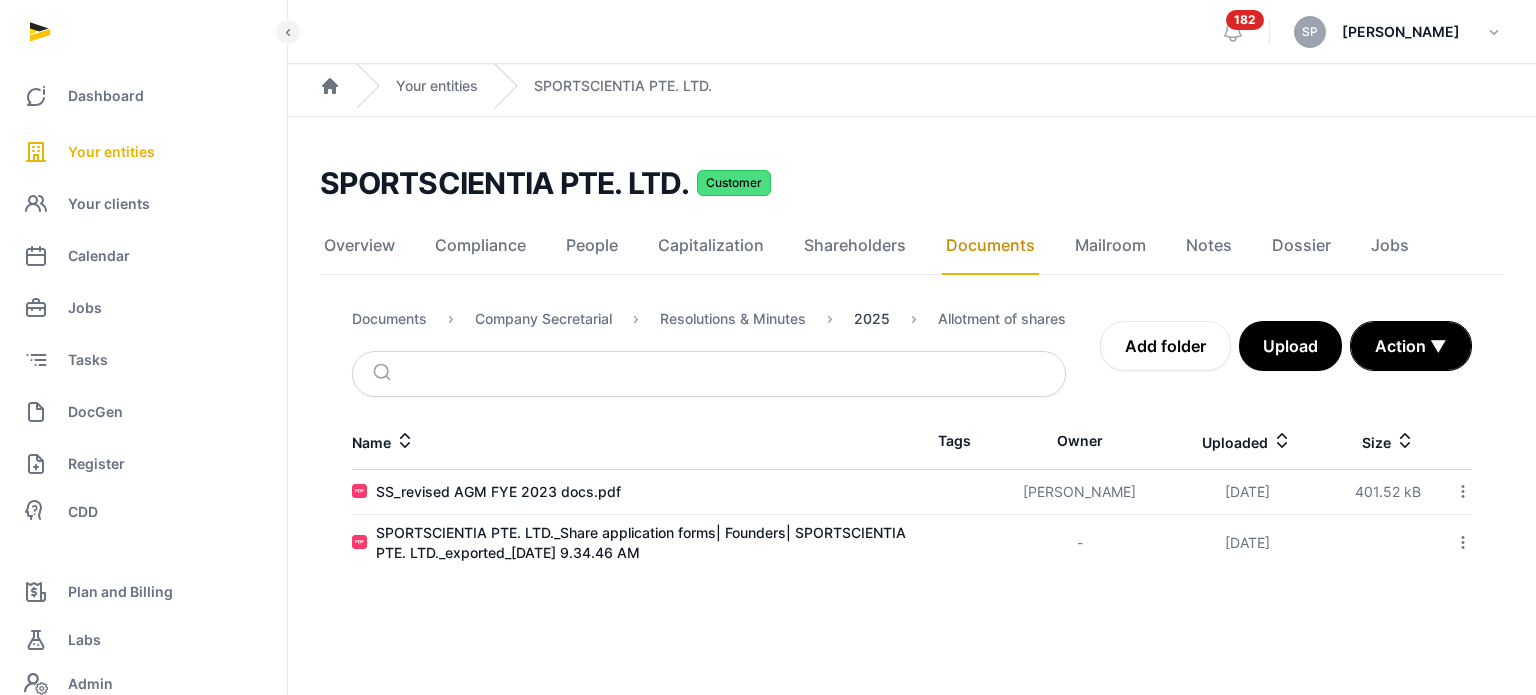 click on "2025" at bounding box center (872, 319) 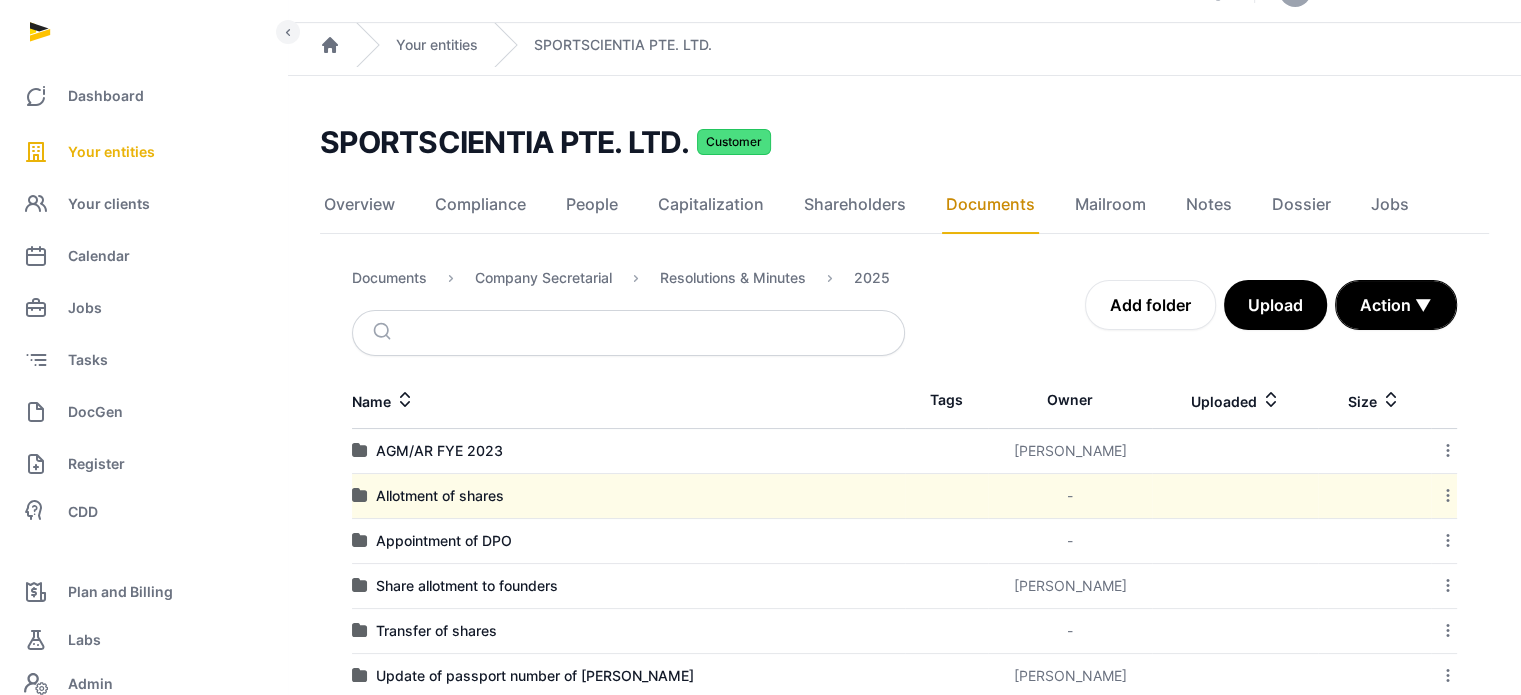 scroll, scrollTop: 81, scrollLeft: 0, axis: vertical 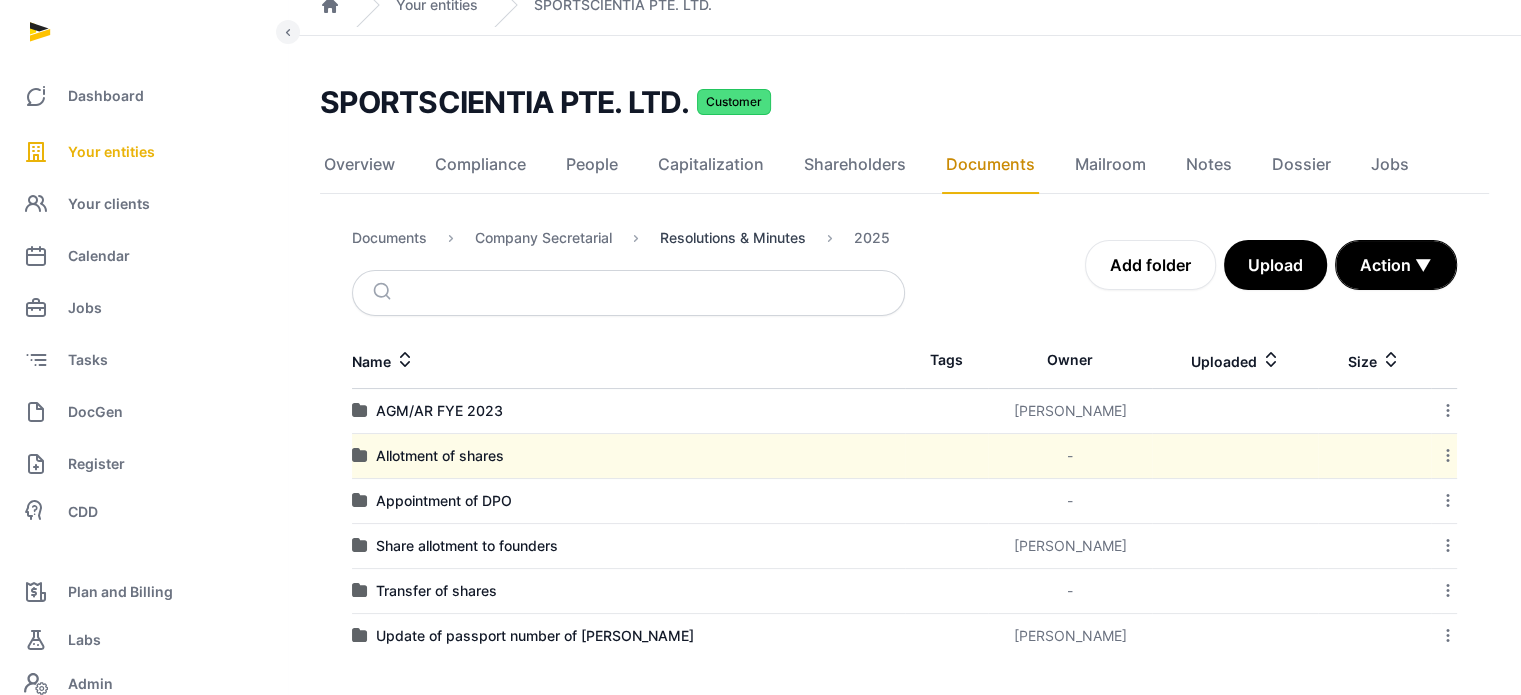click on "Resolutions & Minutes" at bounding box center (733, 238) 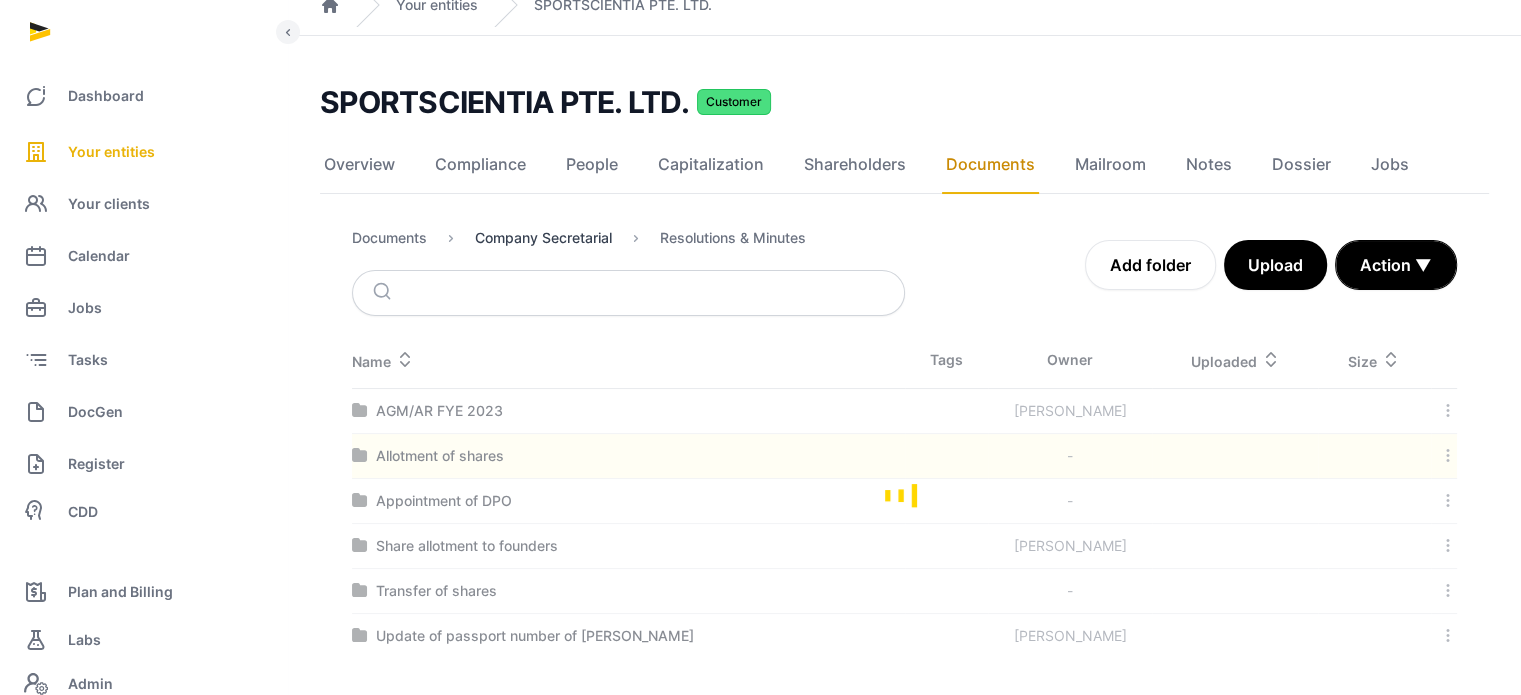 click on "Company Secretarial" at bounding box center [543, 238] 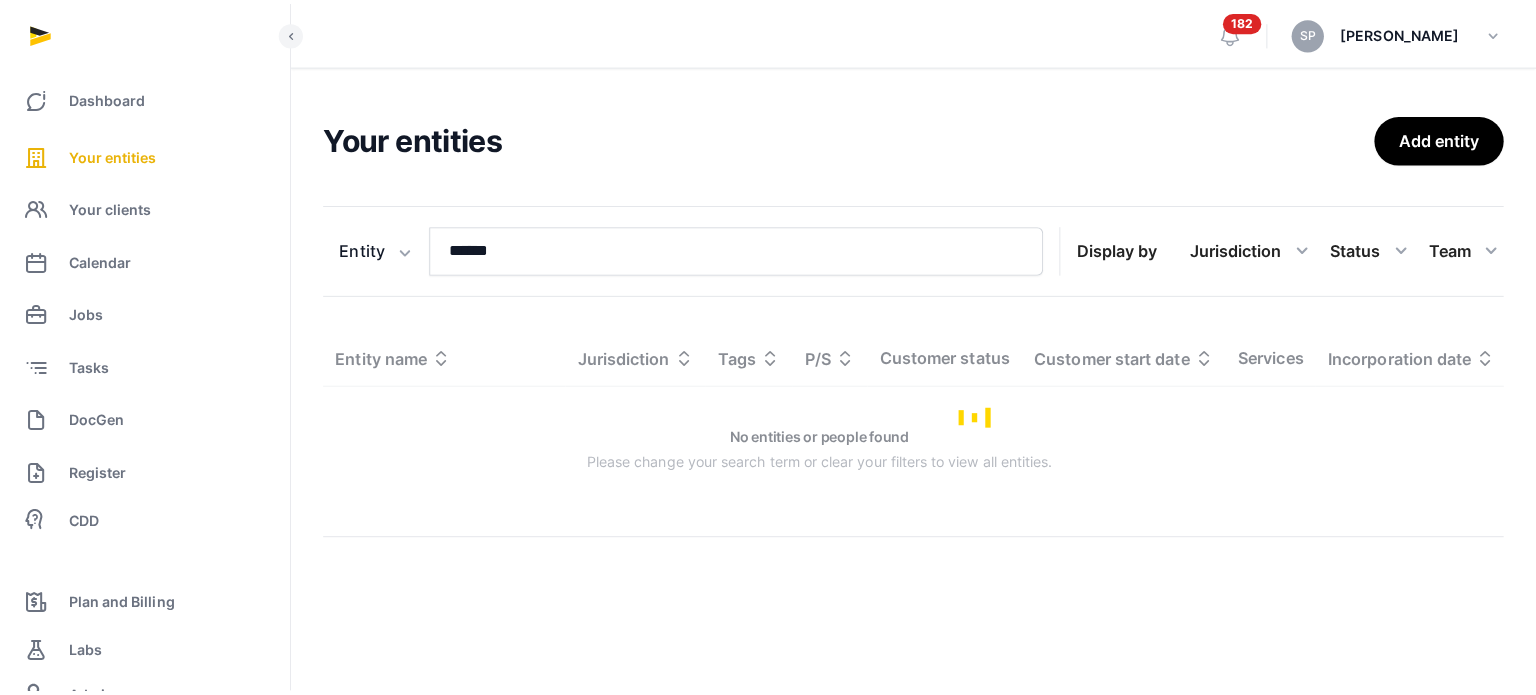 scroll, scrollTop: 0, scrollLeft: 0, axis: both 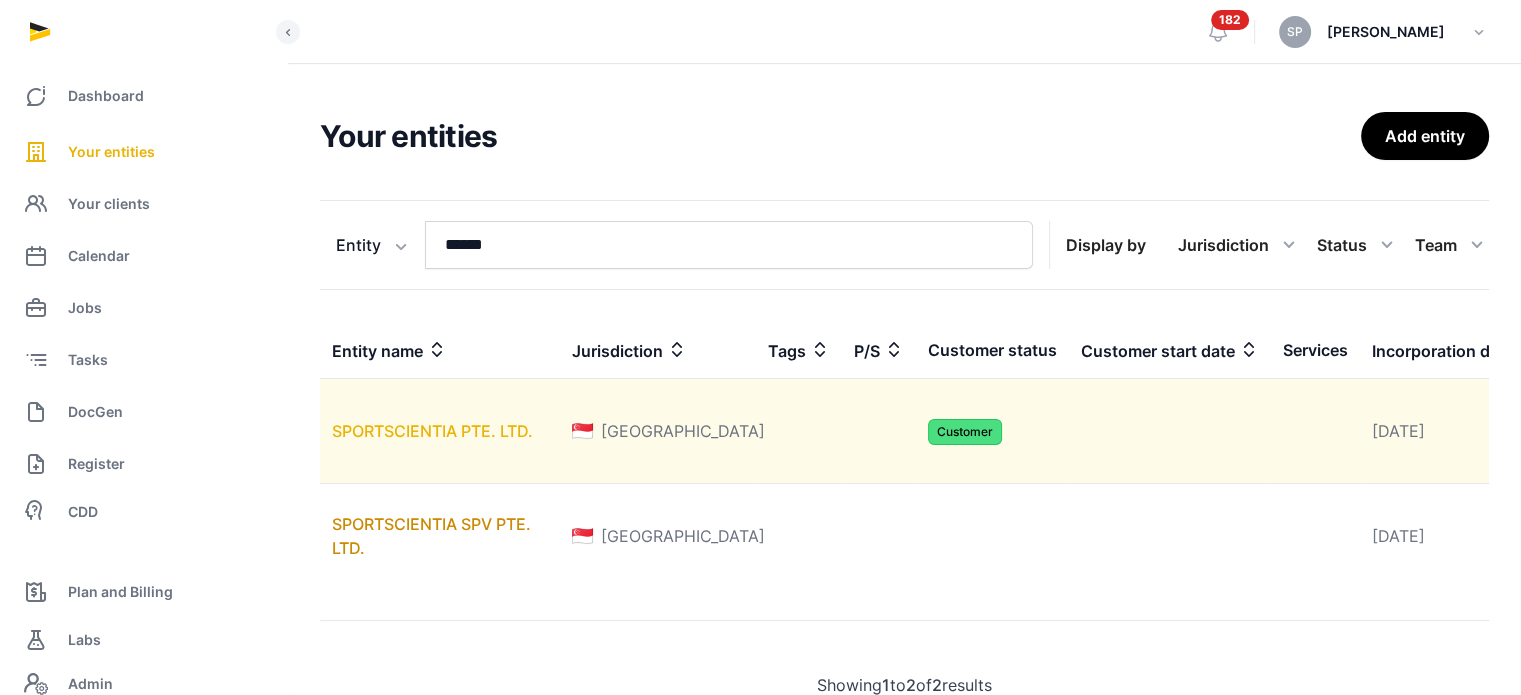 click on "SPORTSCIENTIA PTE. LTD." at bounding box center [432, 431] 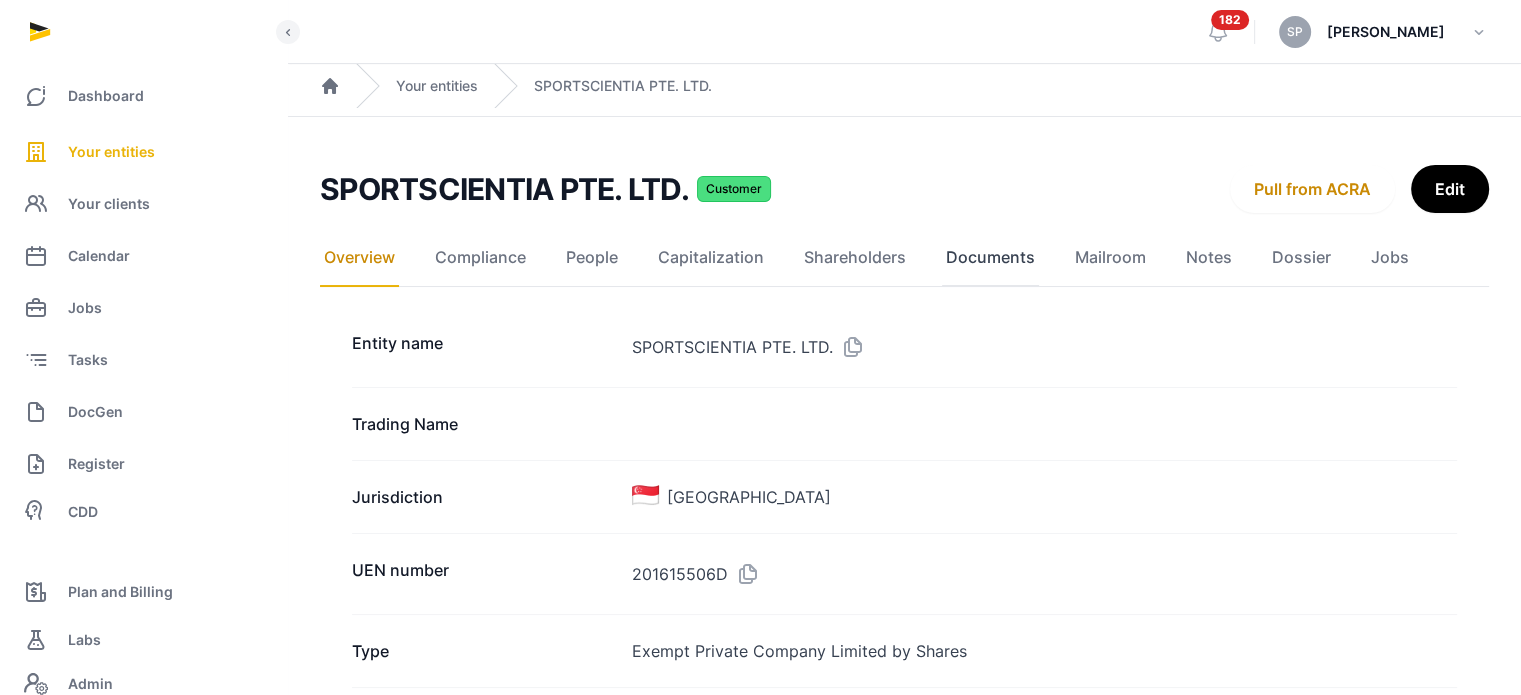 click on "Documents" 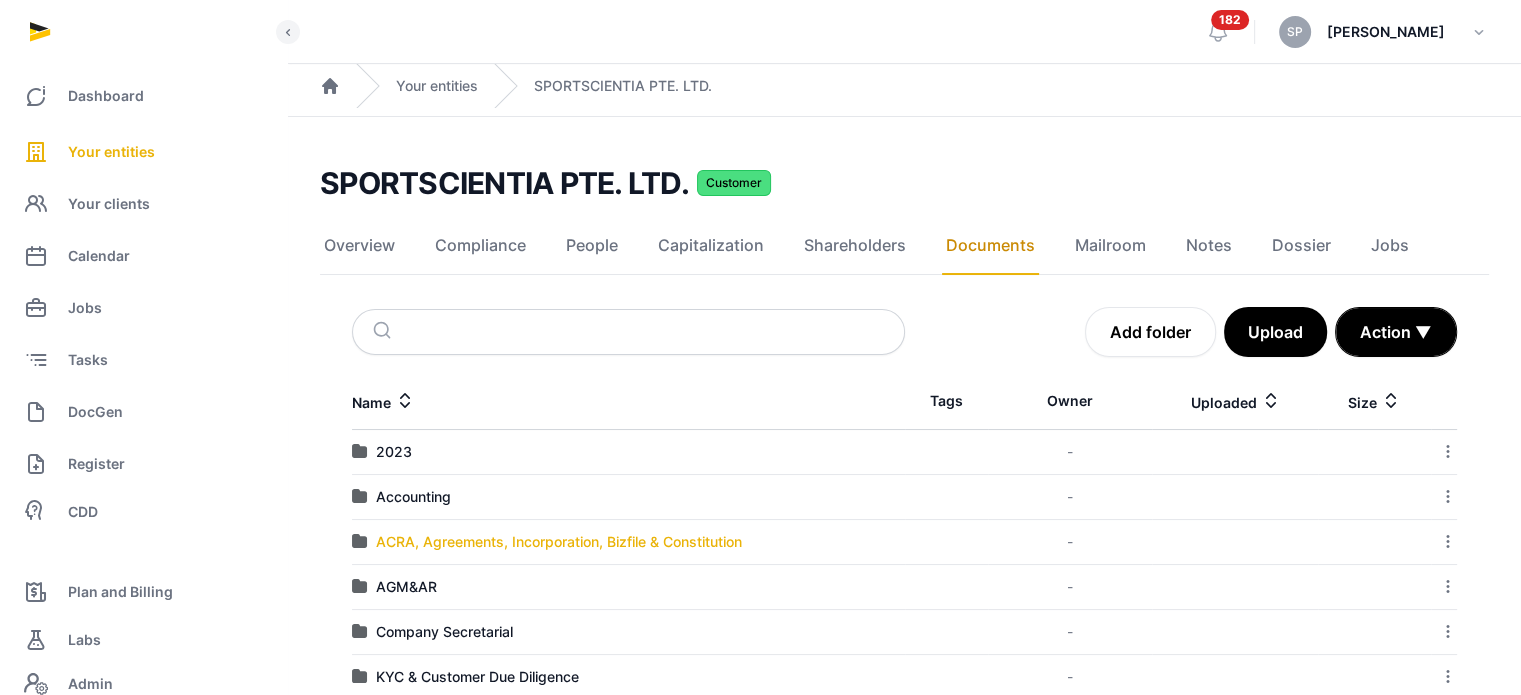 click on "ACRA, Agreements, Incorporation, Bizfile & Constitution" at bounding box center (559, 542) 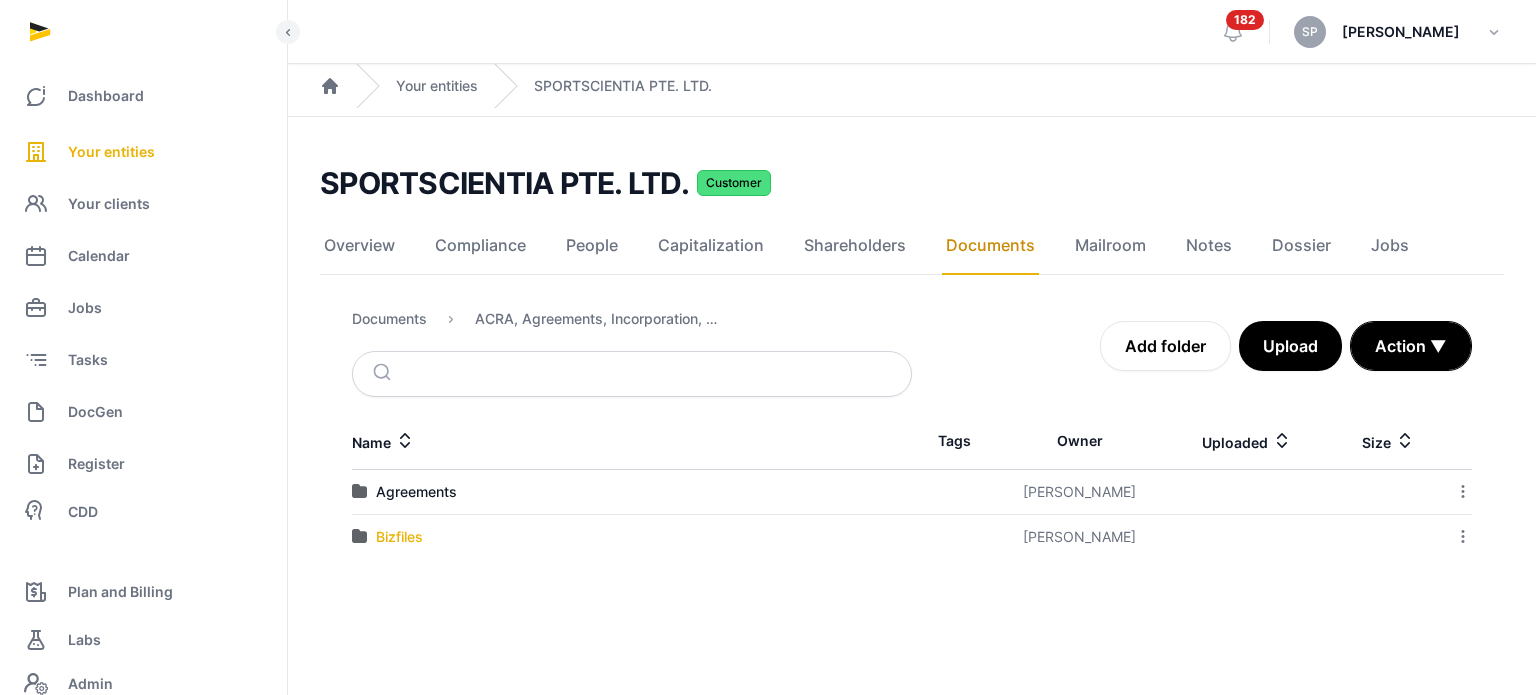 click on "Bizfiles" at bounding box center (399, 537) 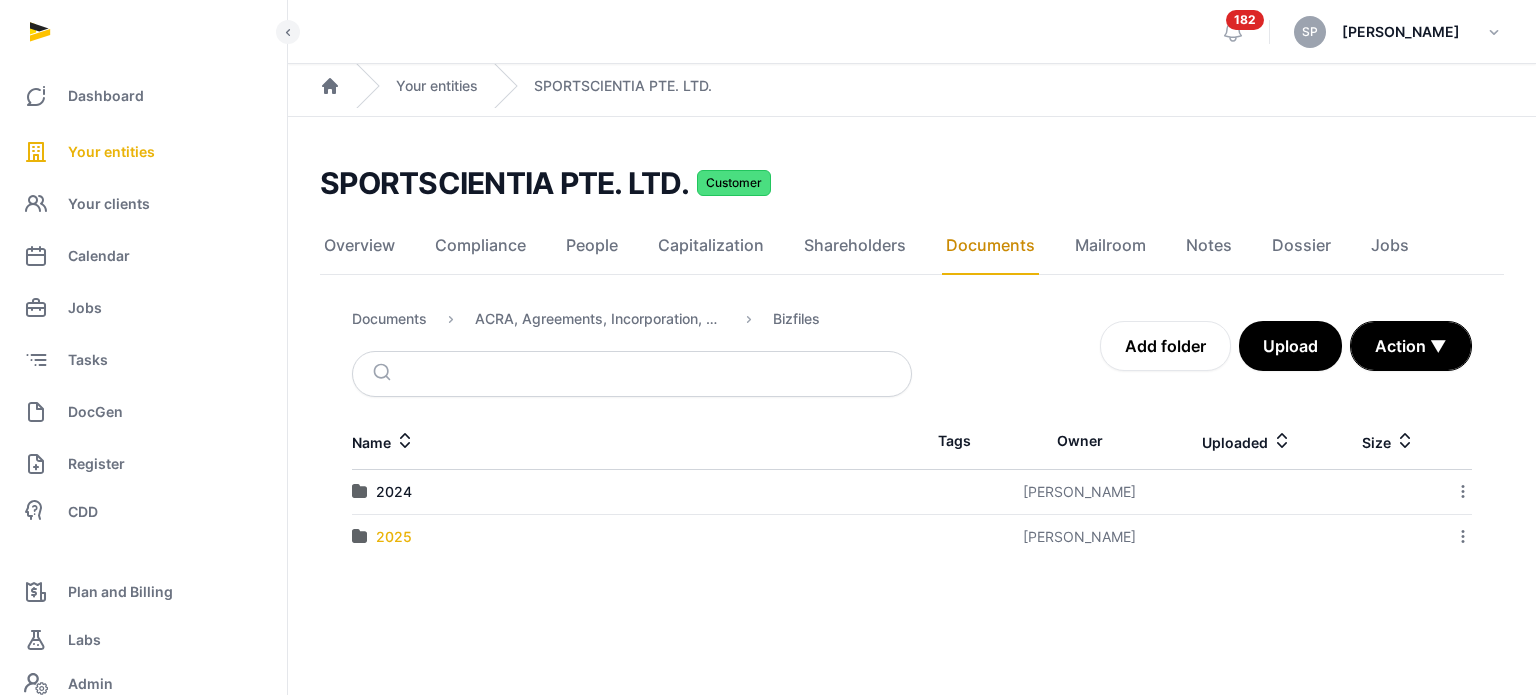 click on "2025" at bounding box center [394, 537] 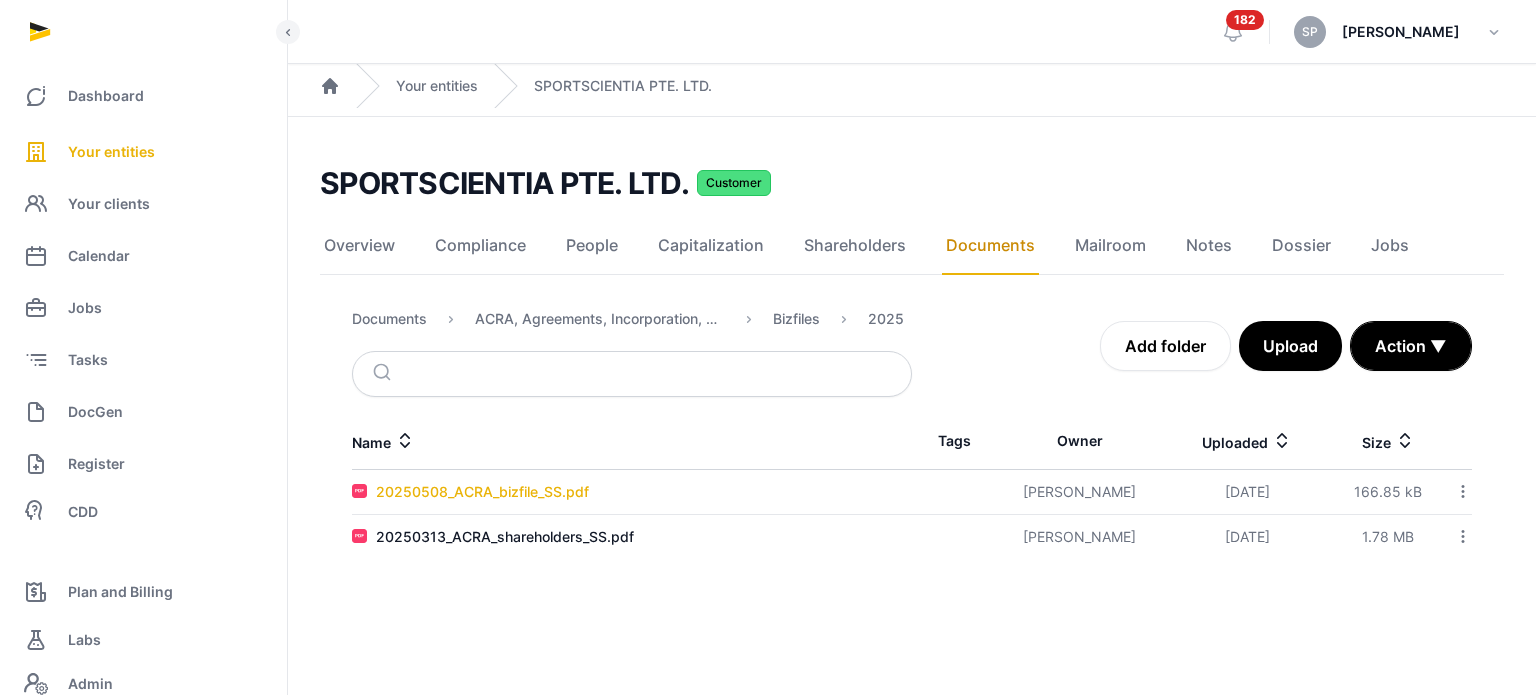 click on "20250508_ACRA_bizfile_SS.pdf" at bounding box center (482, 492) 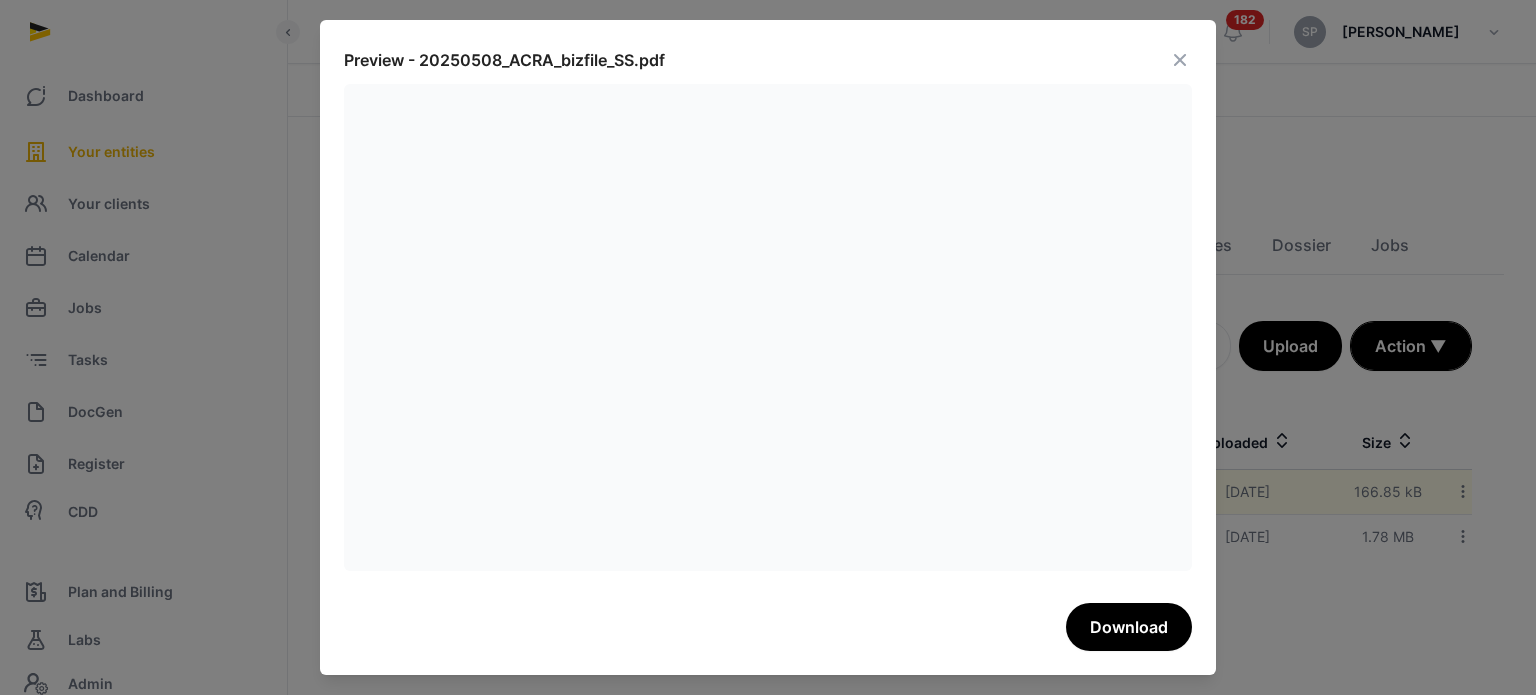 click at bounding box center [1180, 60] 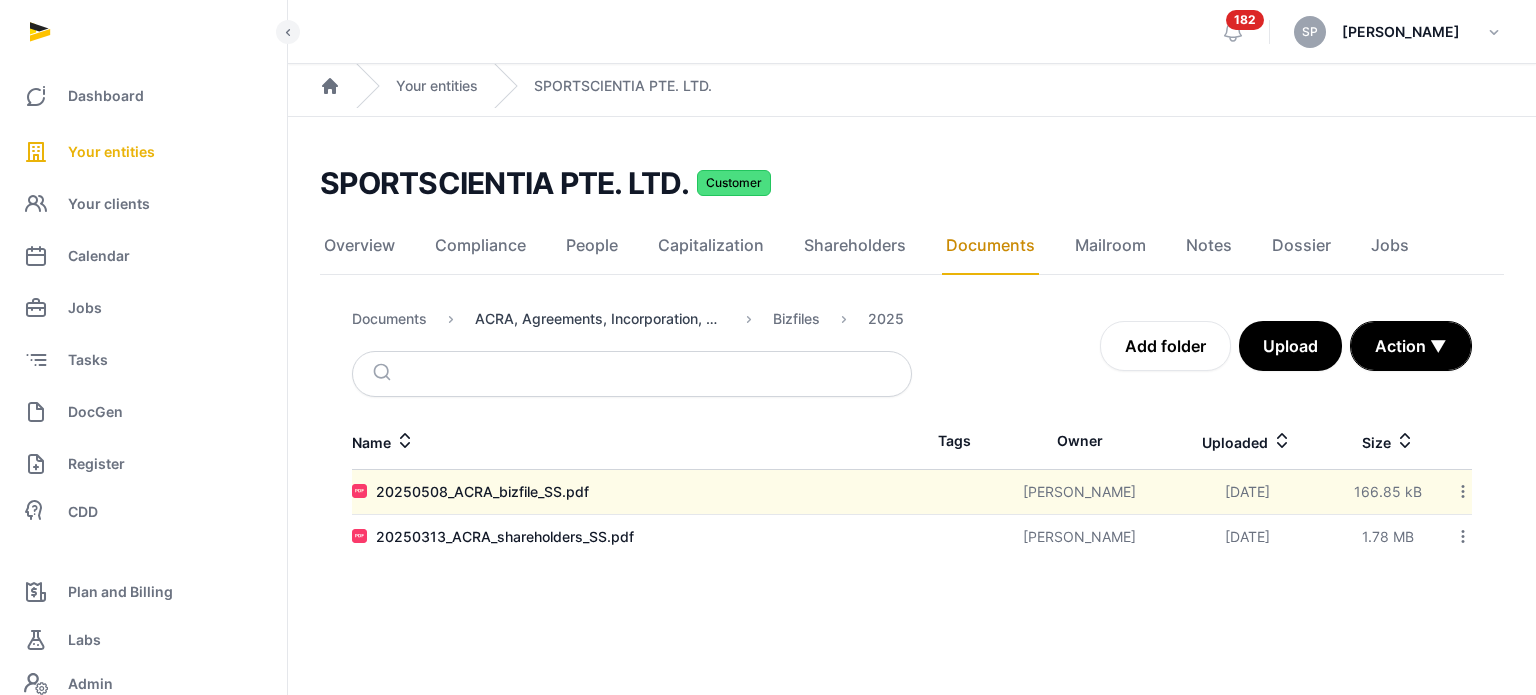 click on "ACRA, Agreements, Incorporation, Bizfile & Constitution" at bounding box center [600, 319] 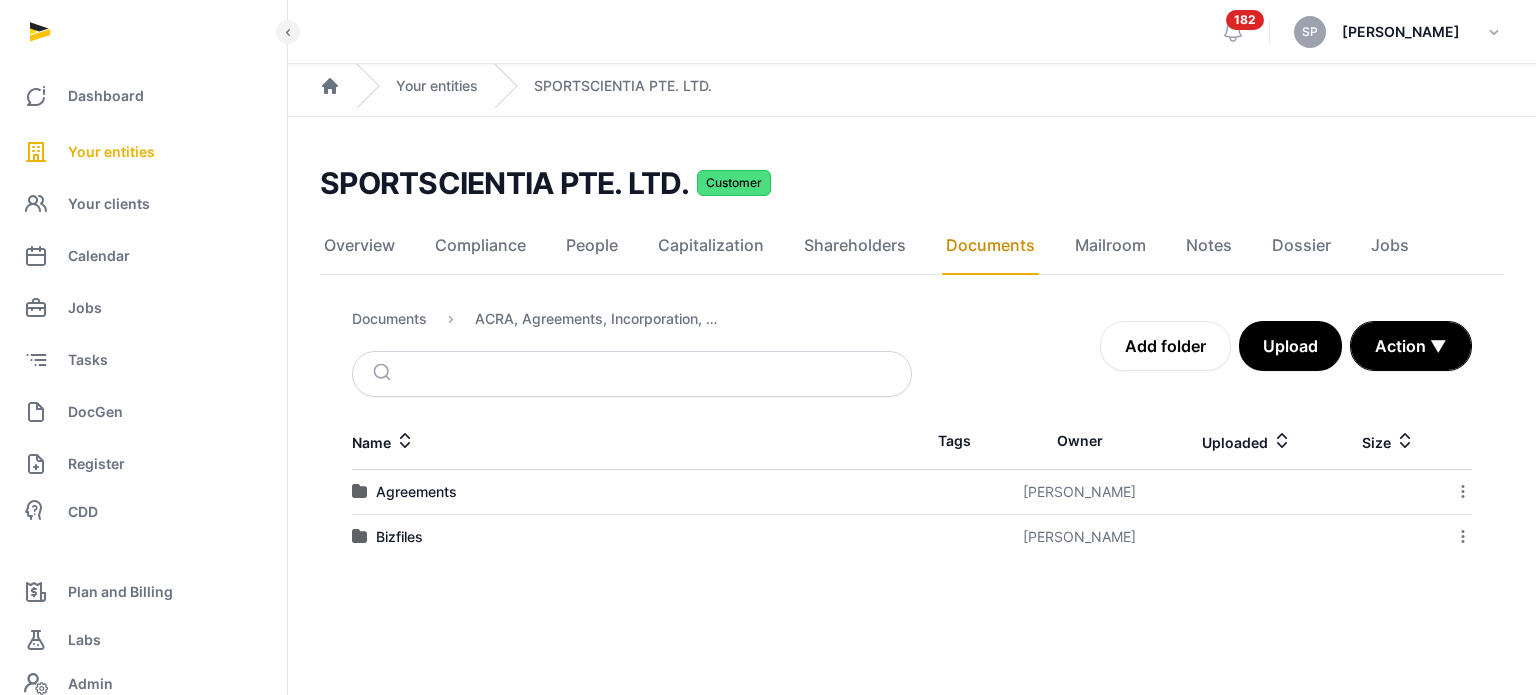 click on "Documents  ACRA, Agreements, Incorporation, Bizfile & Constitution" at bounding box center (538, 323) 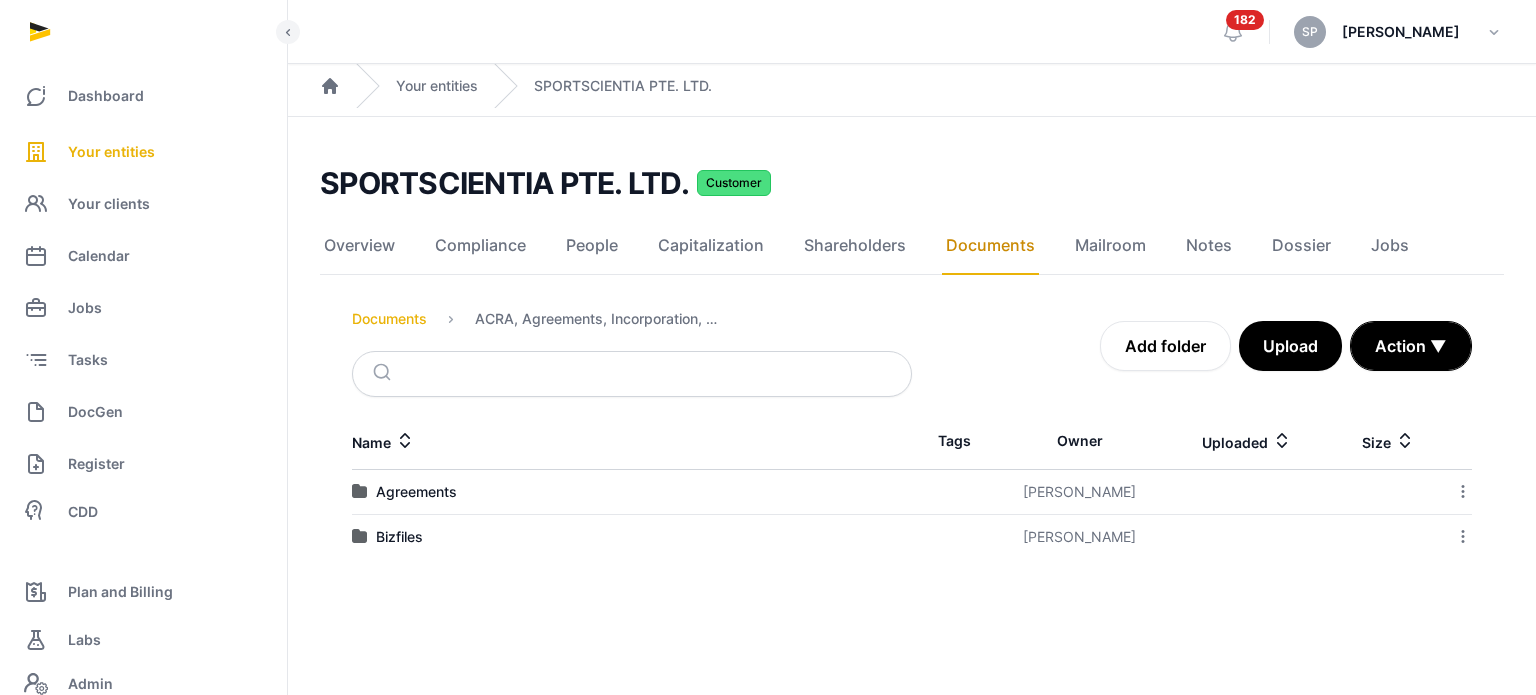 click on "Documents" at bounding box center (389, 319) 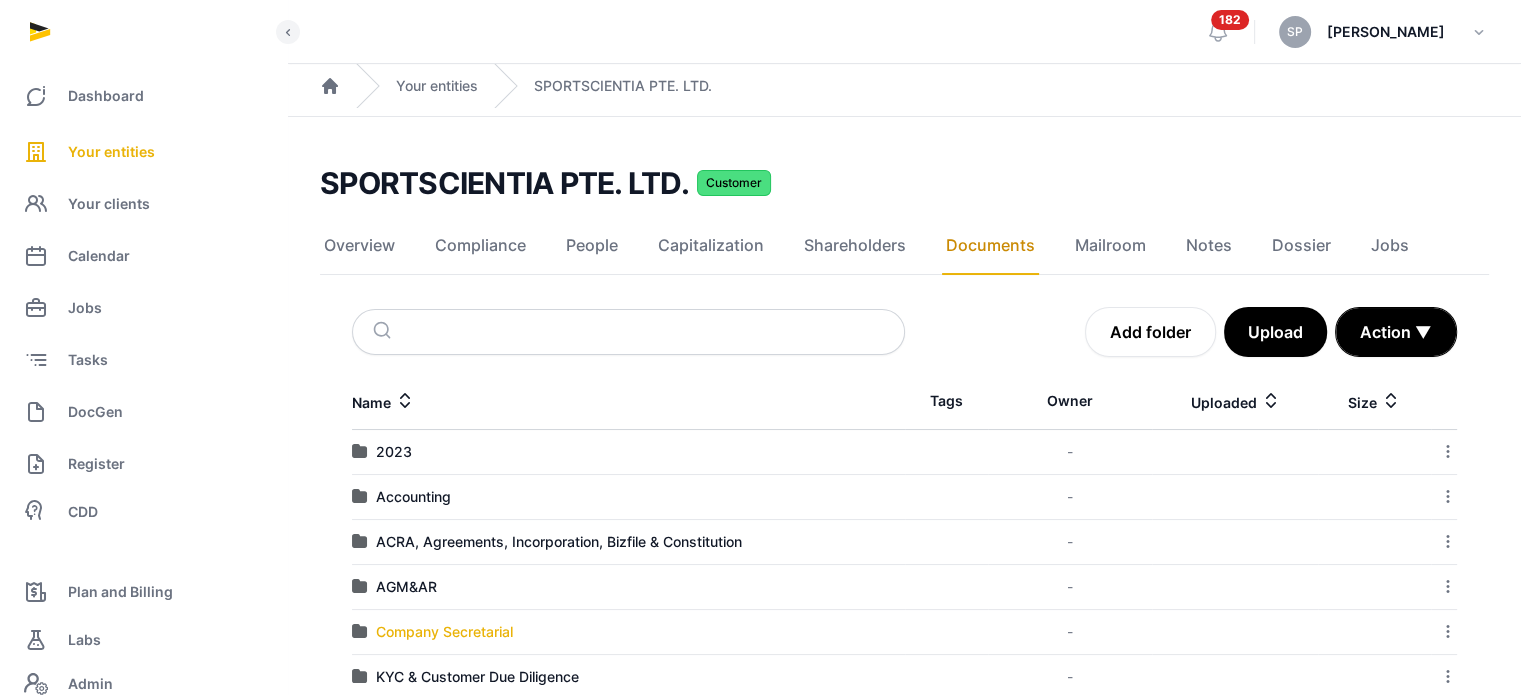 click on "Company Secretarial" at bounding box center (444, 632) 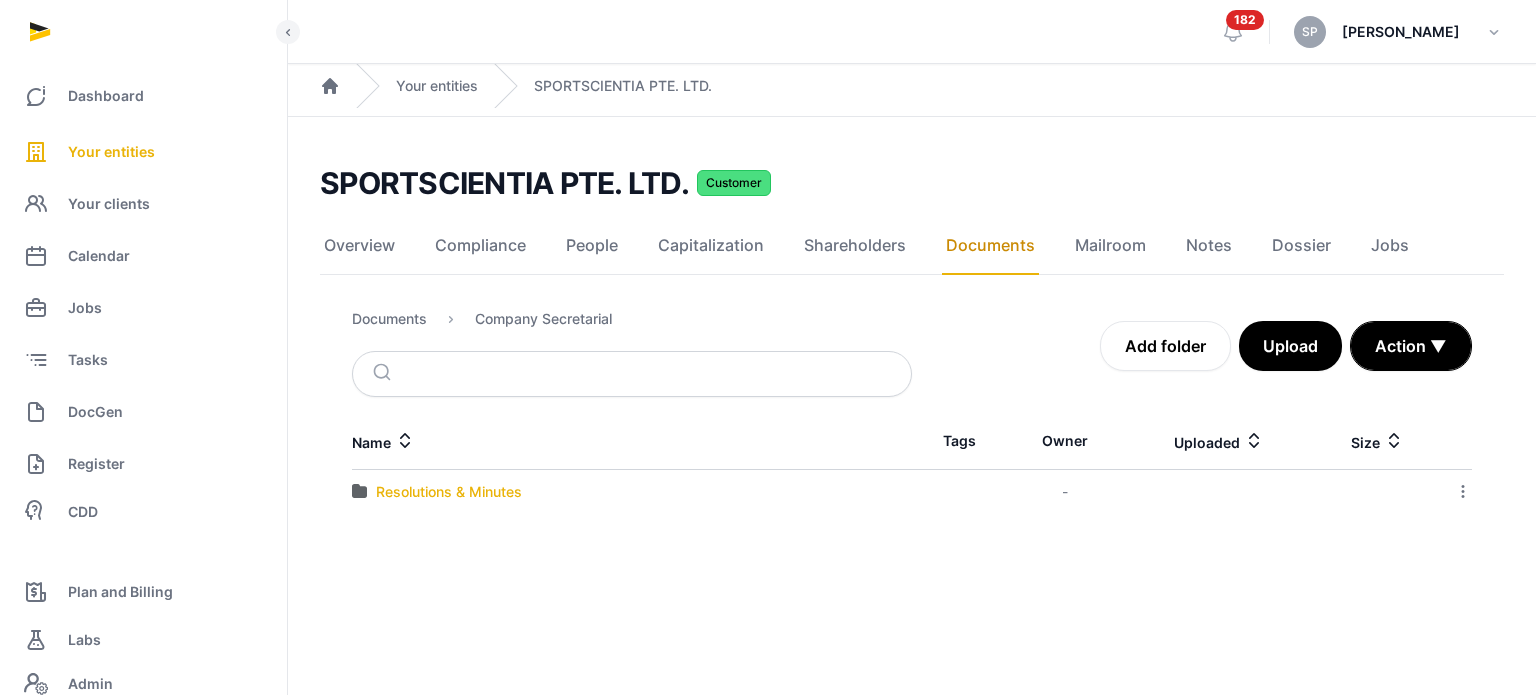 click on "Resolutions & Minutes" at bounding box center (449, 492) 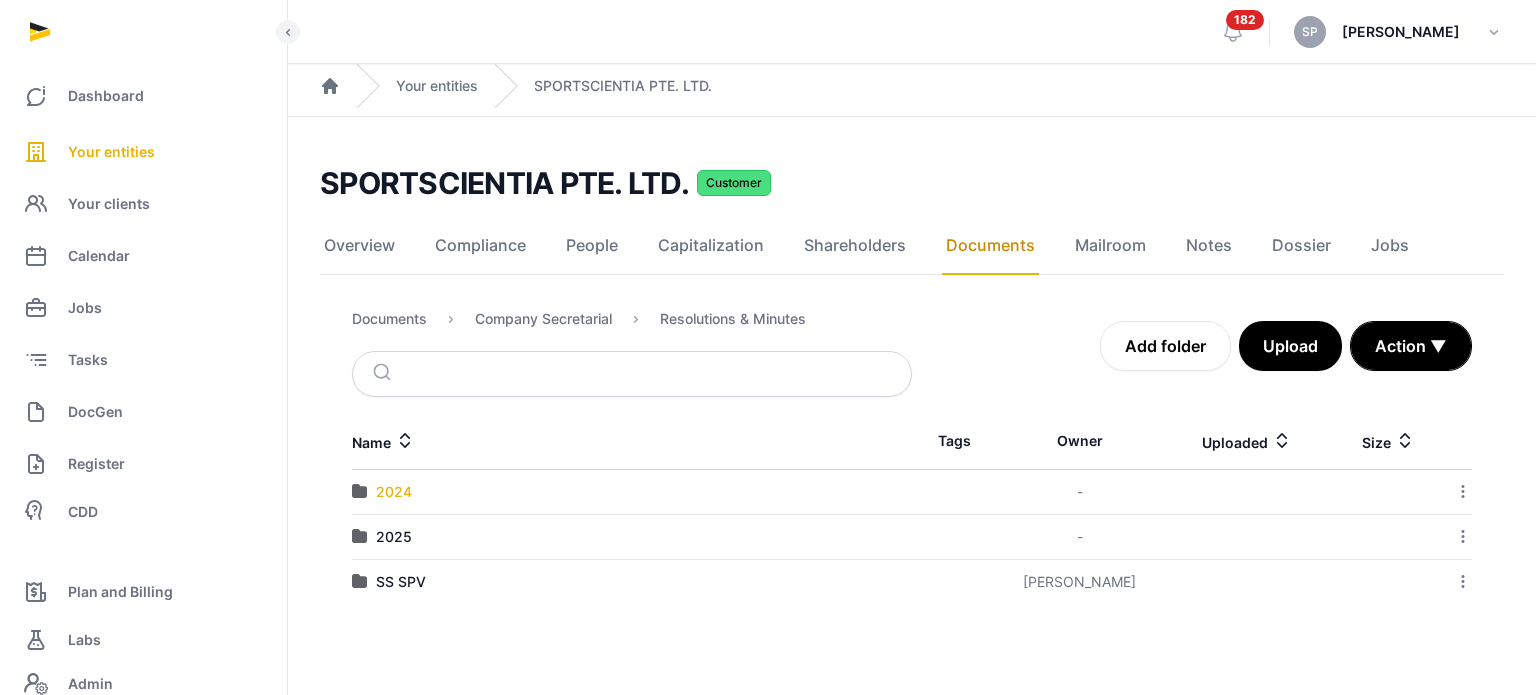 click on "2024" at bounding box center (394, 492) 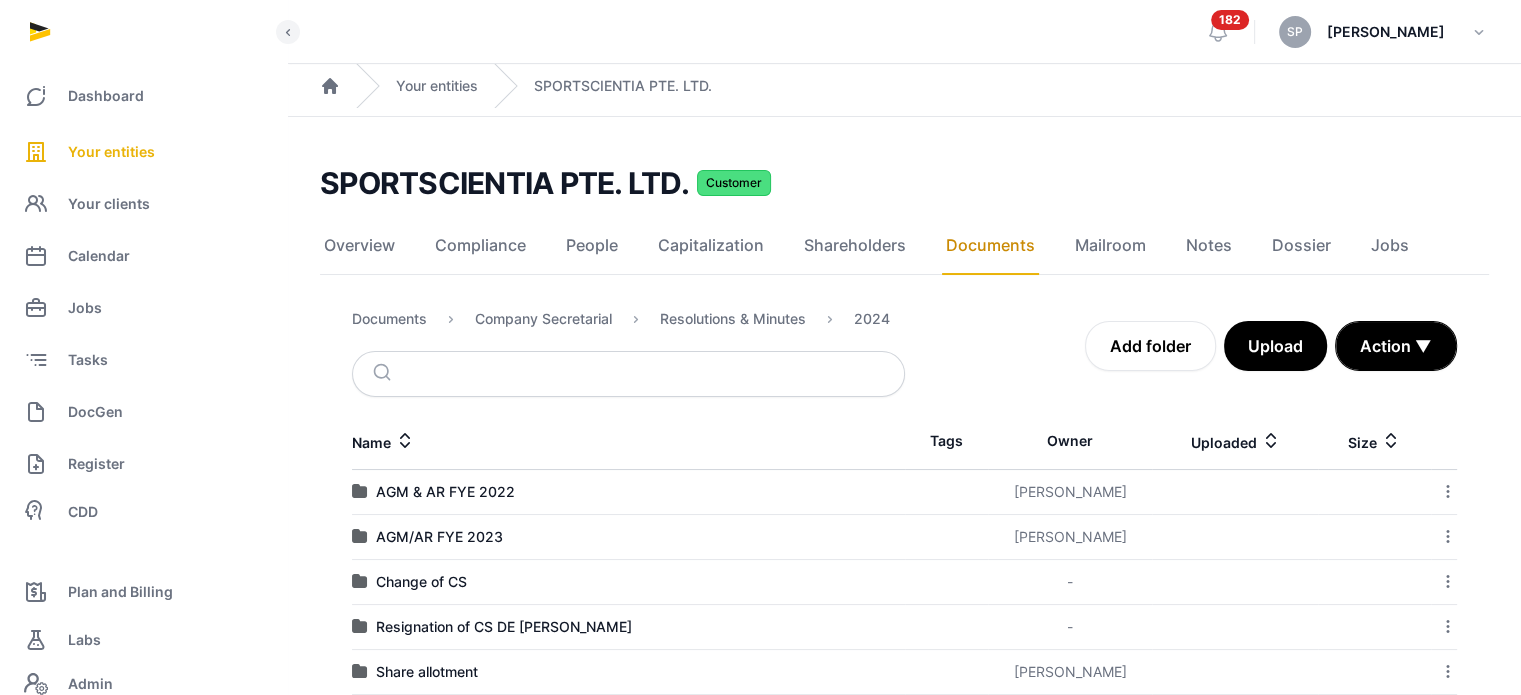 scroll, scrollTop: 81, scrollLeft: 0, axis: vertical 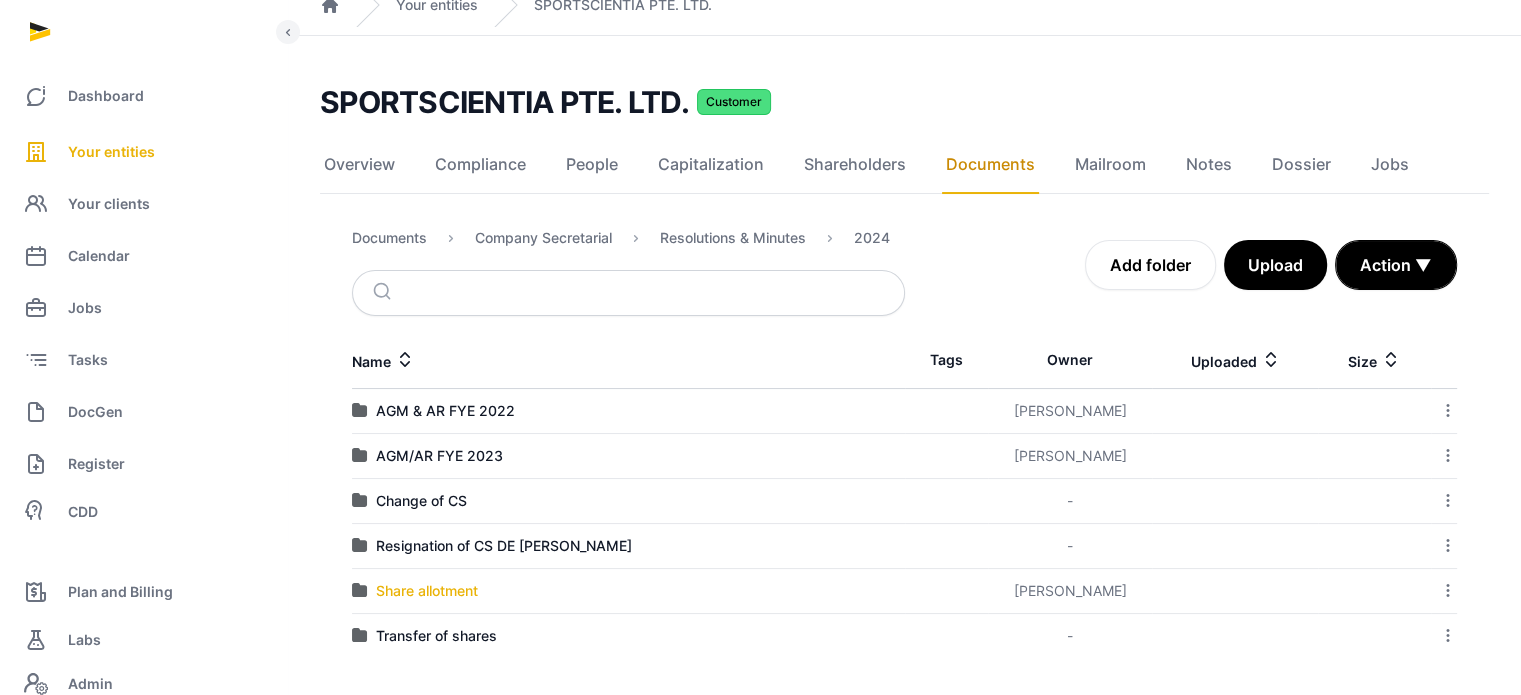 click on "Share allotment" at bounding box center [427, 591] 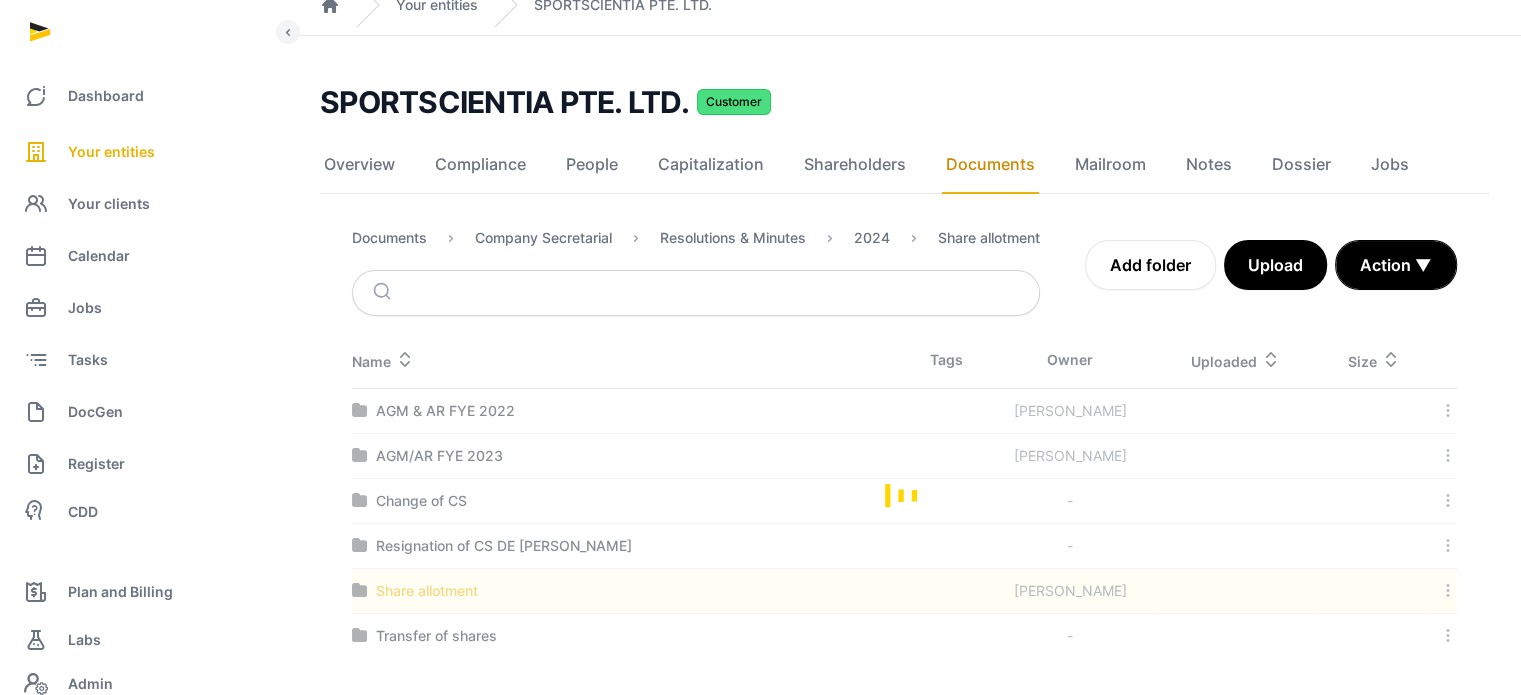 click at bounding box center [904, 495] 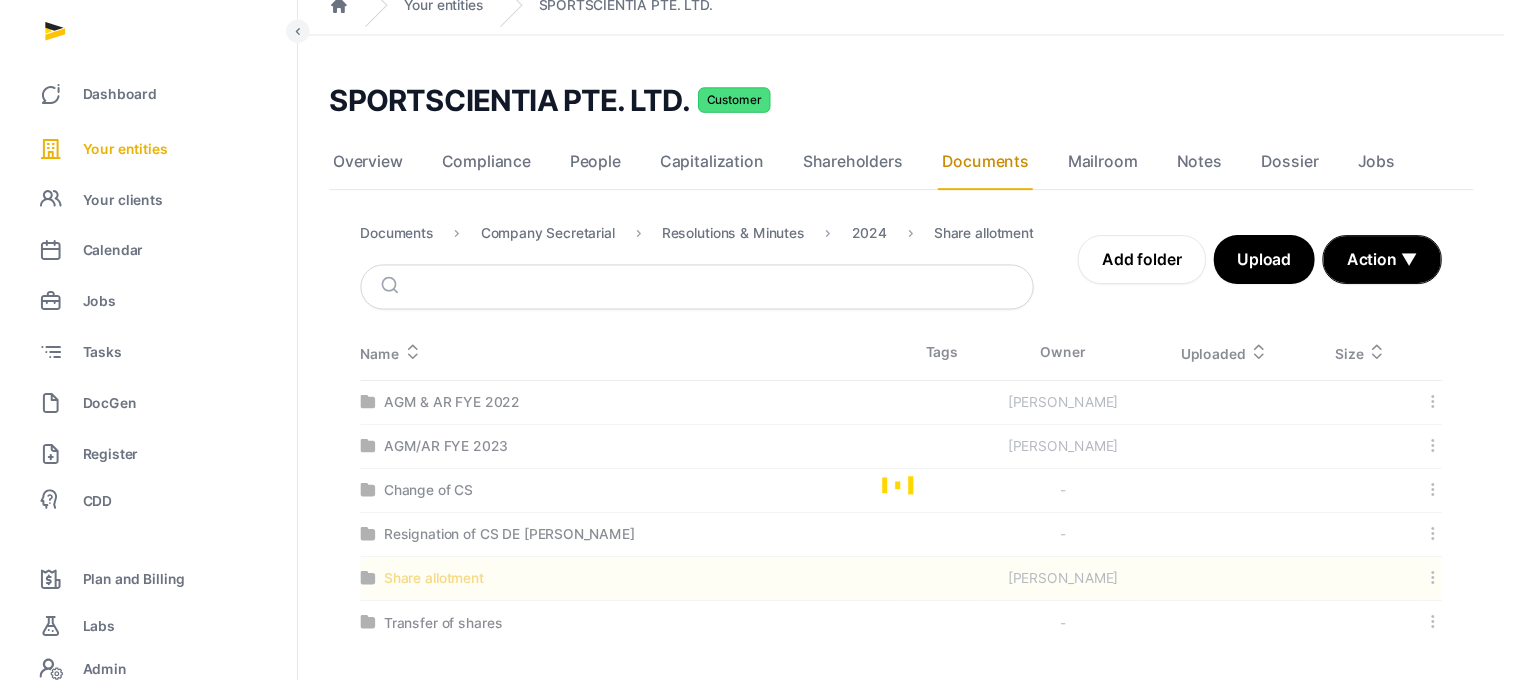 scroll, scrollTop: 0, scrollLeft: 0, axis: both 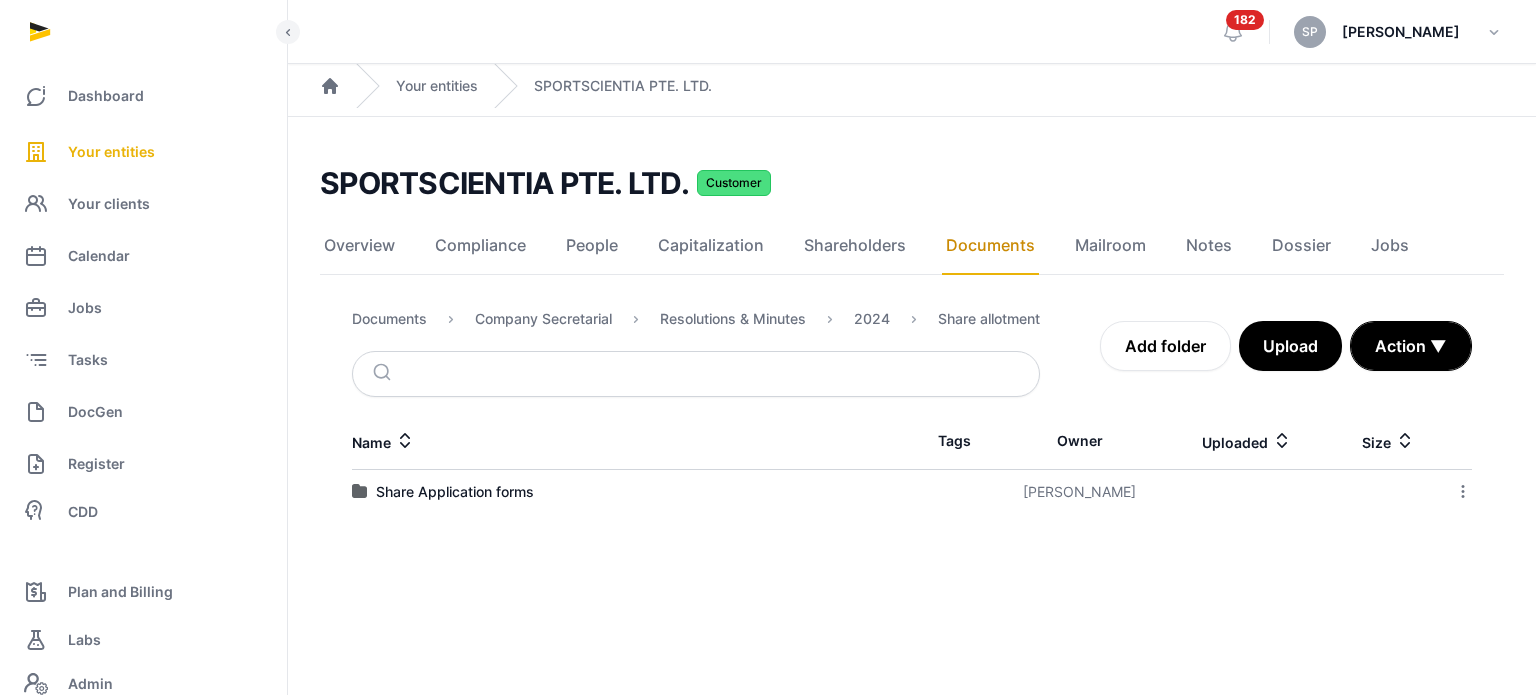 click on "Share Application forms" at bounding box center (632, 492) 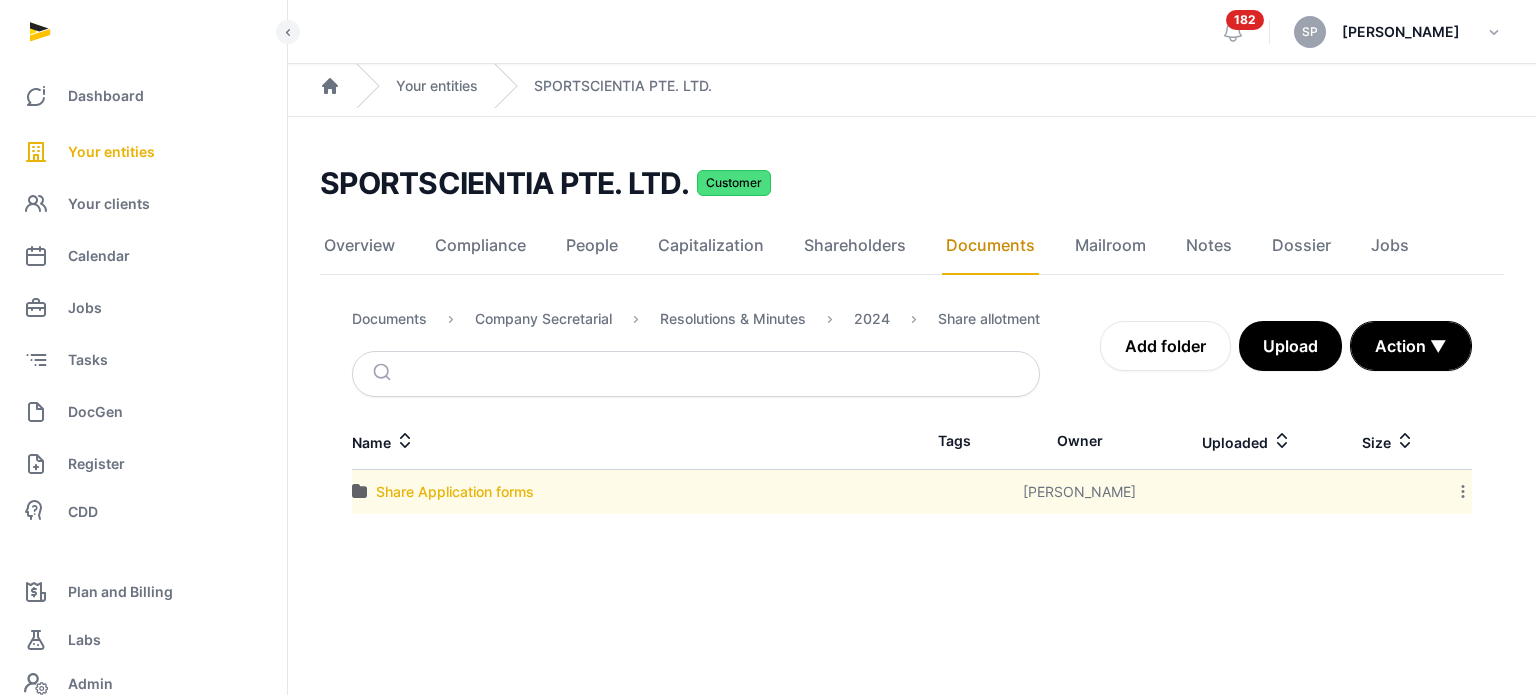 click on "Share Application forms" at bounding box center [455, 492] 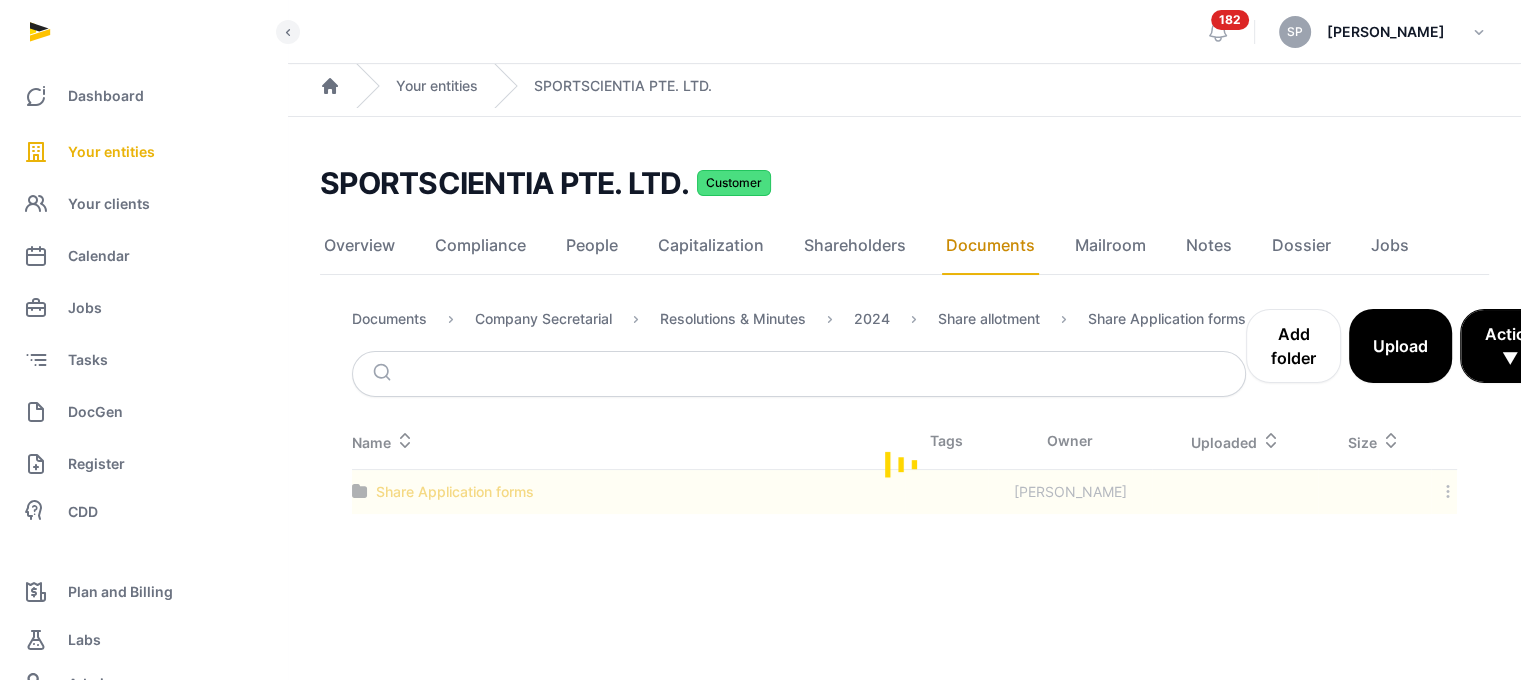 click at bounding box center (904, 463) 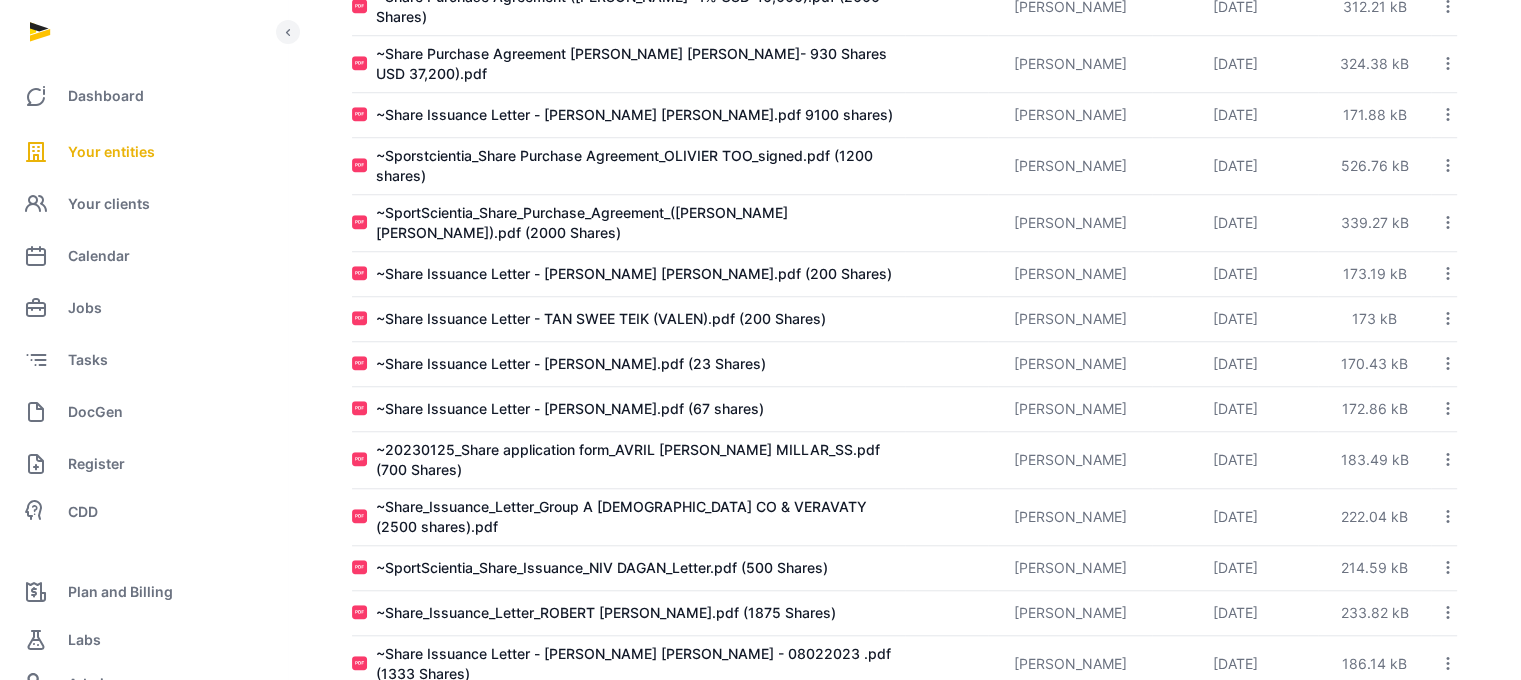 scroll, scrollTop: 1620, scrollLeft: 0, axis: vertical 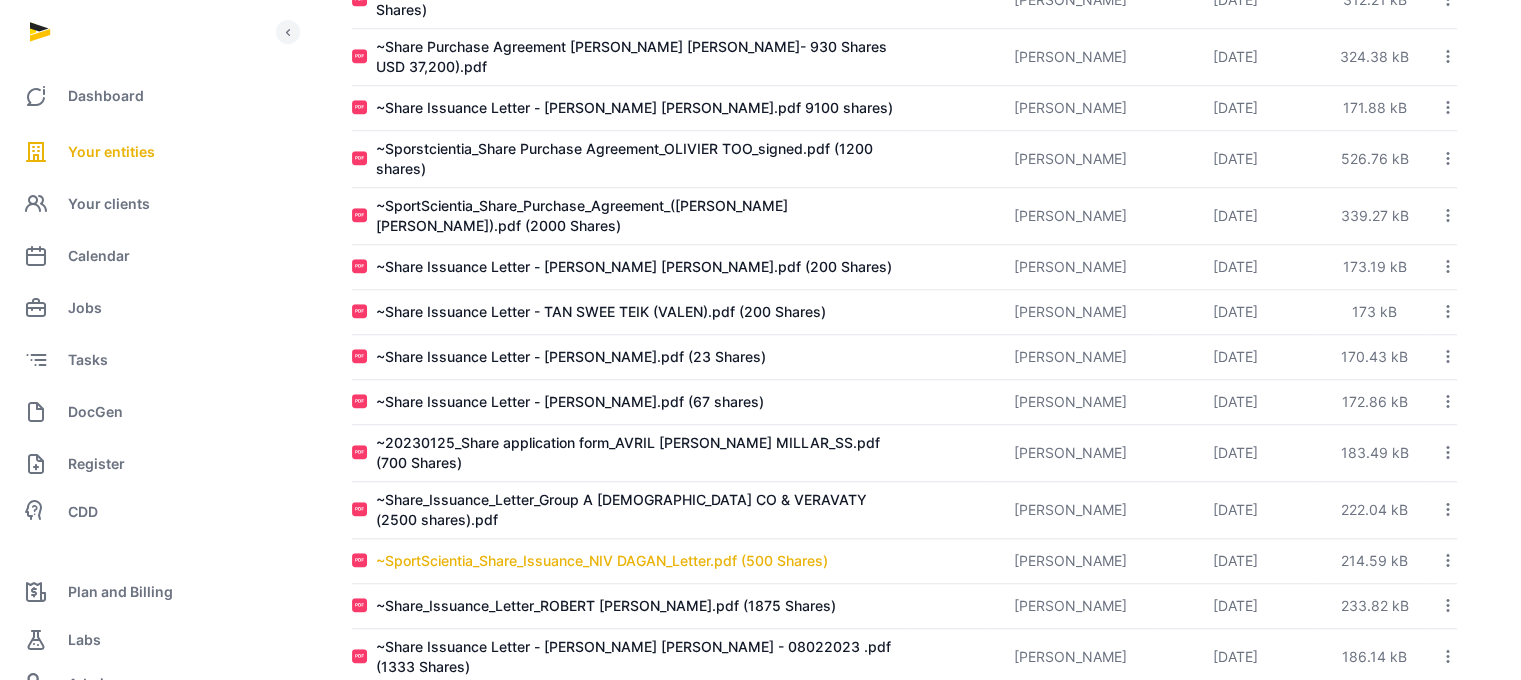click on "~SportScientia_Share_Issuance_NIV DAGAN_Letter.pdf (500 Shares)" at bounding box center [602, 561] 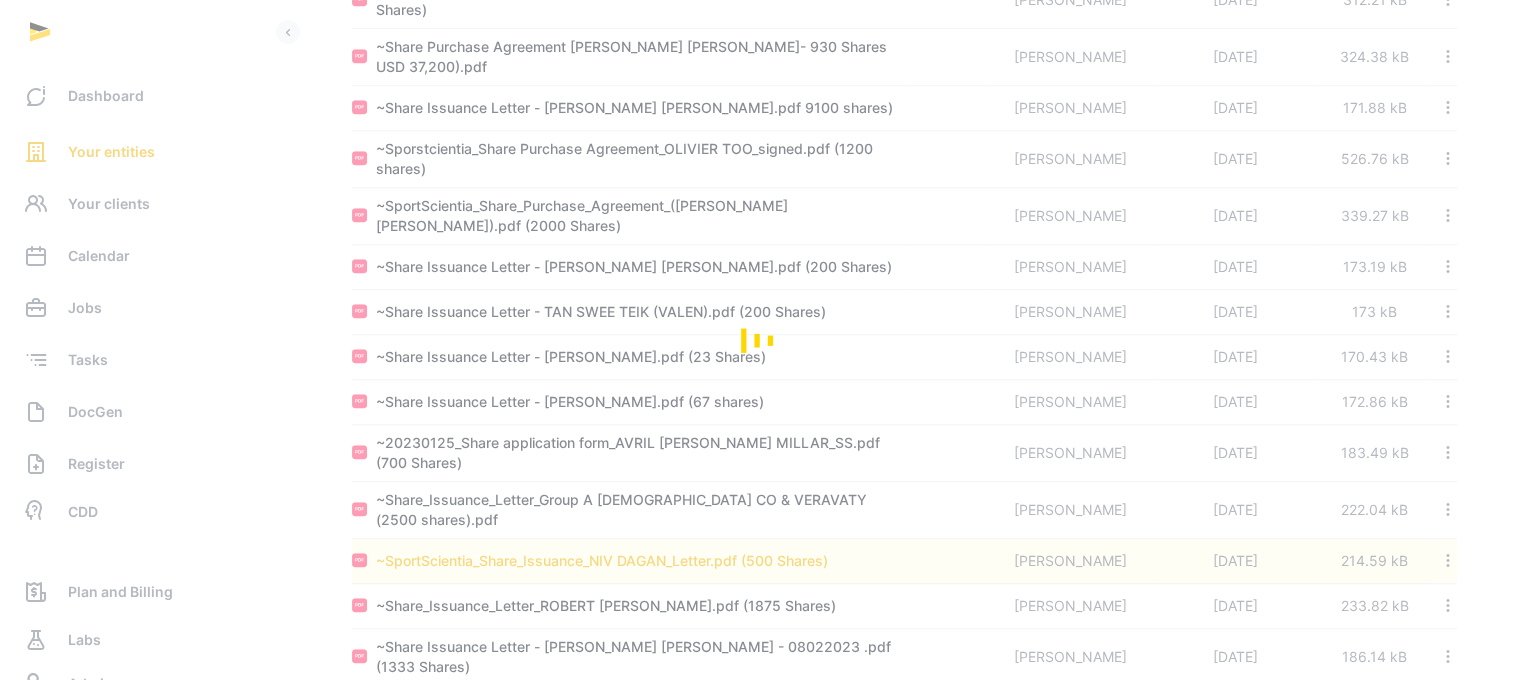 click at bounding box center (760, 340) 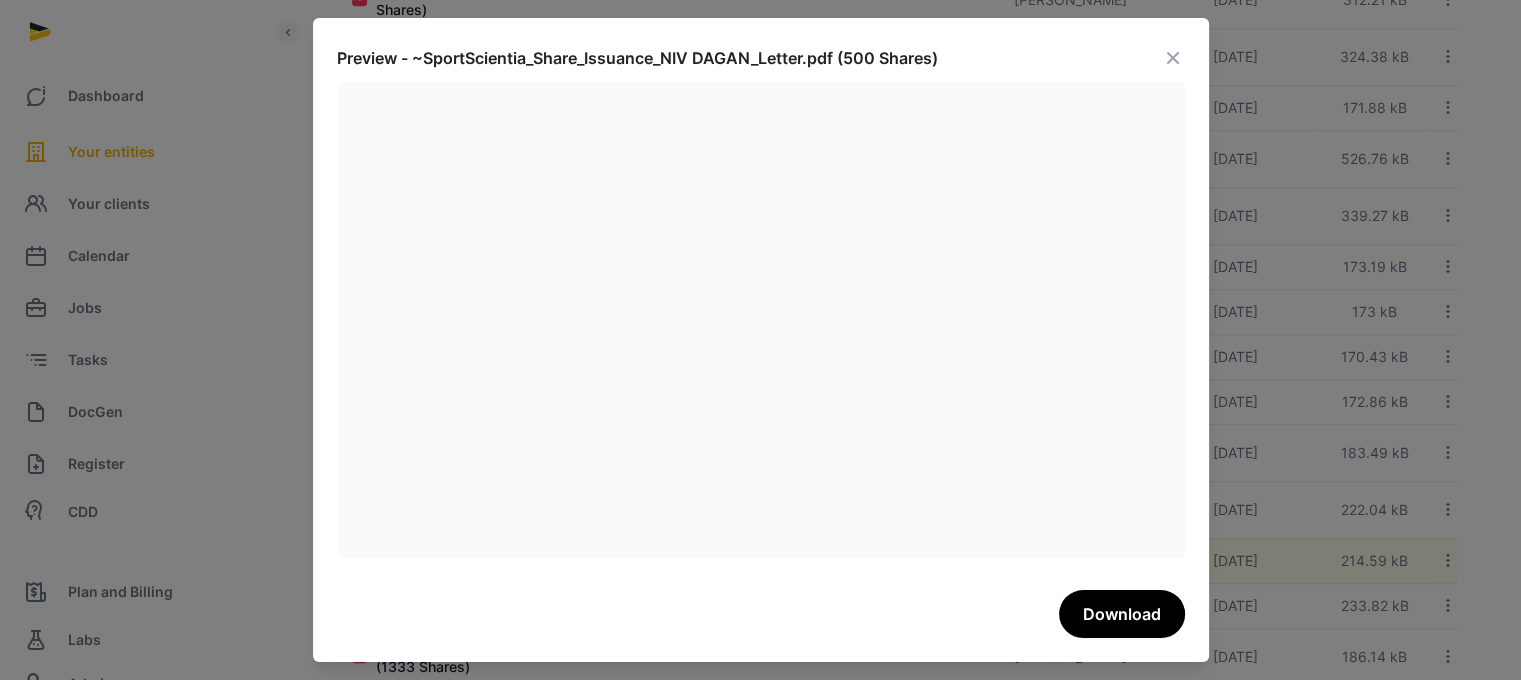 click at bounding box center [1173, 58] 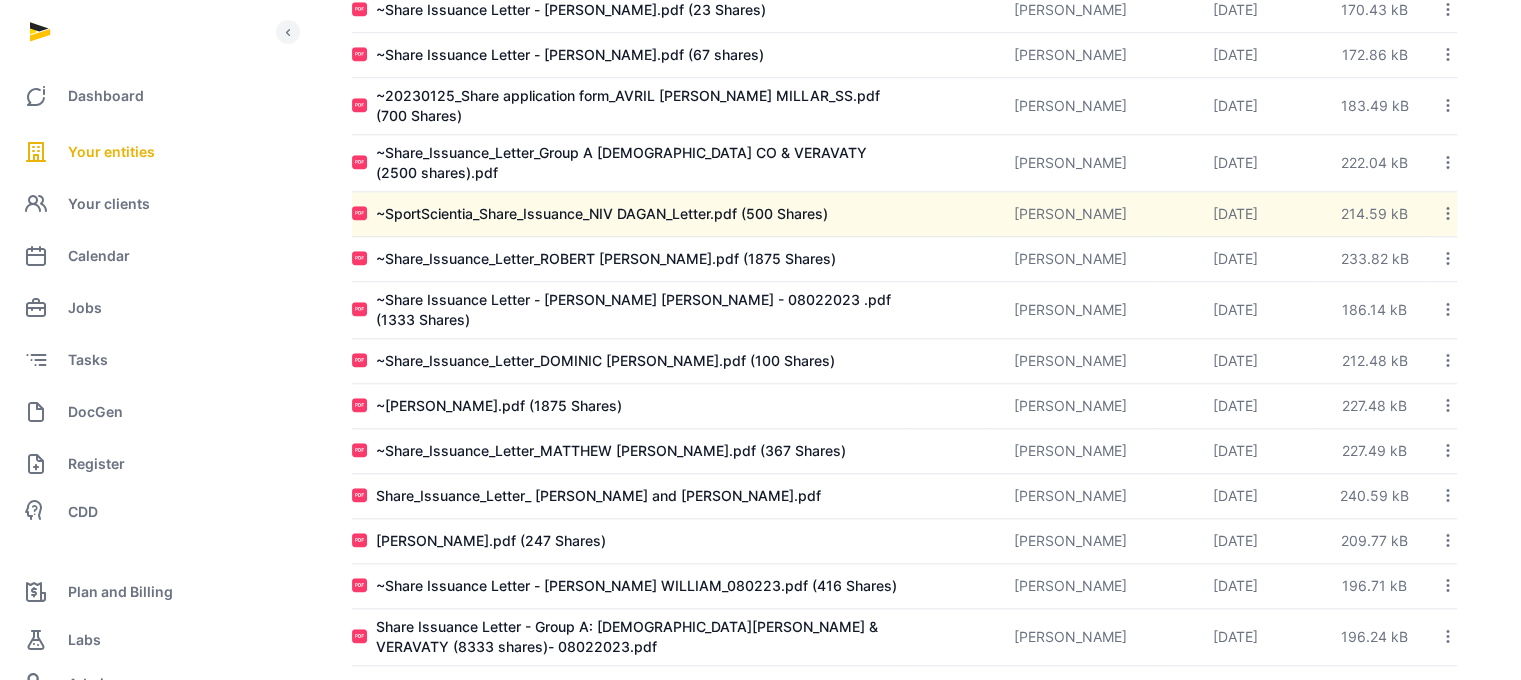 scroll, scrollTop: 2008, scrollLeft: 0, axis: vertical 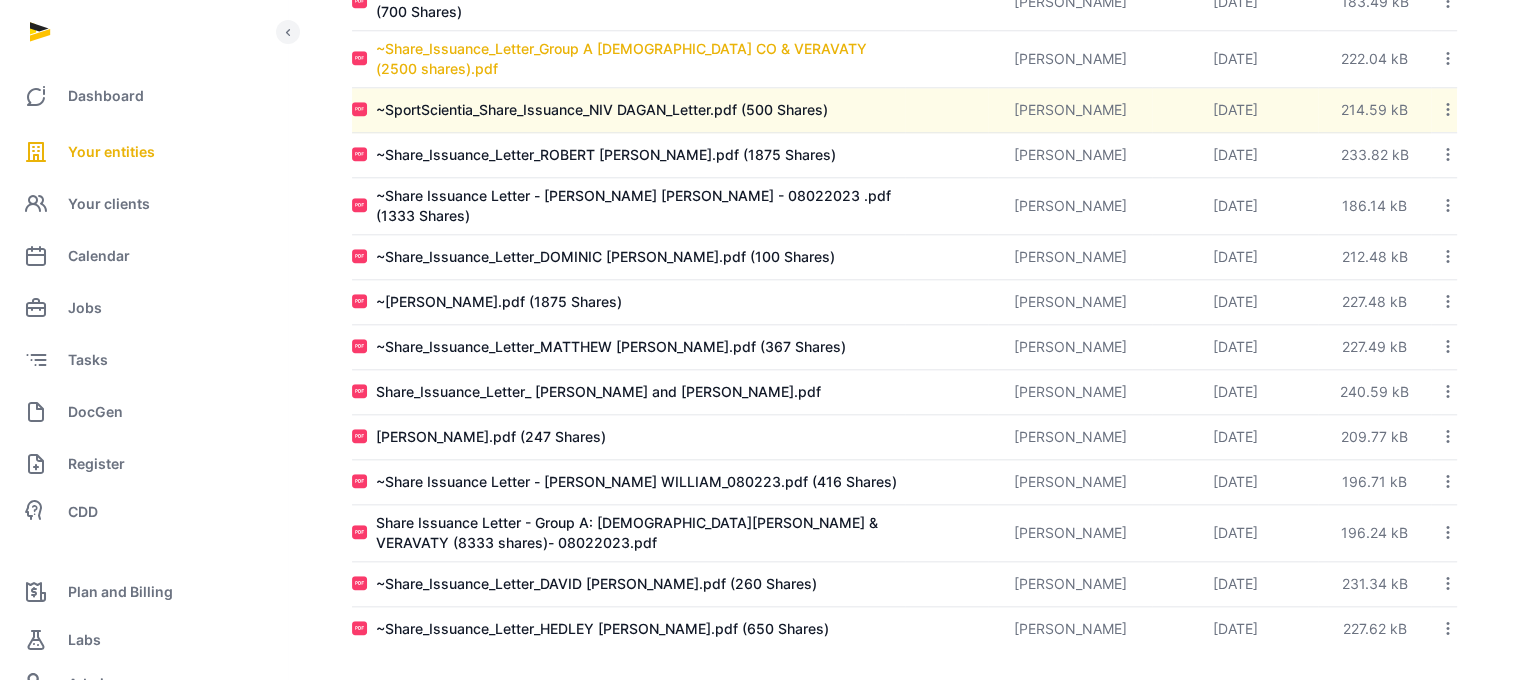 click on "~Share_Issuance_Letter_Group A [DEMOGRAPHIC_DATA] CO & VERAVATY (2500 shares).pdf" at bounding box center (640, 59) 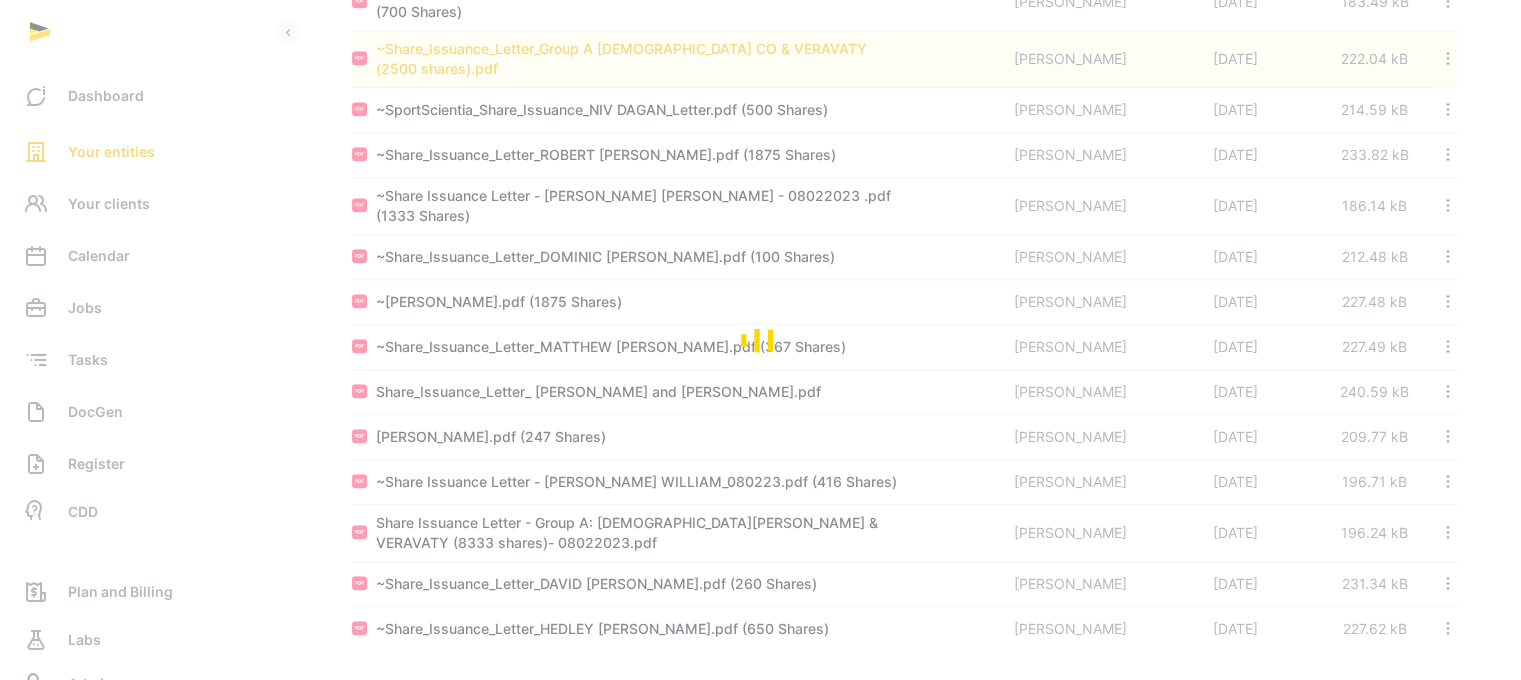 click at bounding box center [760, 340] 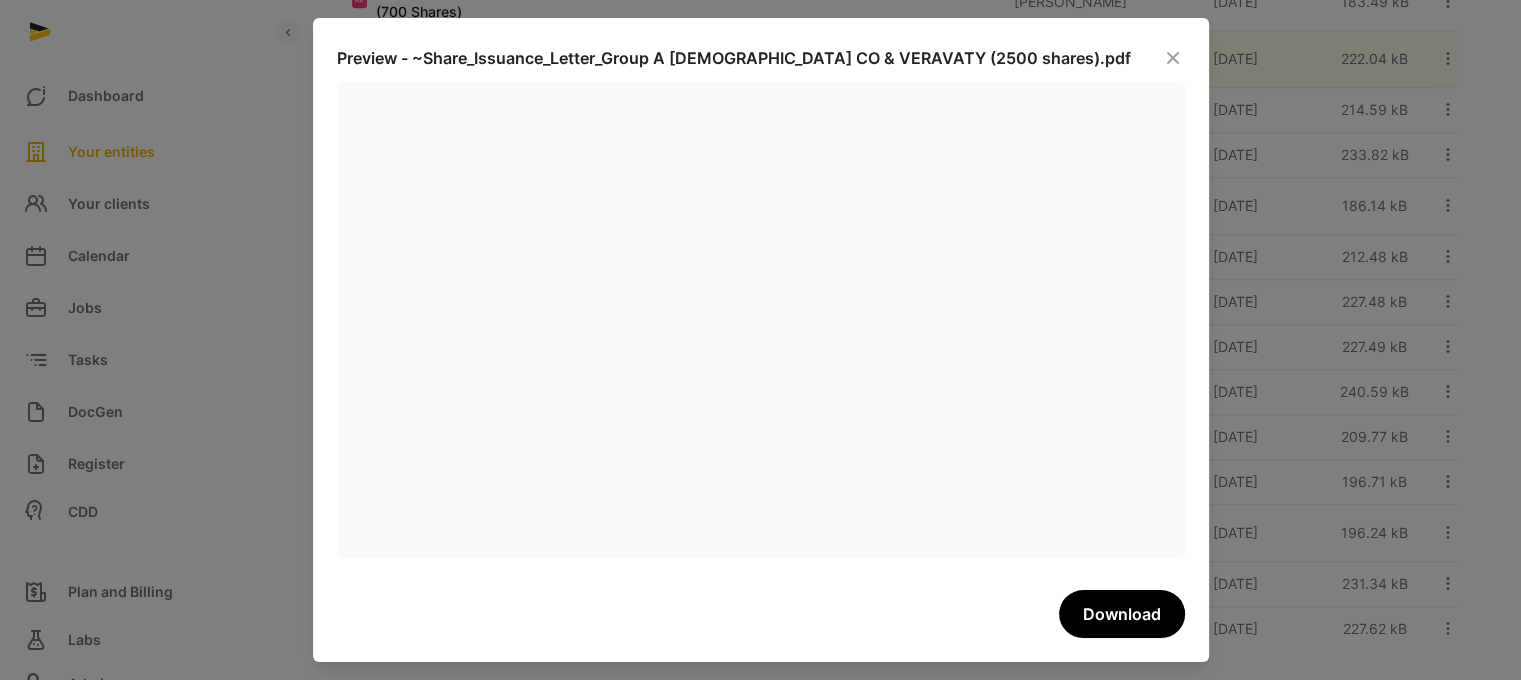 click at bounding box center (1173, 58) 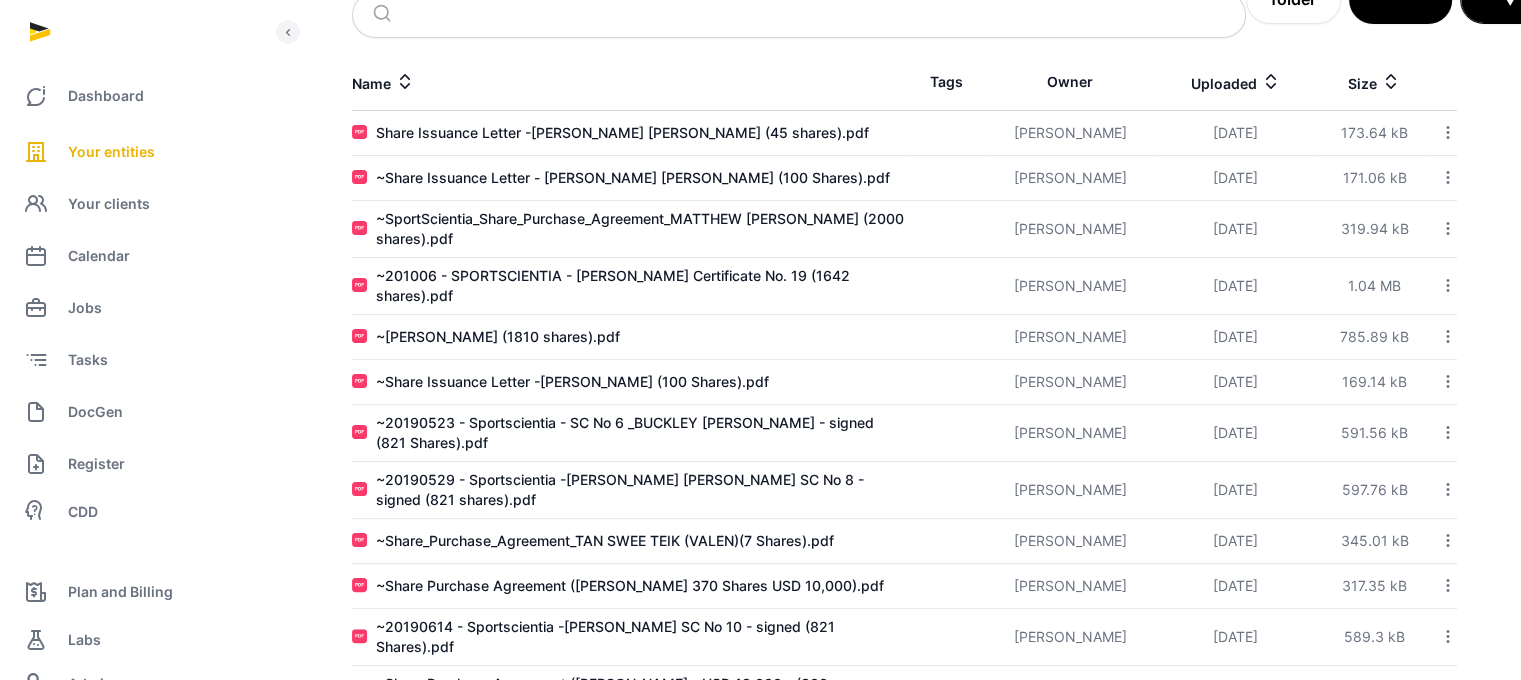scroll, scrollTop: 0, scrollLeft: 0, axis: both 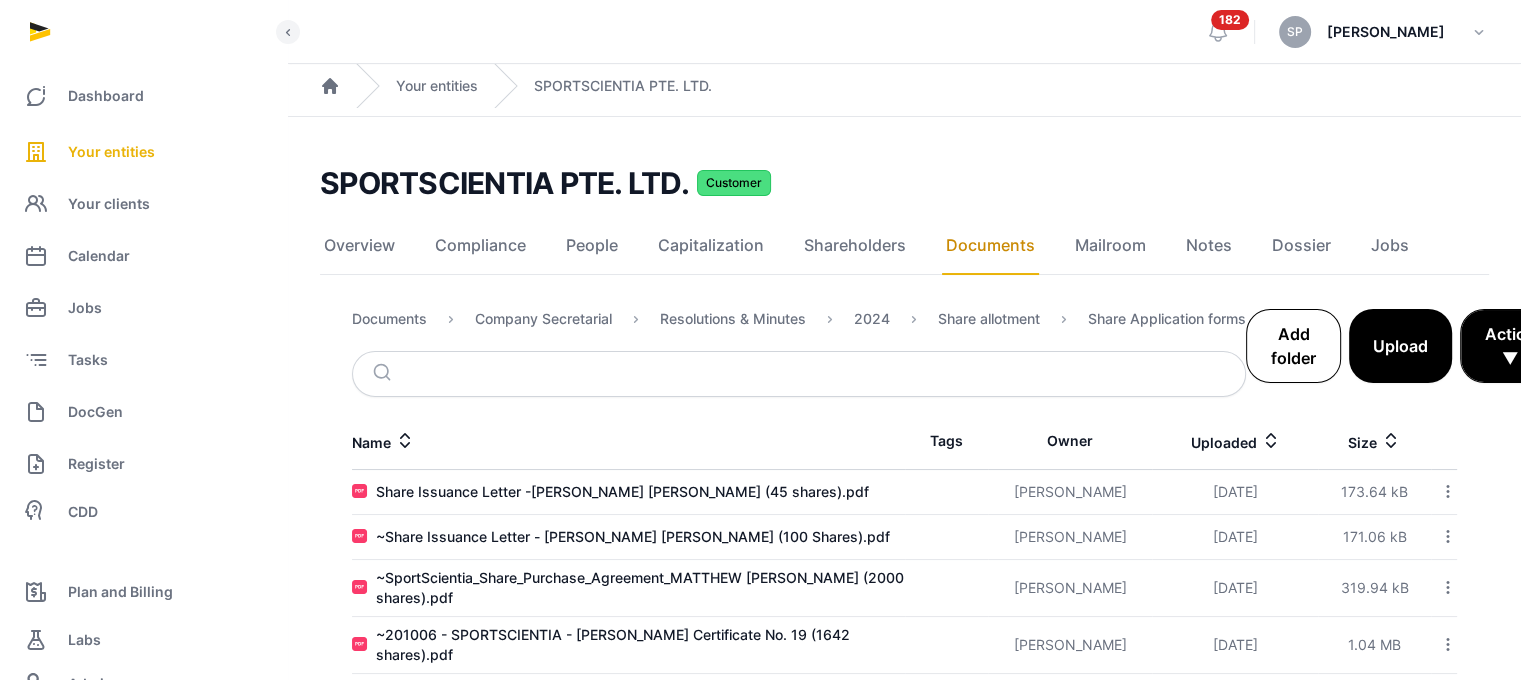 click on "Add folder" at bounding box center [1293, 346] 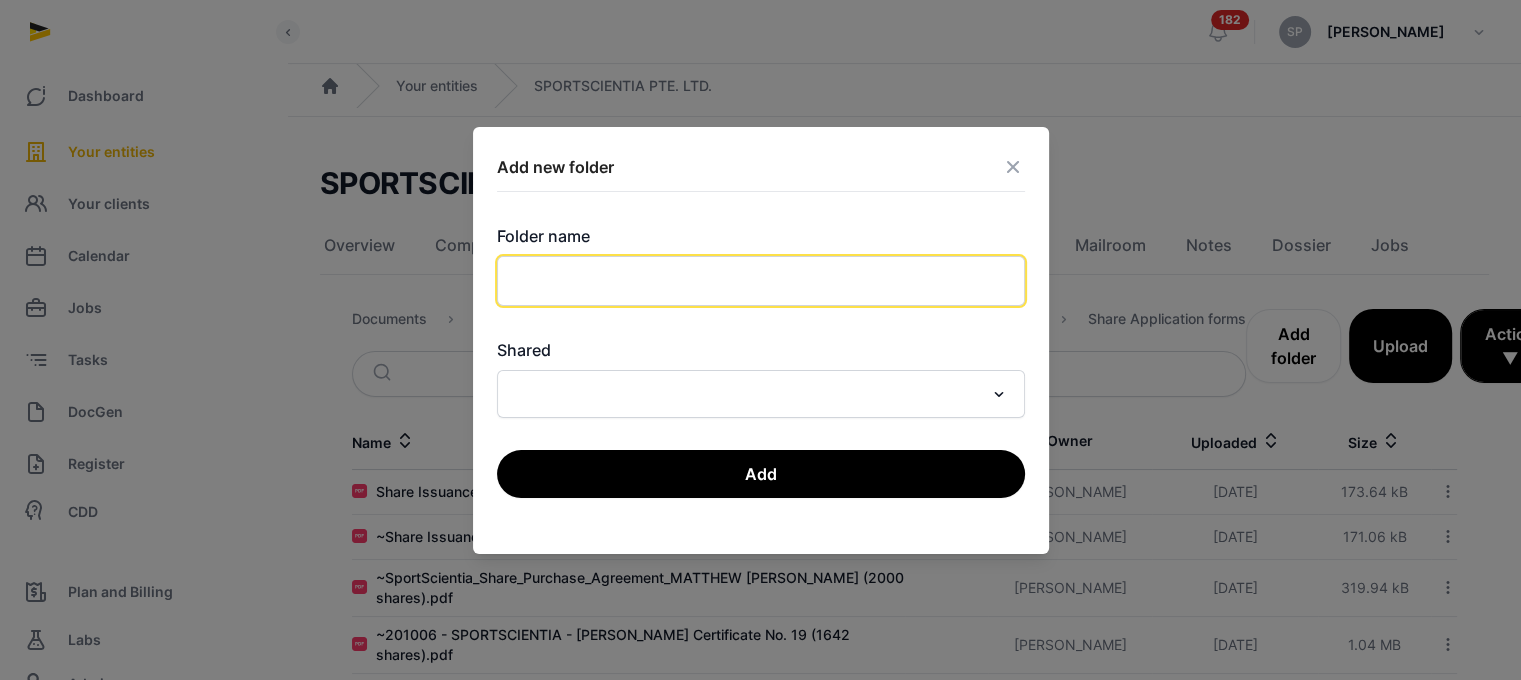 click 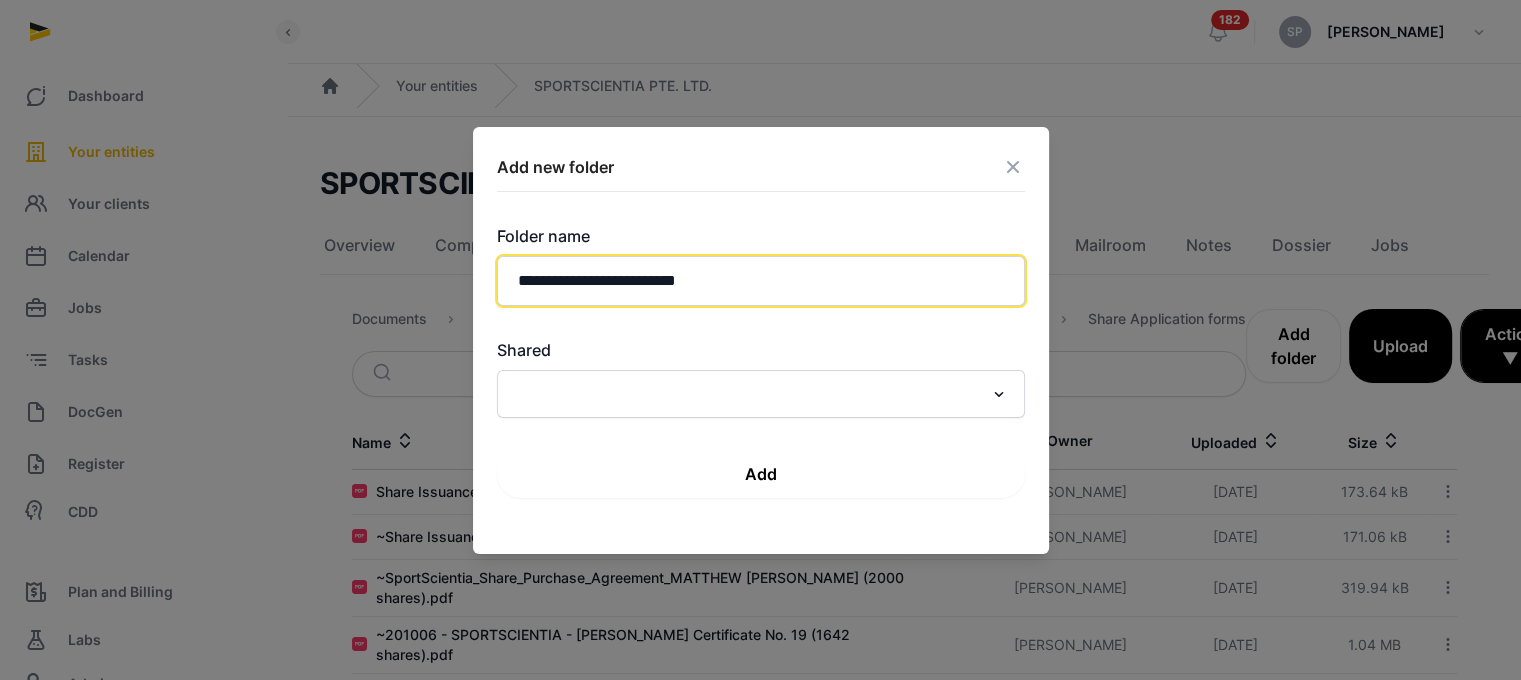 type on "**********" 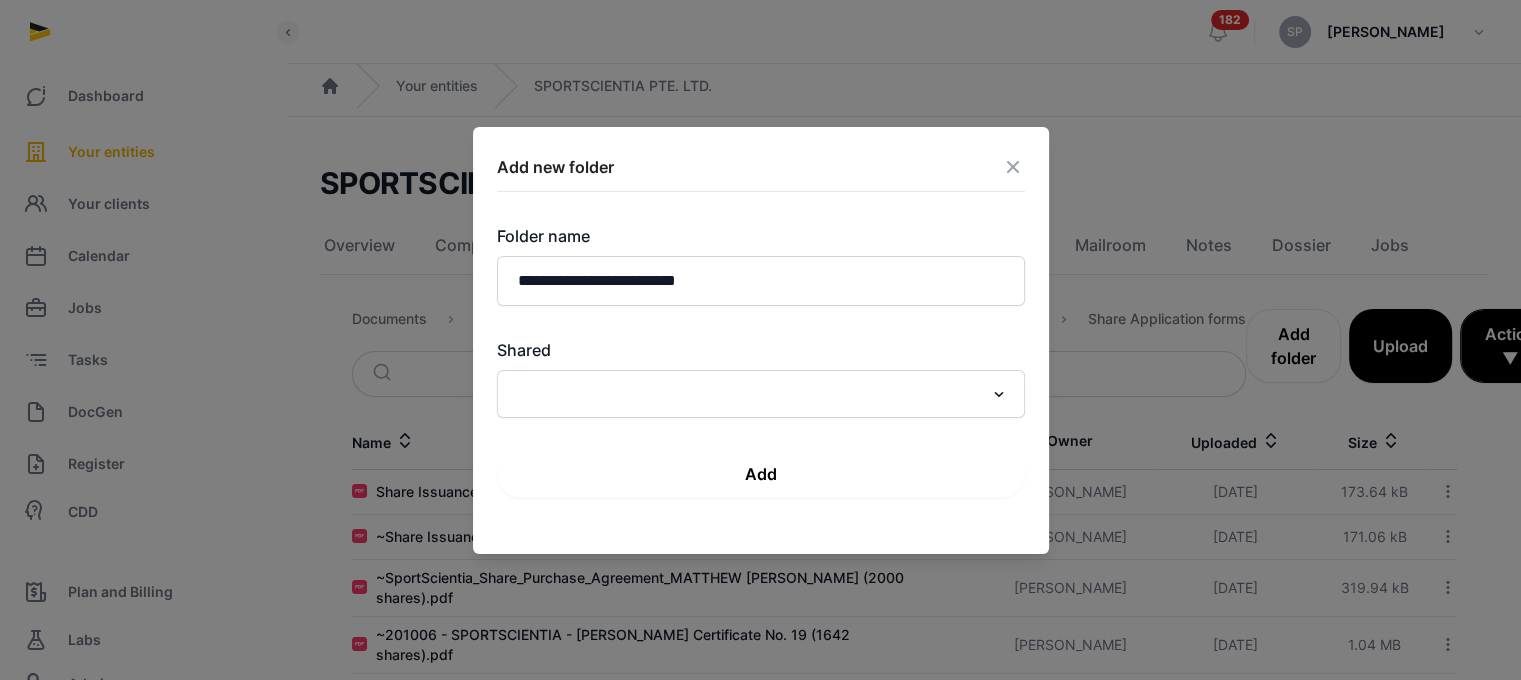 click on "Add" at bounding box center [761, 474] 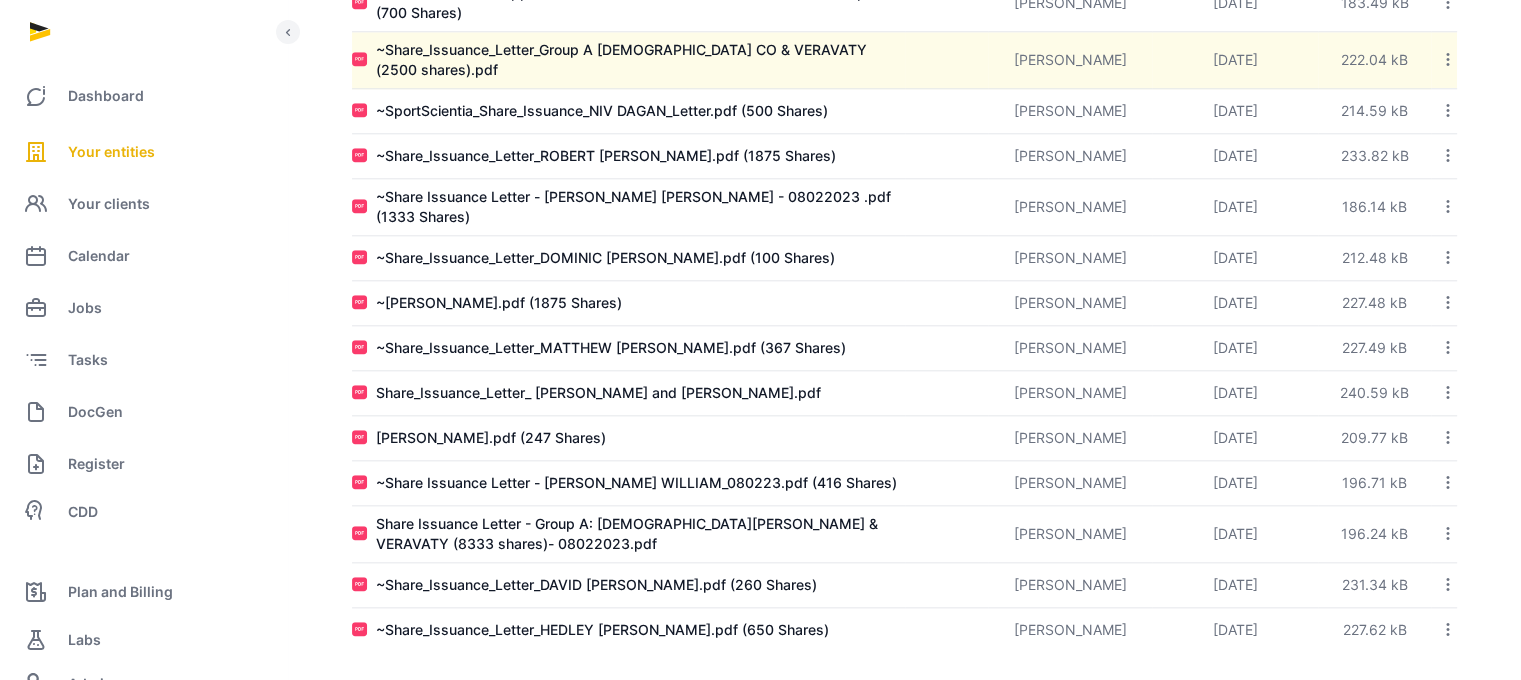 scroll, scrollTop: 2128, scrollLeft: 0, axis: vertical 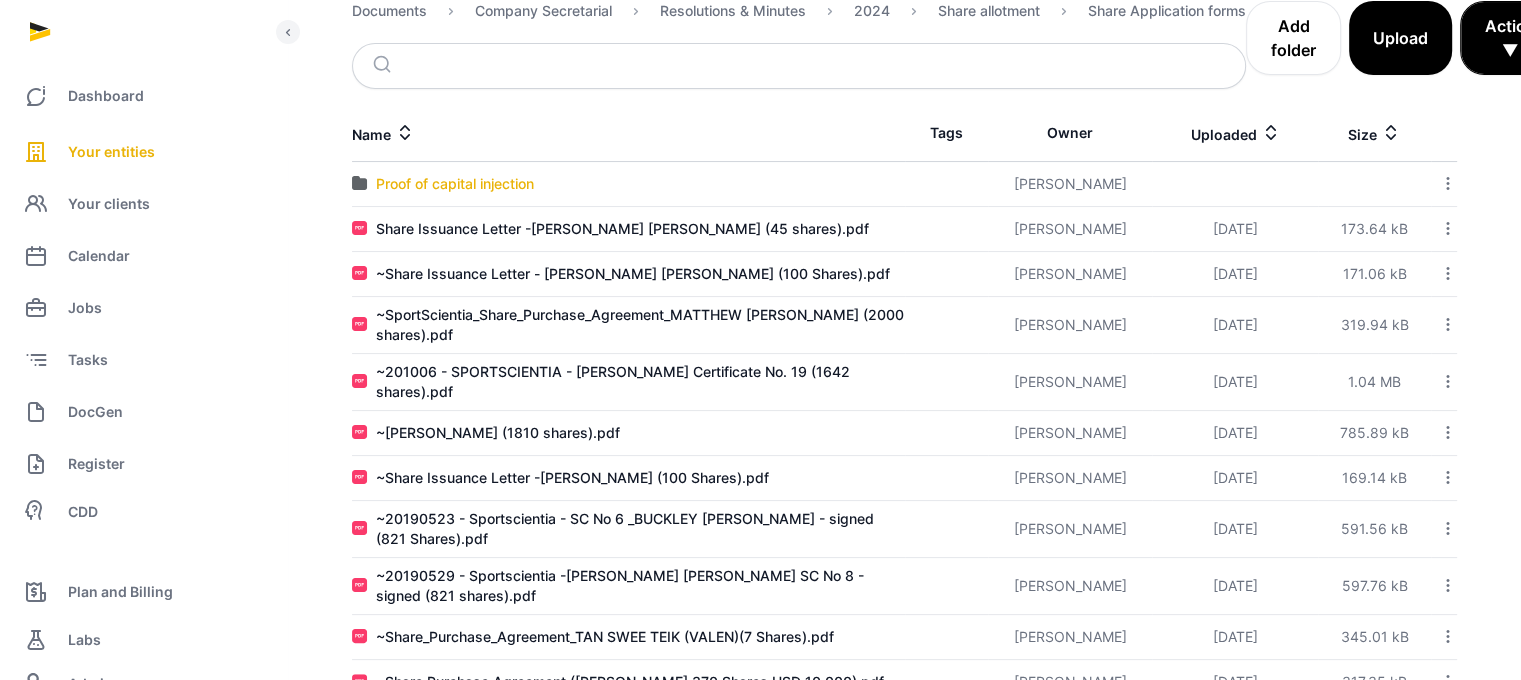 click on "Proof of capital injection" at bounding box center [455, 184] 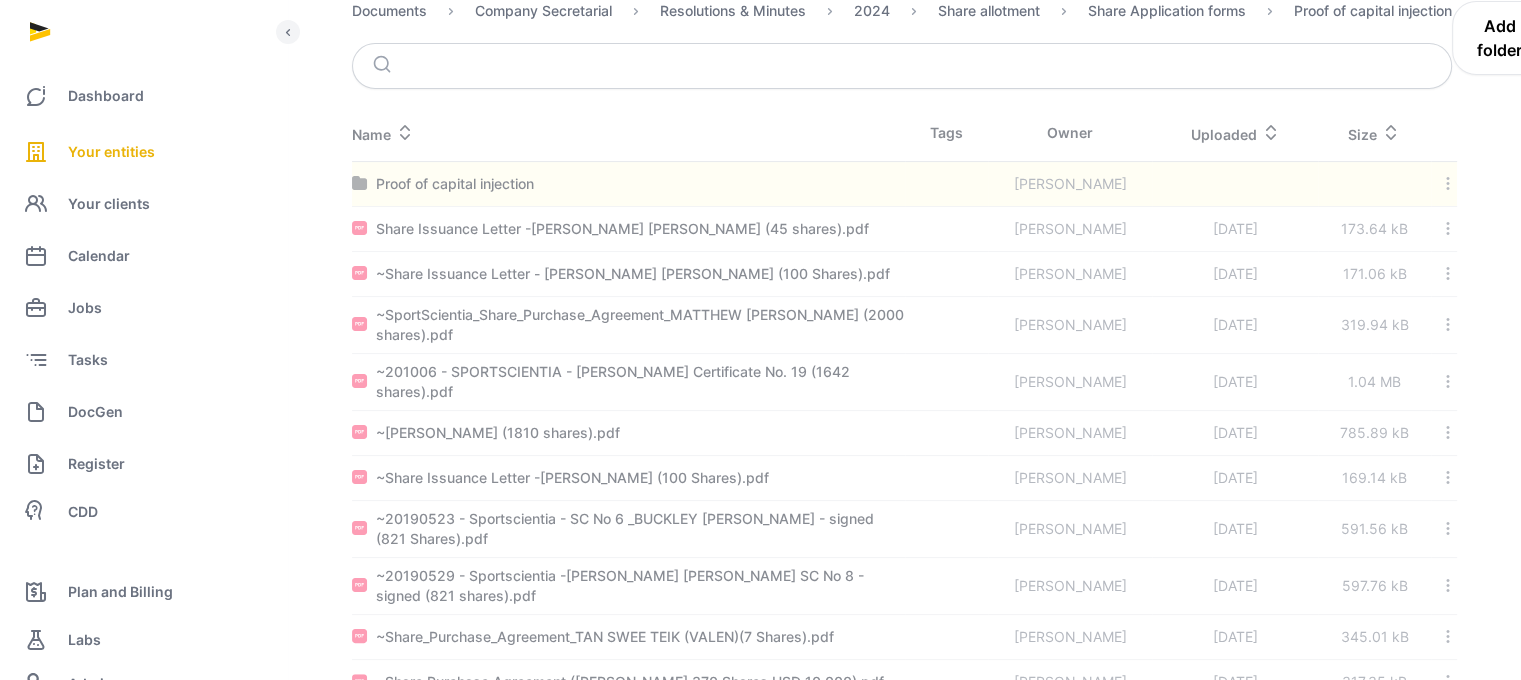 scroll, scrollTop: 152, scrollLeft: 0, axis: vertical 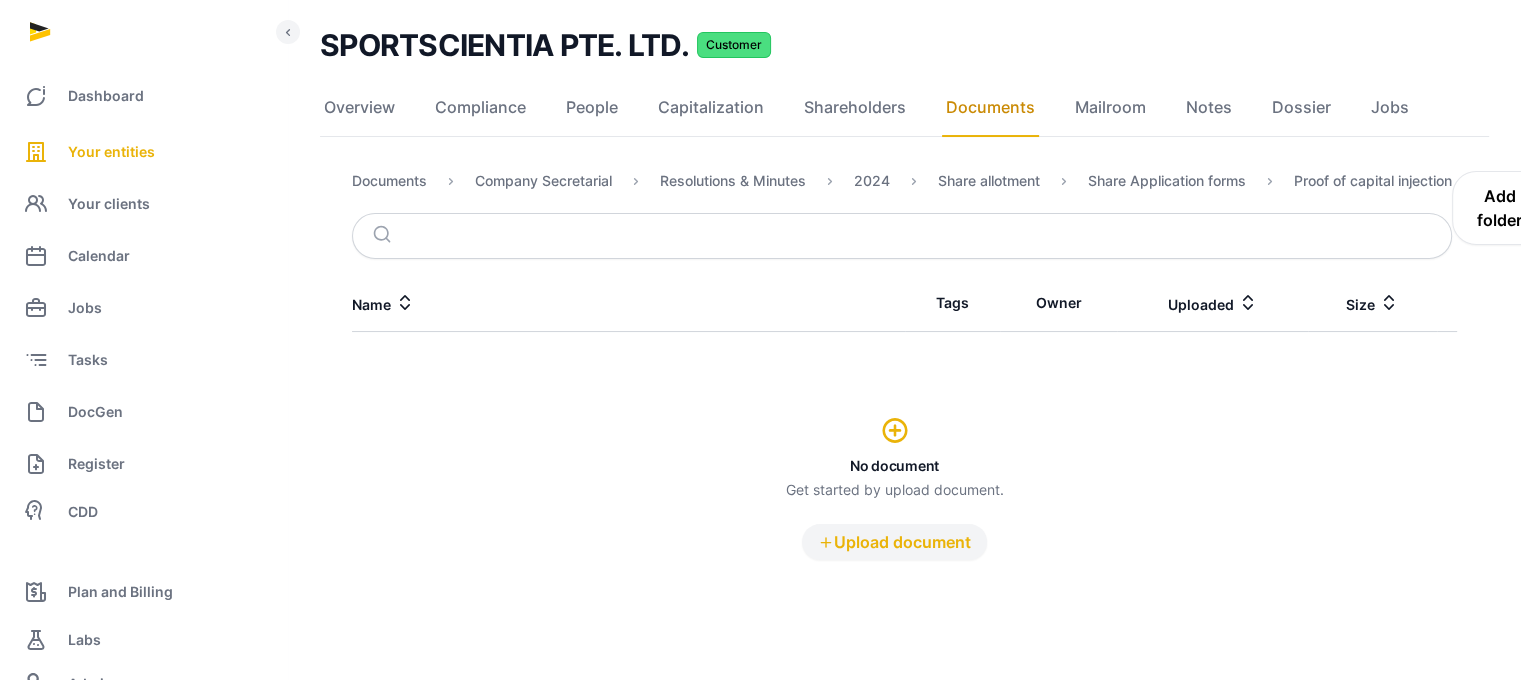 click on "Upload document" at bounding box center (894, 542) 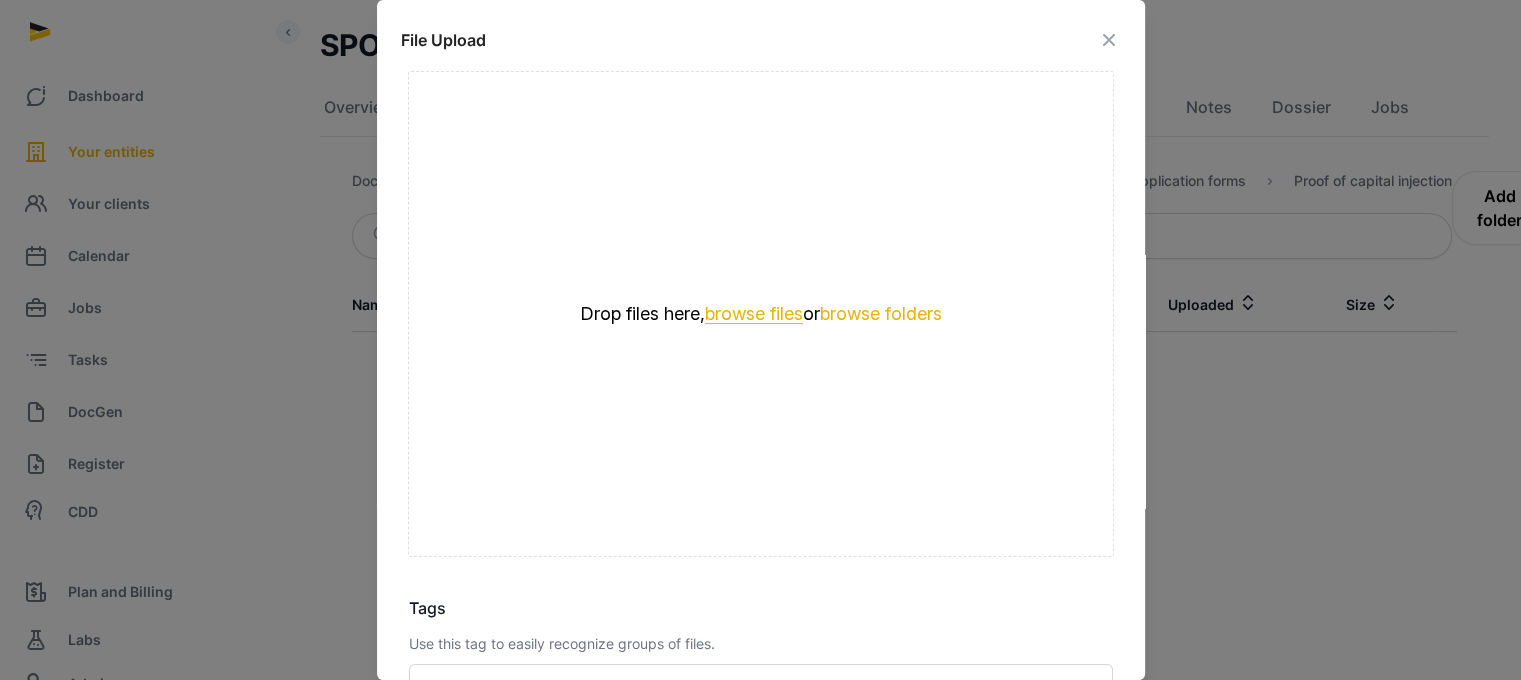 click on "browse files" at bounding box center (754, 314) 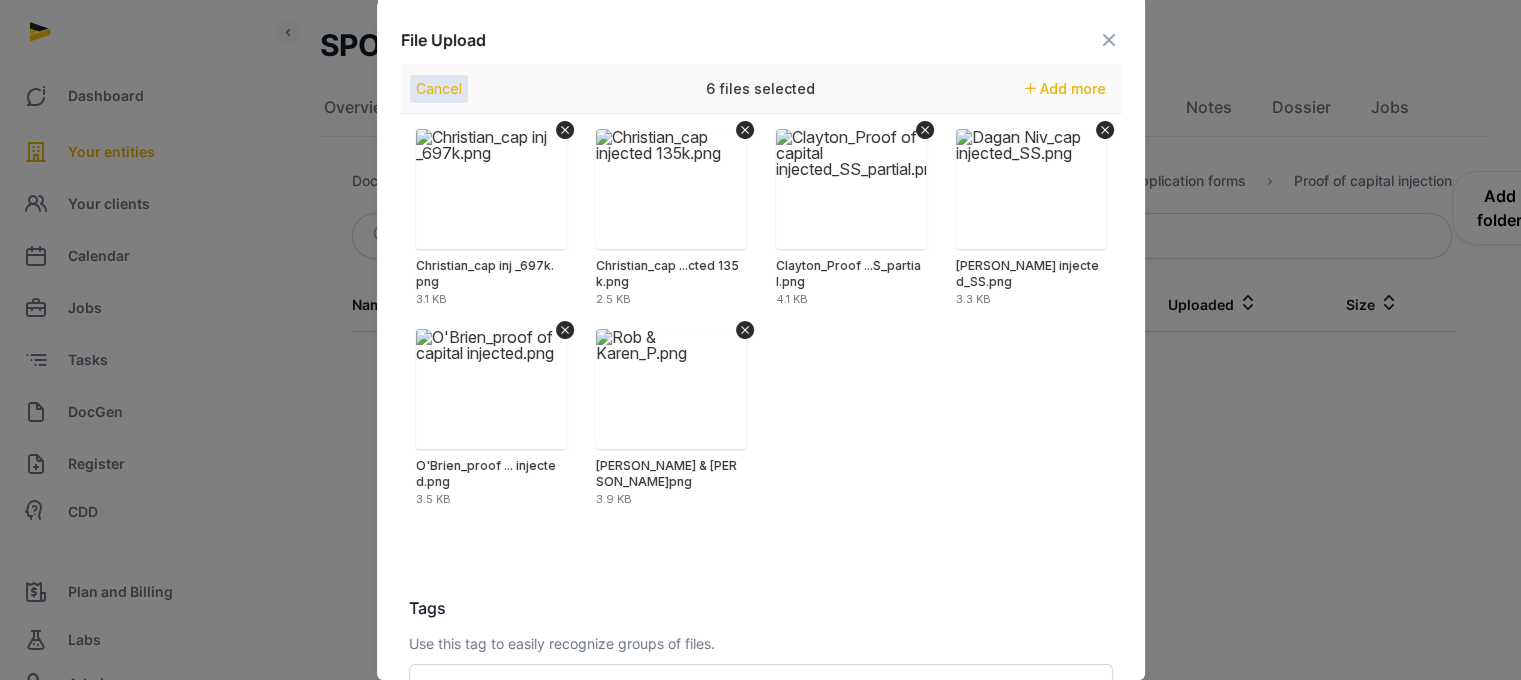 scroll, scrollTop: 282, scrollLeft: 0, axis: vertical 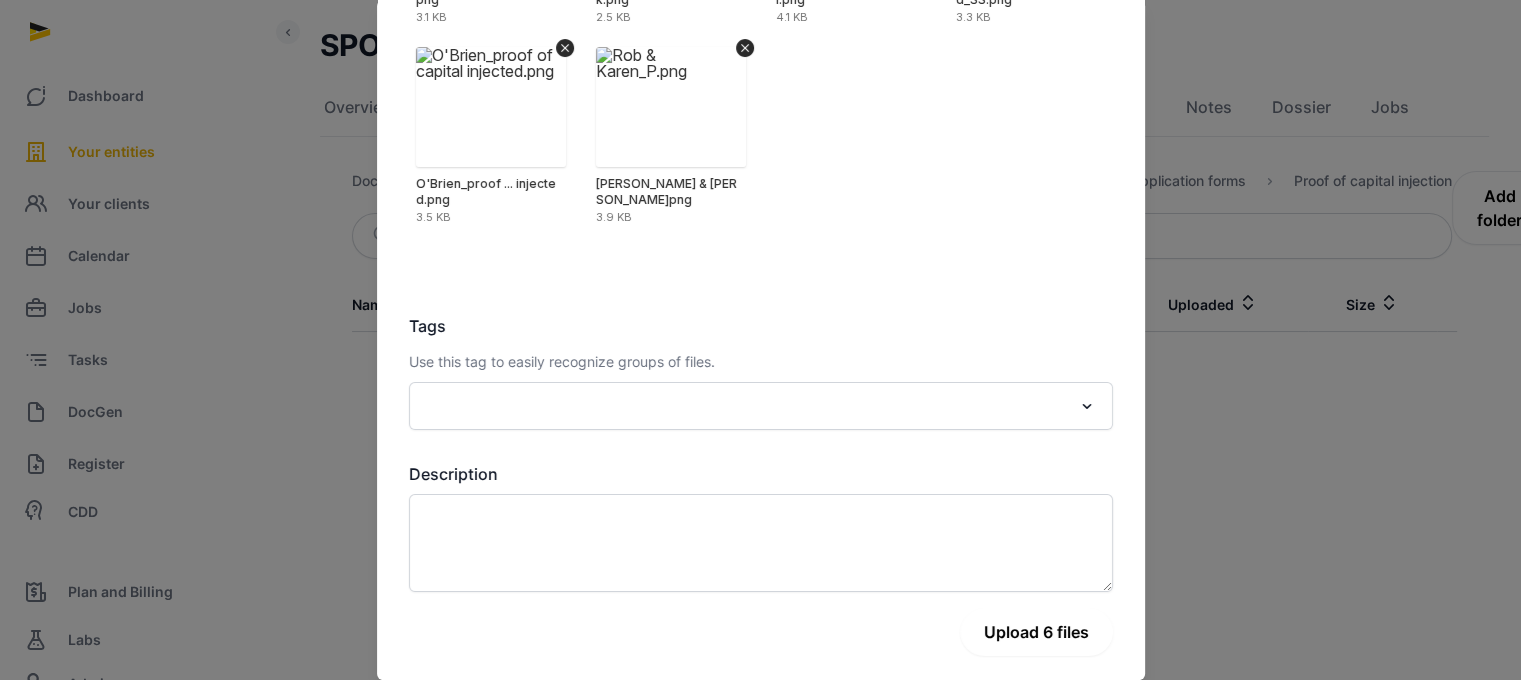 click on "Upload 6 files" at bounding box center [1036, 632] 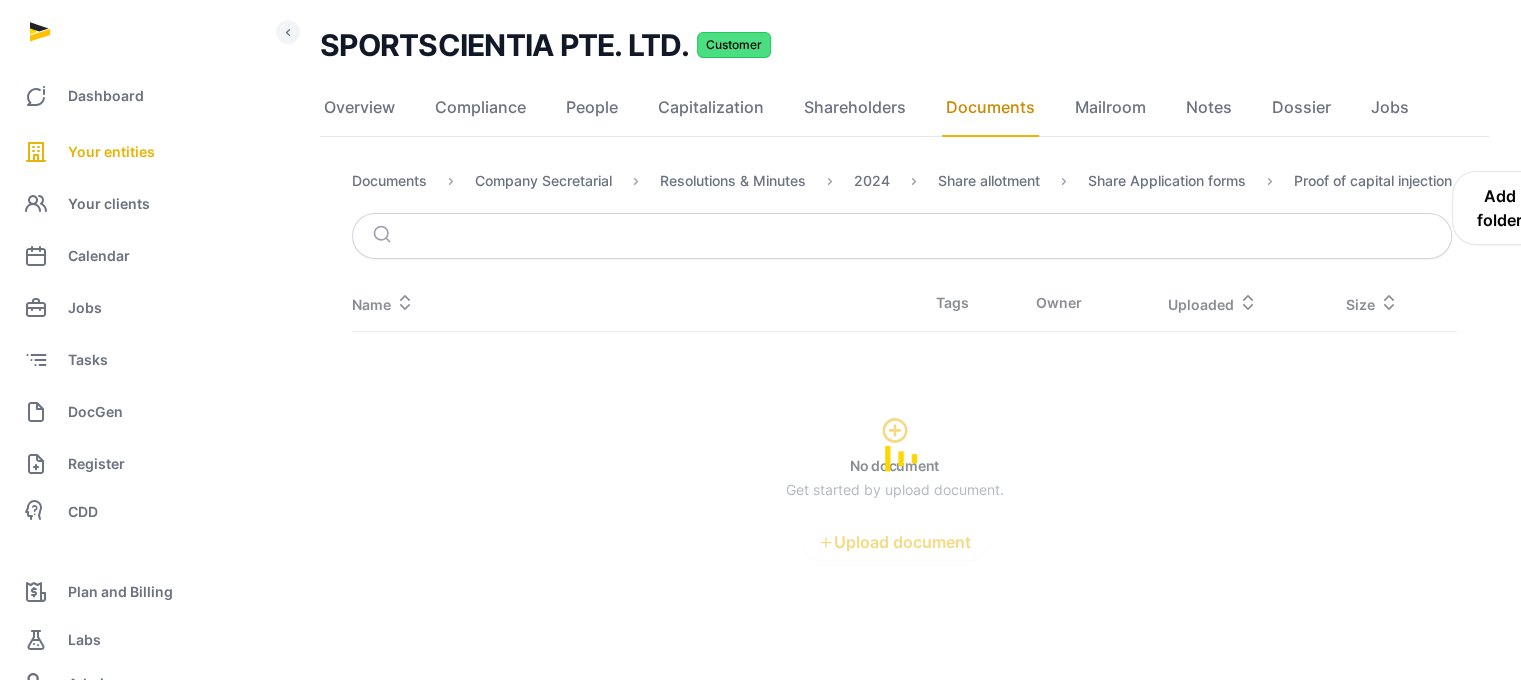 scroll, scrollTop: 112, scrollLeft: 0, axis: vertical 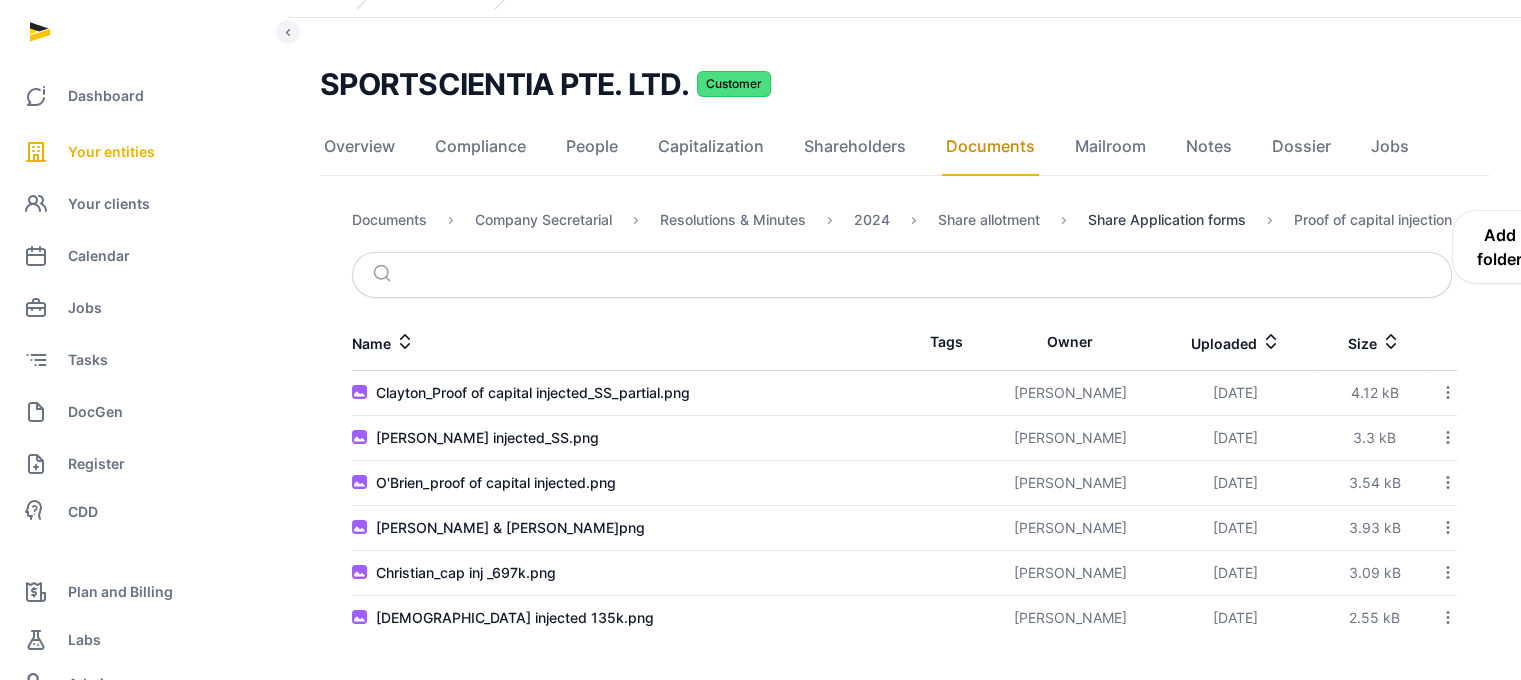 click on "Share Application forms" at bounding box center (1167, 220) 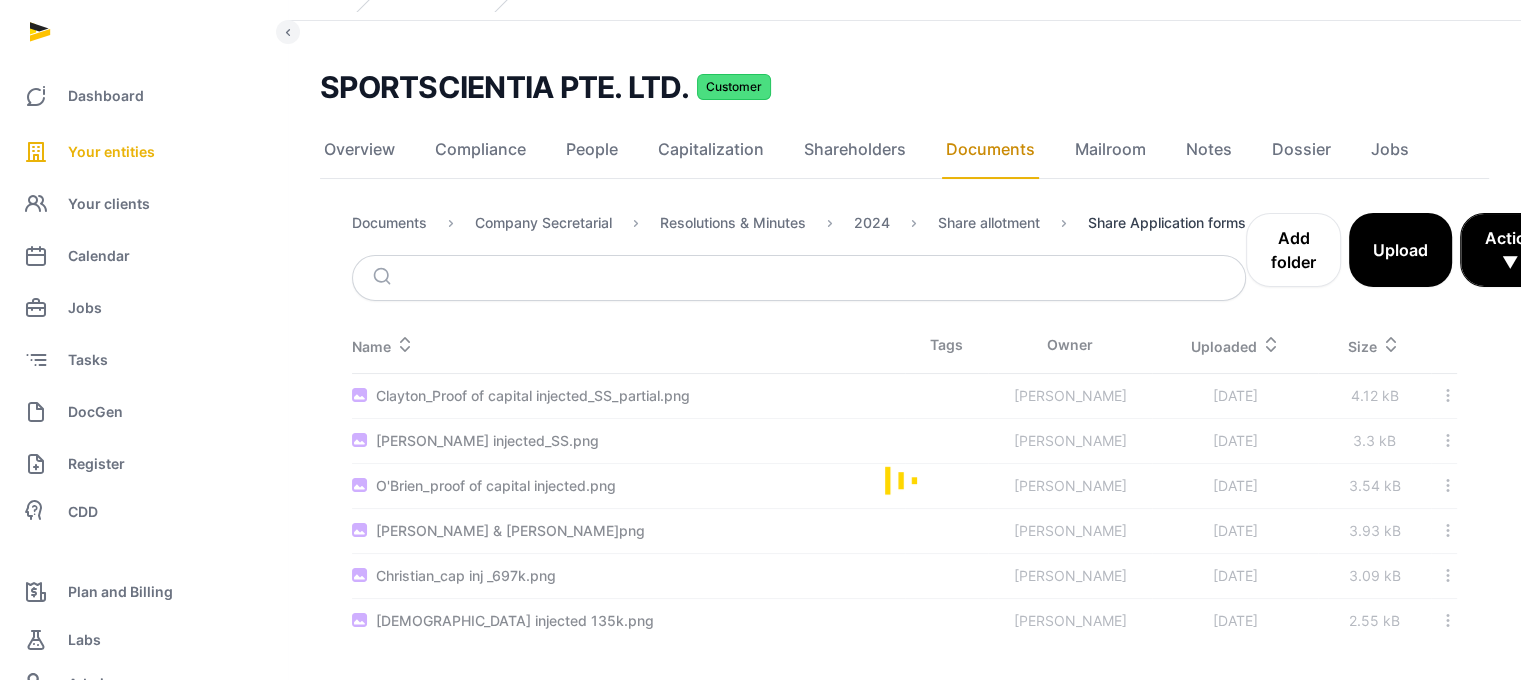 scroll, scrollTop: 152, scrollLeft: 0, axis: vertical 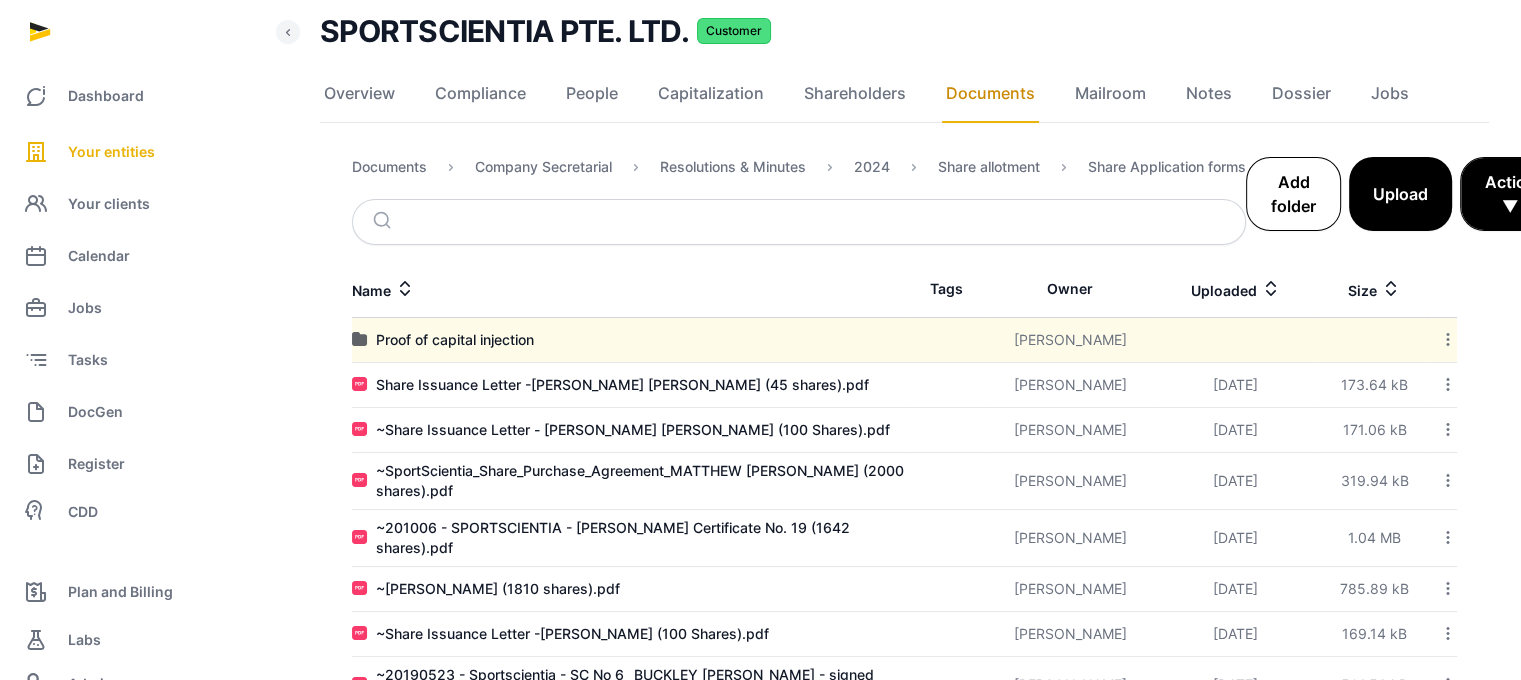click on "Add folder" at bounding box center (1293, 194) 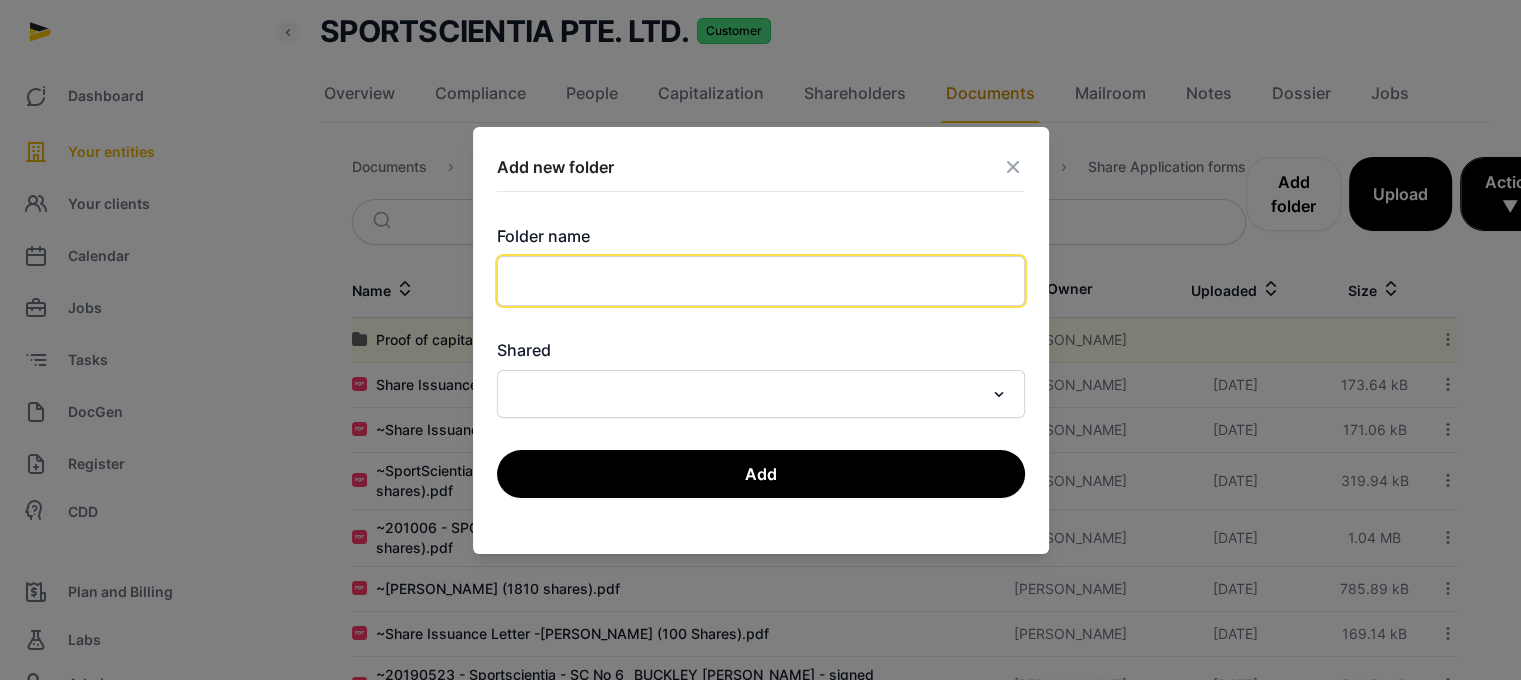 click 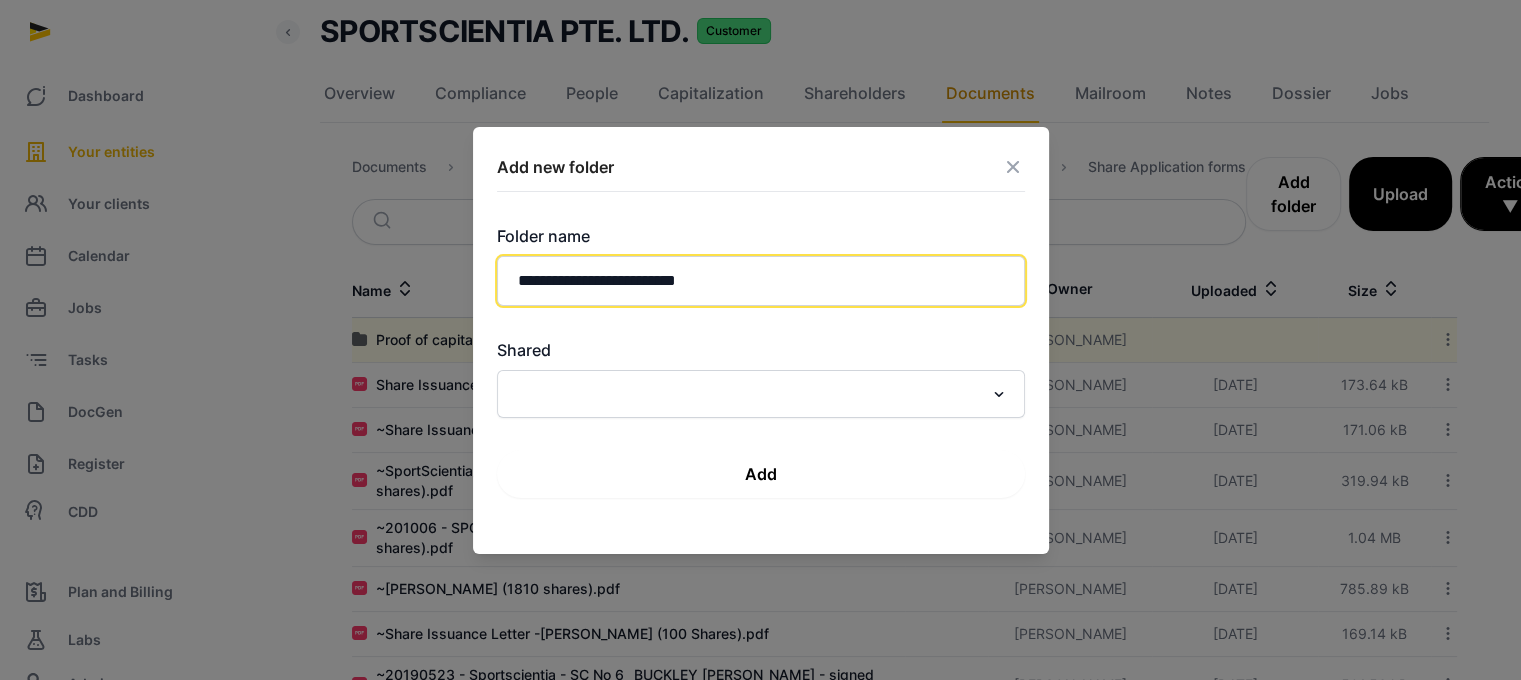 type on "**********" 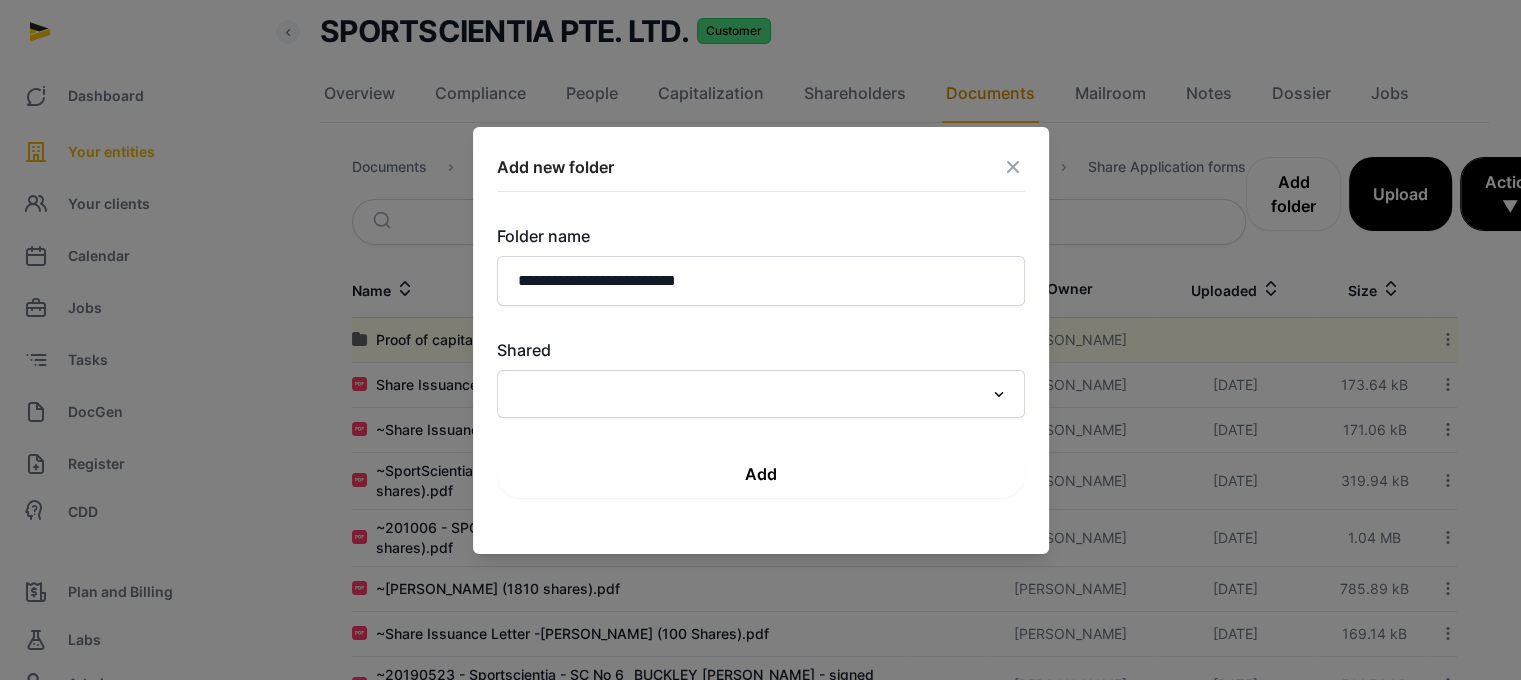 click on "Add" at bounding box center [761, 474] 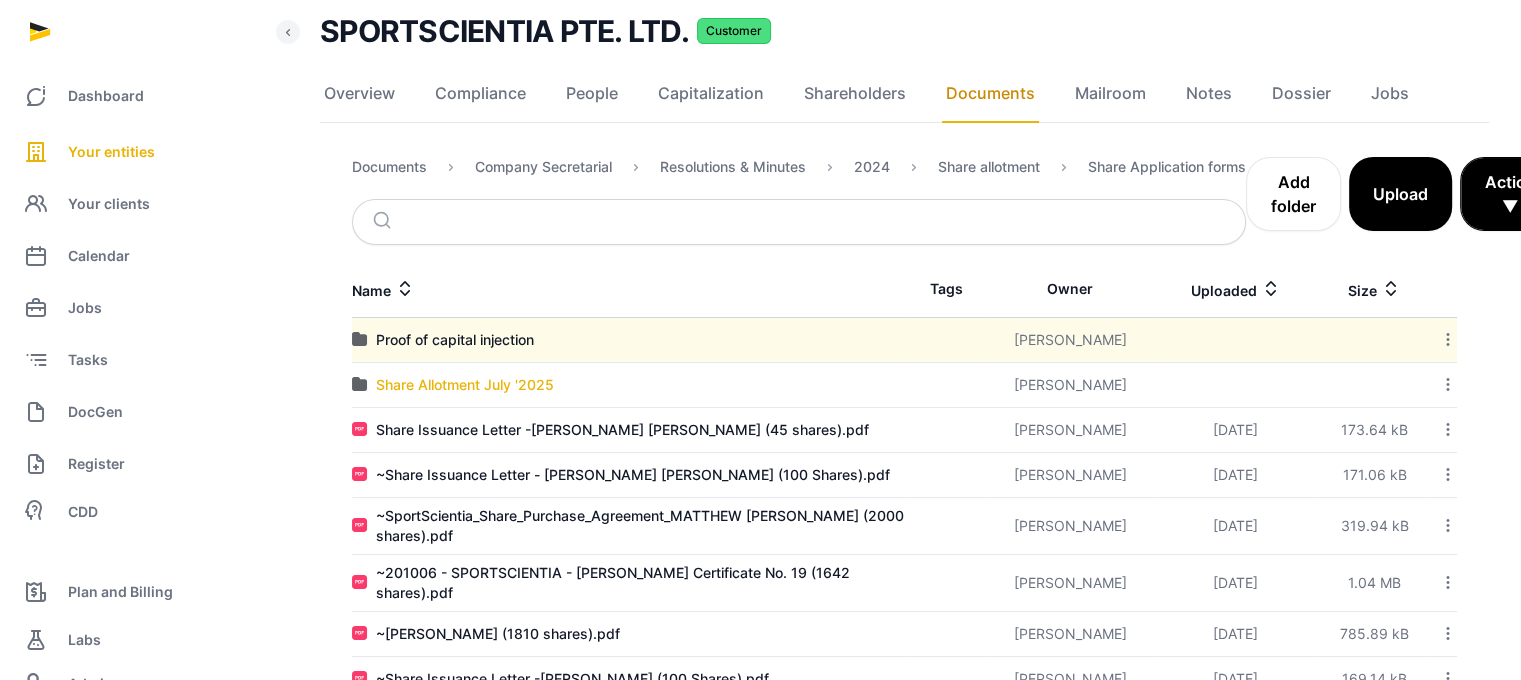 click on "Share Allotment July '2025" at bounding box center (465, 385) 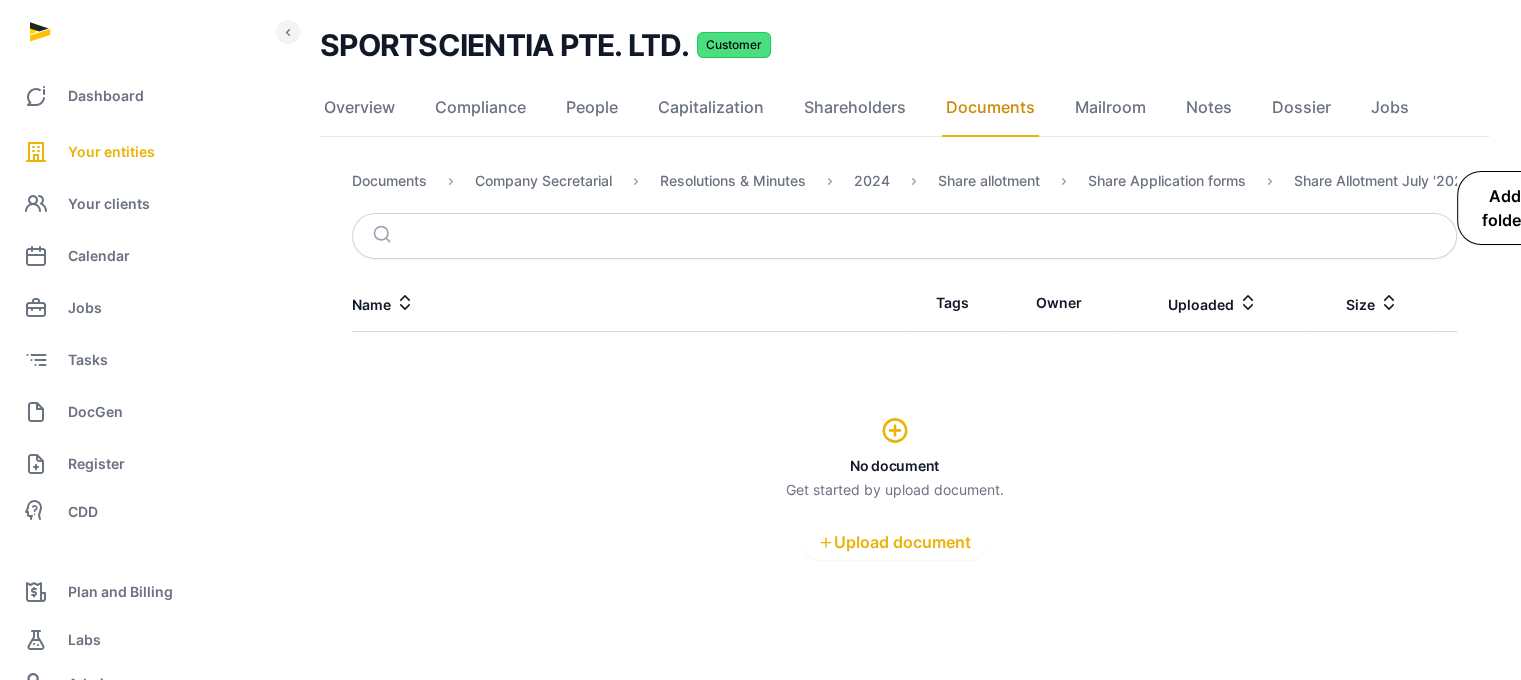 click on "Add folder" at bounding box center (1504, 208) 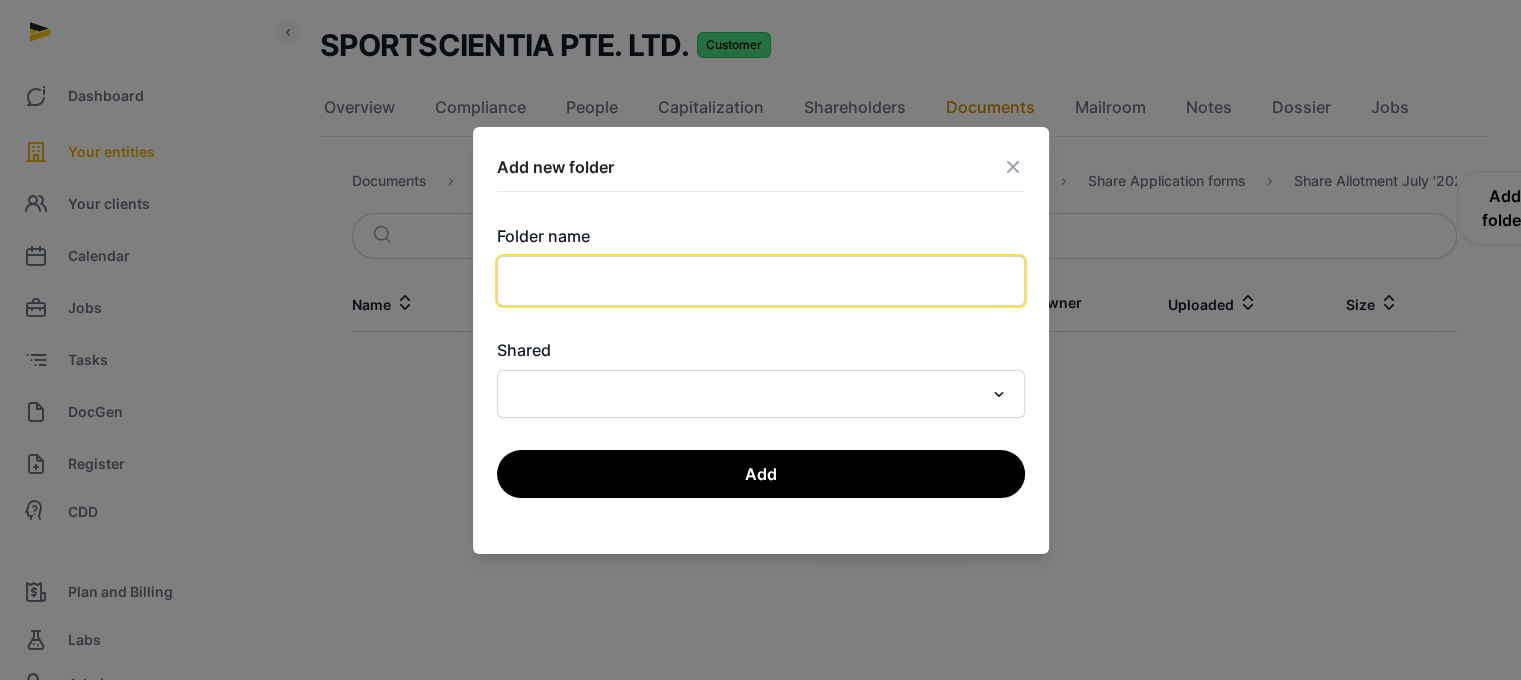 click 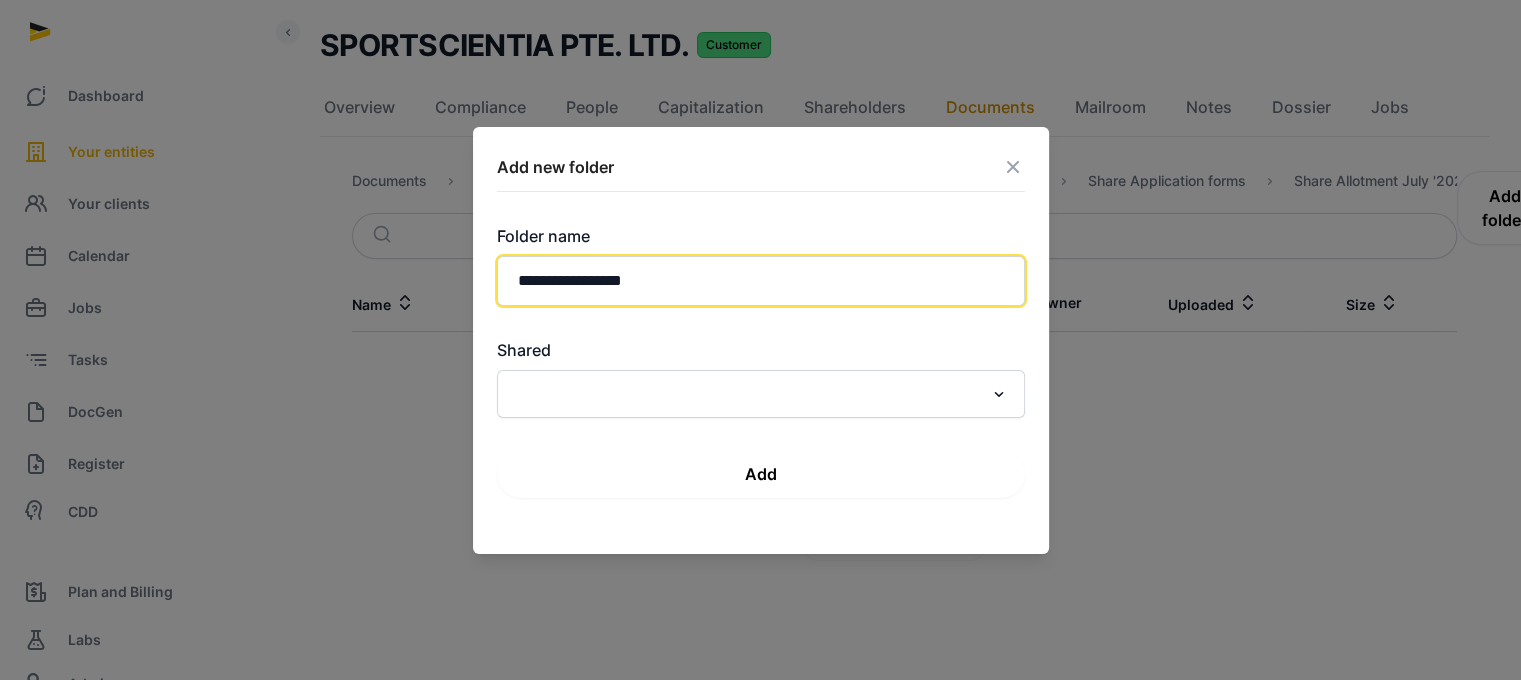 type on "**********" 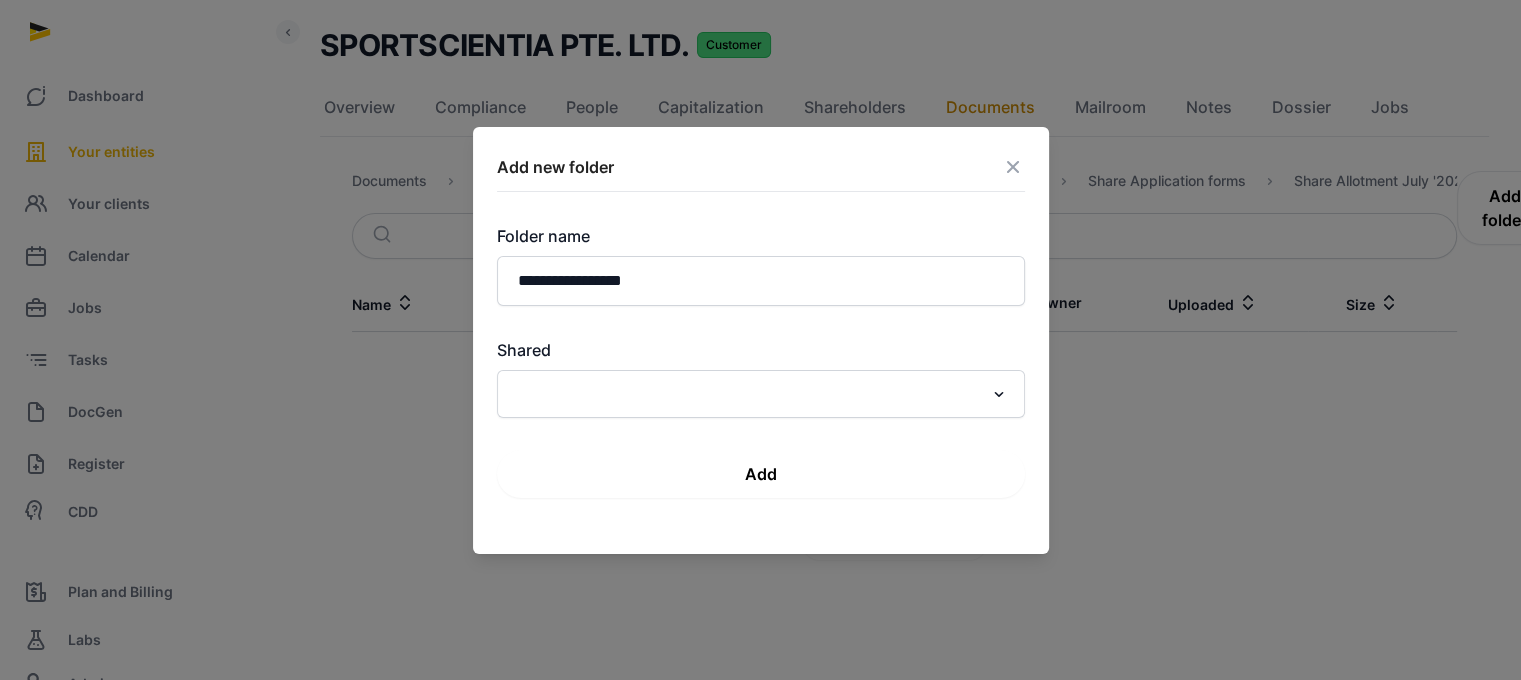 click on "Add" at bounding box center (761, 474) 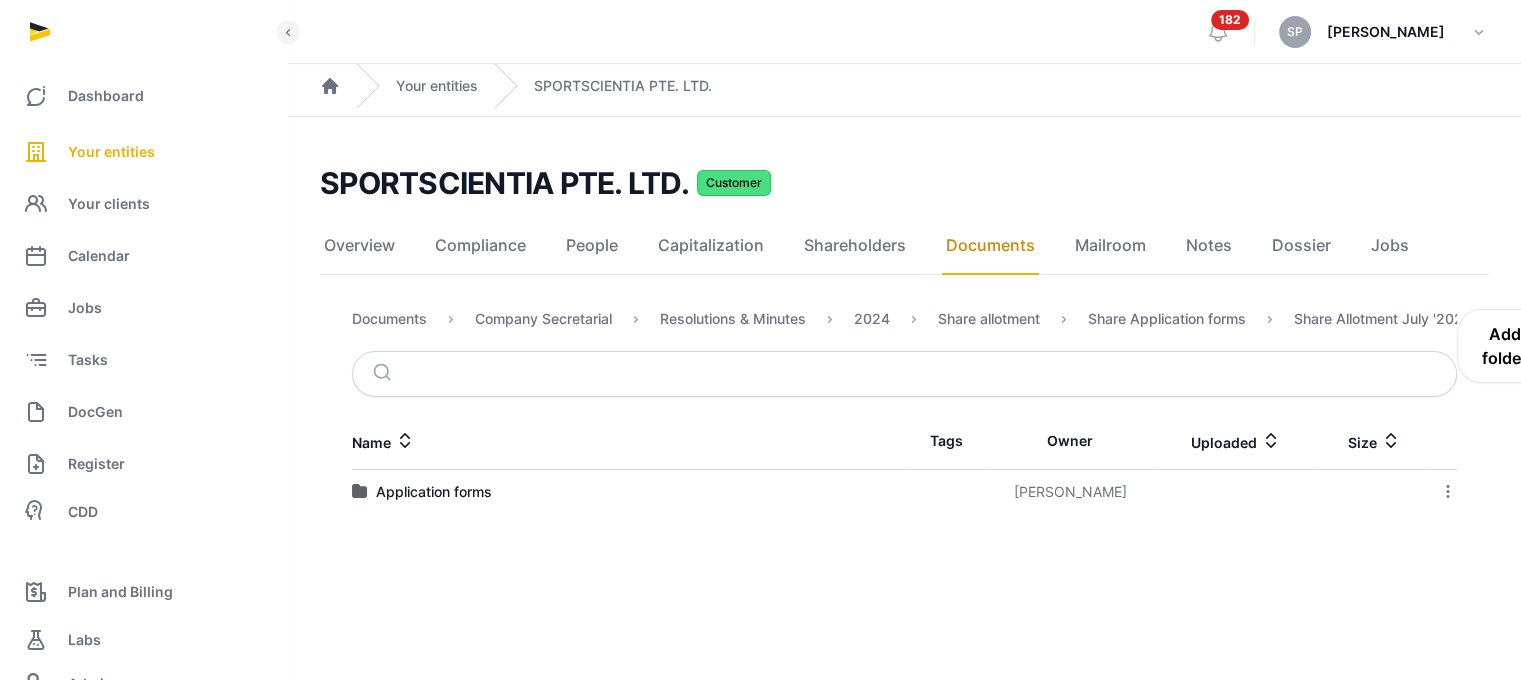 scroll, scrollTop: 15, scrollLeft: 0, axis: vertical 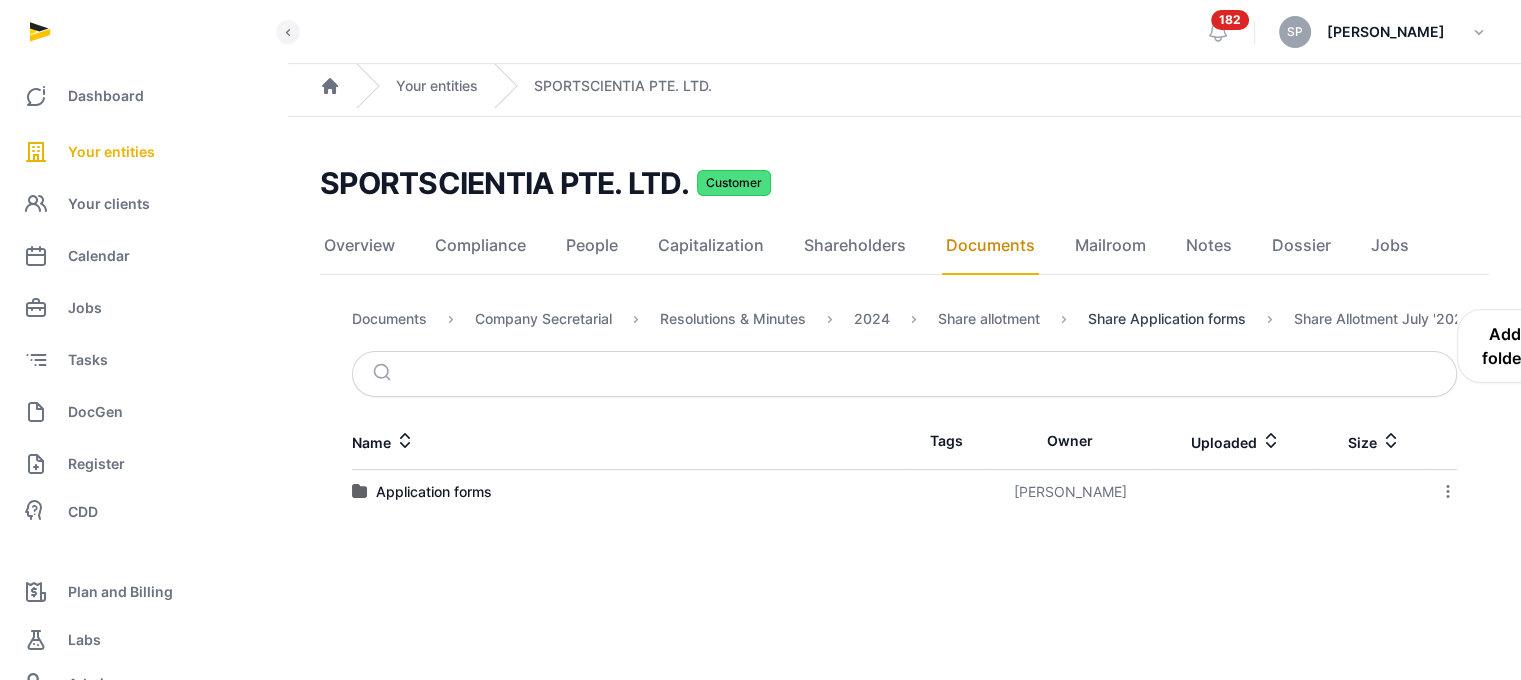 click on "Share Application forms" at bounding box center [1167, 319] 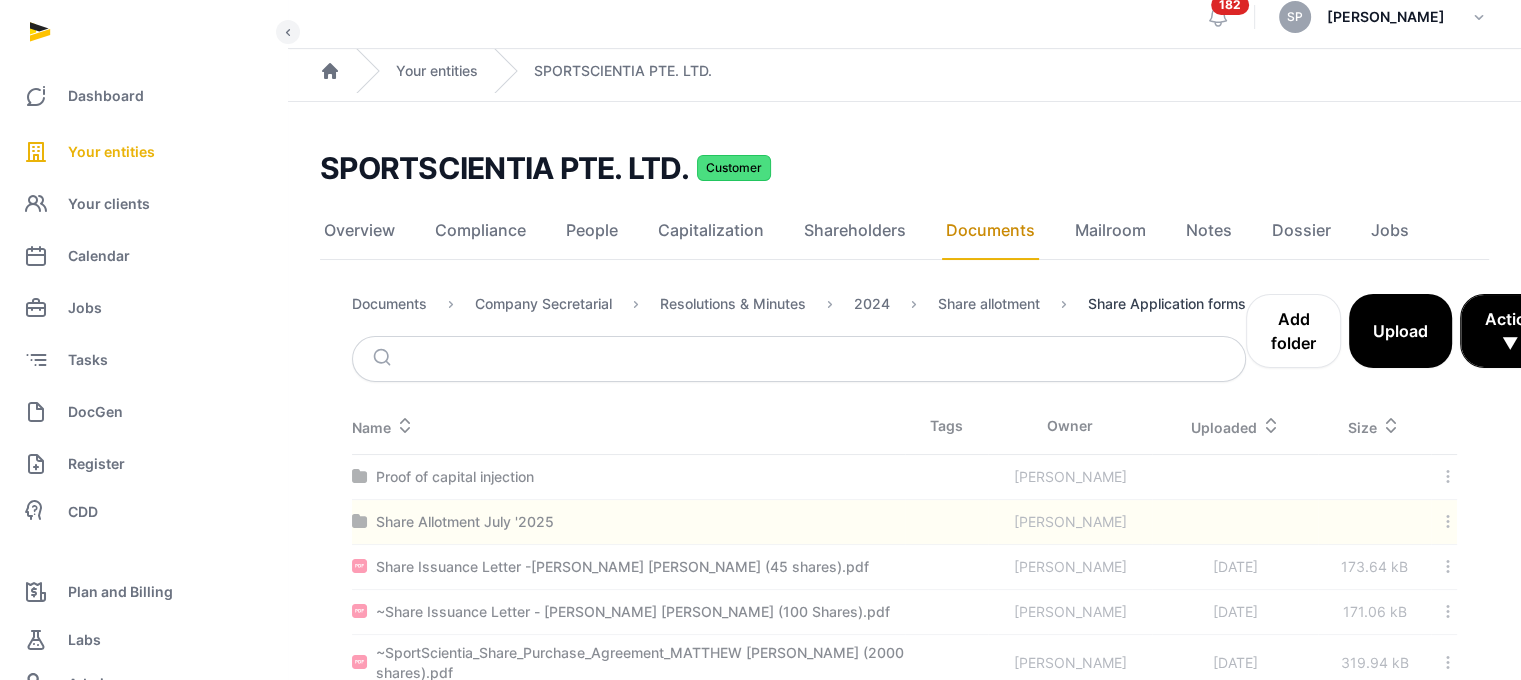 scroll, scrollTop: 152, scrollLeft: 0, axis: vertical 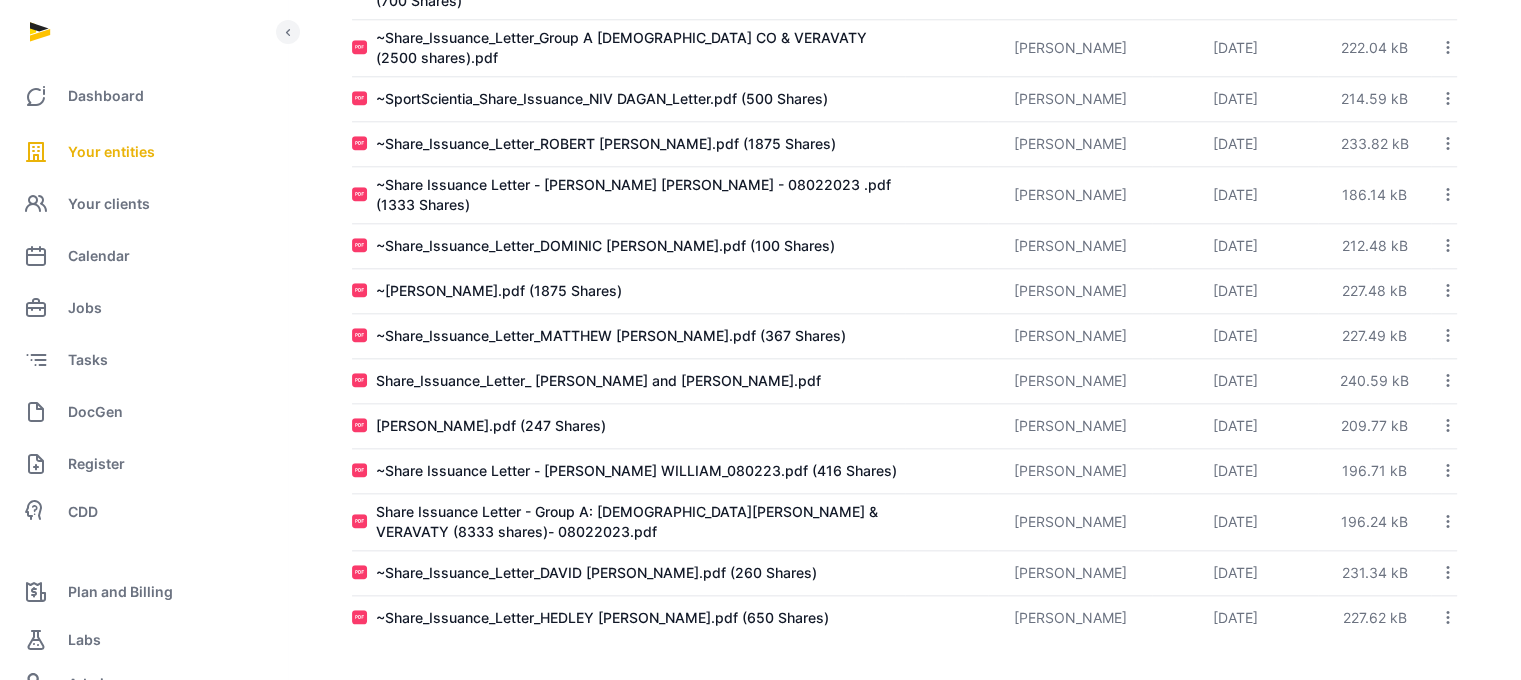 click 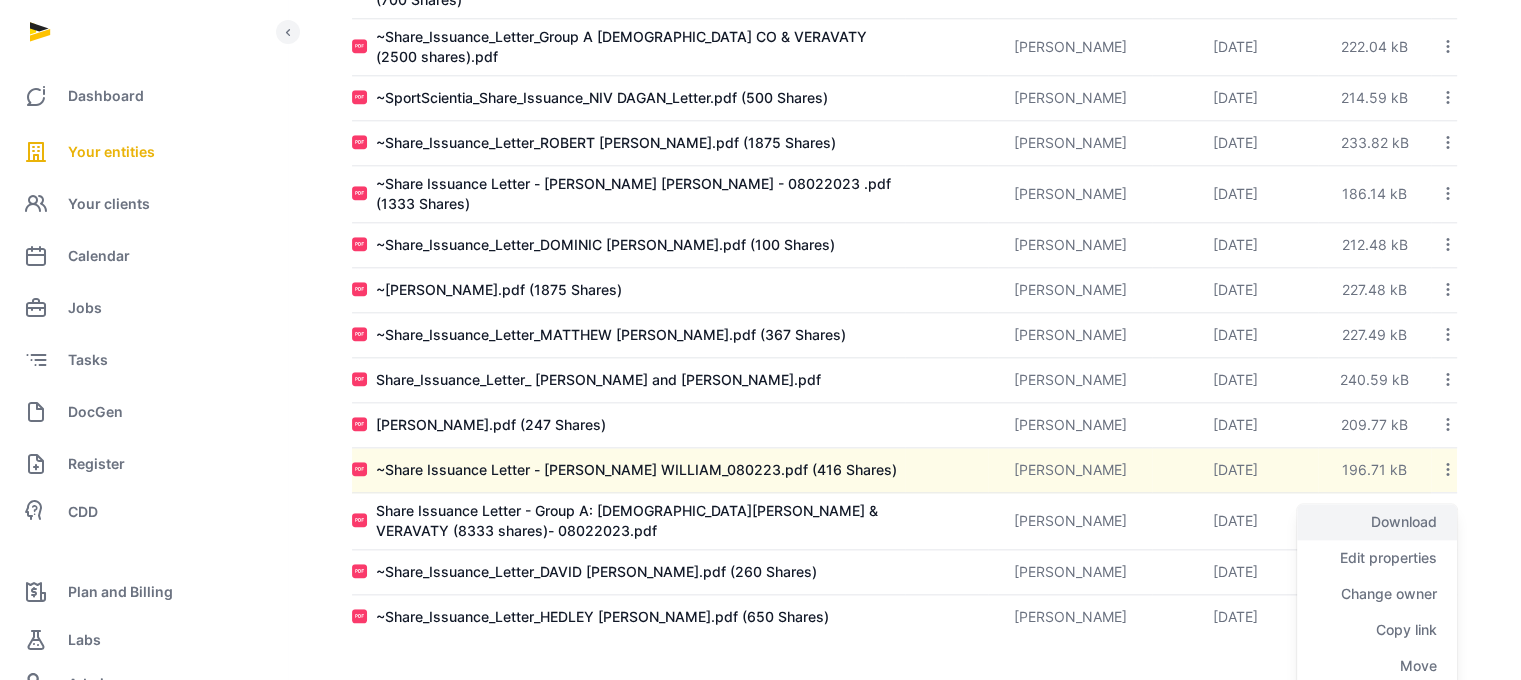 click on "Download" 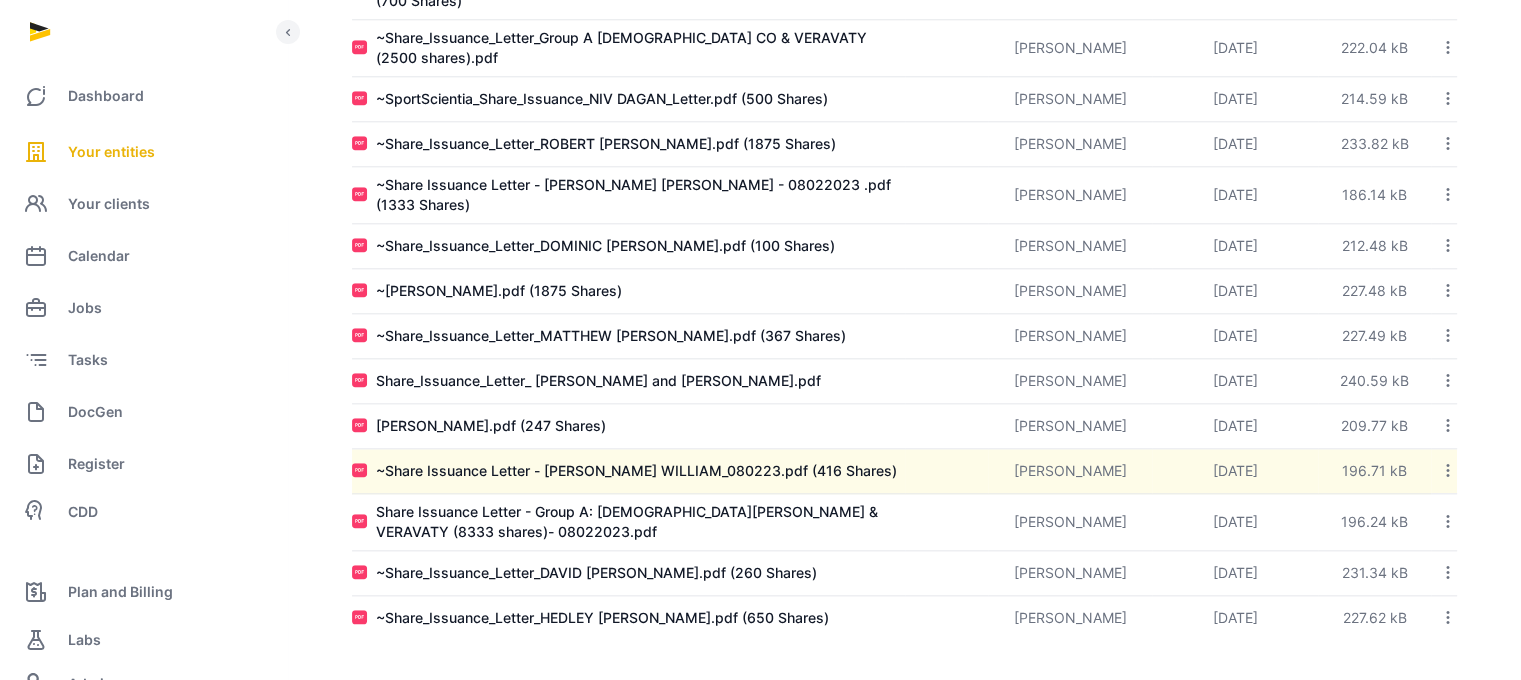 click 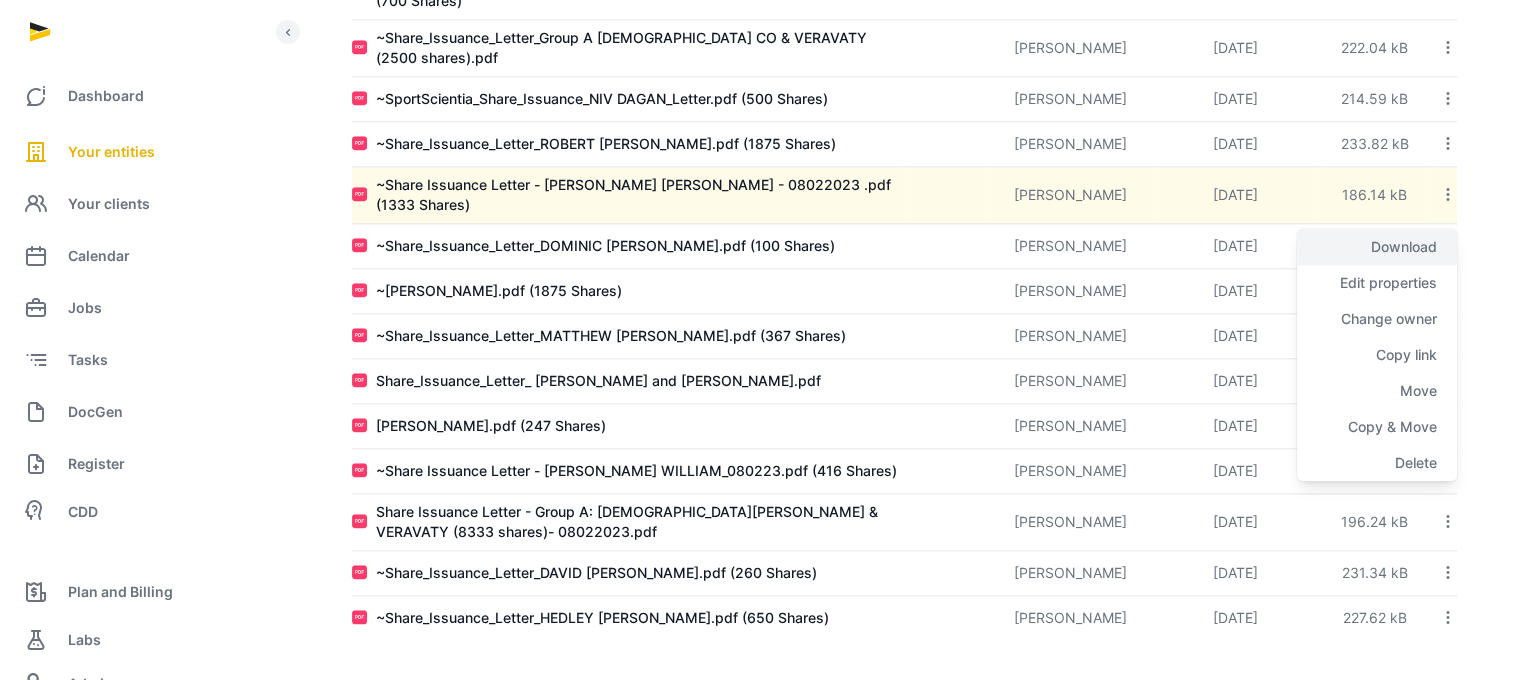 click on "Download" 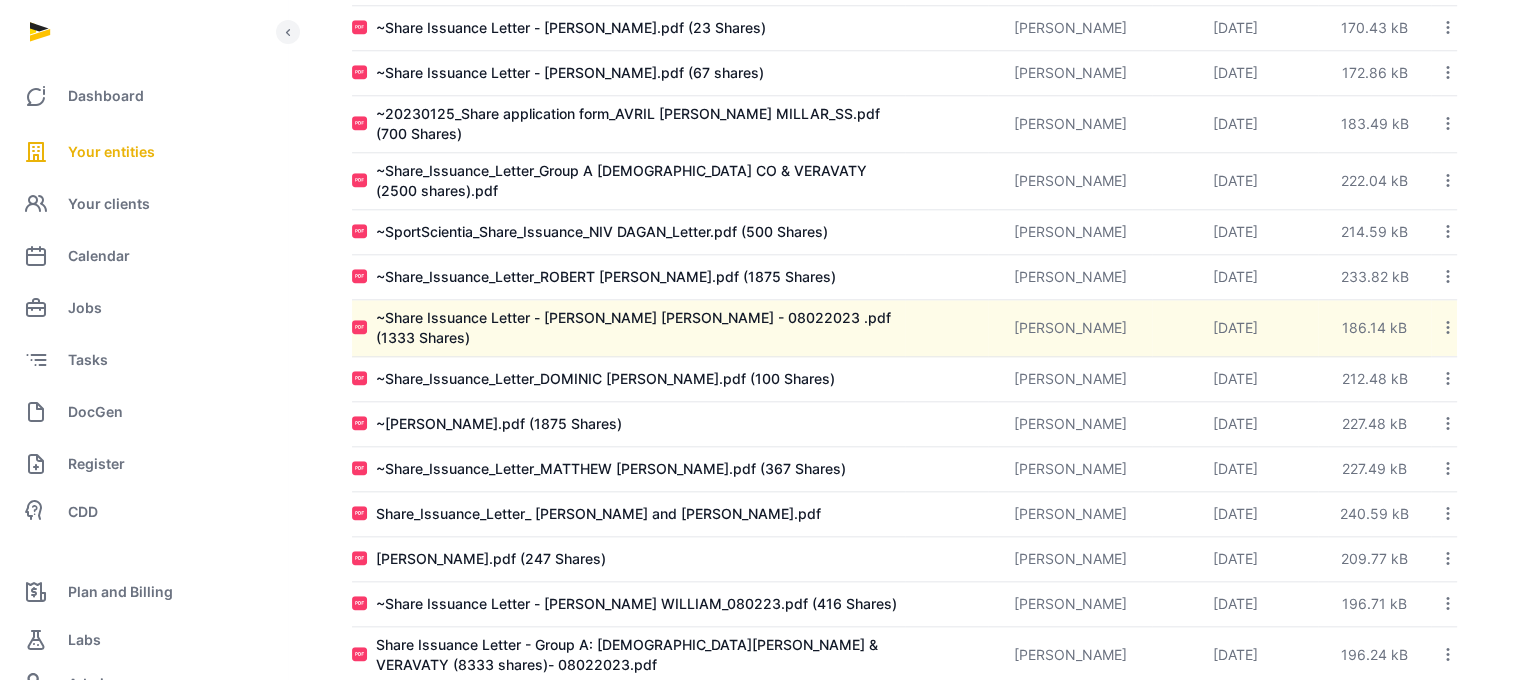 scroll, scrollTop: 2036, scrollLeft: 0, axis: vertical 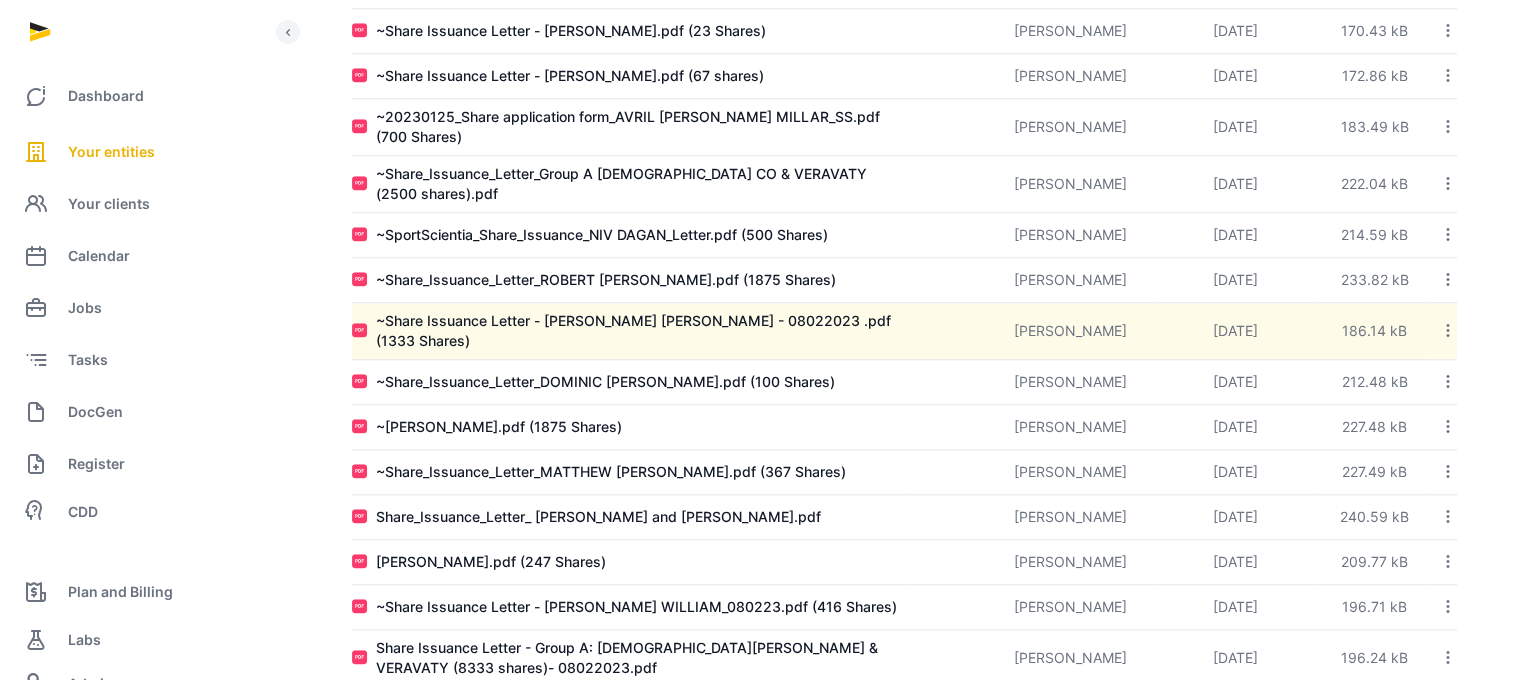 click 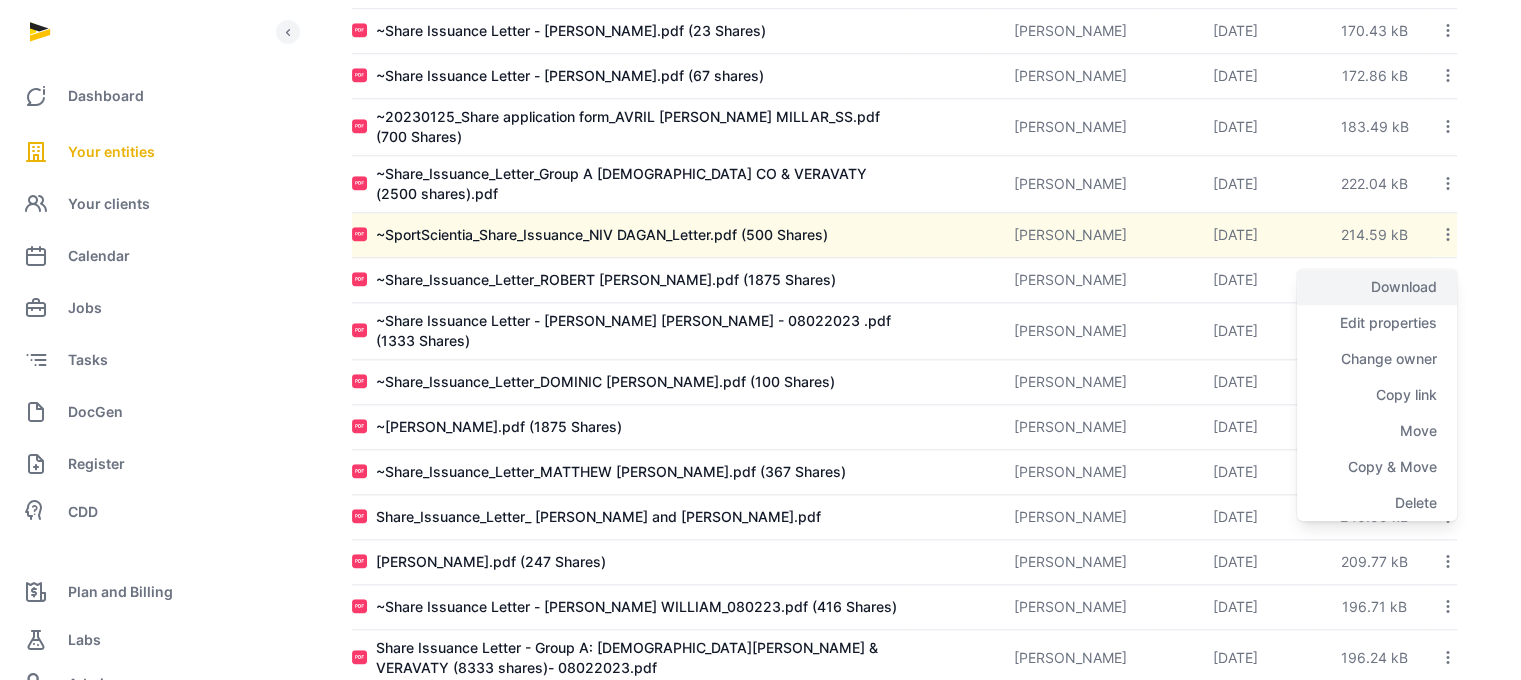 click on "Download" 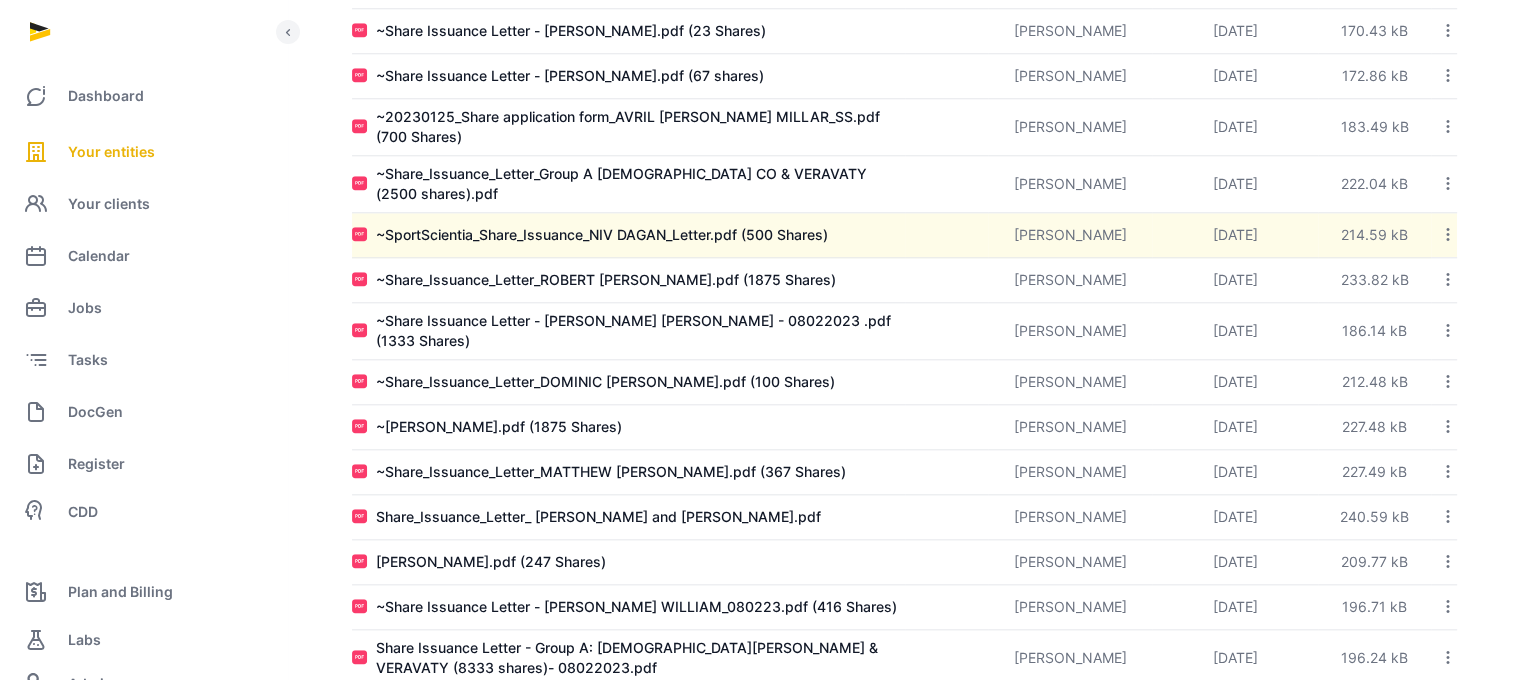 click 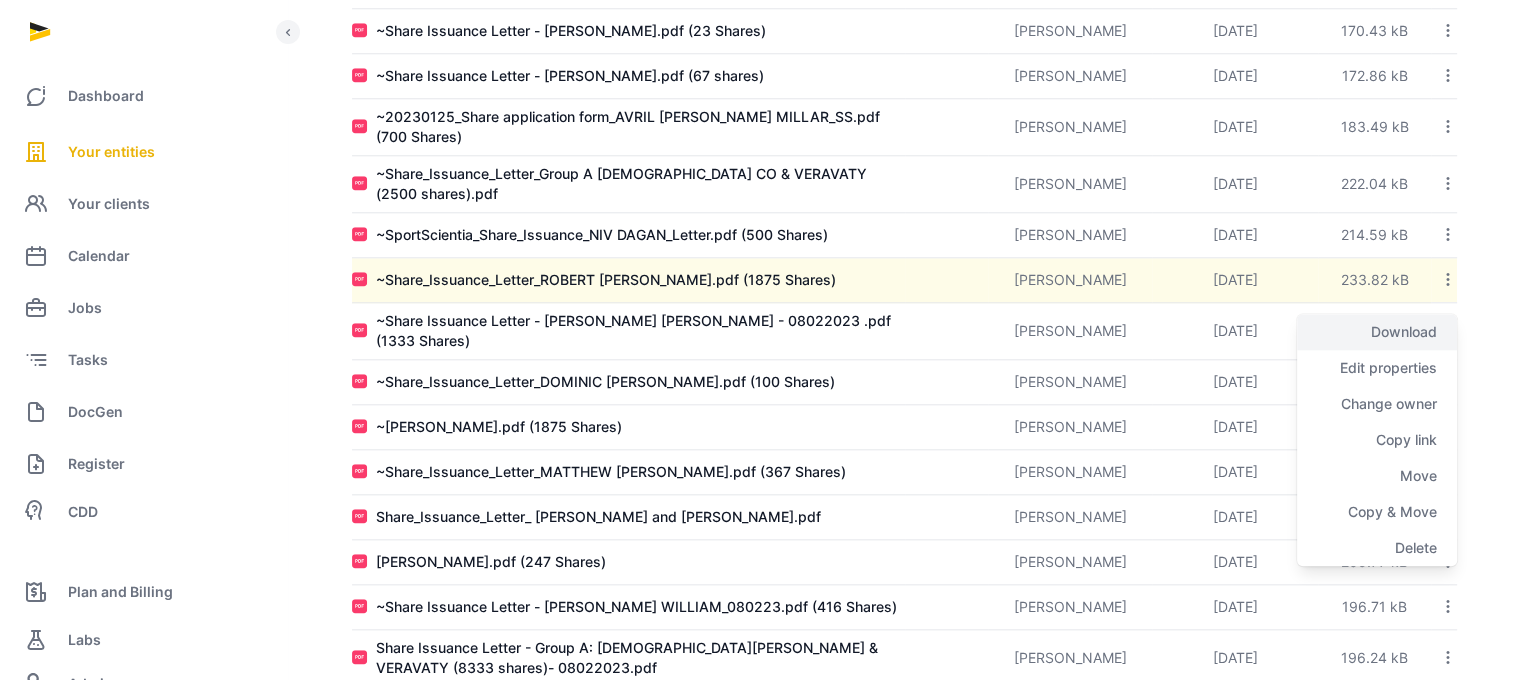 click on "Download" 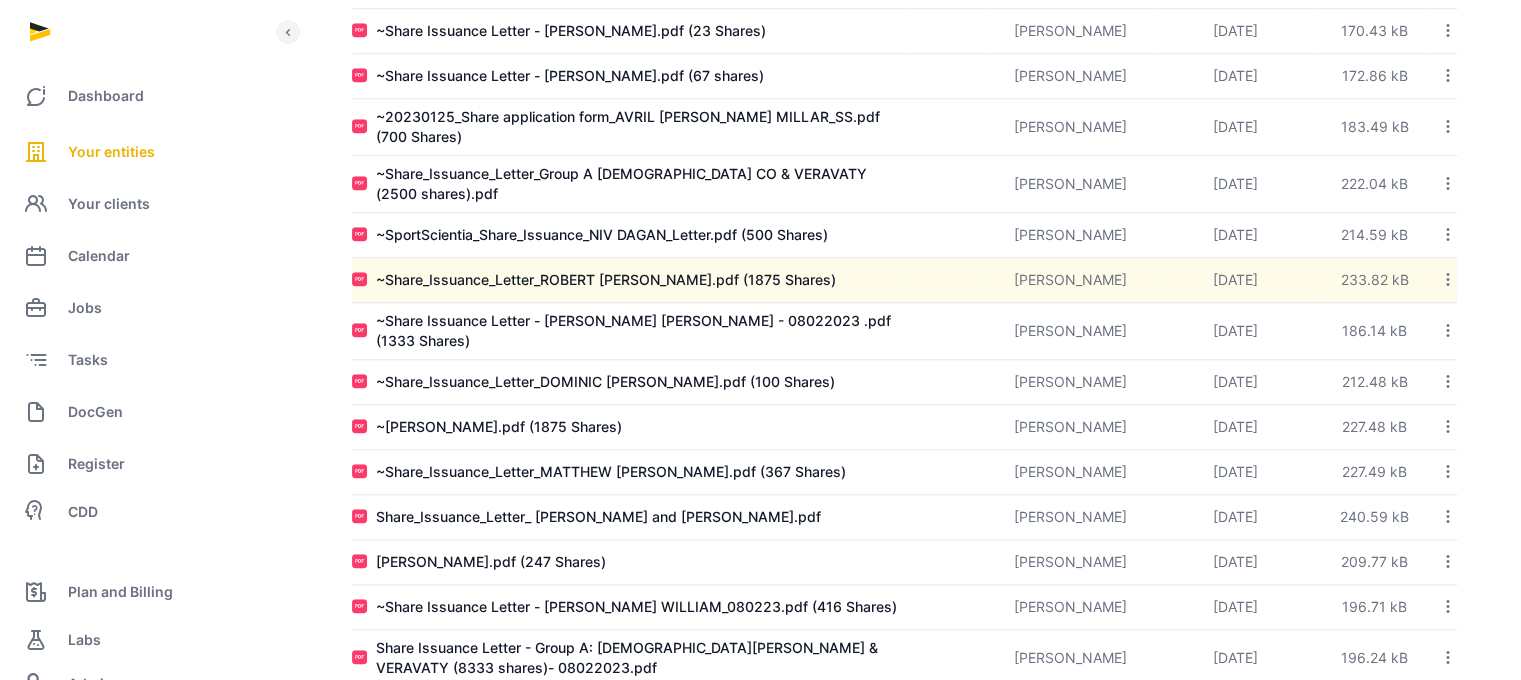 click 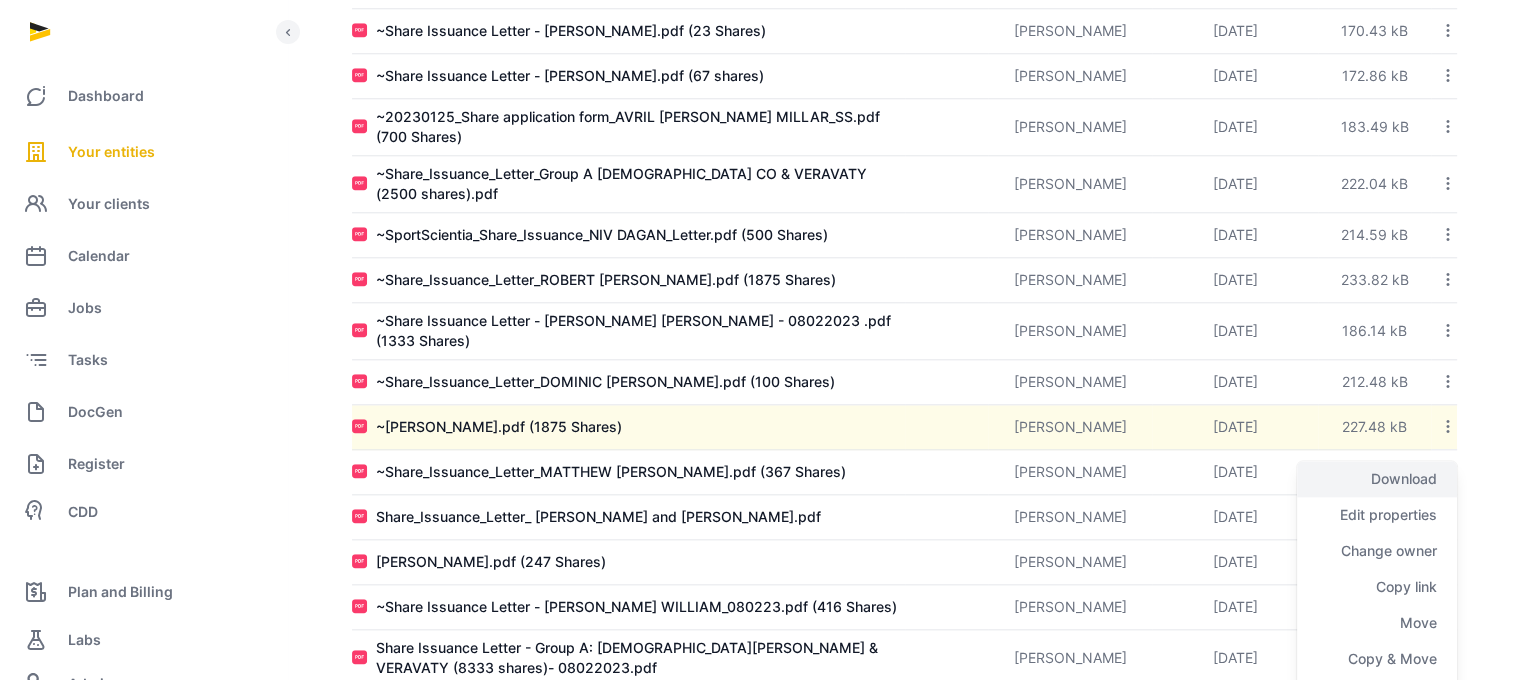 click on "Download" 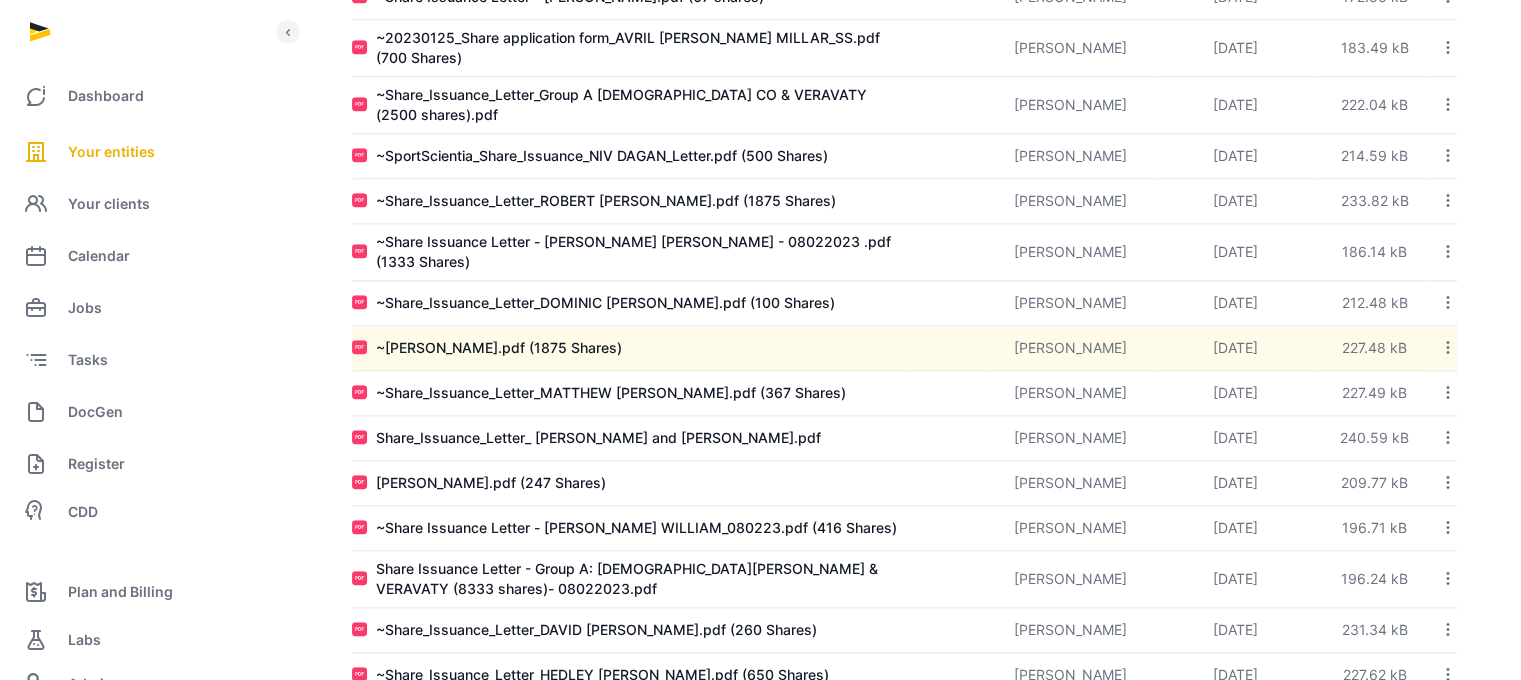 scroll, scrollTop: 2173, scrollLeft: 0, axis: vertical 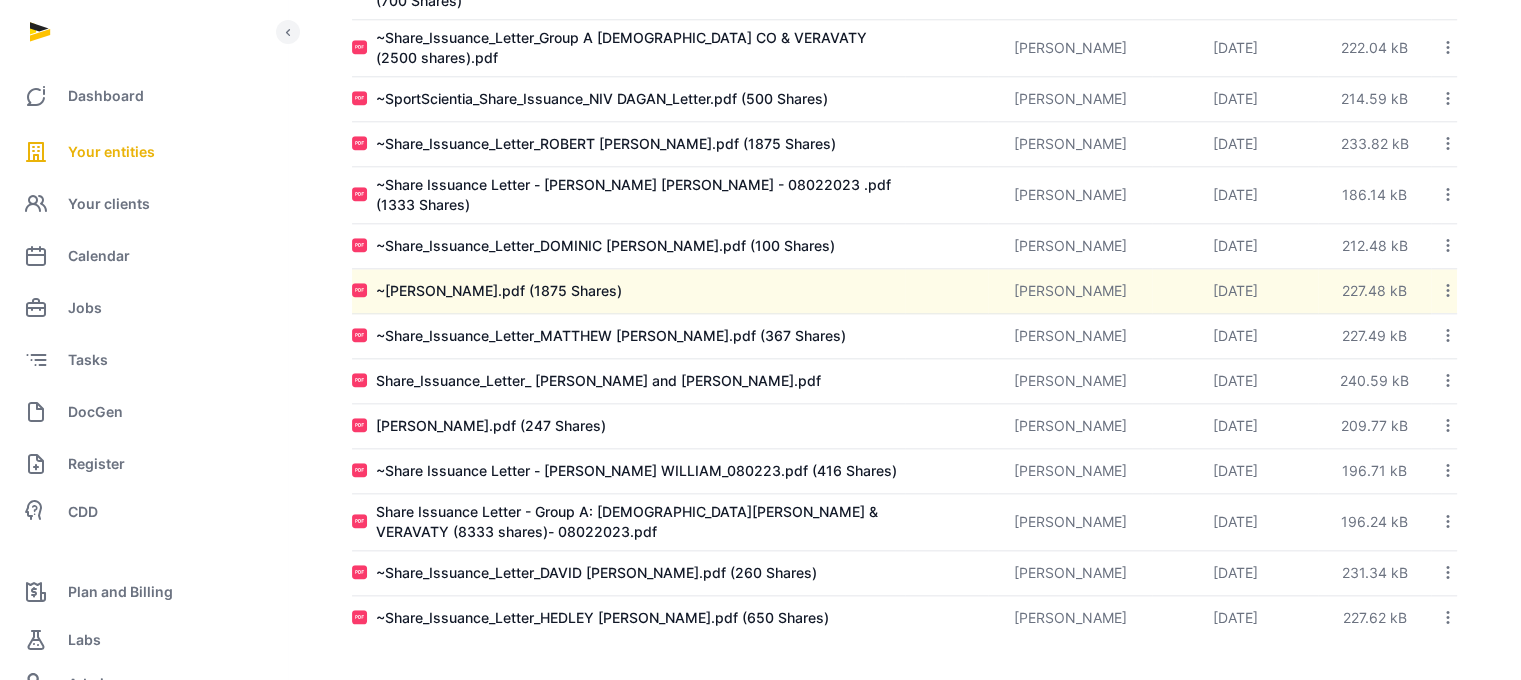 click 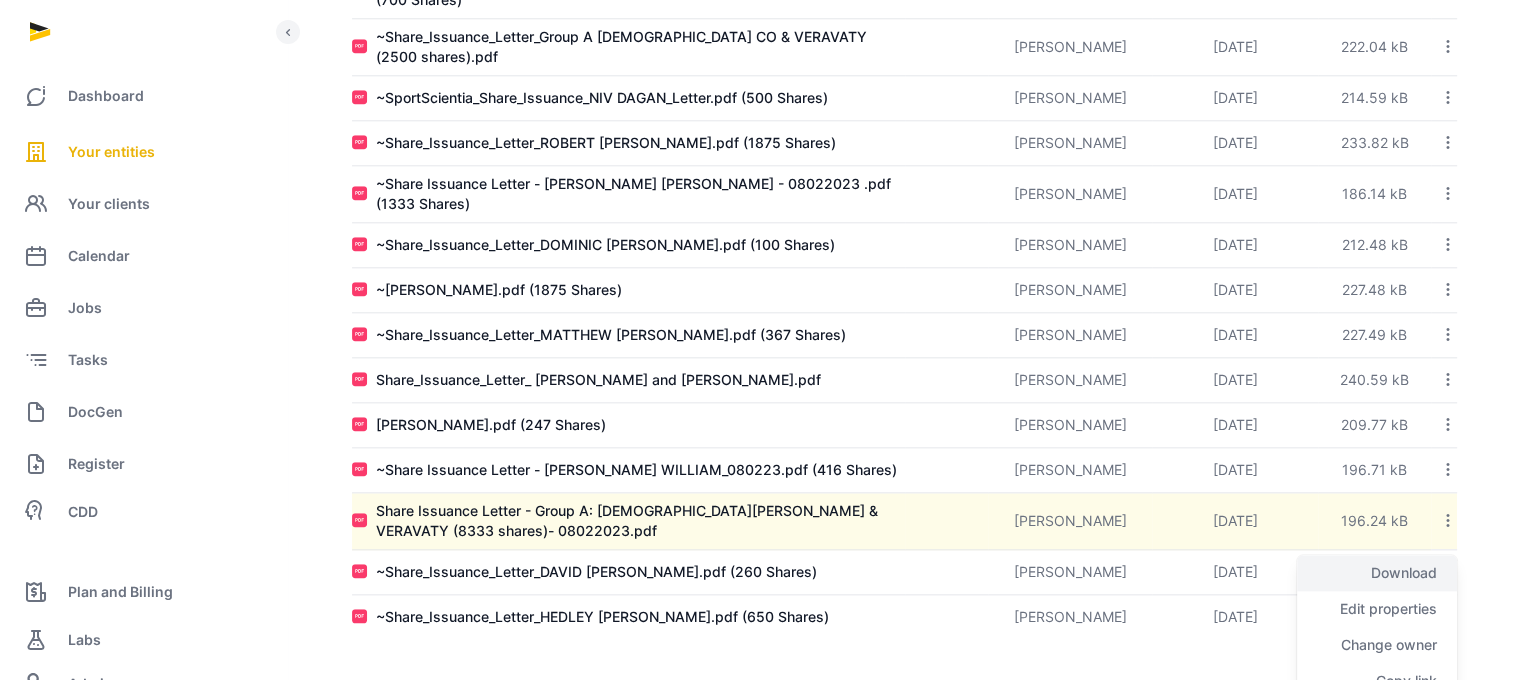 click on "Download" 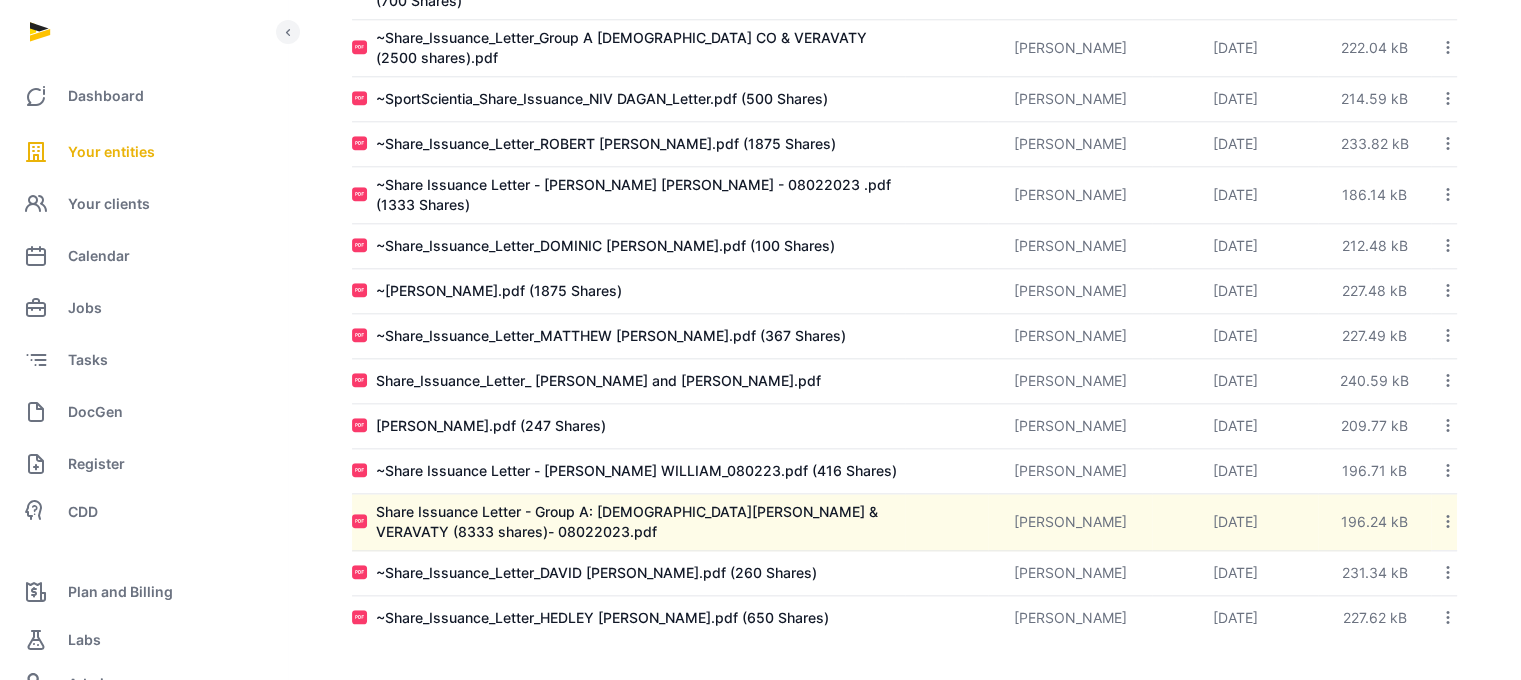 click 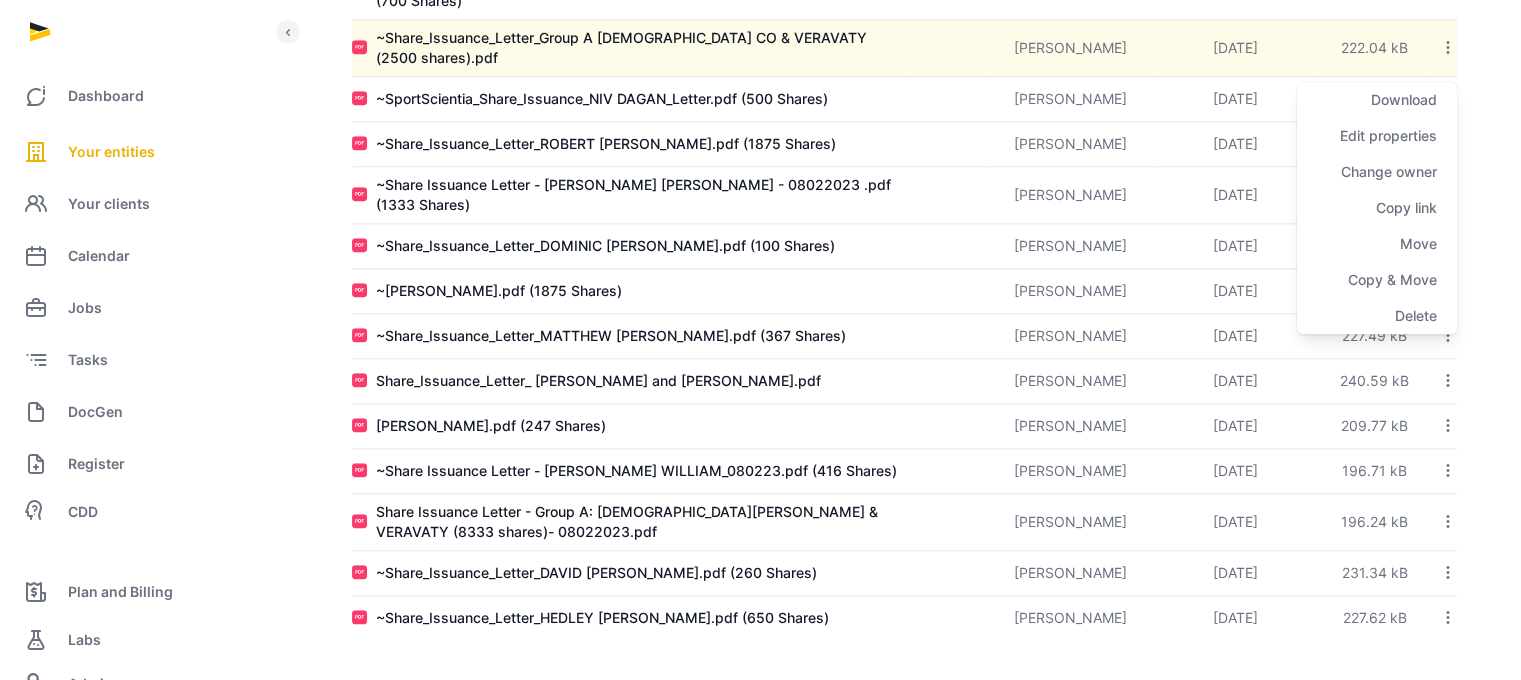 click 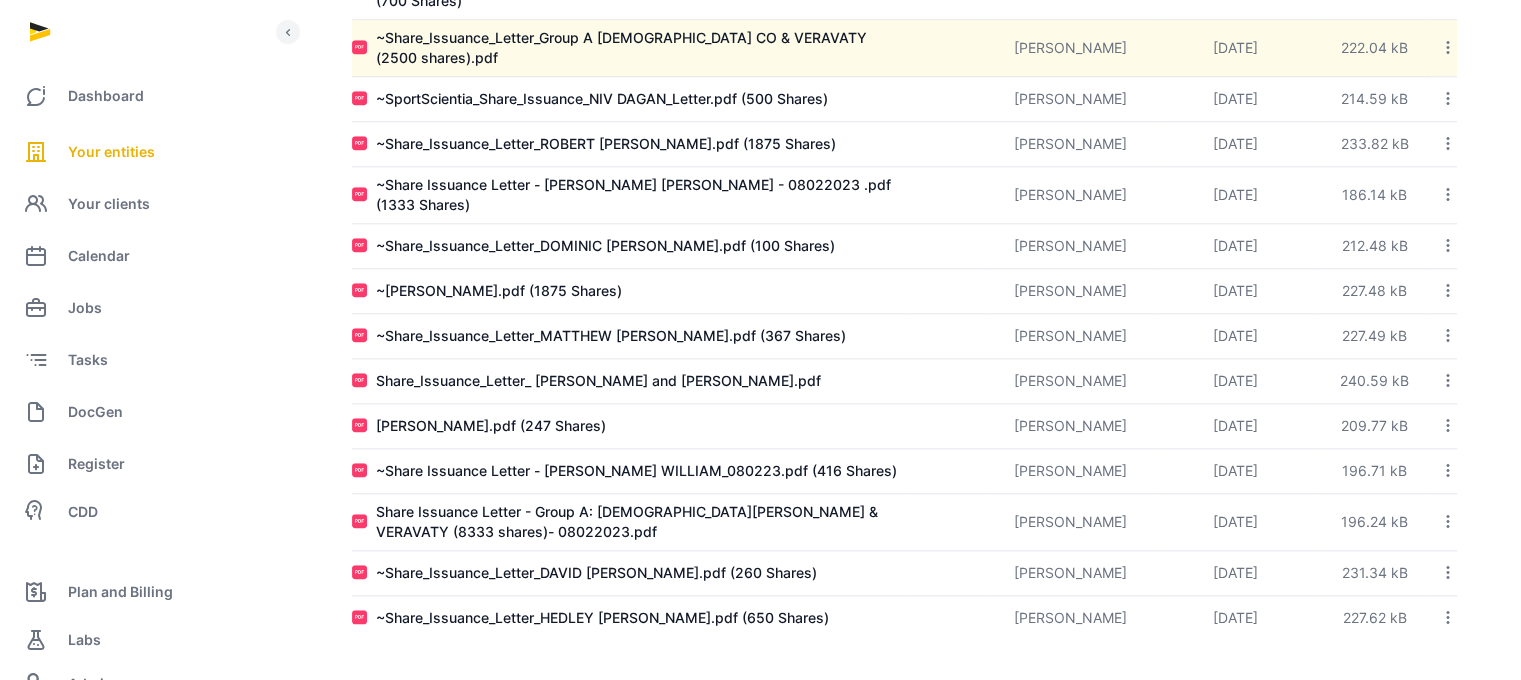 click 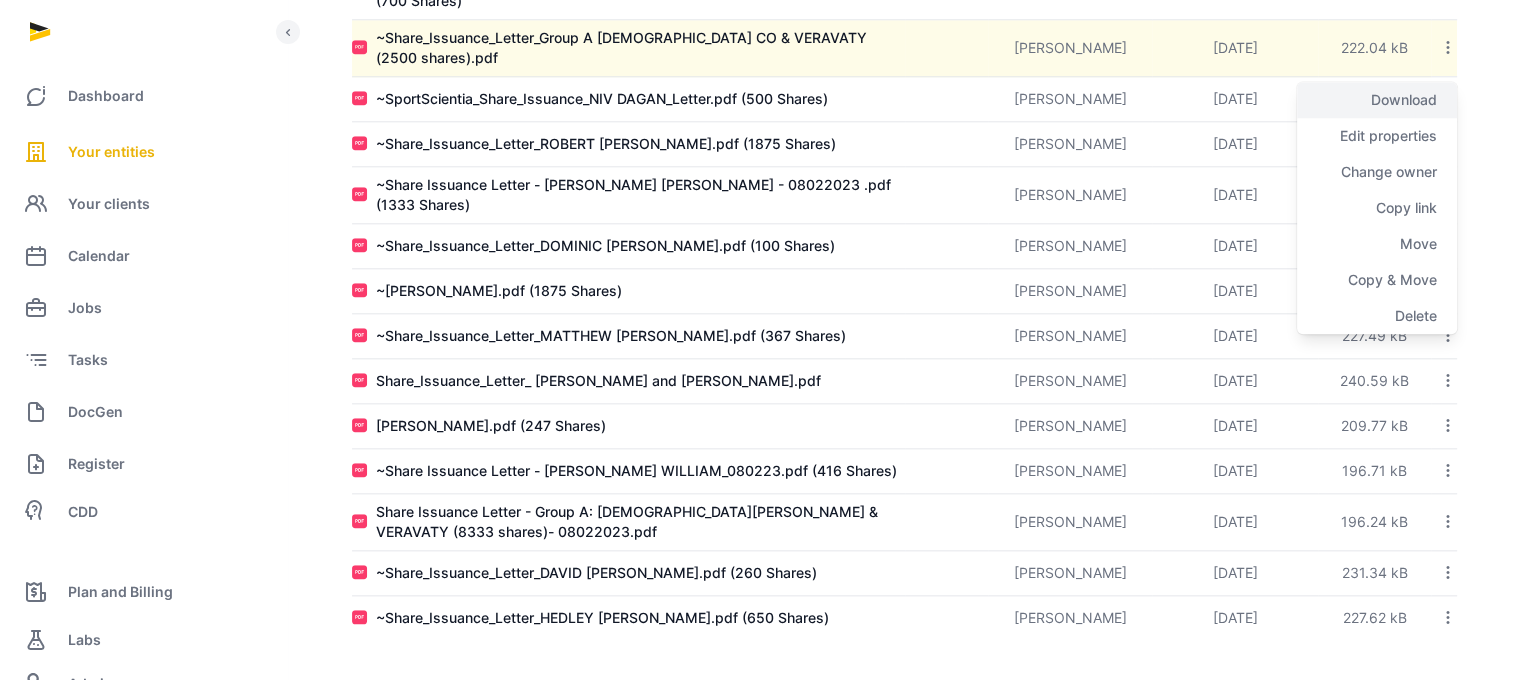 click on "Download" 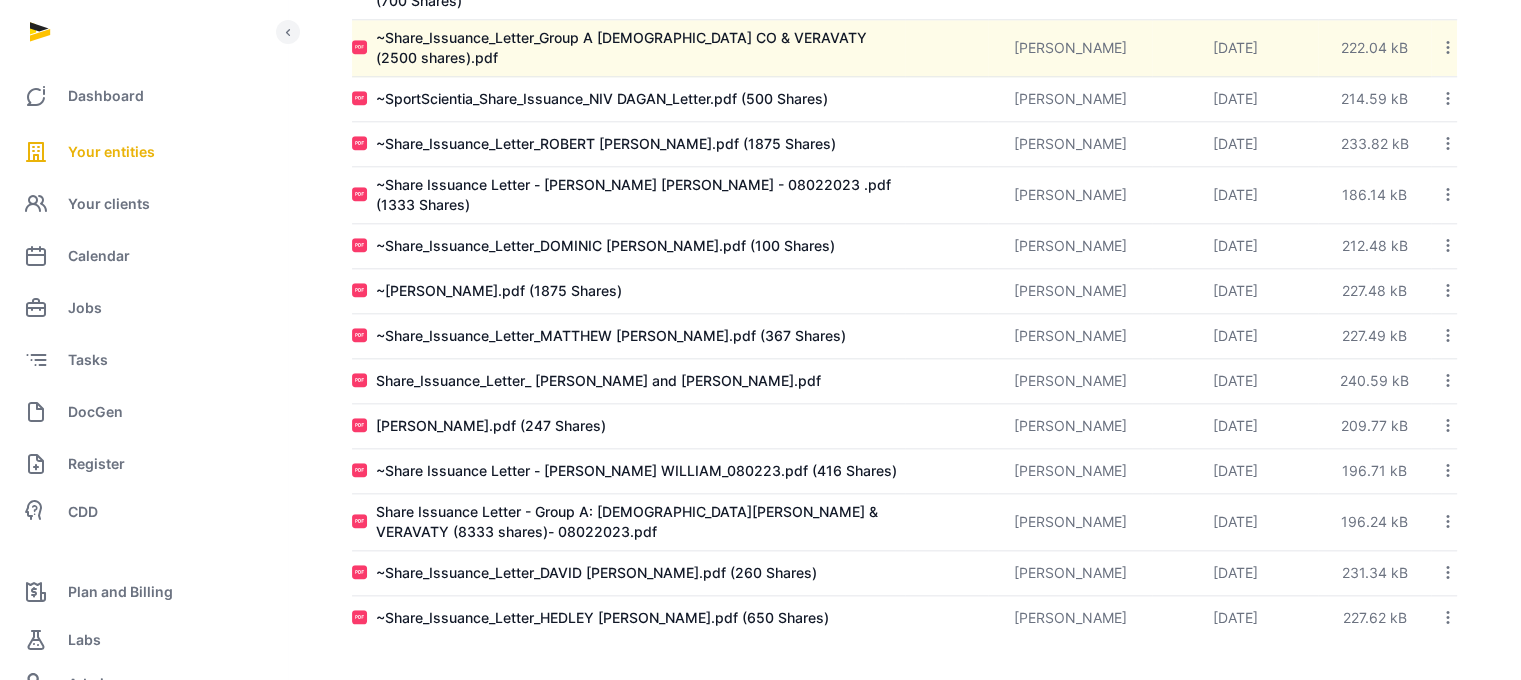 click 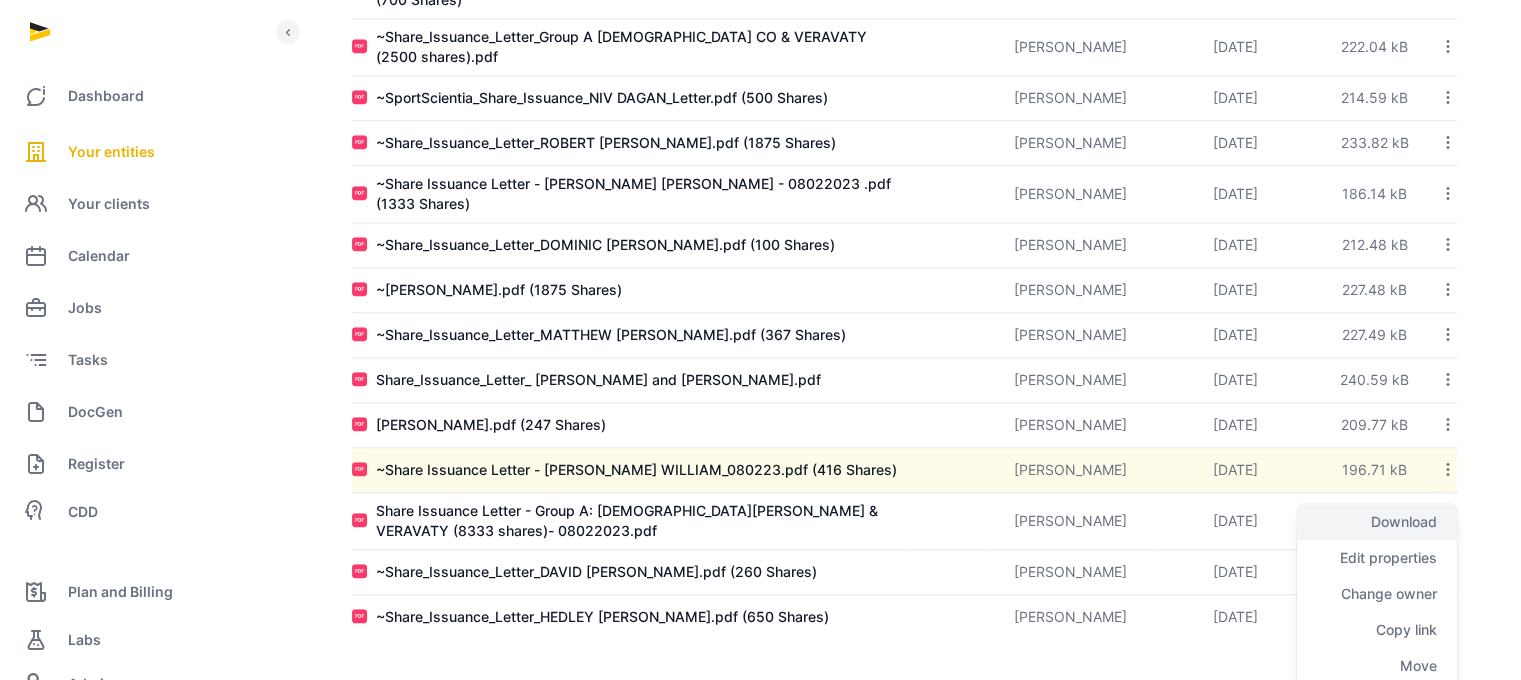 click on "Download" 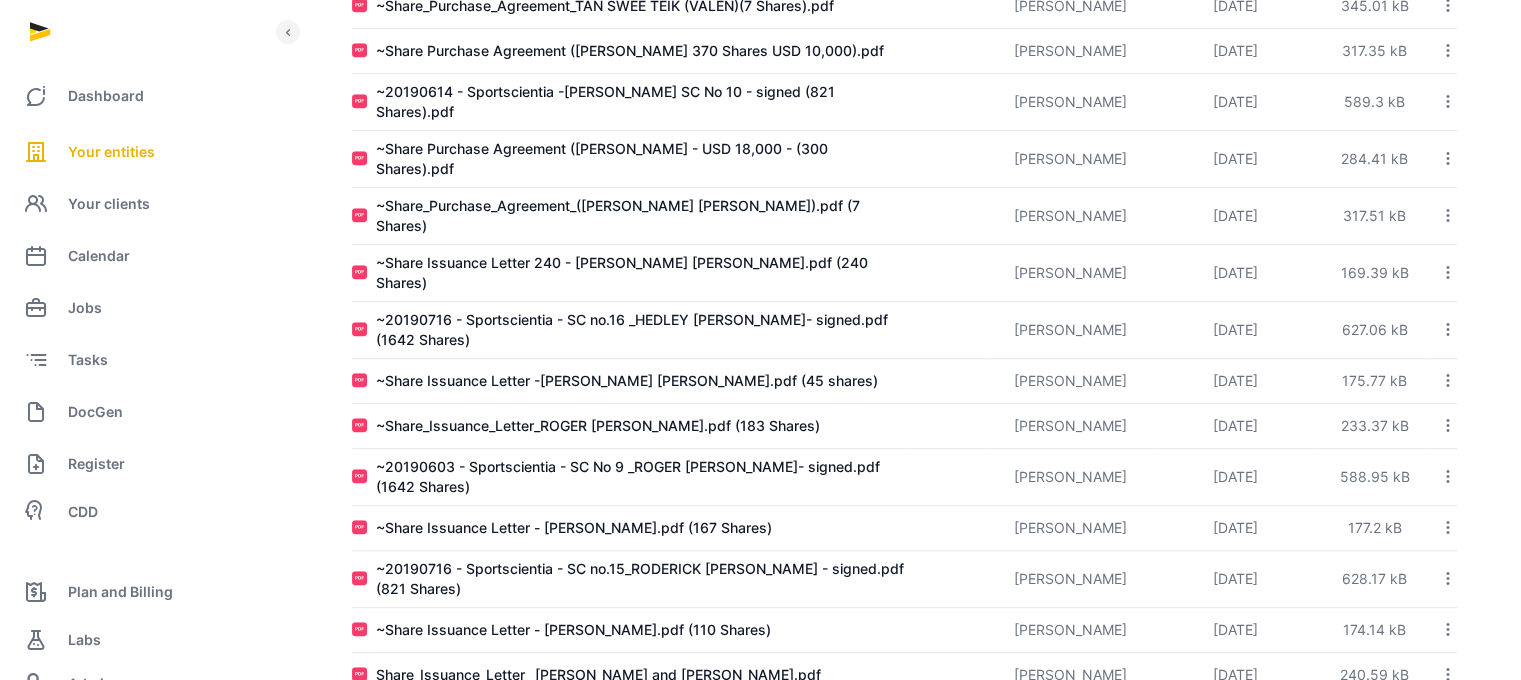 scroll, scrollTop: 390, scrollLeft: 0, axis: vertical 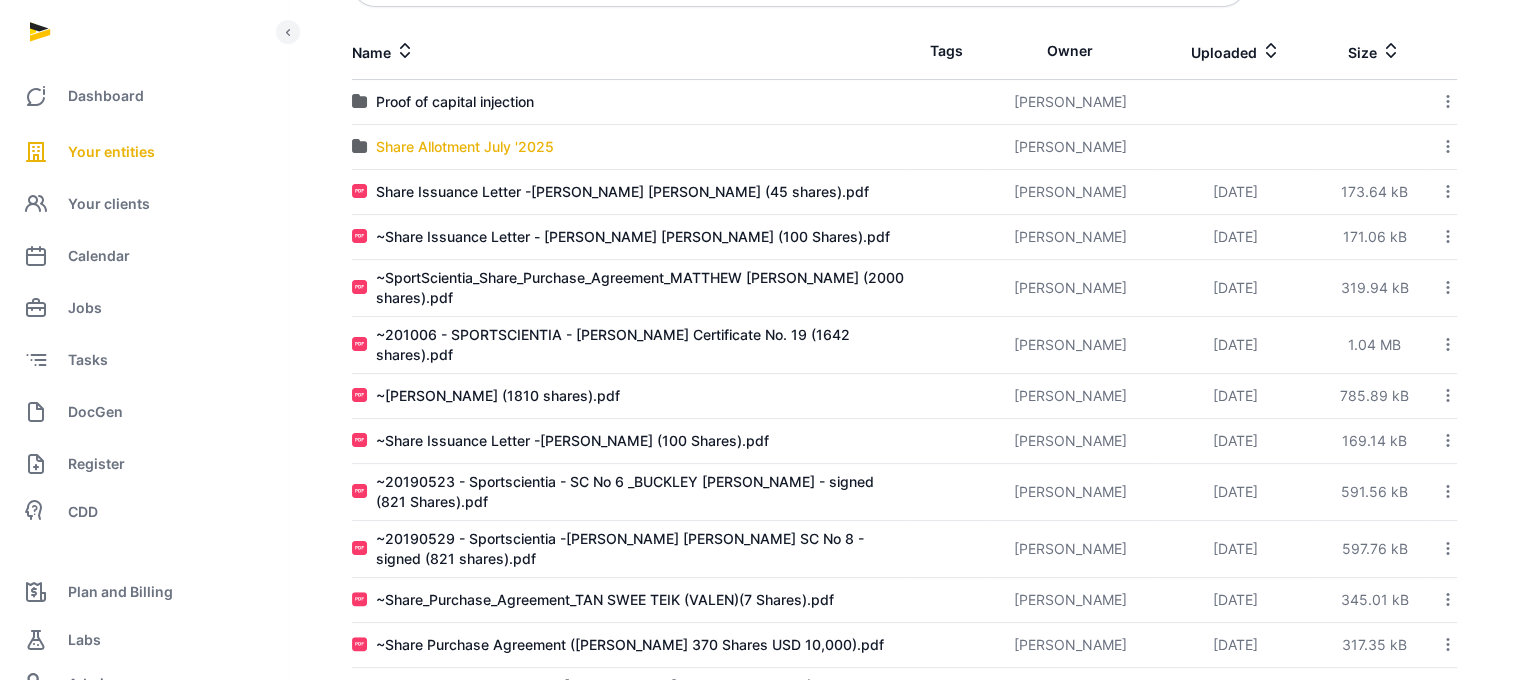 click on "Share Allotment July '2025" at bounding box center [465, 147] 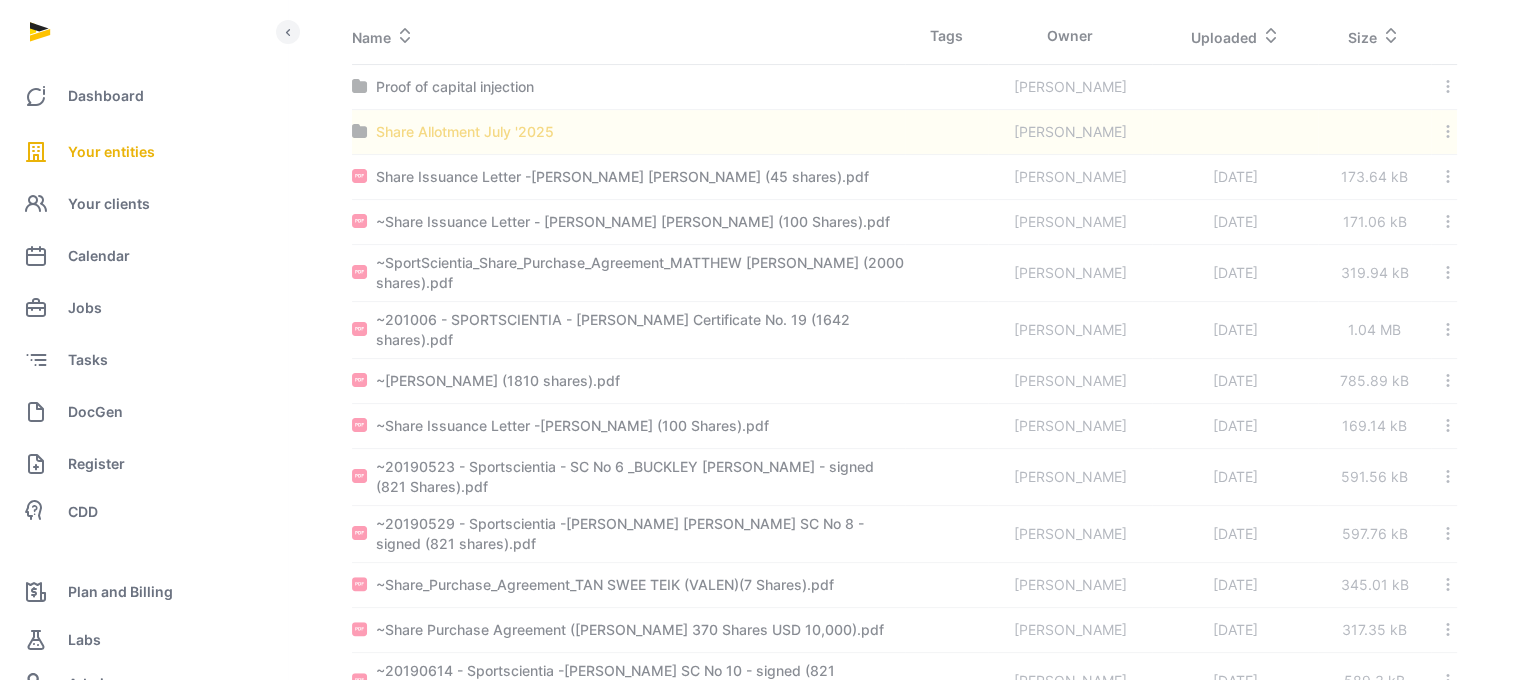 scroll, scrollTop: 15, scrollLeft: 0, axis: vertical 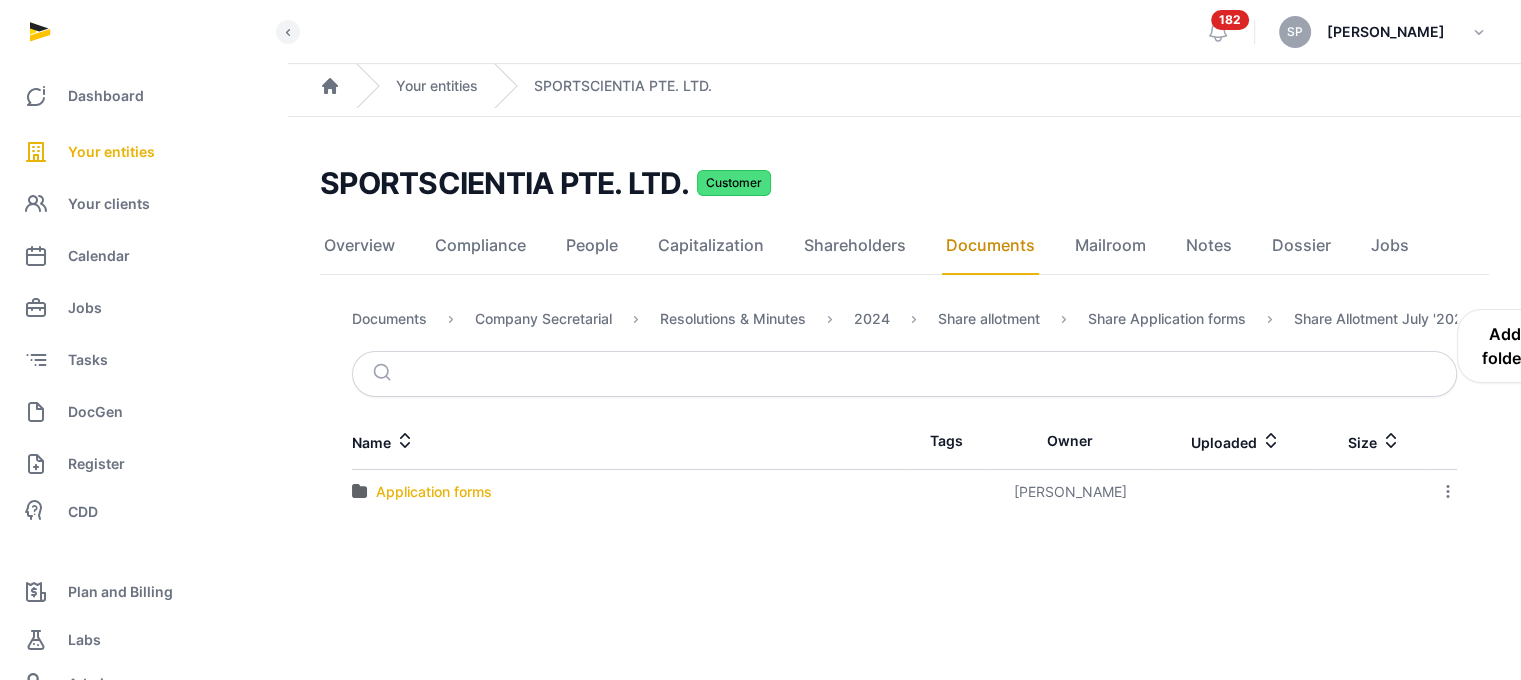 click on "Application forms" at bounding box center [434, 492] 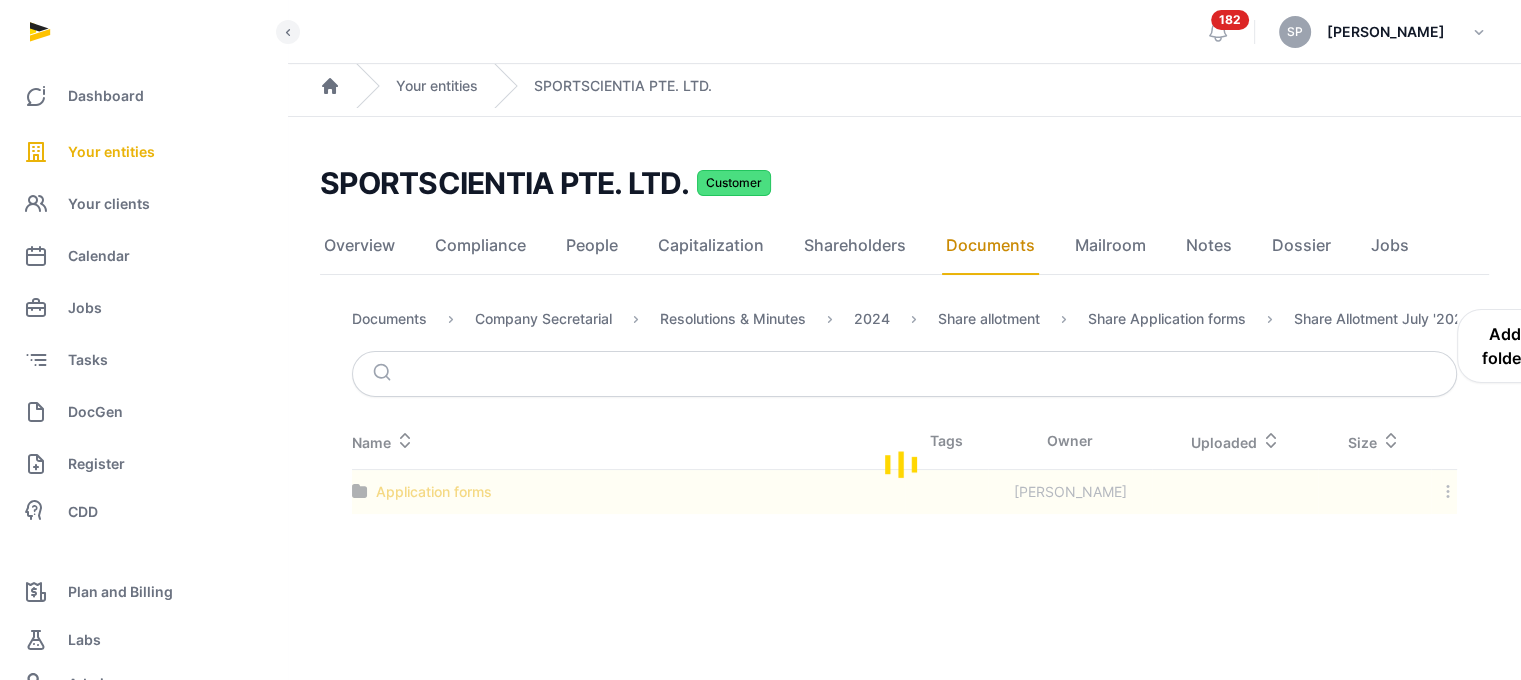 scroll, scrollTop: 152, scrollLeft: 0, axis: vertical 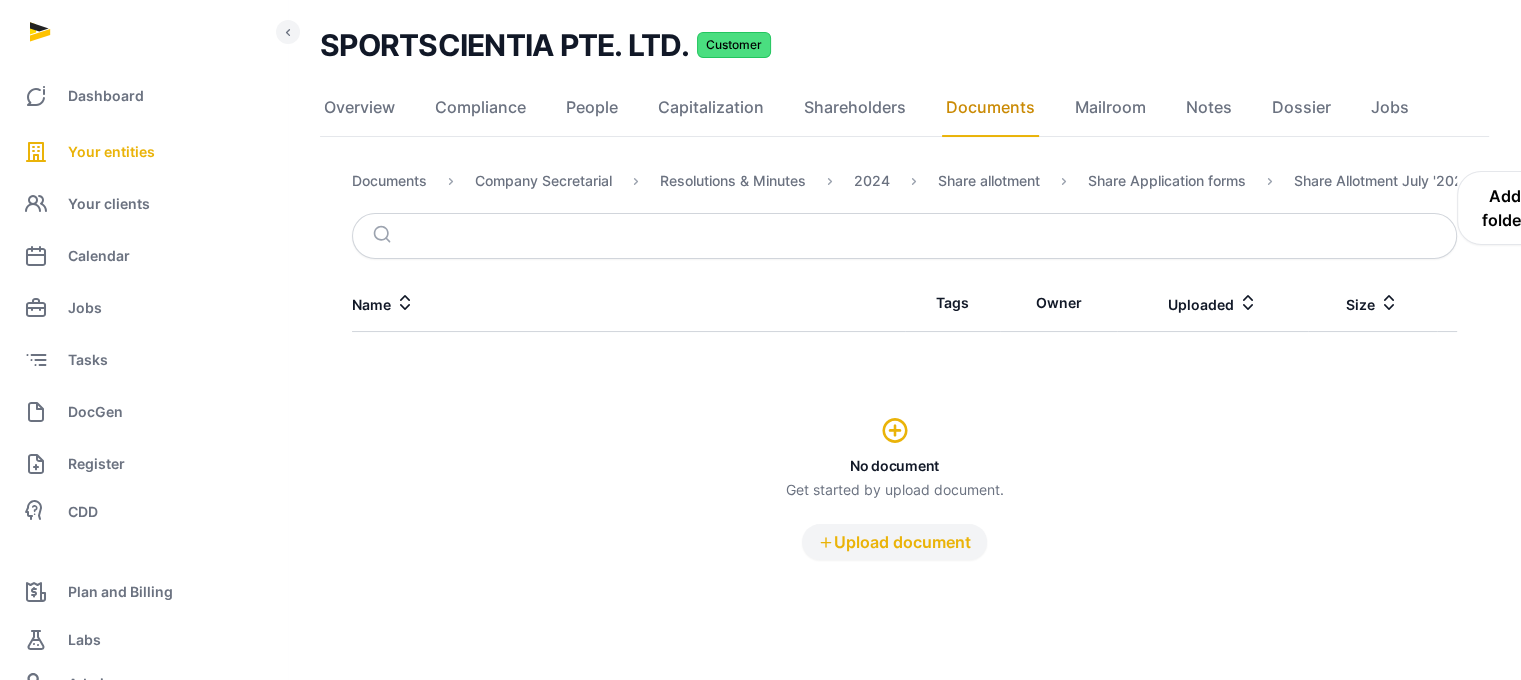 click on "Upload document" at bounding box center [894, 542] 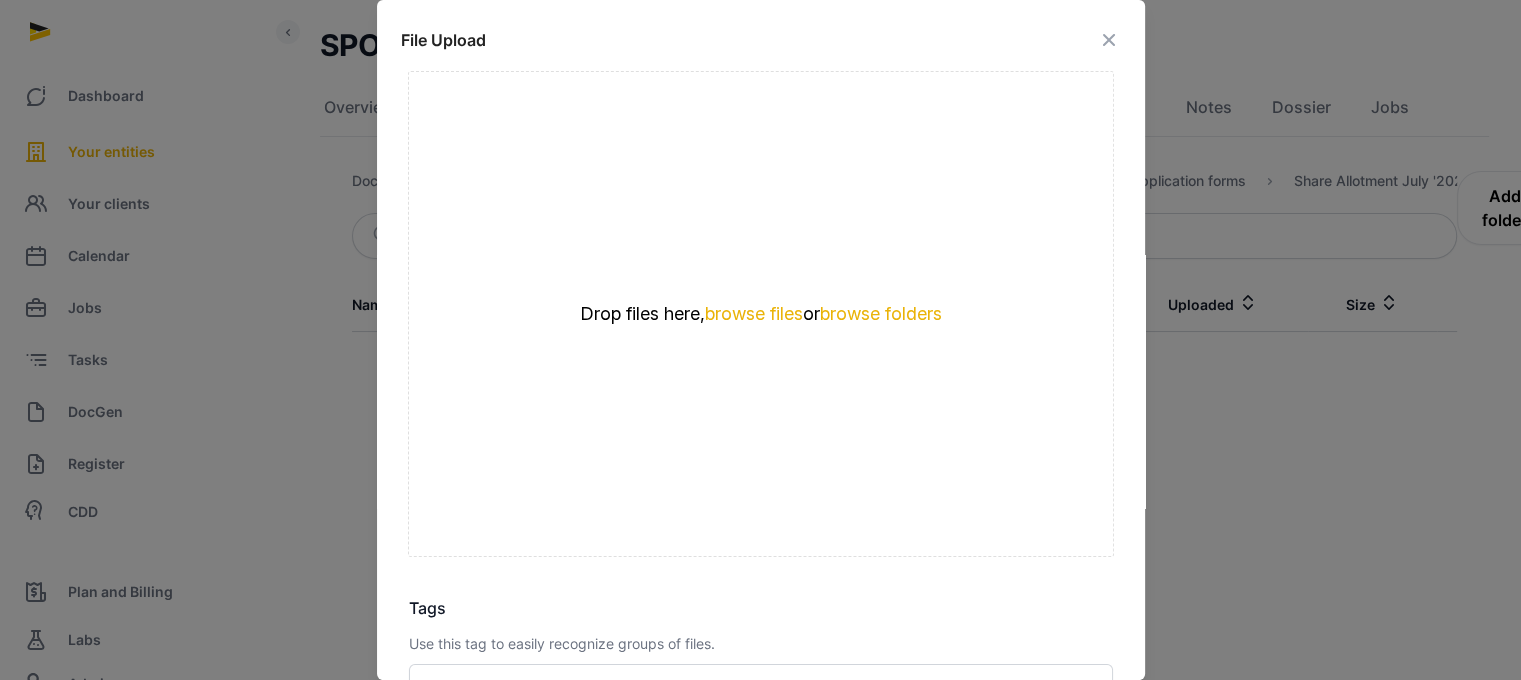 click on "Drop files here,  browse files  or  browse folders" at bounding box center (761, 314) 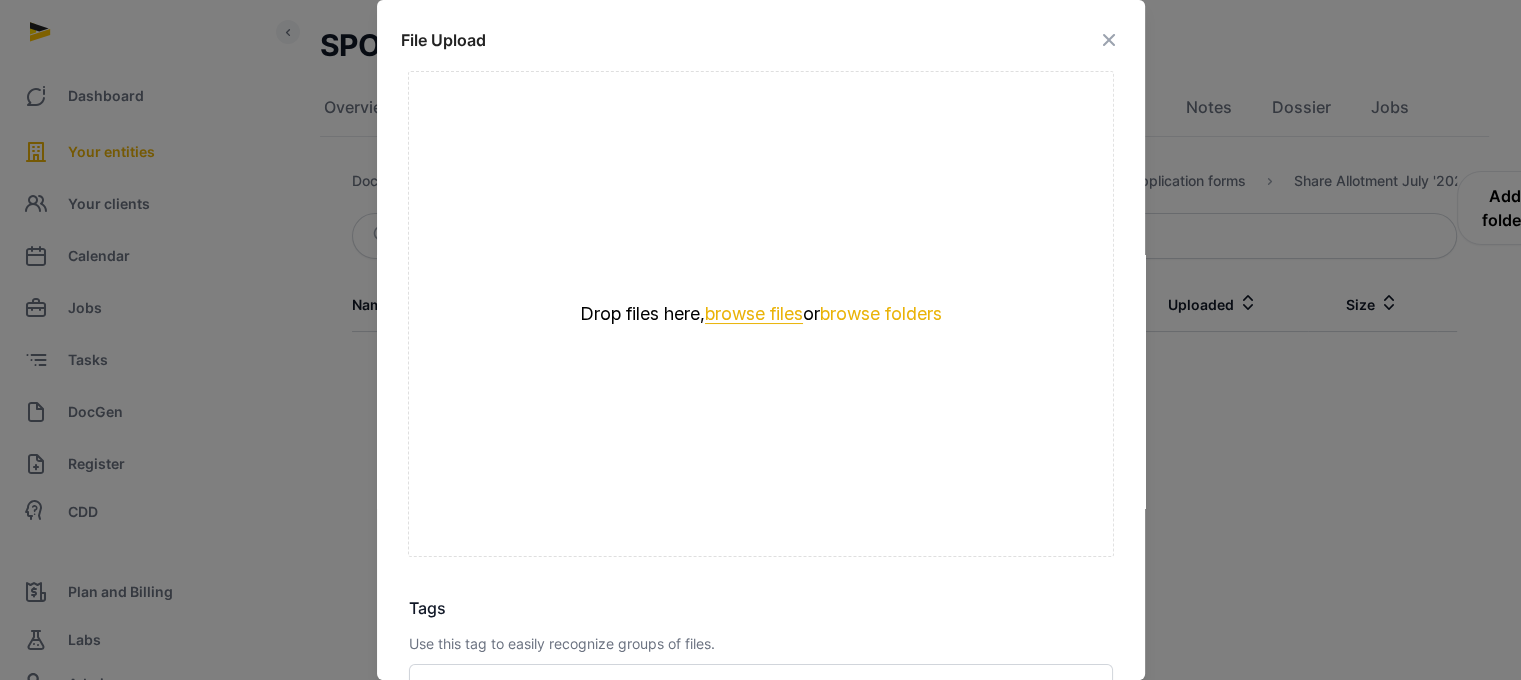 click on "browse files" at bounding box center [754, 314] 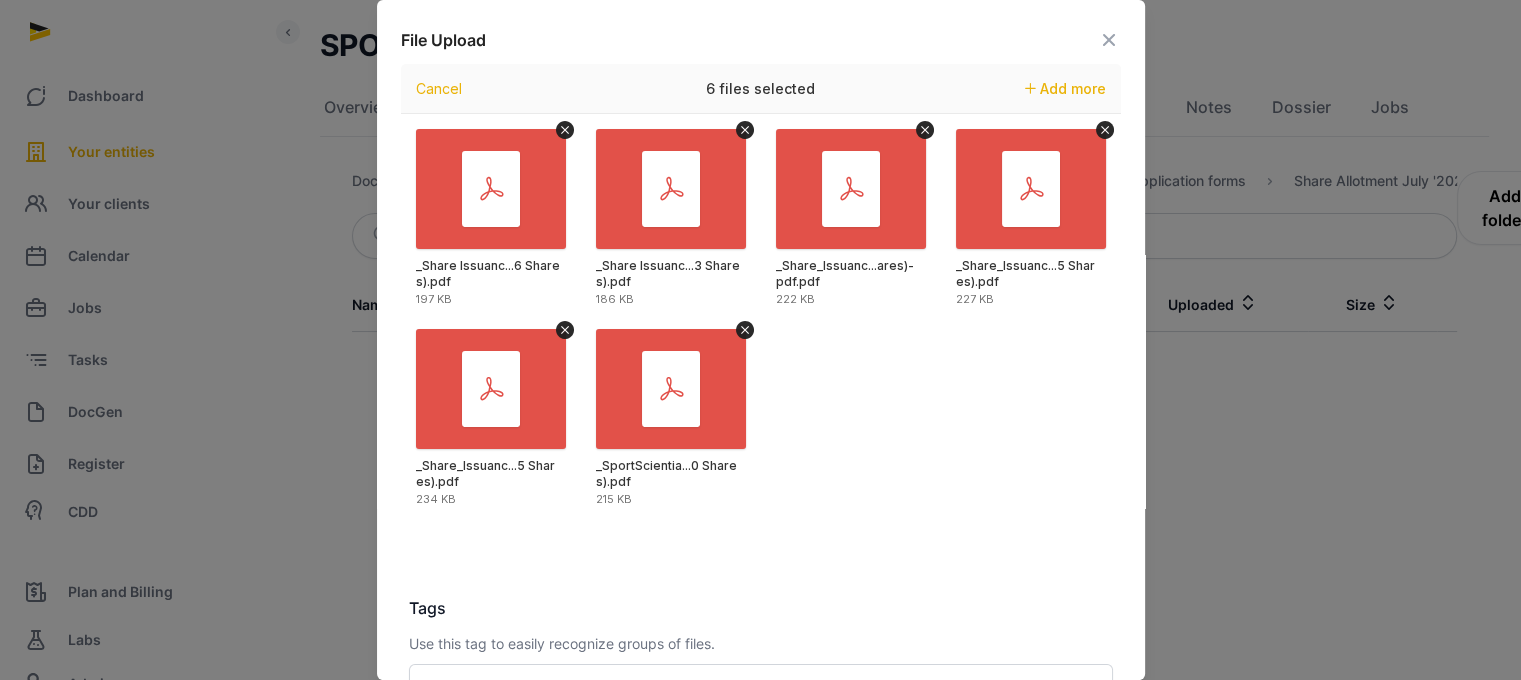 scroll, scrollTop: 282, scrollLeft: 0, axis: vertical 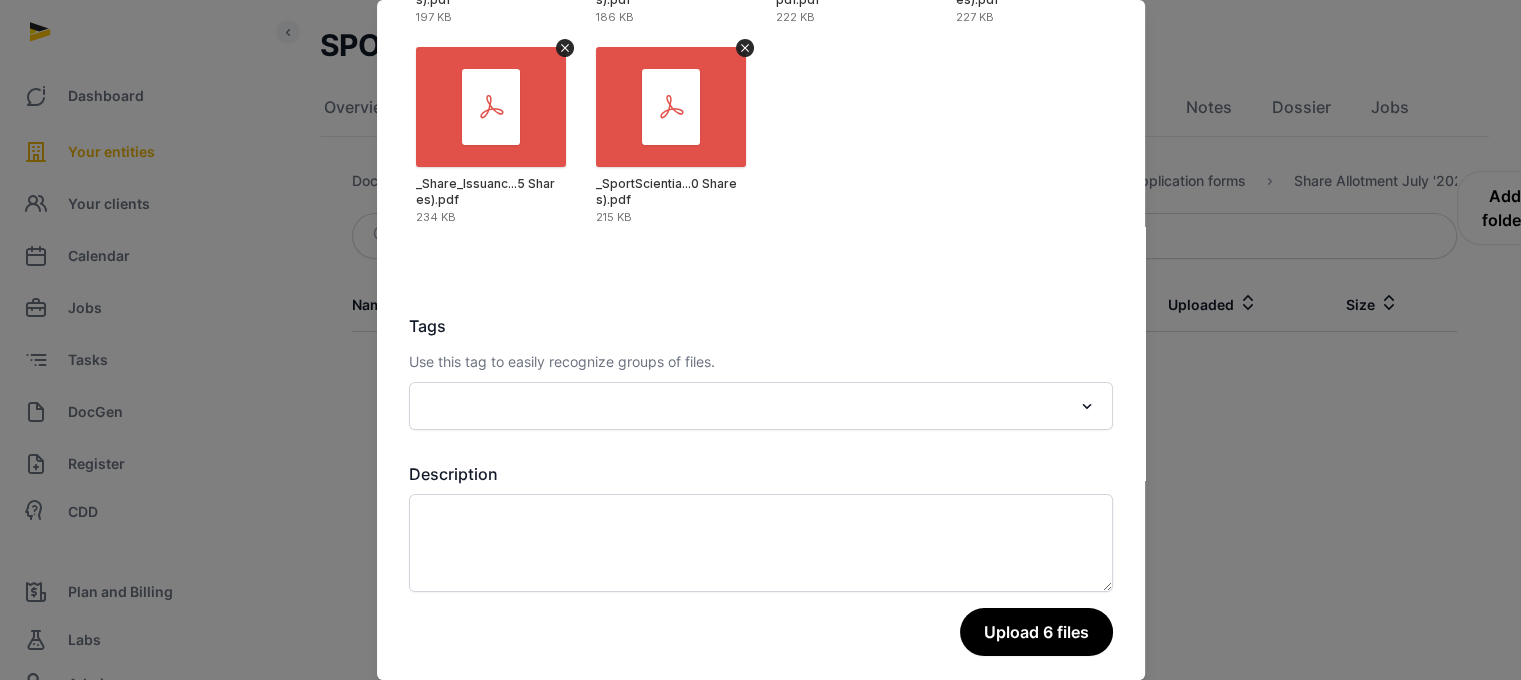 click on "File Upload Drop your files here Cancel 6 files selected Add more _Share Issuanc...6 Shares).pdf 197 KB _Share Issuanc...3 Shares).pdf 186 KB _Share_Issuanc...ares)-pdf.pdf 222 KB _Share_Issuanc...5 Shares).pdf 227 KB _Share_Issuanc...5 Shares).pdf 234 KB _SportScientia...0 Shares).pdf 215 KB Tags Use this tag to easily recognize groups of files. Loading... Description Upload 6 files" at bounding box center [761, 340] 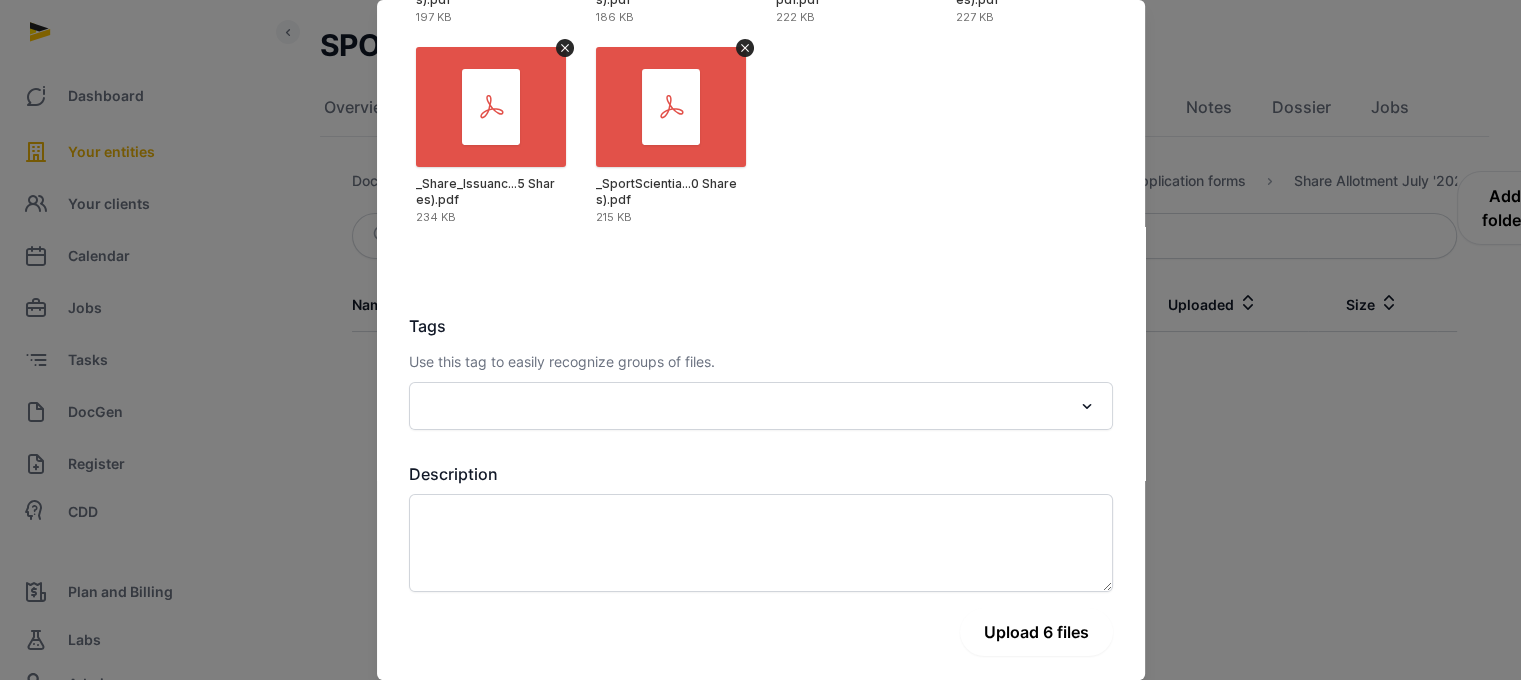 click on "Upload 6 files" at bounding box center (1036, 632) 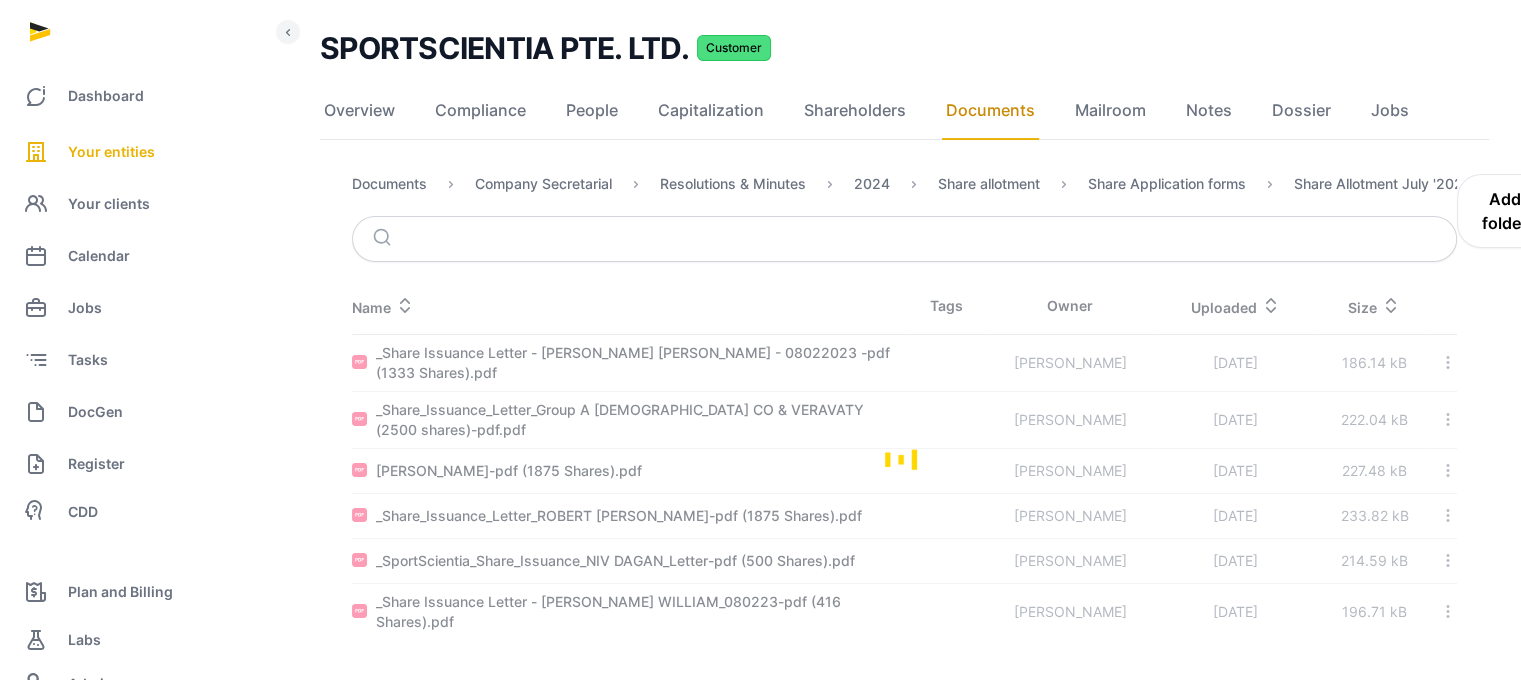 scroll, scrollTop: 148, scrollLeft: 0, axis: vertical 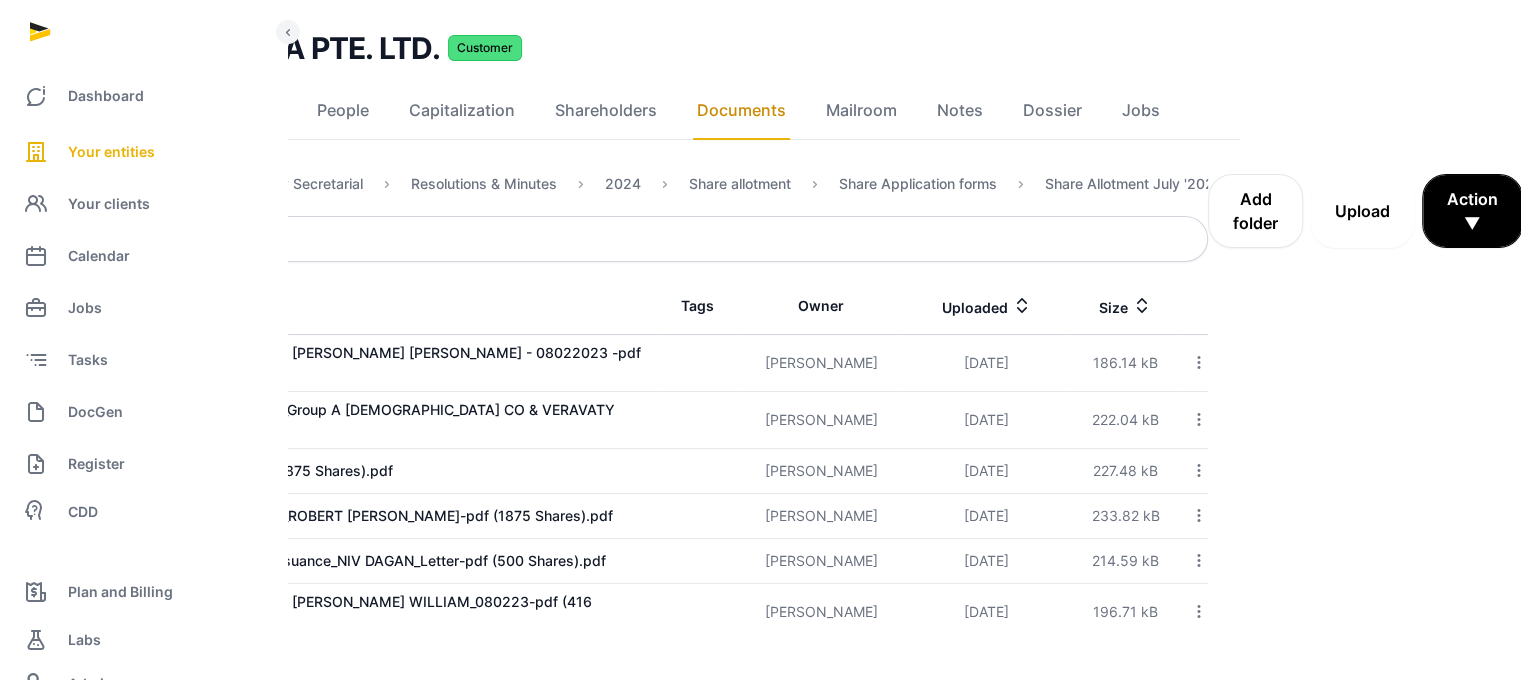 click on "Upload" at bounding box center [1362, 211] 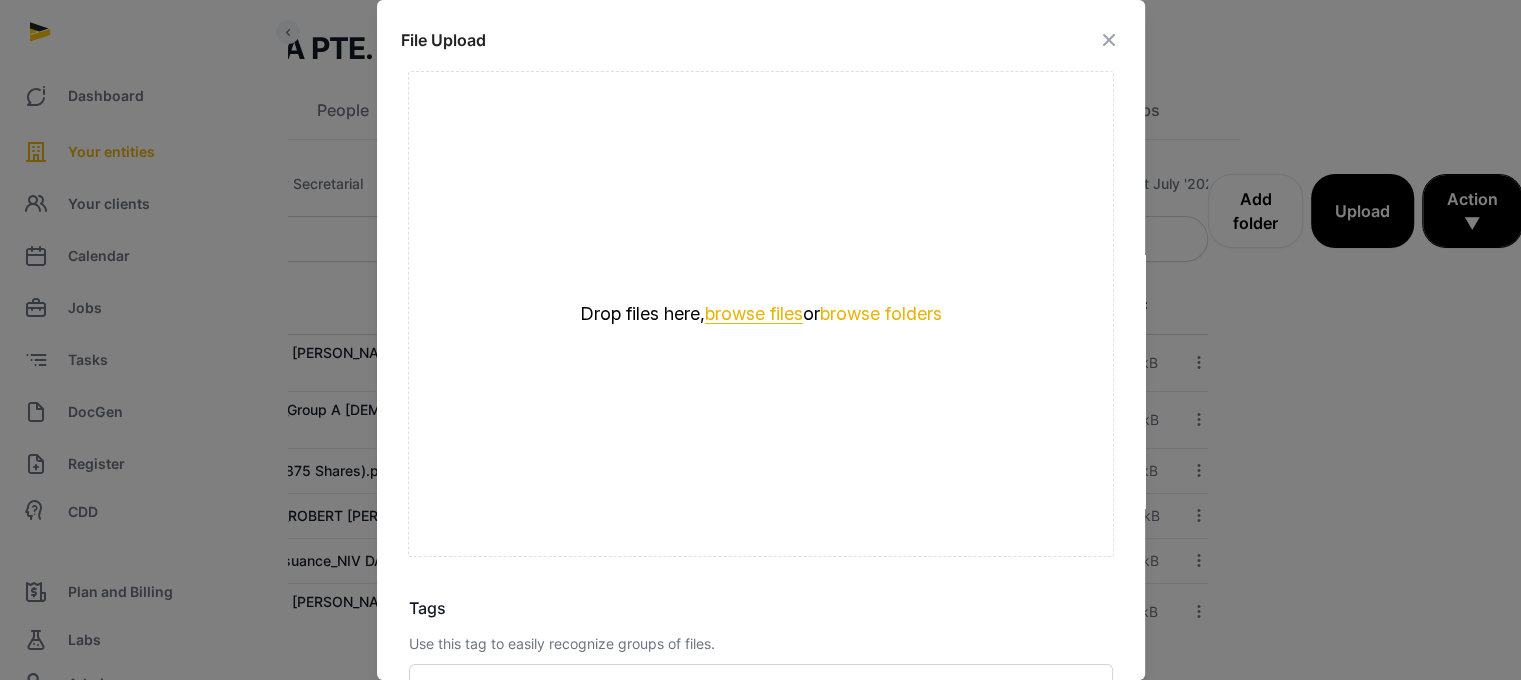 click on "browse files" at bounding box center (754, 314) 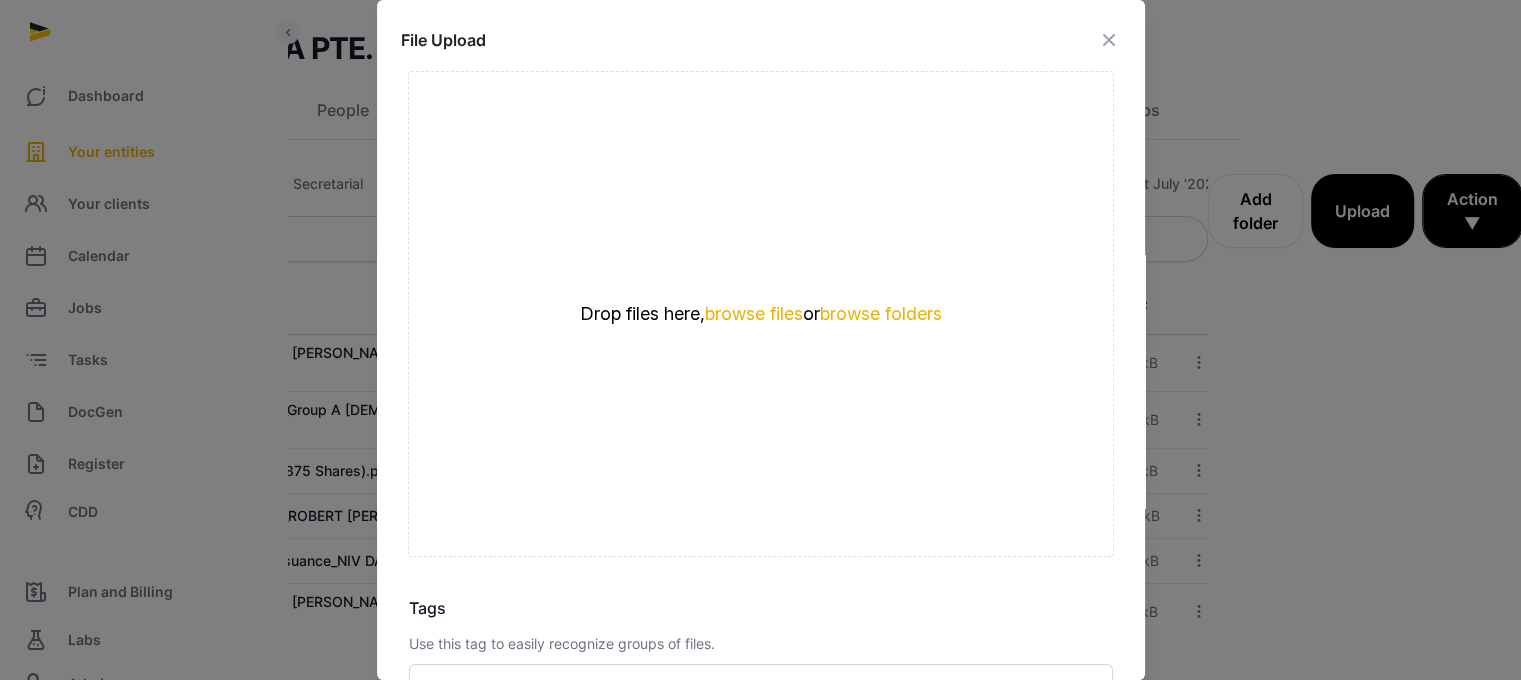click at bounding box center (1109, 40) 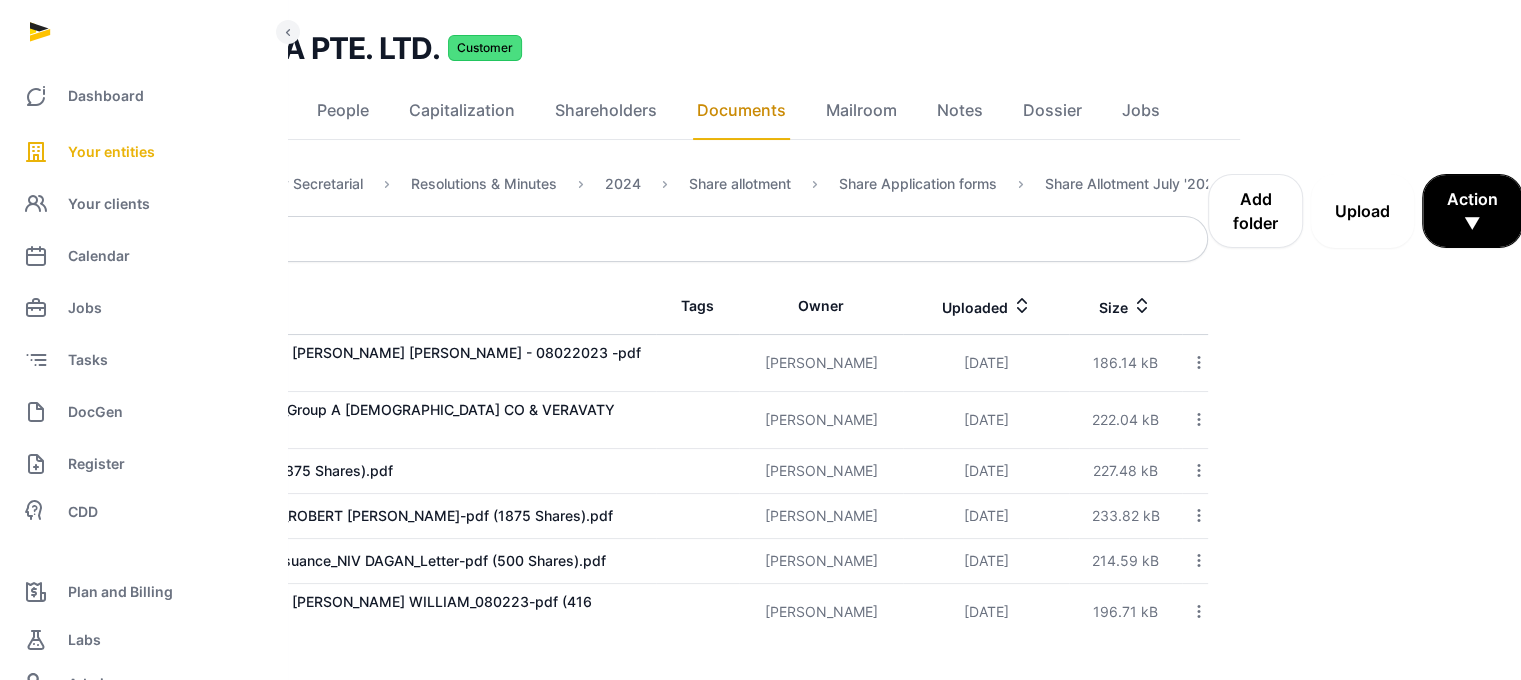 click on "Upload" at bounding box center [1362, 211] 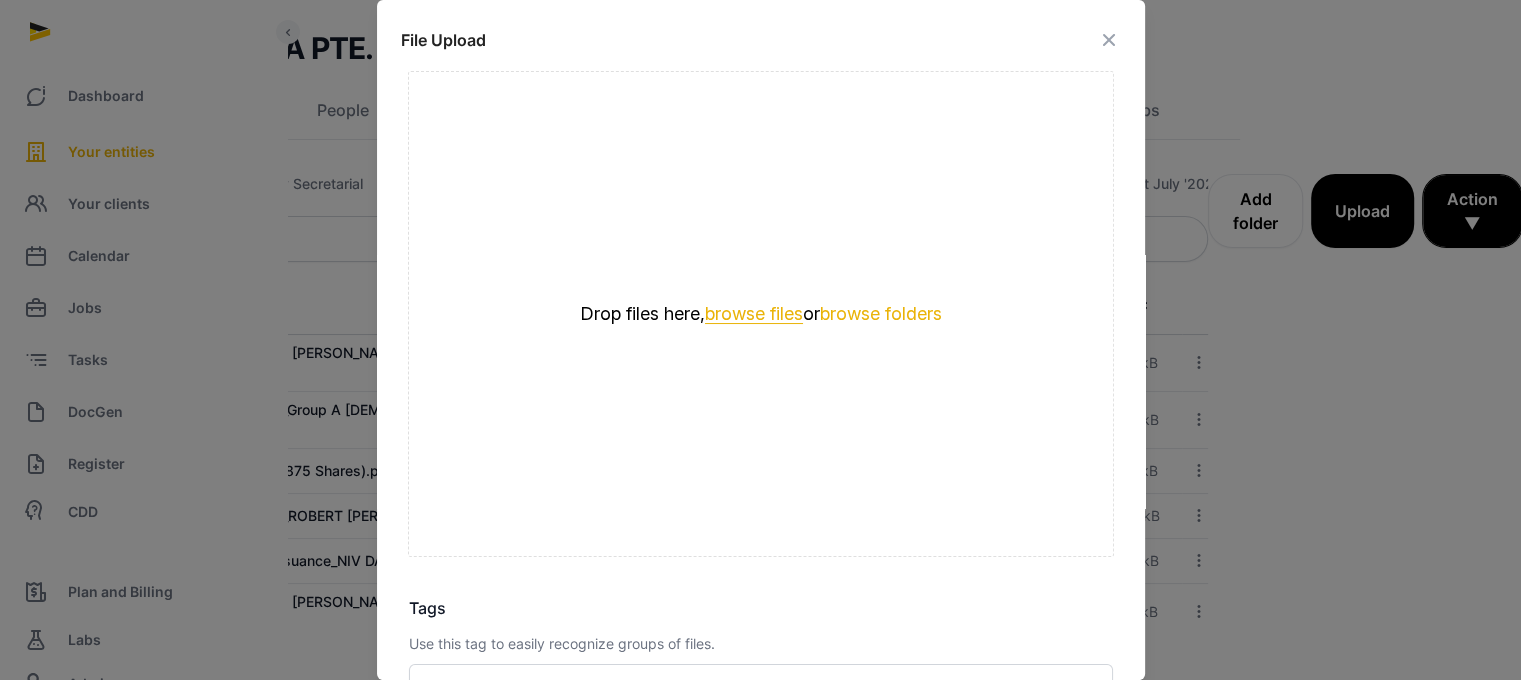 click on "browse files" at bounding box center (754, 314) 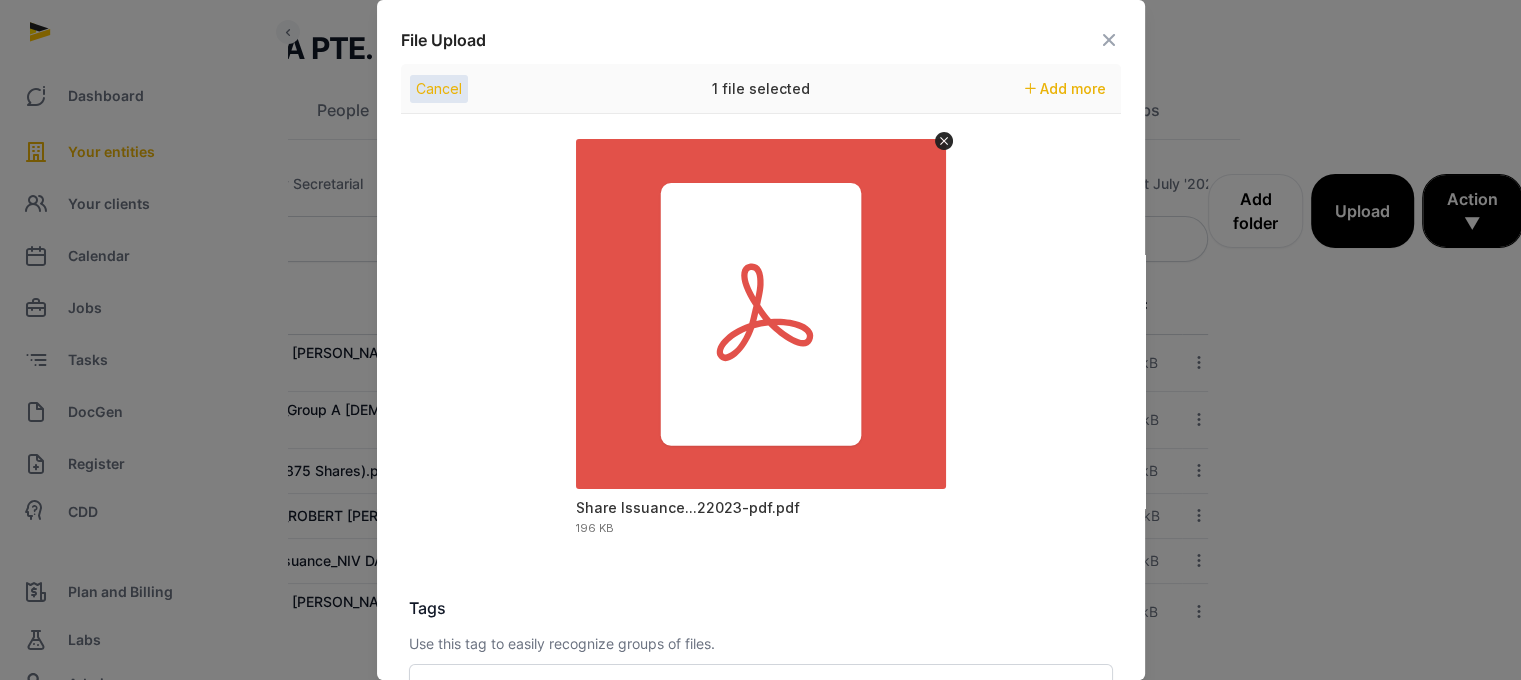 scroll, scrollTop: 282, scrollLeft: 0, axis: vertical 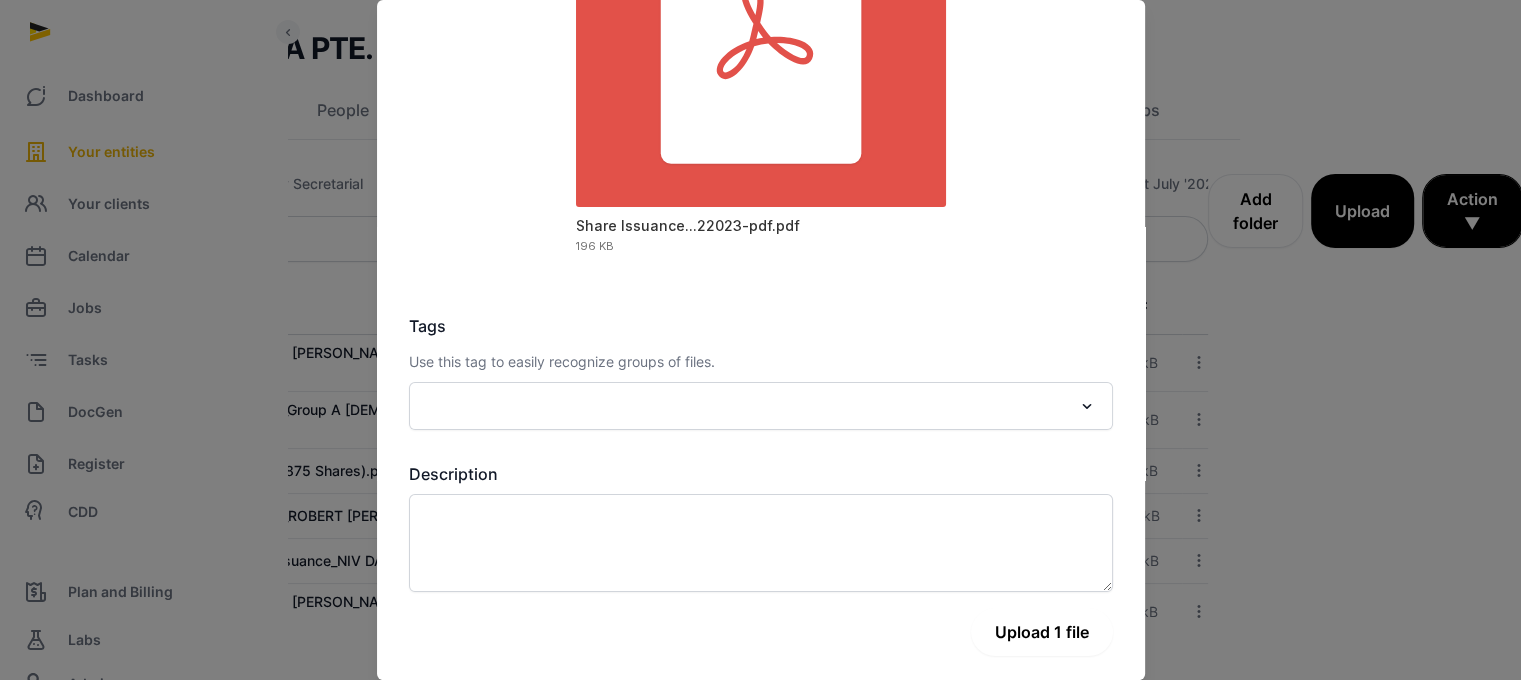 click on "Upload 1 file" at bounding box center [1042, 632] 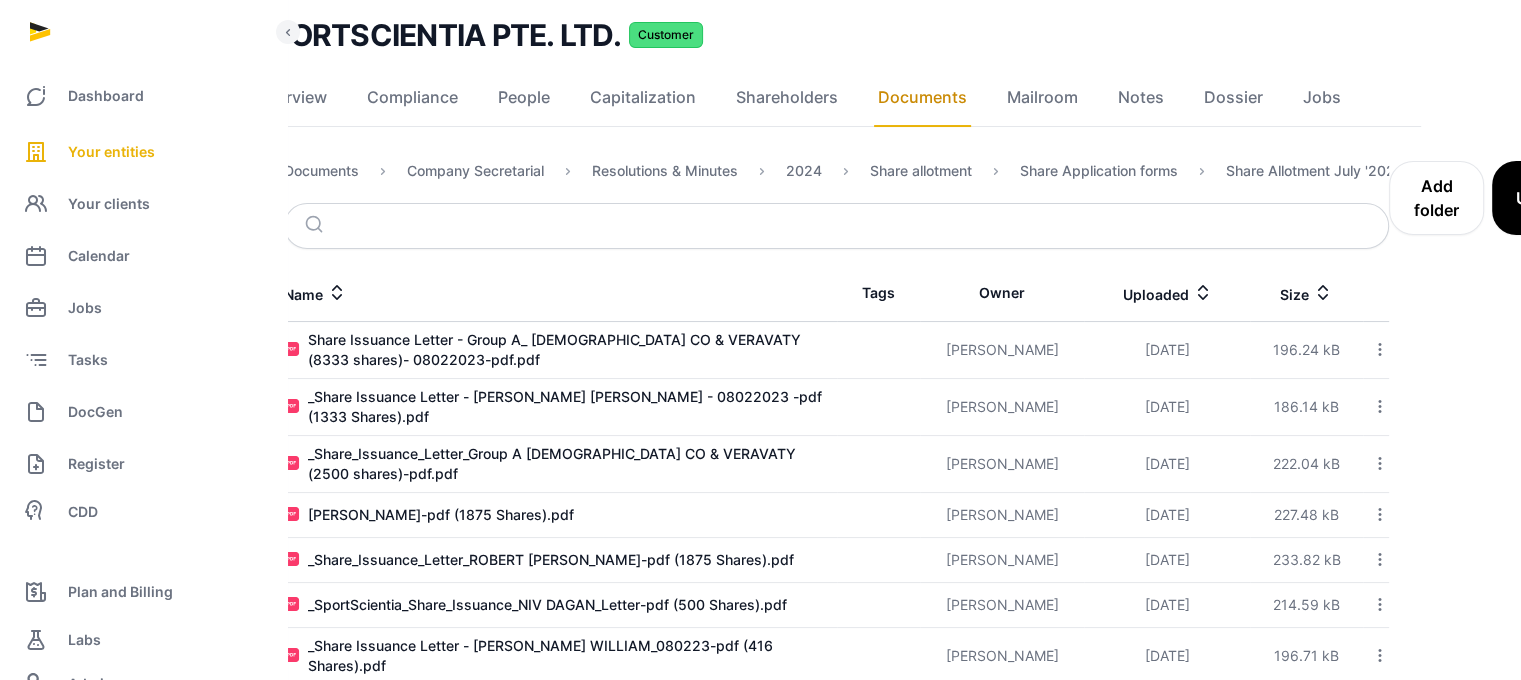 scroll, scrollTop: 148, scrollLeft: 16, axis: both 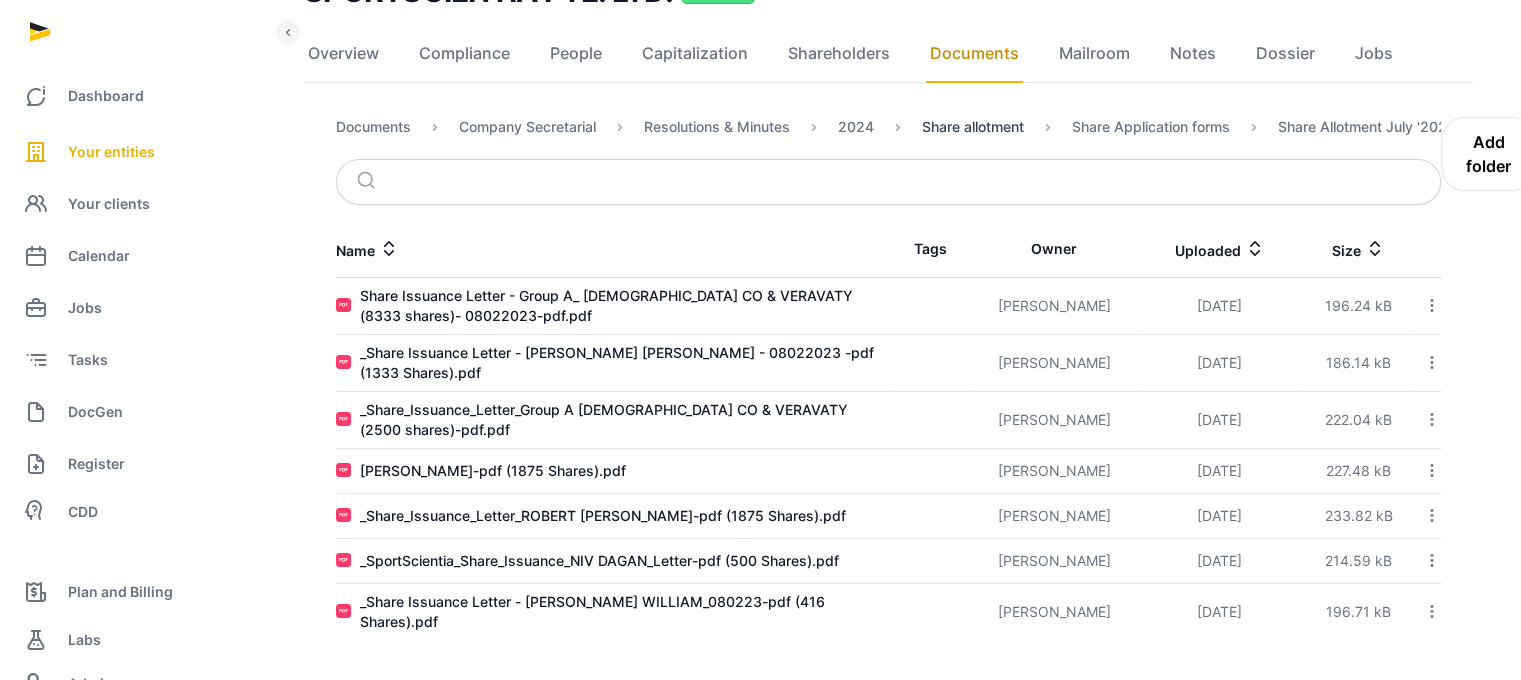 click on "Share allotment" at bounding box center [973, 127] 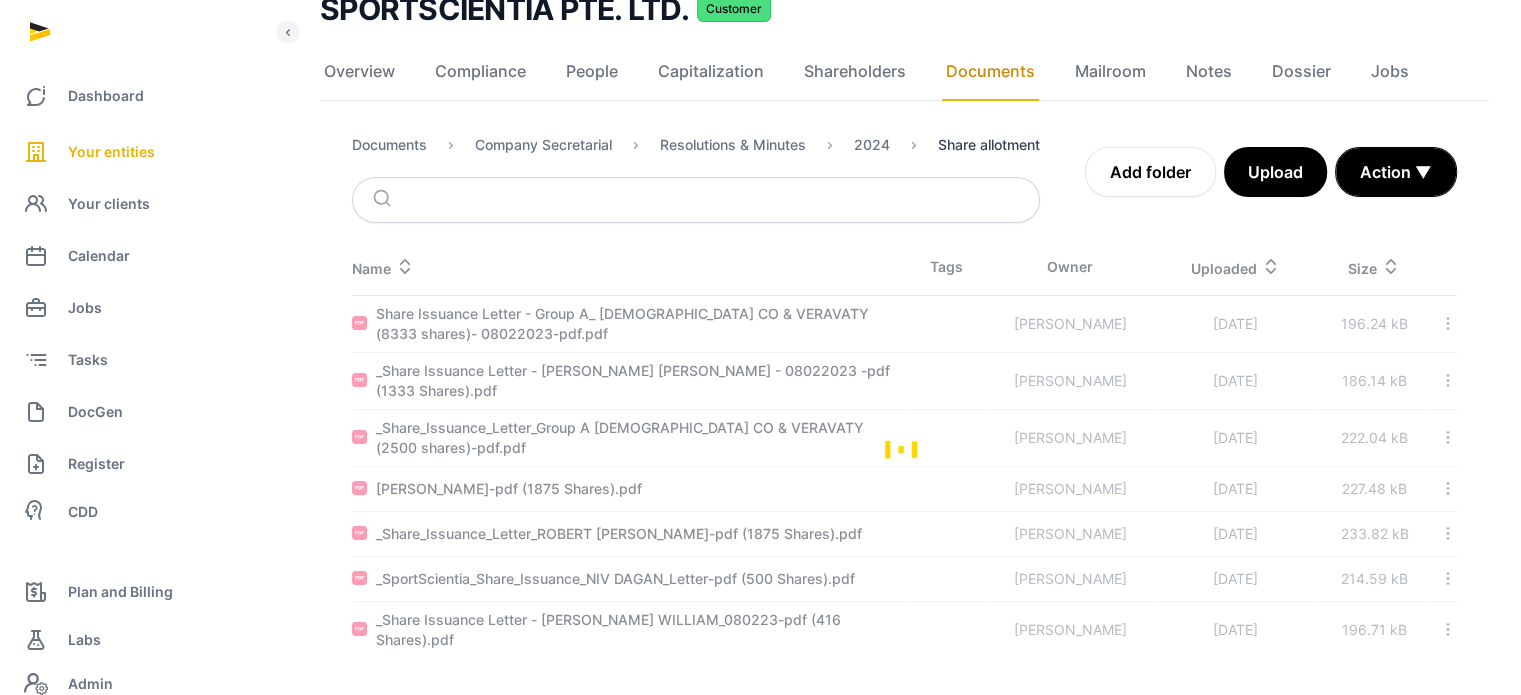 scroll, scrollTop: 0, scrollLeft: 0, axis: both 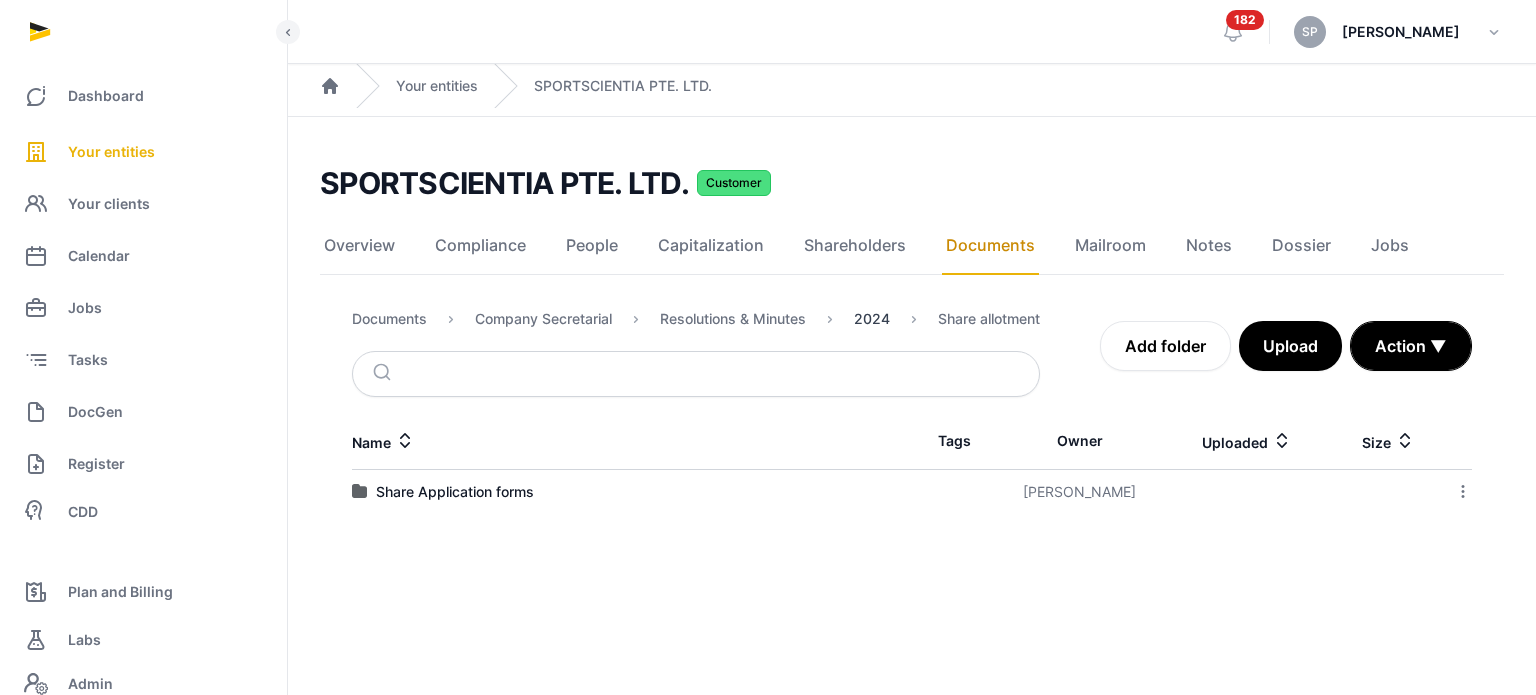 click on "2024" at bounding box center (872, 319) 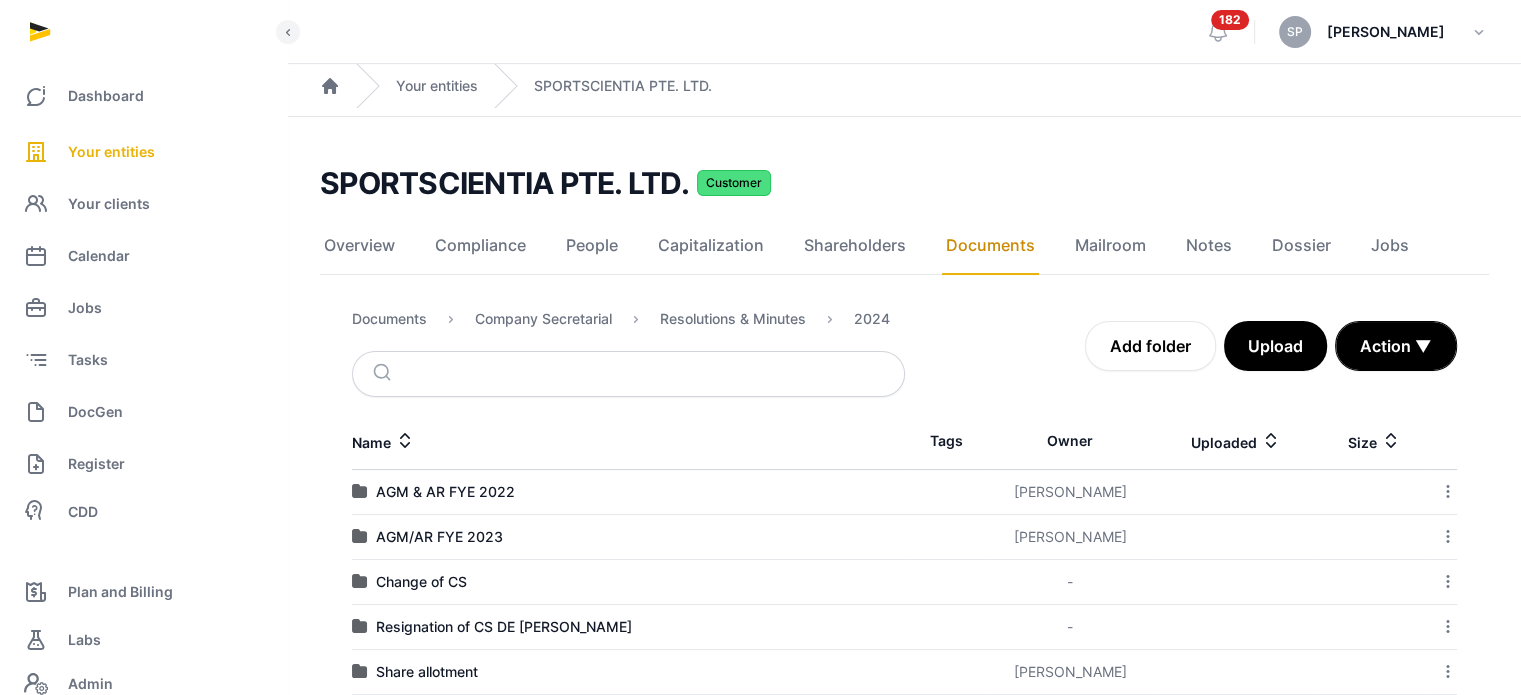 scroll, scrollTop: 81, scrollLeft: 0, axis: vertical 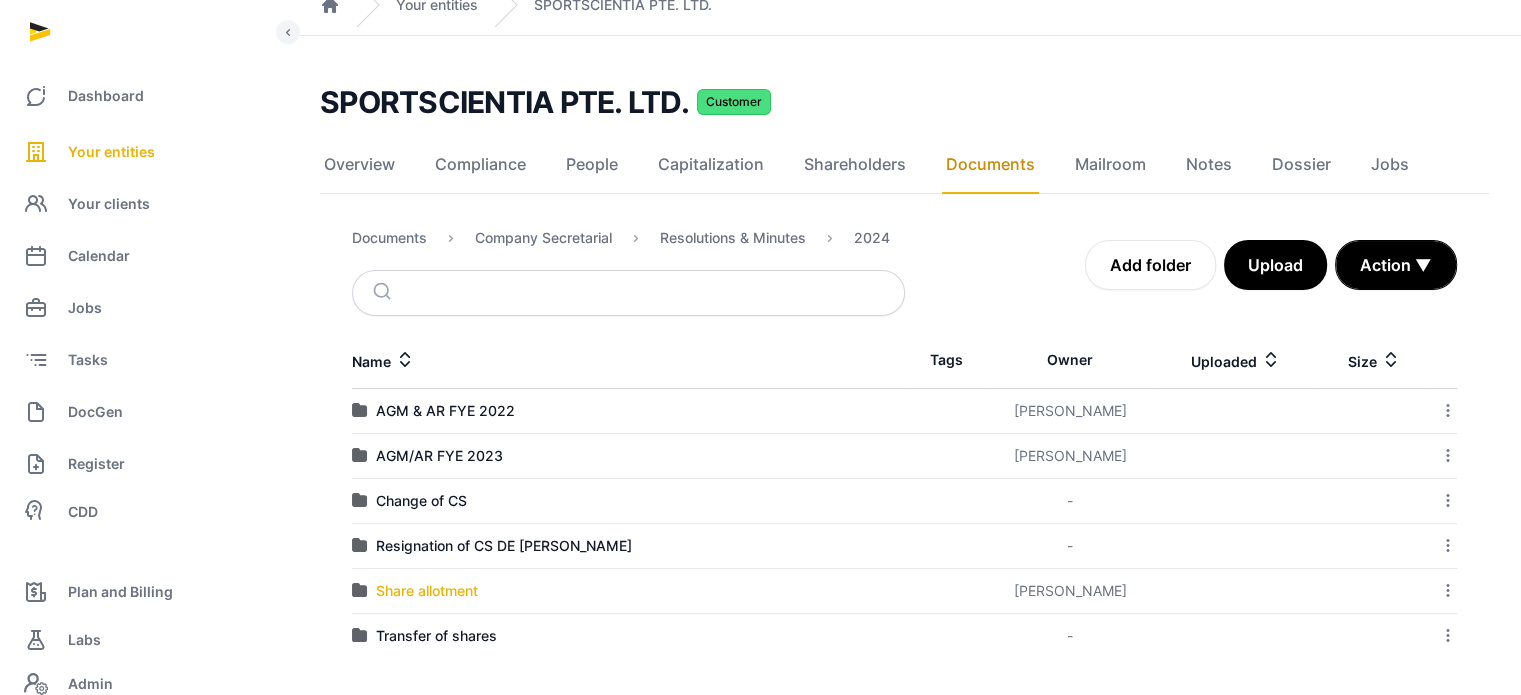 click on "Share allotment" at bounding box center [427, 591] 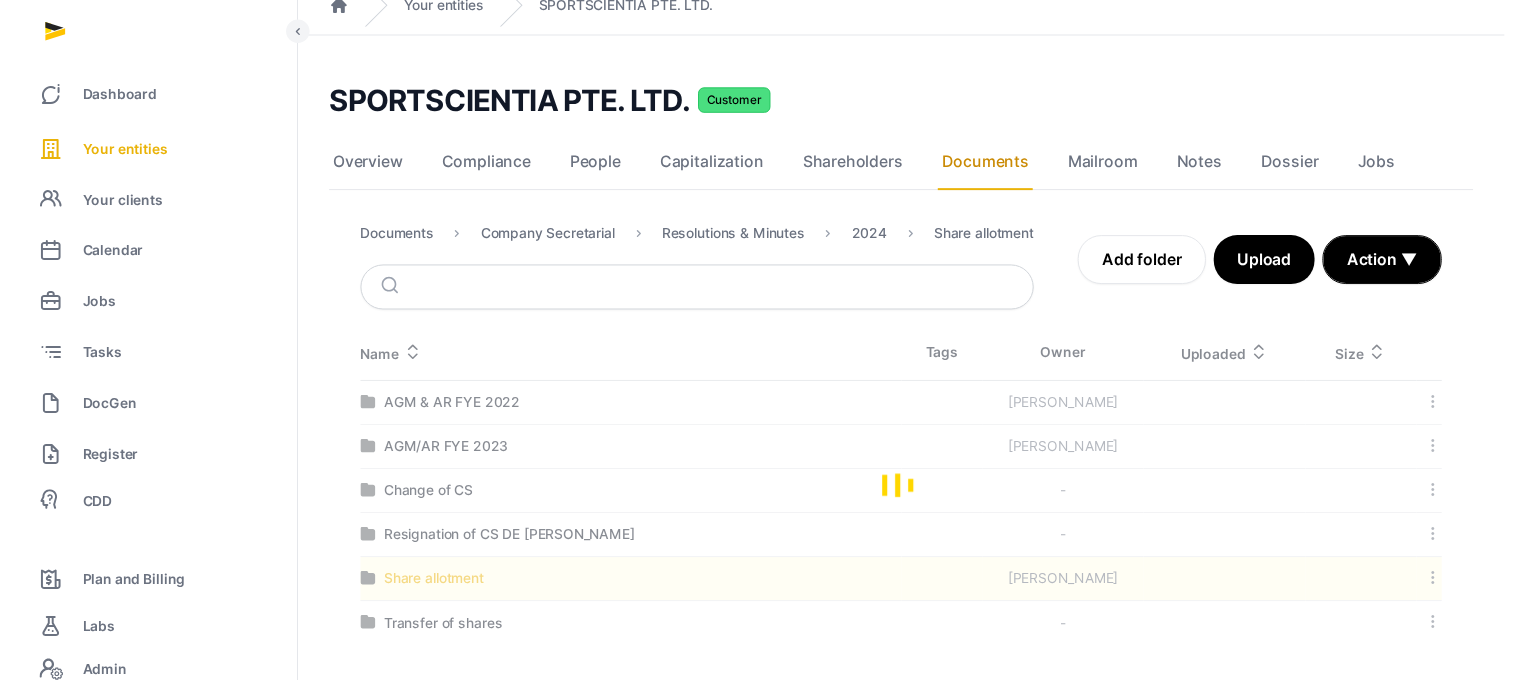scroll, scrollTop: 0, scrollLeft: 0, axis: both 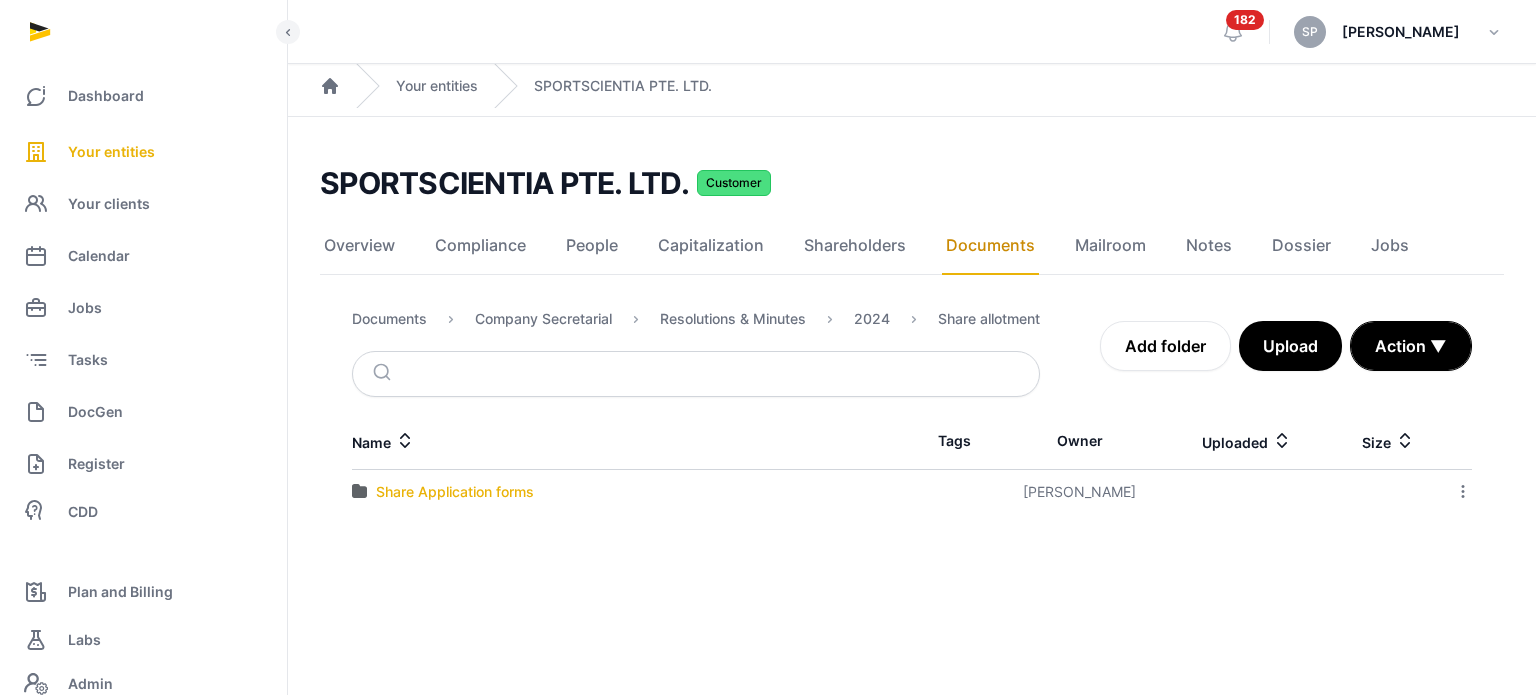 click on "Share Application forms" at bounding box center (455, 492) 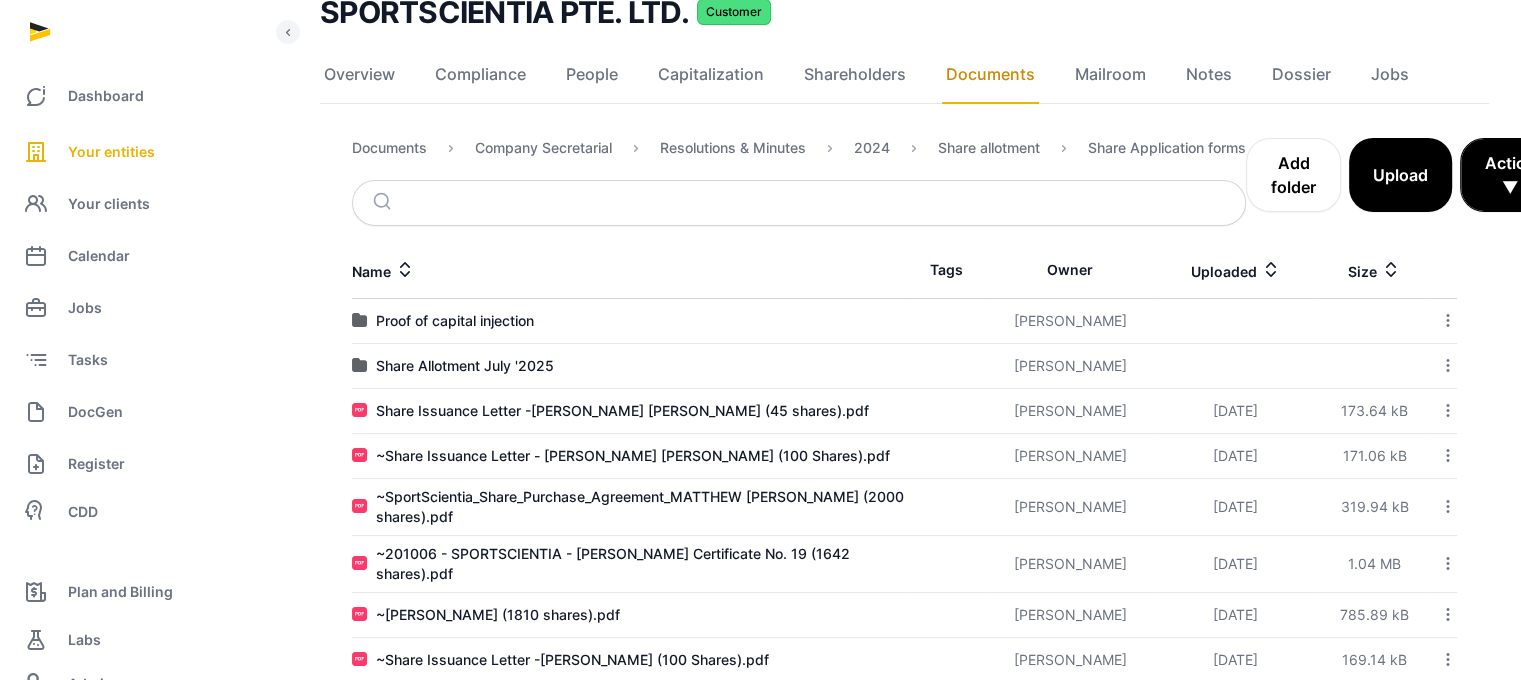 scroll, scrollTop: 188, scrollLeft: 0, axis: vertical 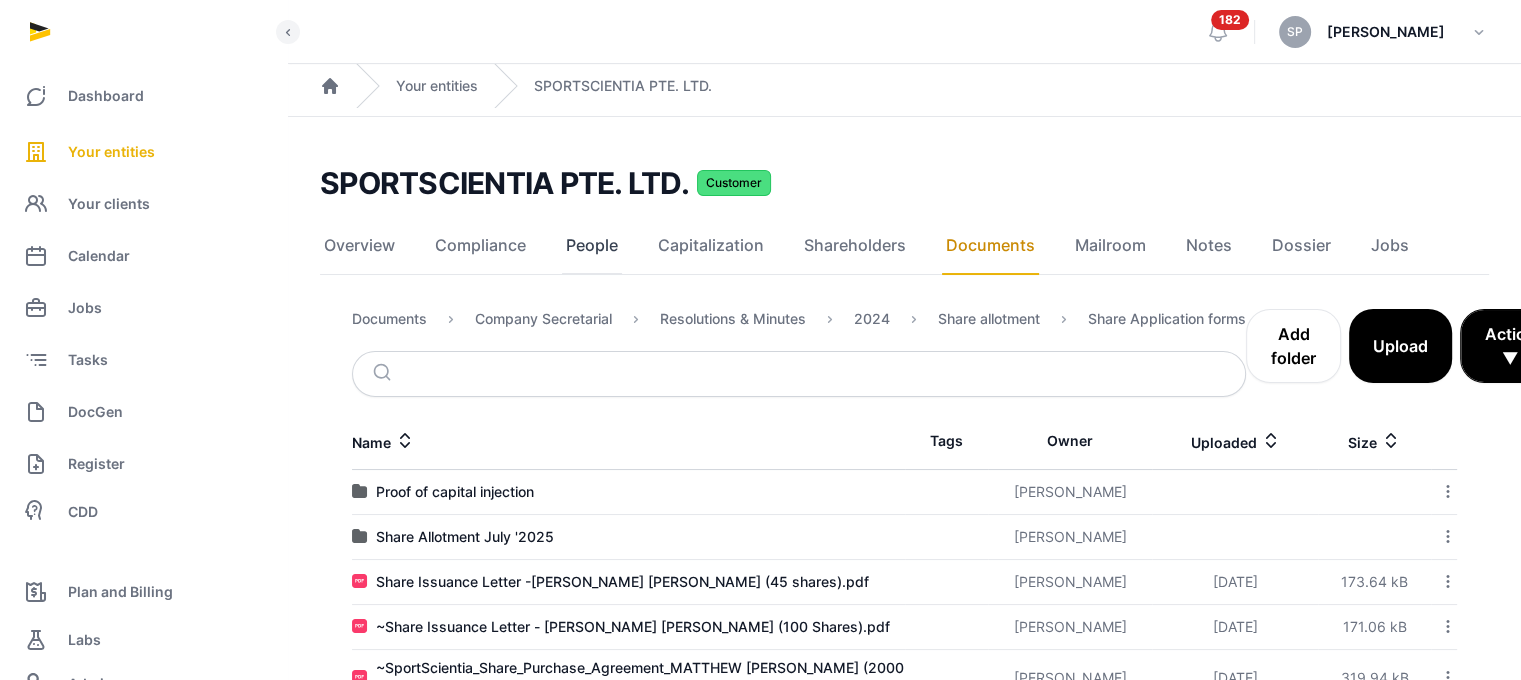 click on "People" 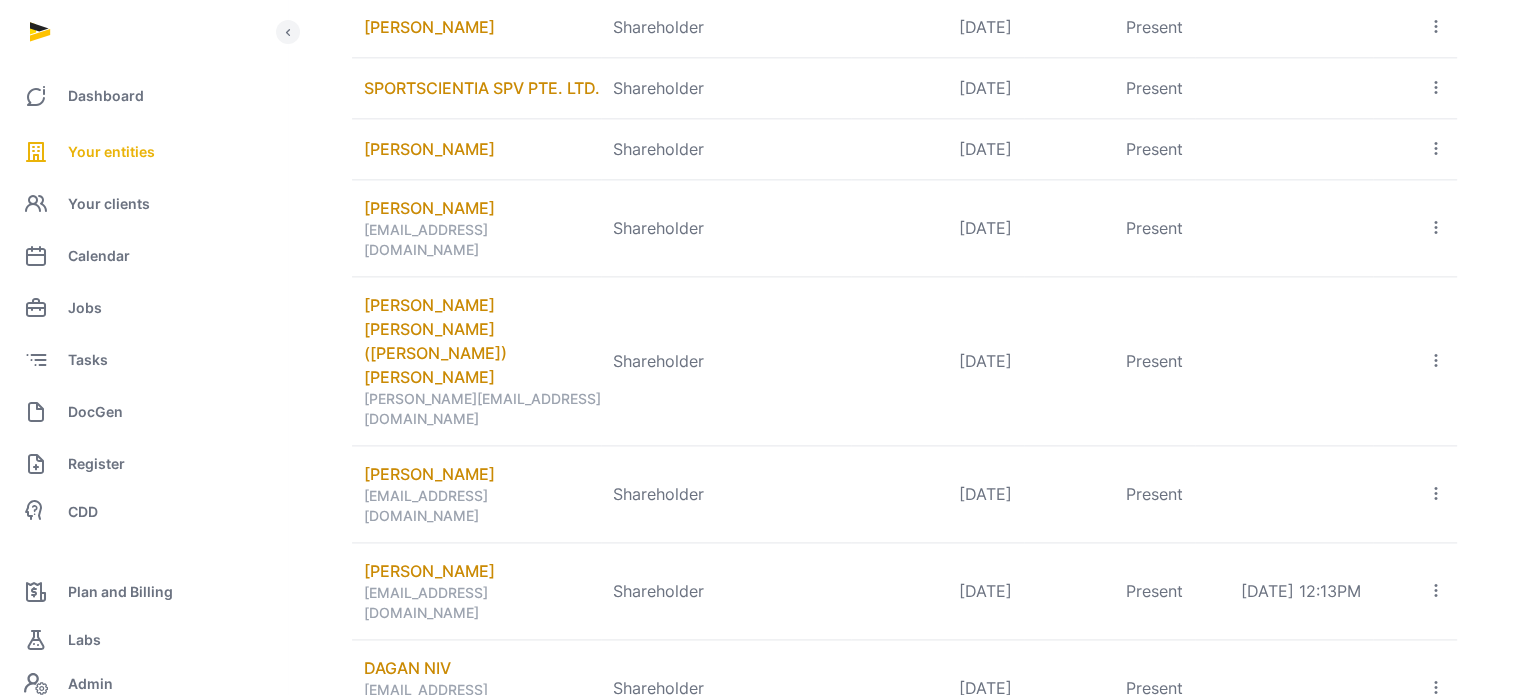 scroll, scrollTop: 2620, scrollLeft: 0, axis: vertical 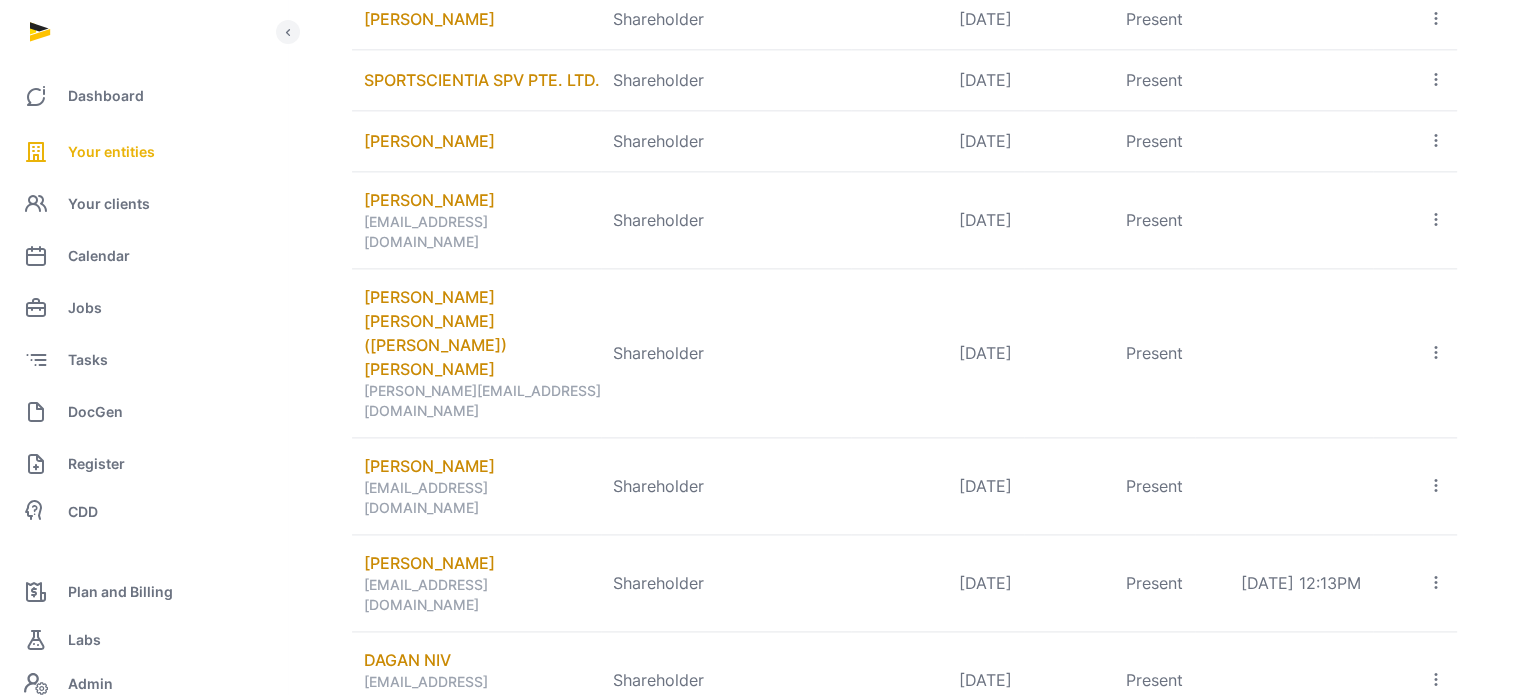 click on "CLAYTON-PAYNE CHARLES WILLIAM" at bounding box center [482, 890] 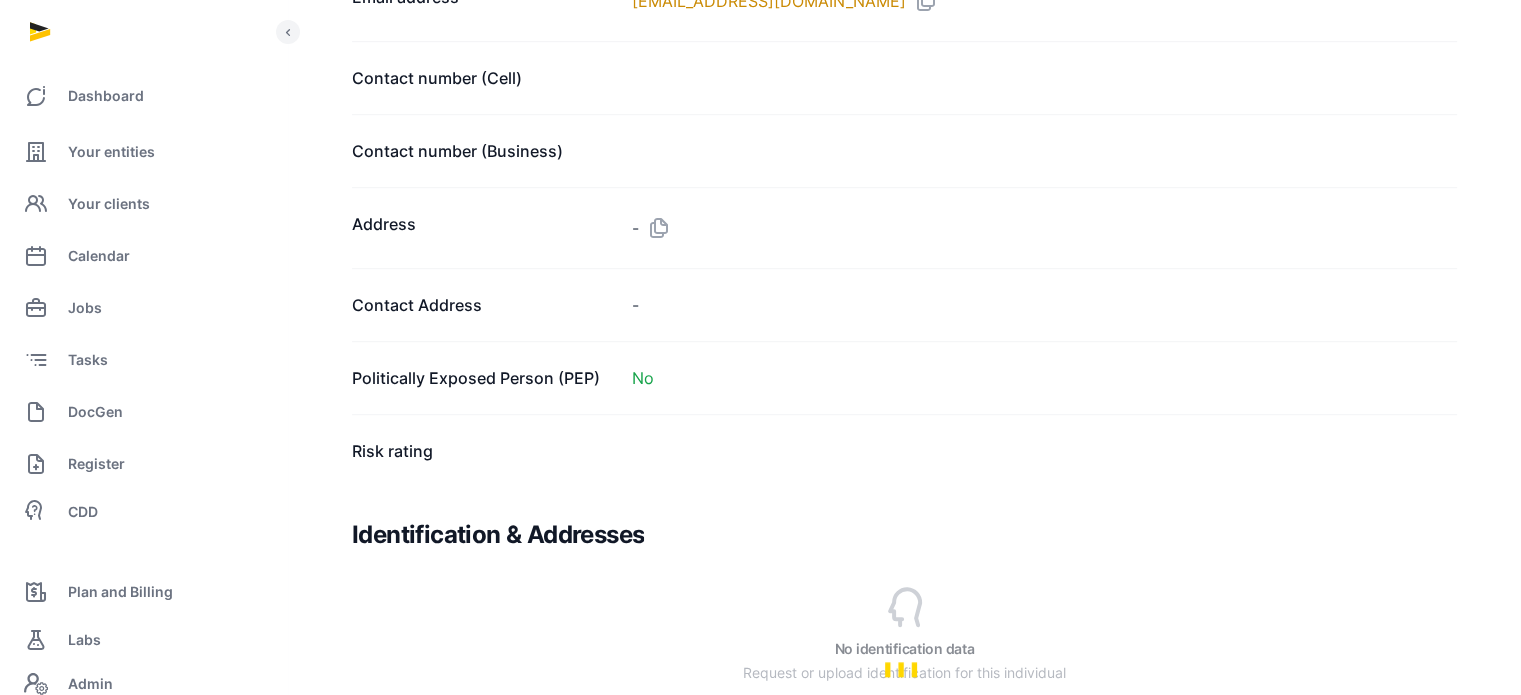 scroll, scrollTop: 1880, scrollLeft: 0, axis: vertical 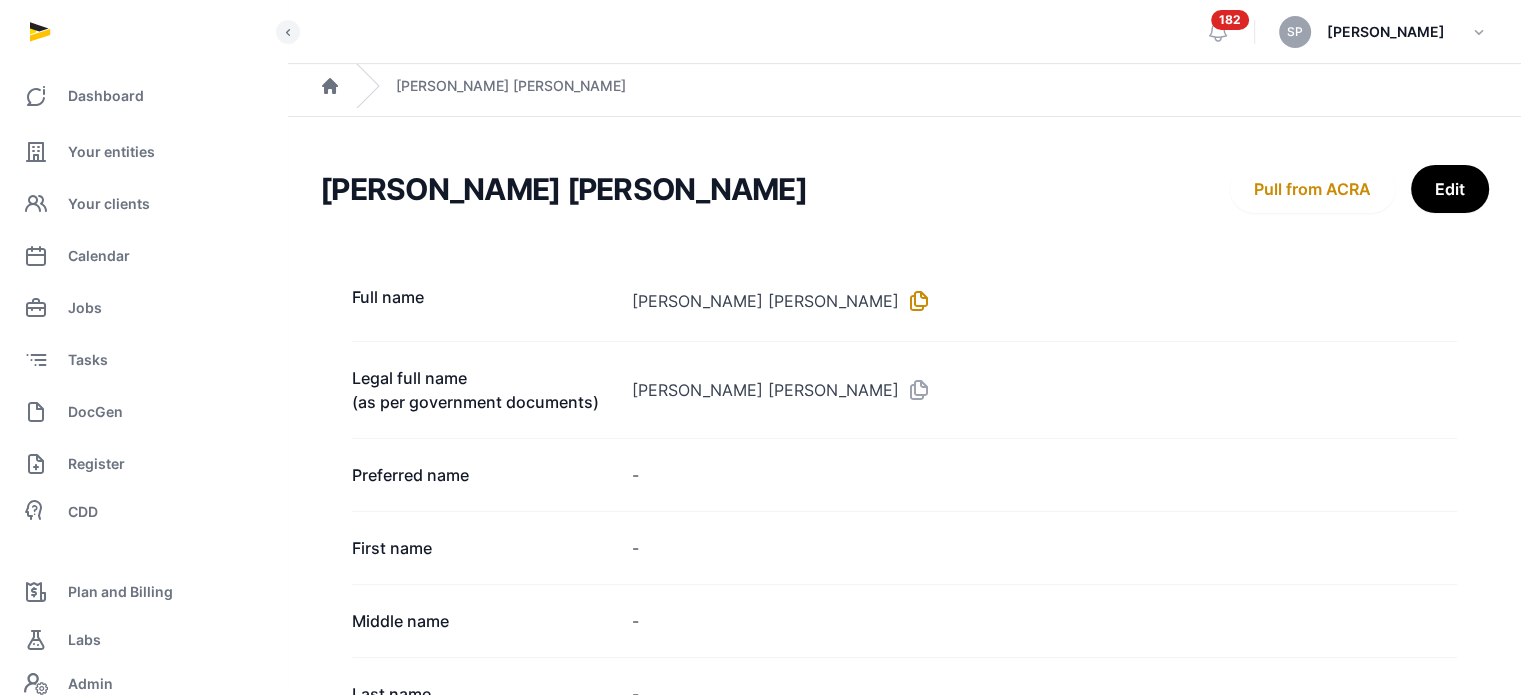 click at bounding box center (915, 301) 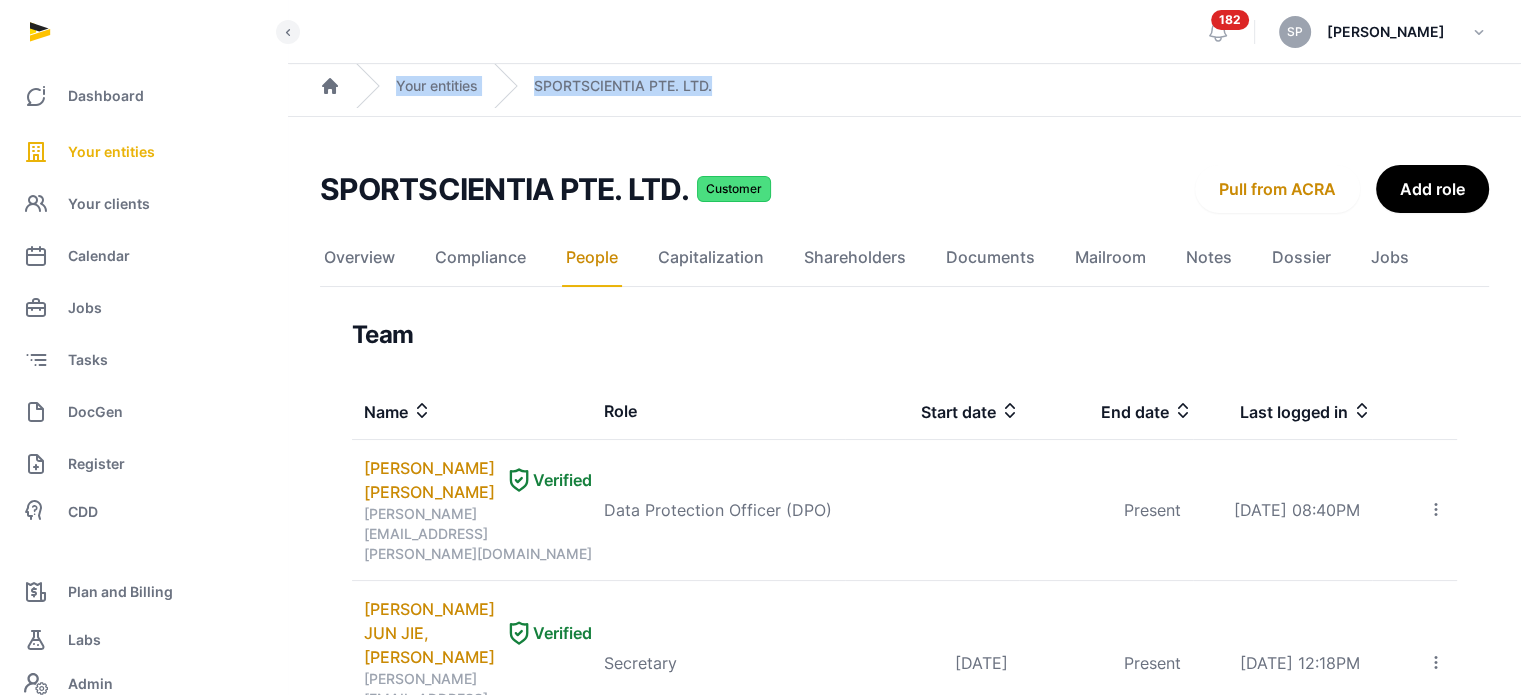 drag, startPoint x: 1517, startPoint y: 60, endPoint x: 1535, endPoint y: 89, distance: 34.132095 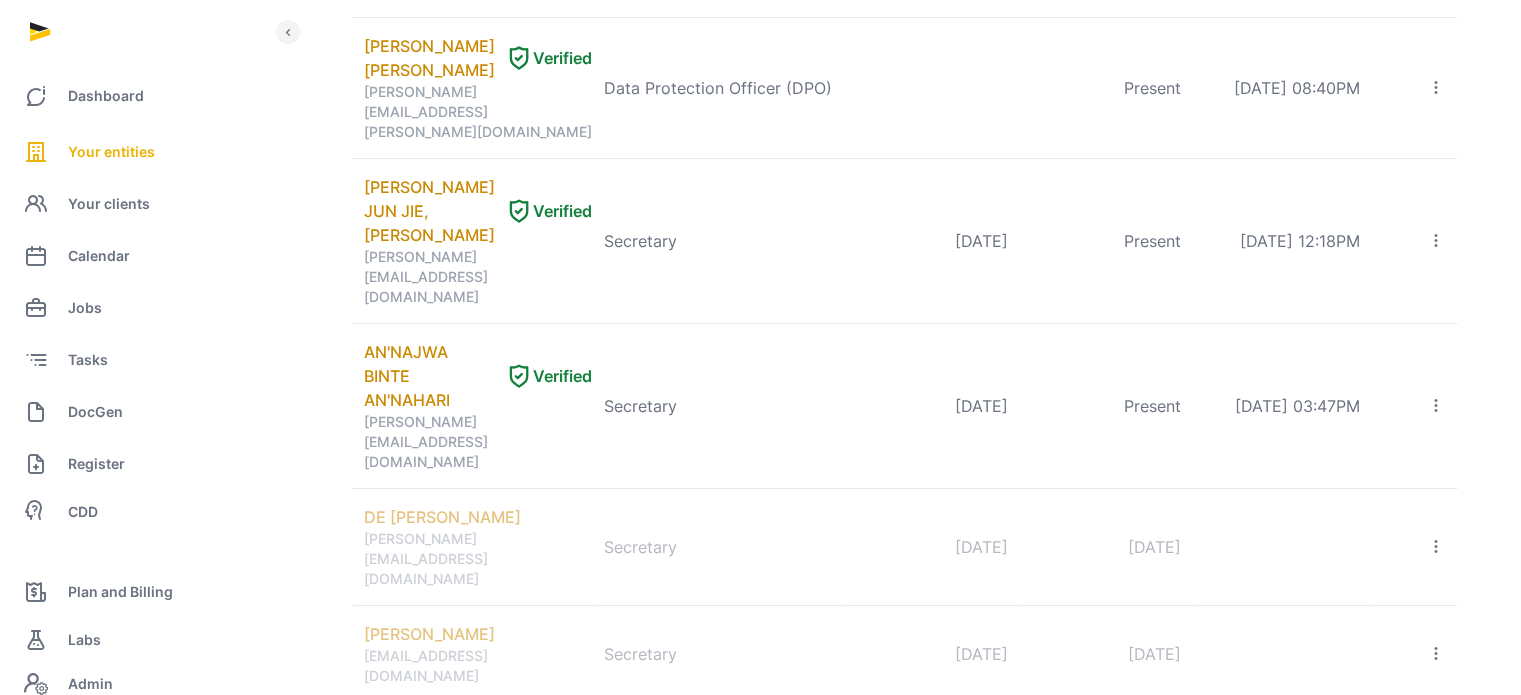 scroll, scrollTop: 429, scrollLeft: 0, axis: vertical 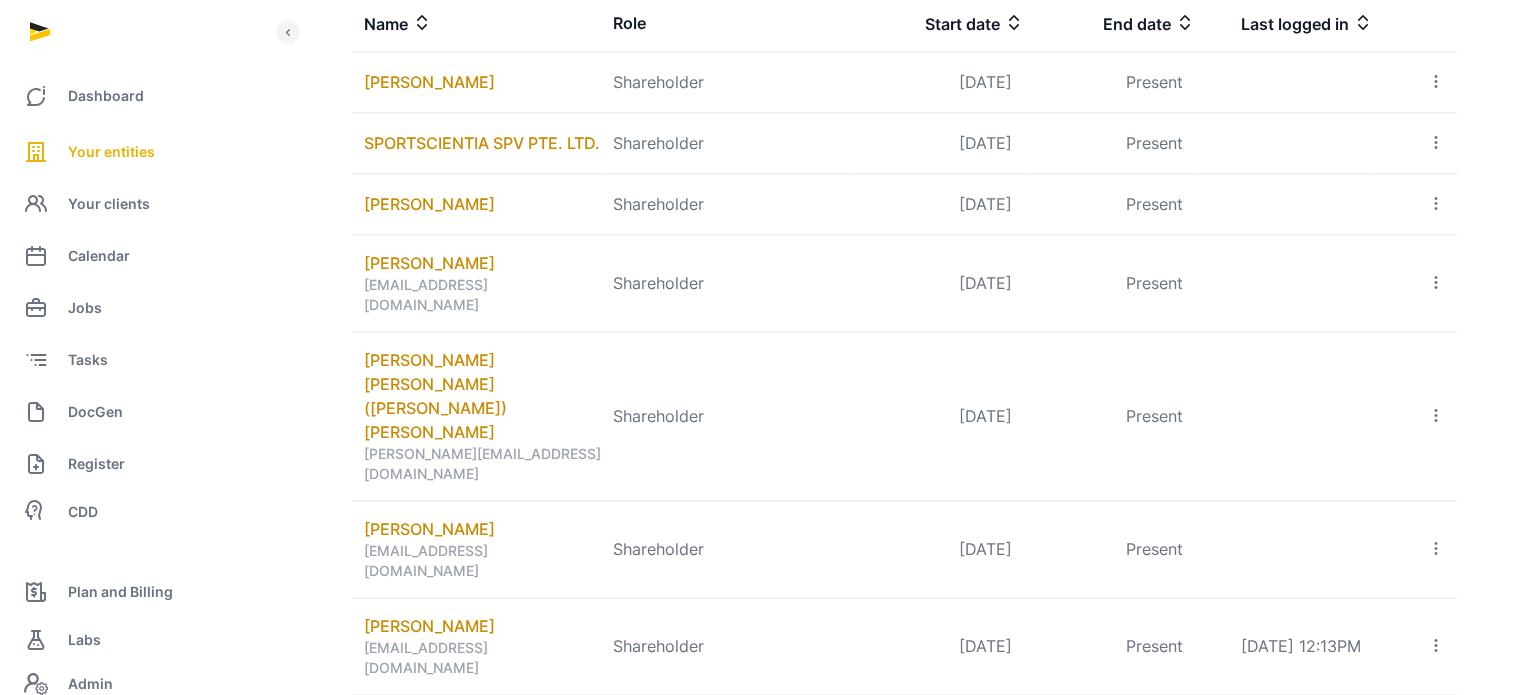 click on "O'BRIEN MICHAEL JOHN" at bounding box center (482, 832) 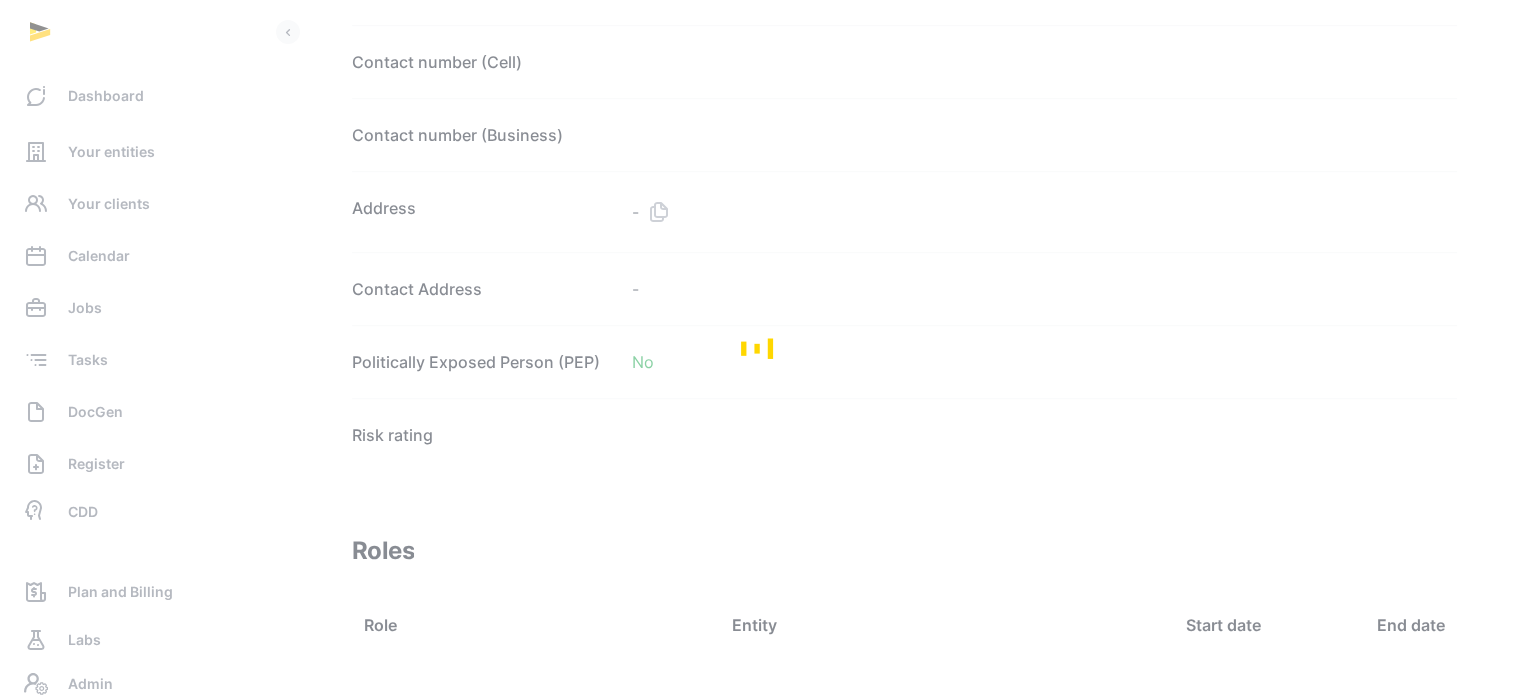 scroll, scrollTop: 1880, scrollLeft: 0, axis: vertical 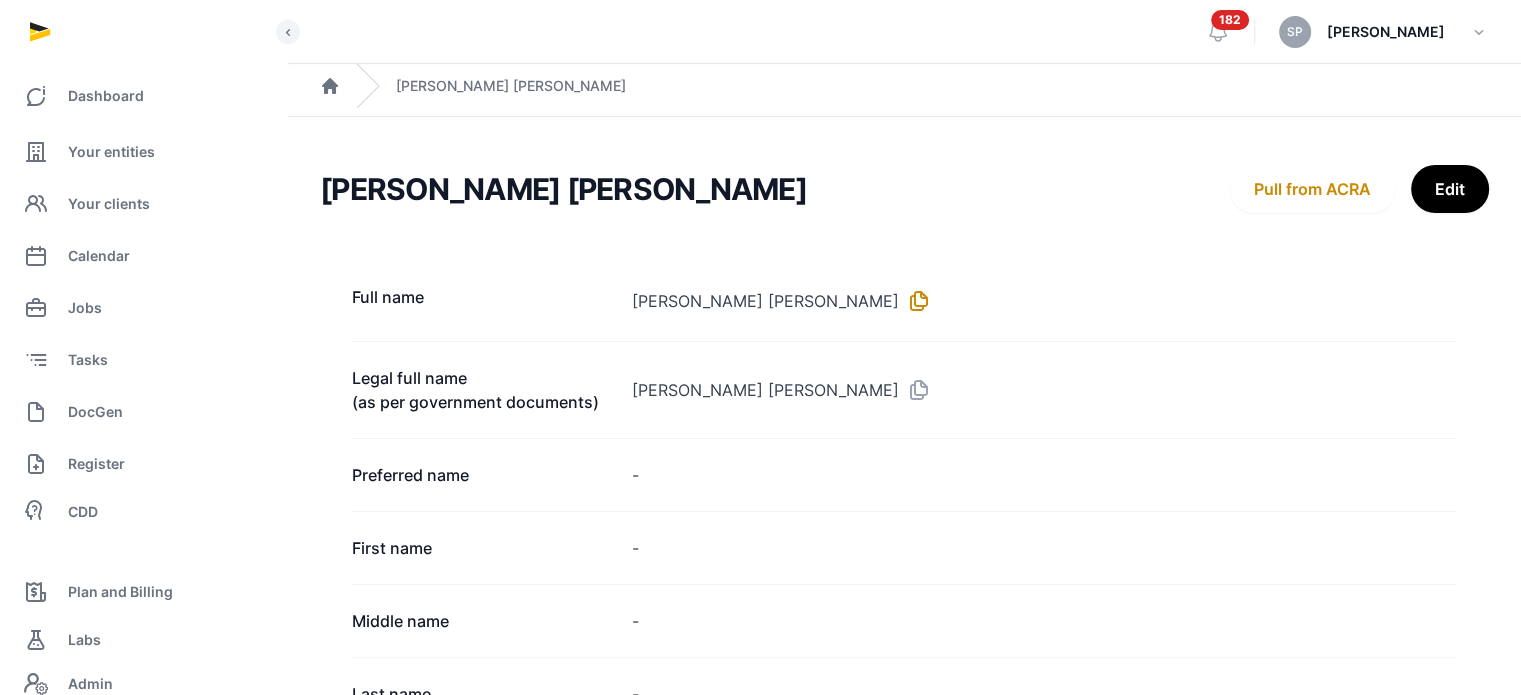 click at bounding box center [915, 301] 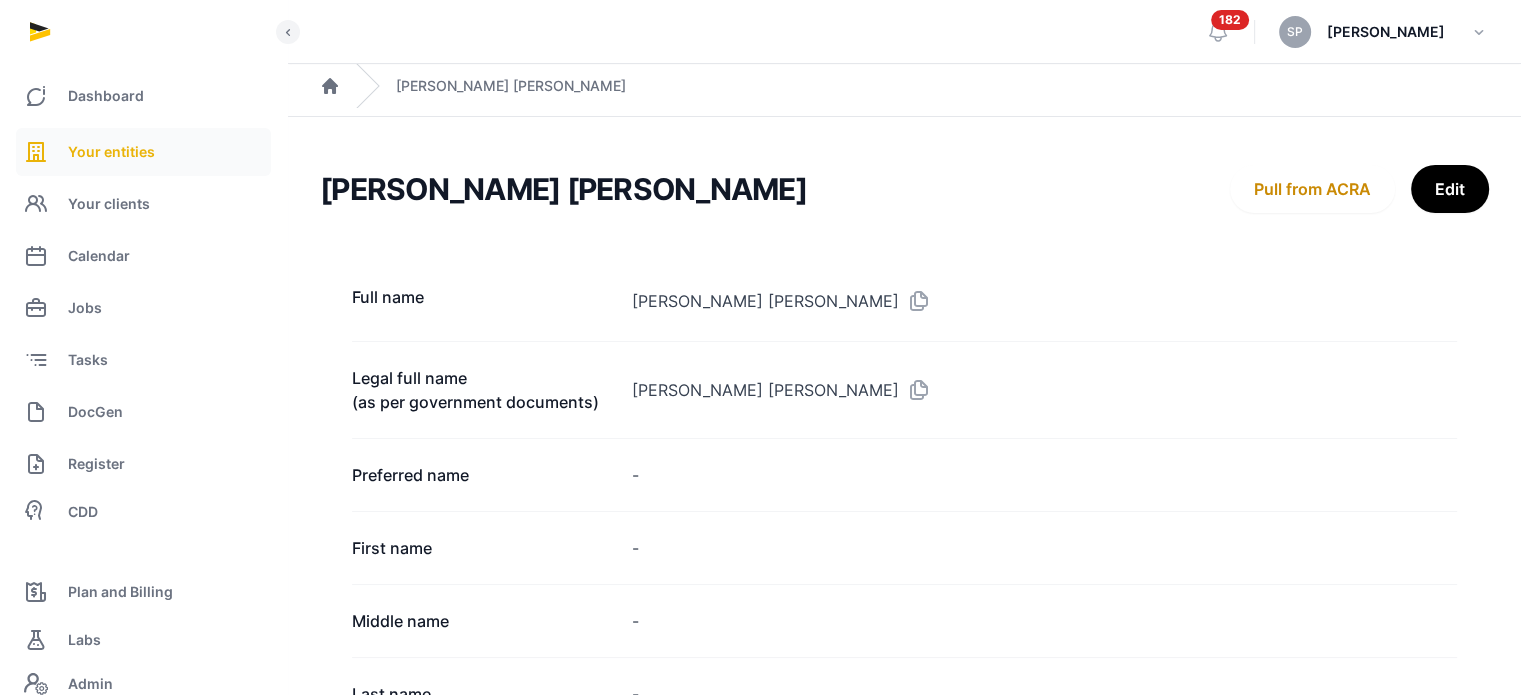 click on "Your entities" at bounding box center (111, 152) 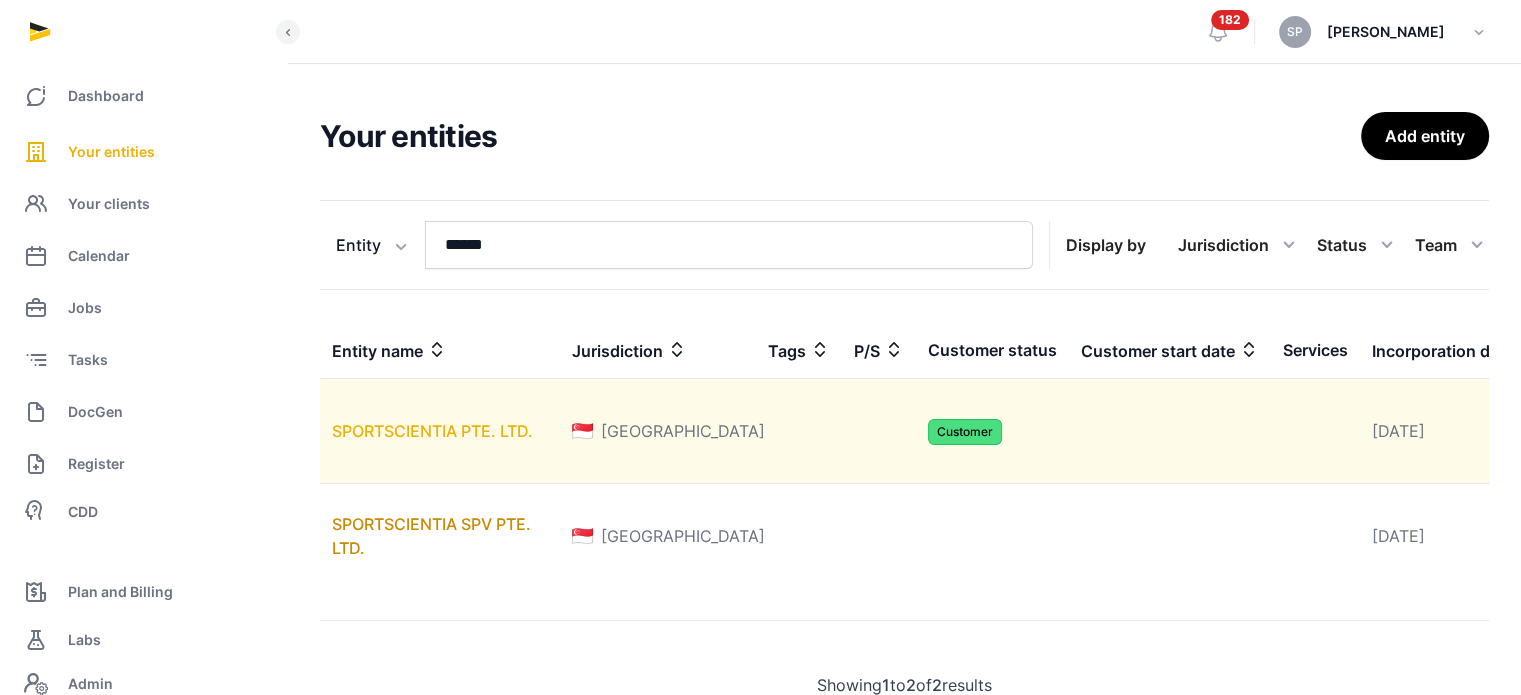 click on "SPORTSCIENTIA PTE. LTD." at bounding box center (432, 431) 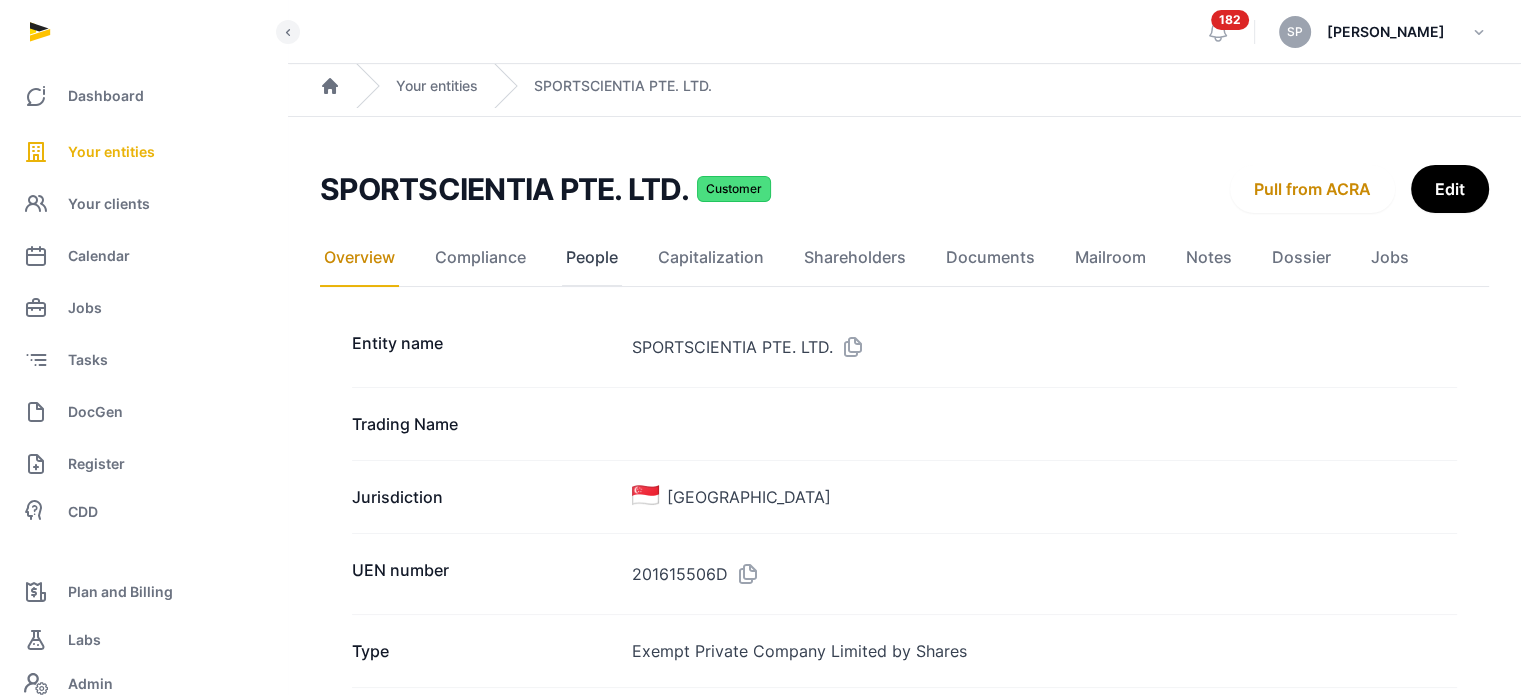 click on "People" 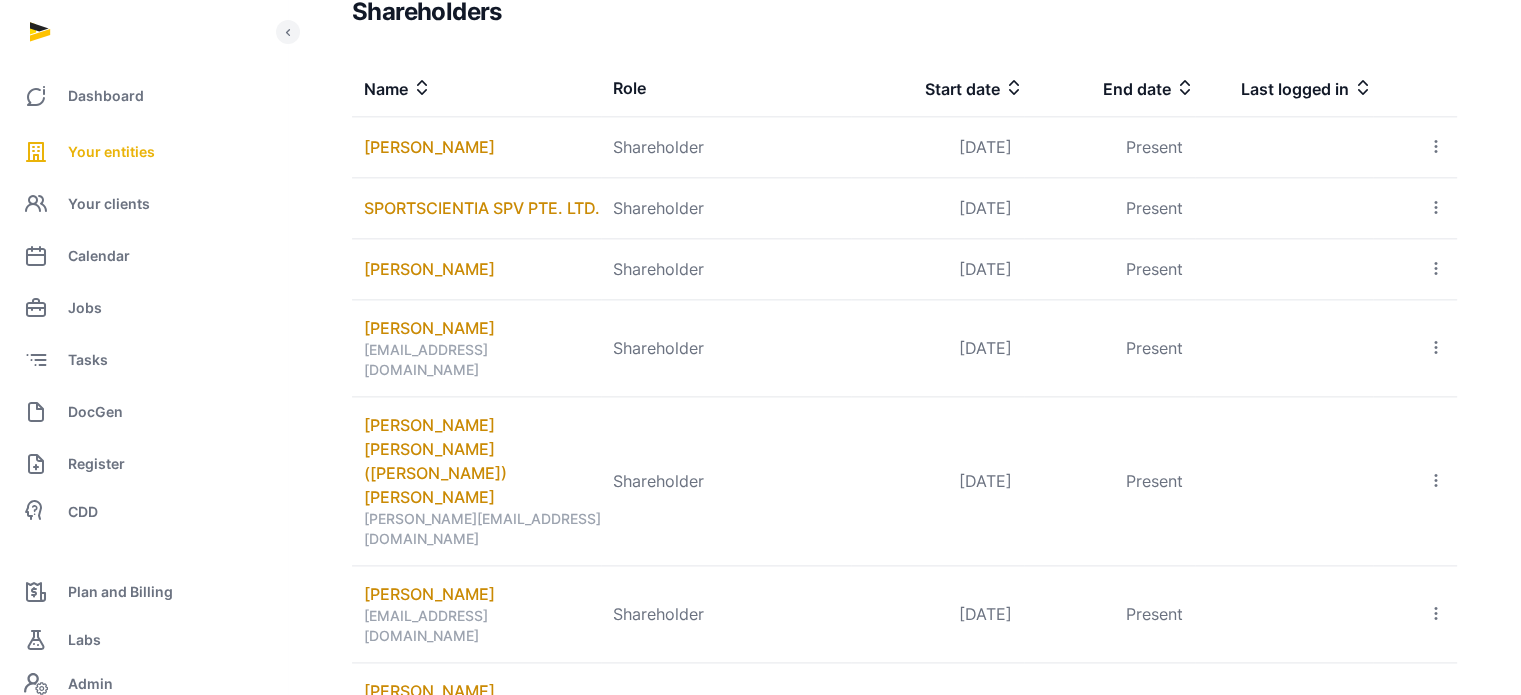 scroll, scrollTop: 2499, scrollLeft: 0, axis: vertical 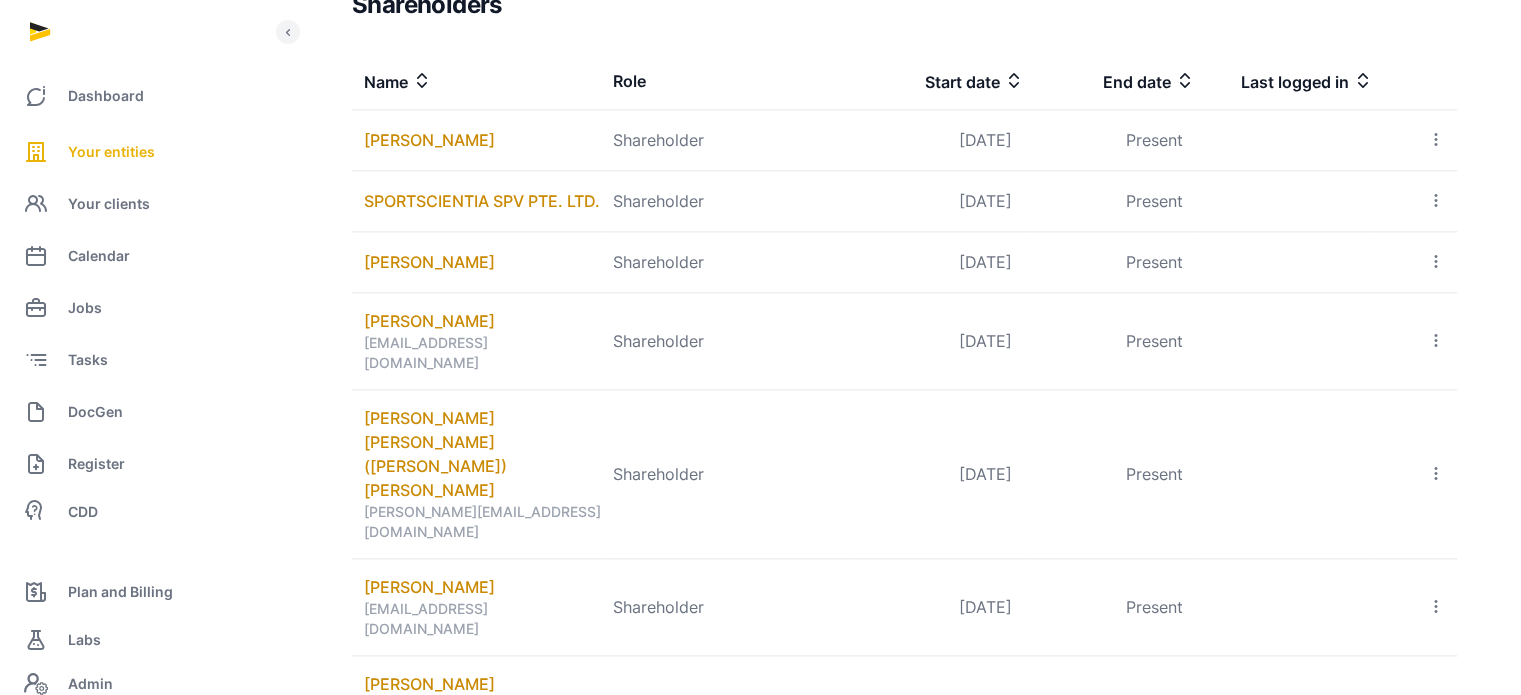 click on "DAGAN NIV" at bounding box center (407, 781) 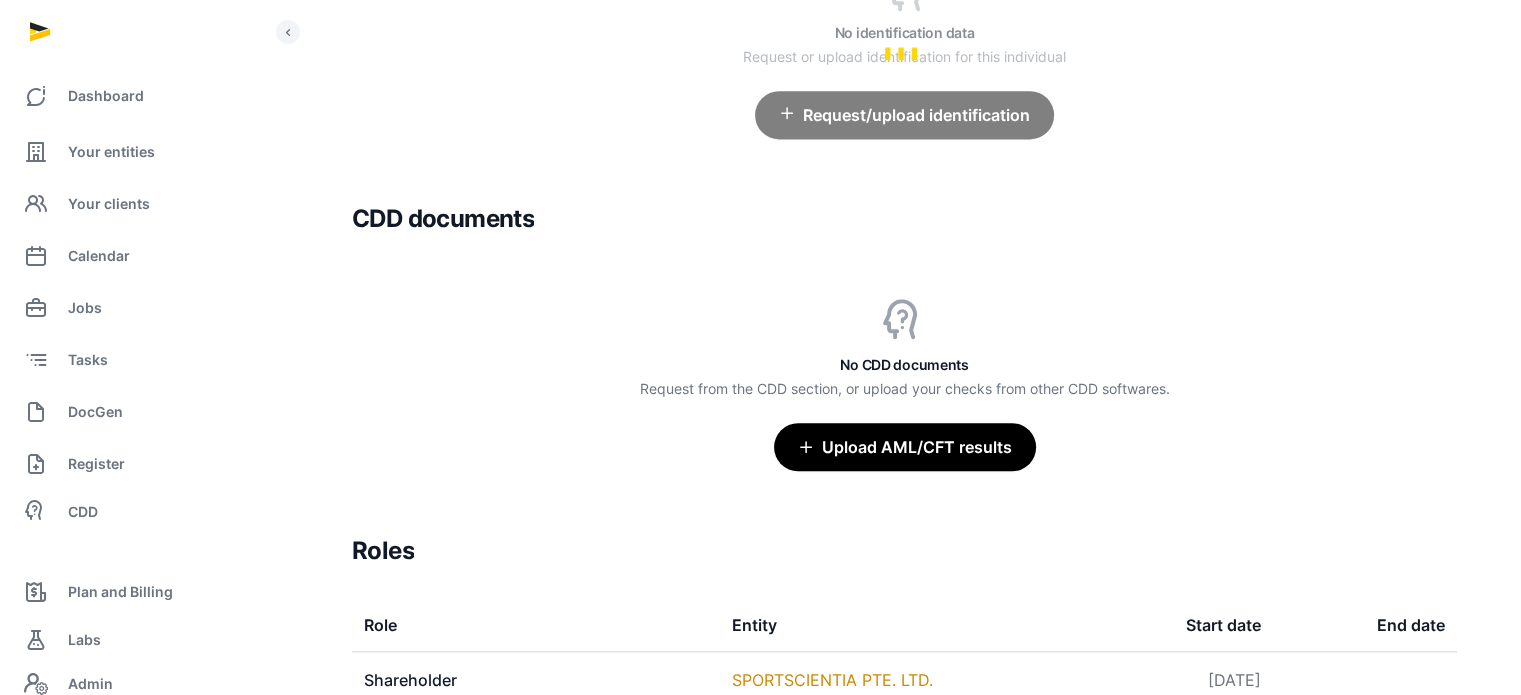 scroll, scrollTop: 1880, scrollLeft: 0, axis: vertical 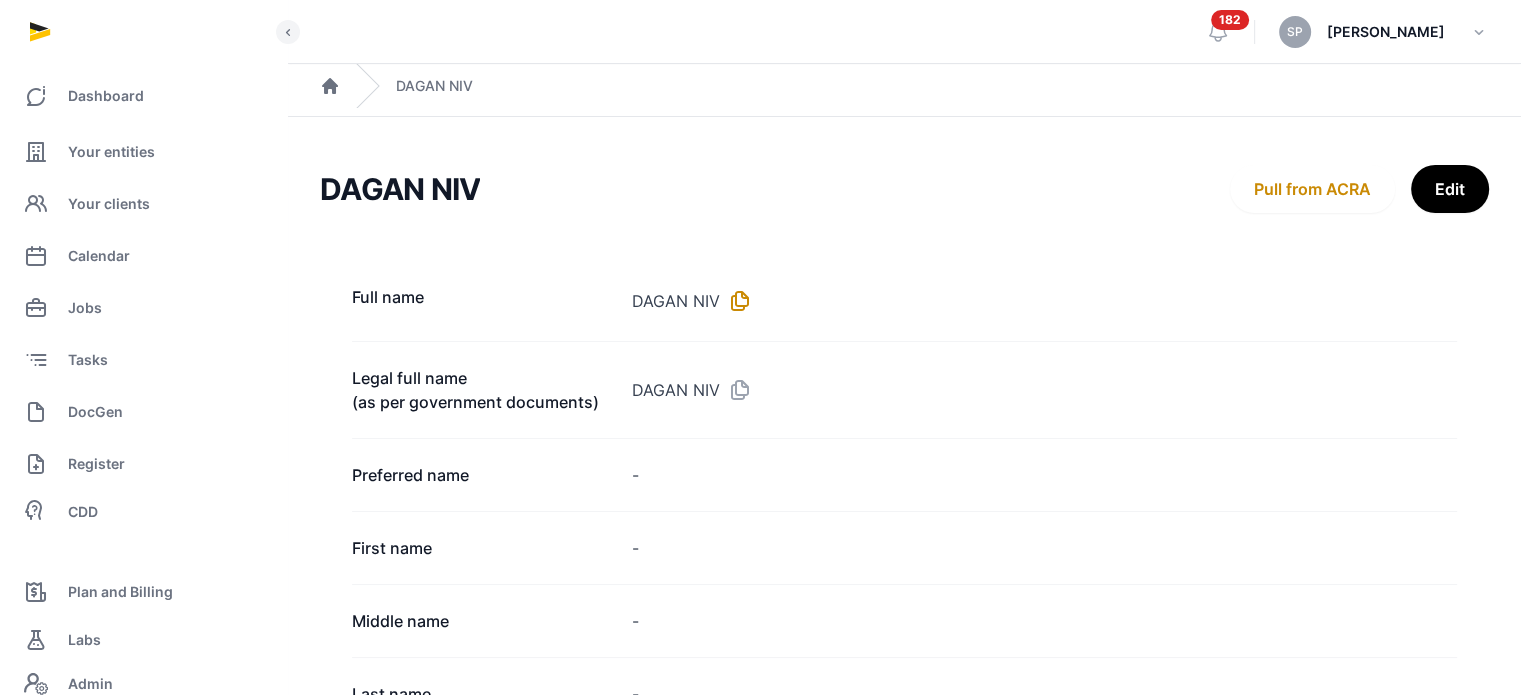 click at bounding box center (736, 301) 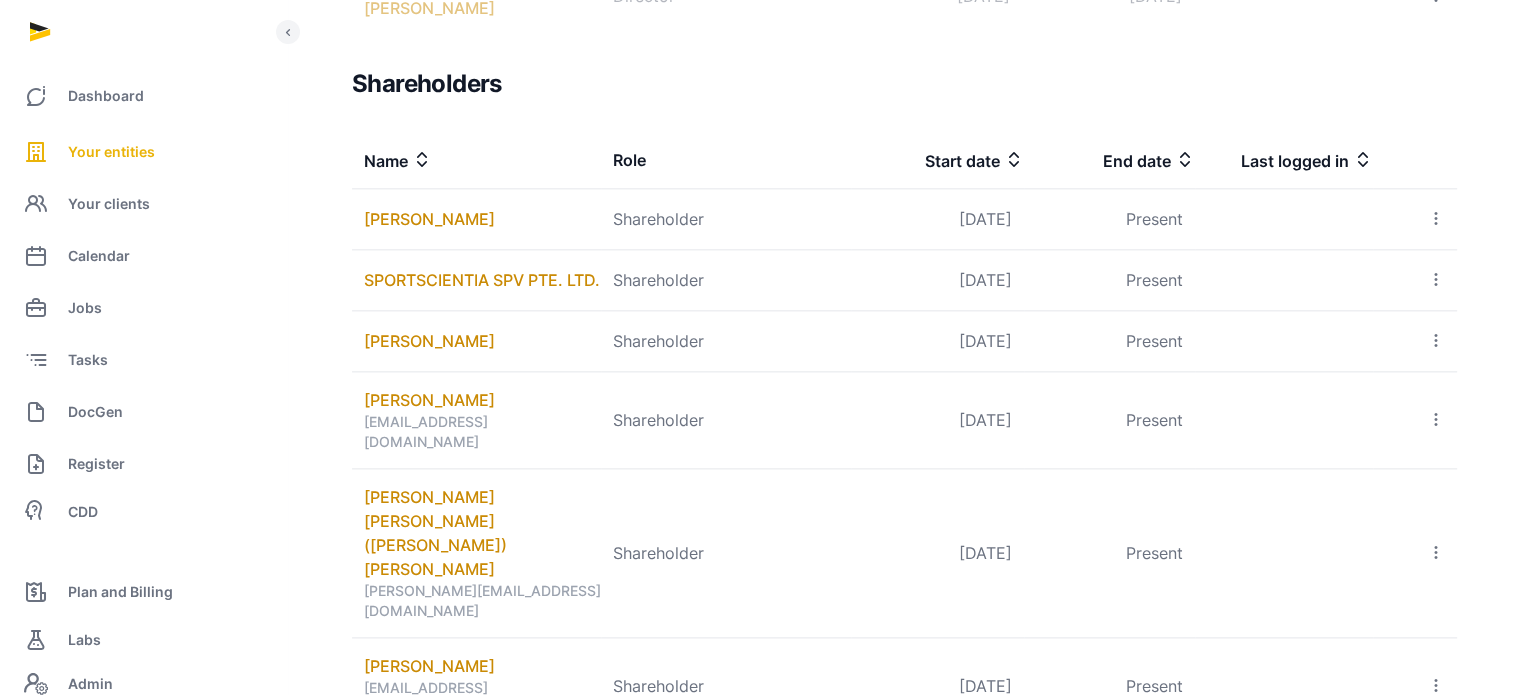 scroll, scrollTop: 2428, scrollLeft: 0, axis: vertical 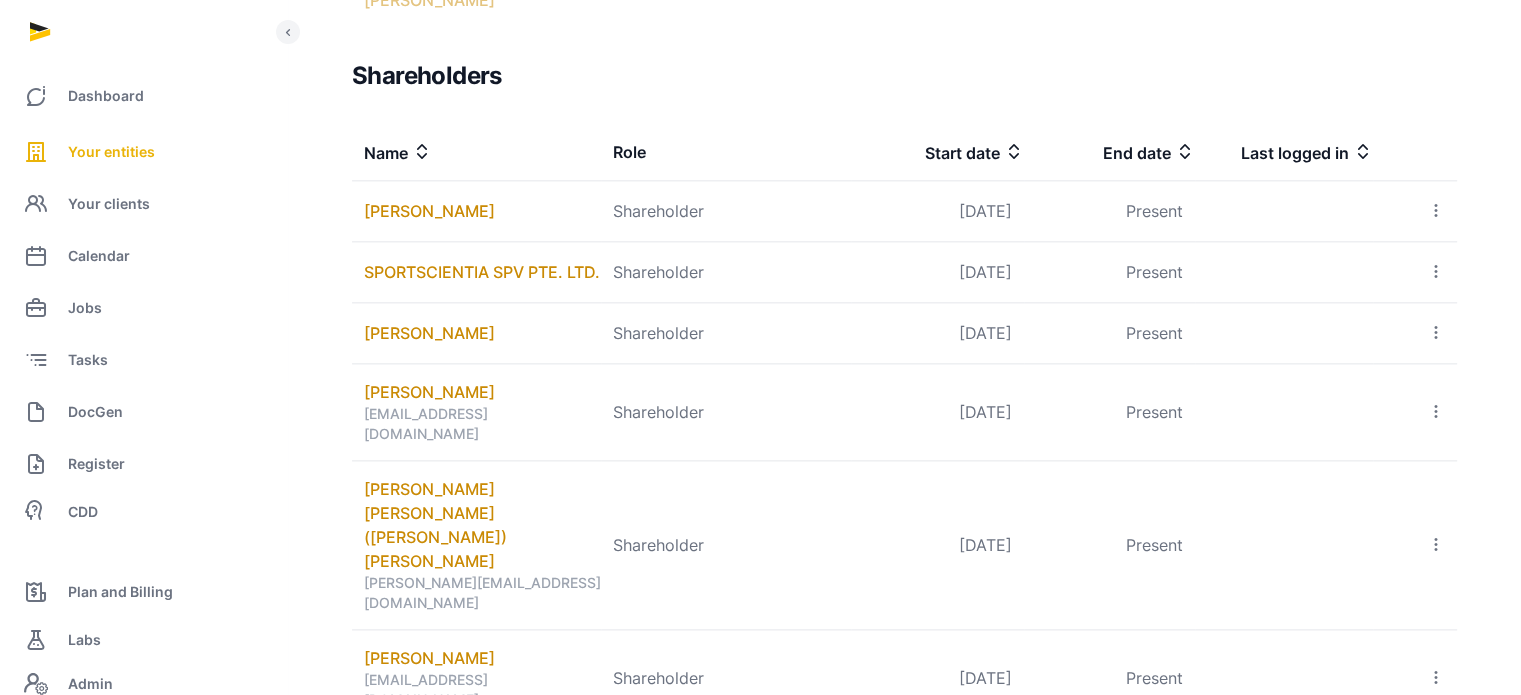 click on "ROBERT KEITH COLDMAN" at bounding box center [429, 755] 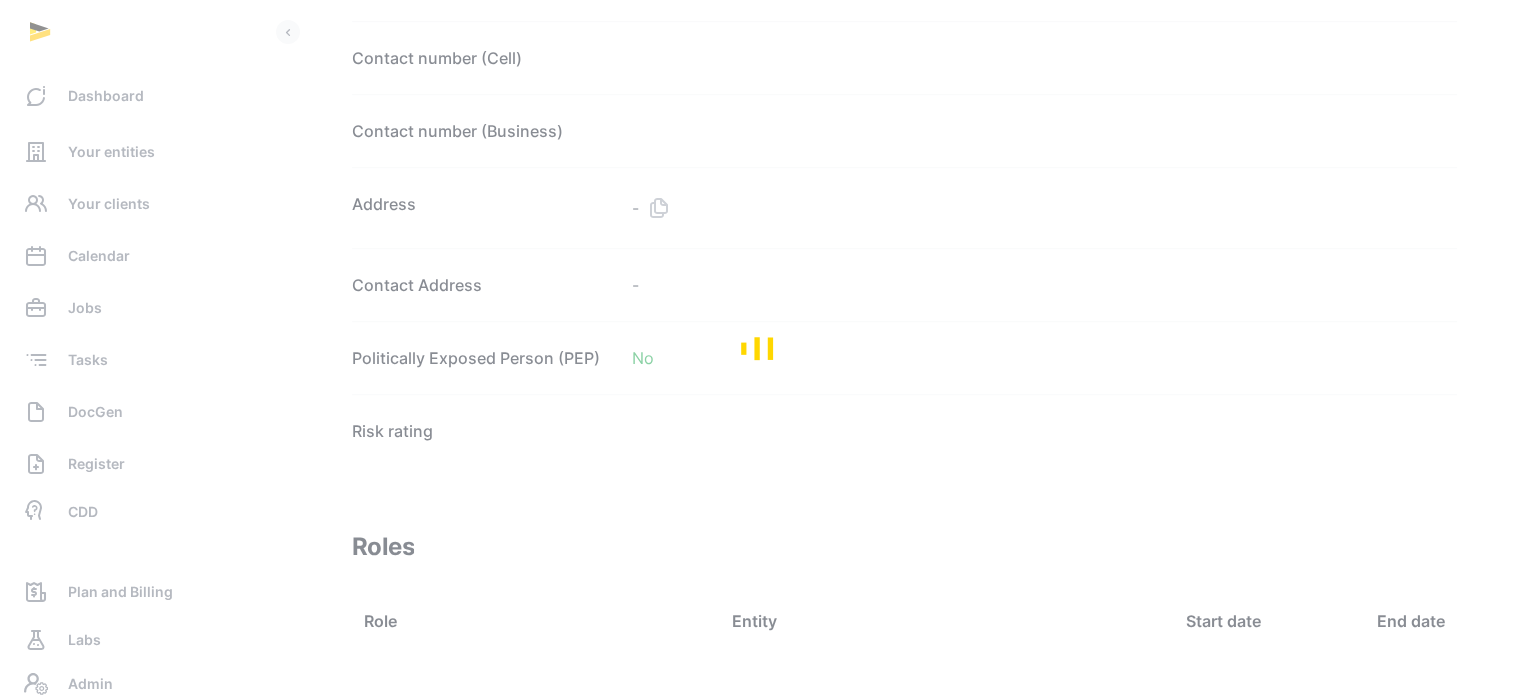 scroll, scrollTop: 1208, scrollLeft: 0, axis: vertical 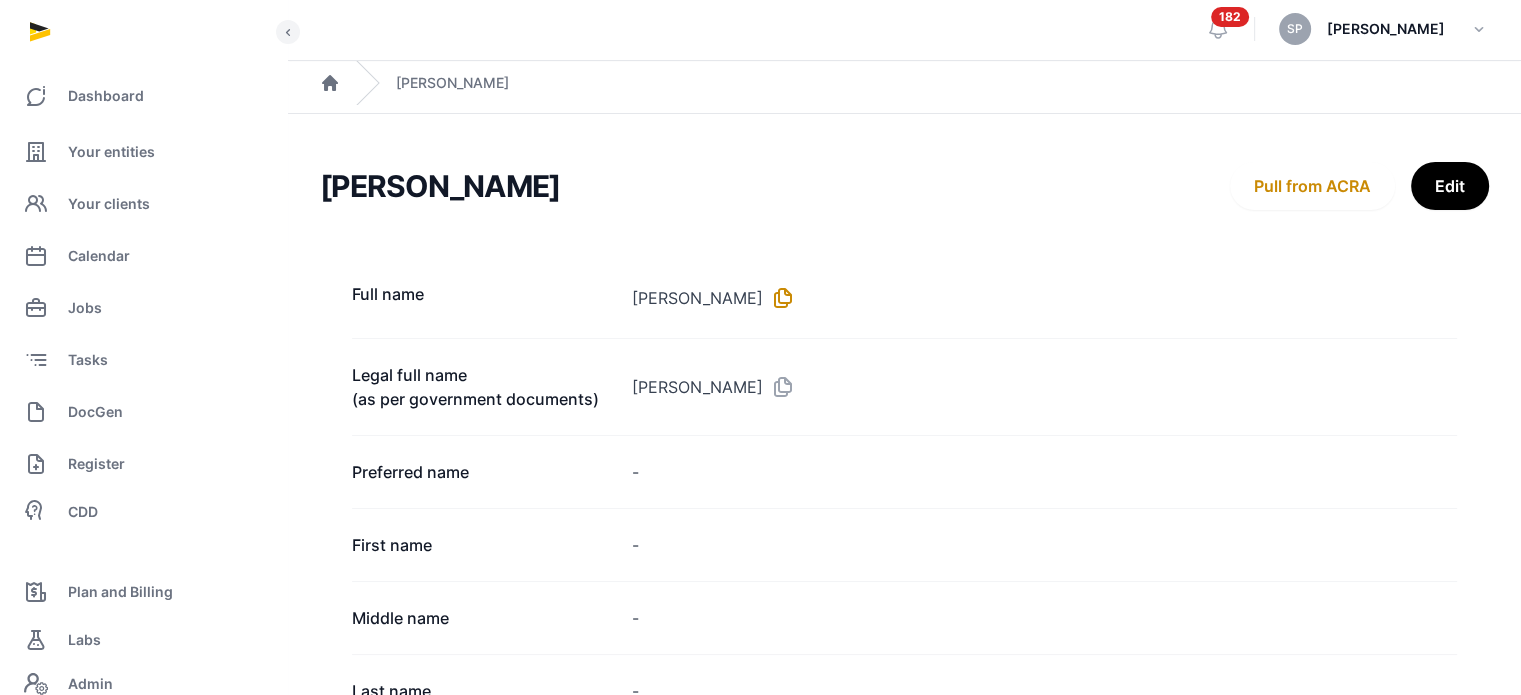 click at bounding box center (779, 298) 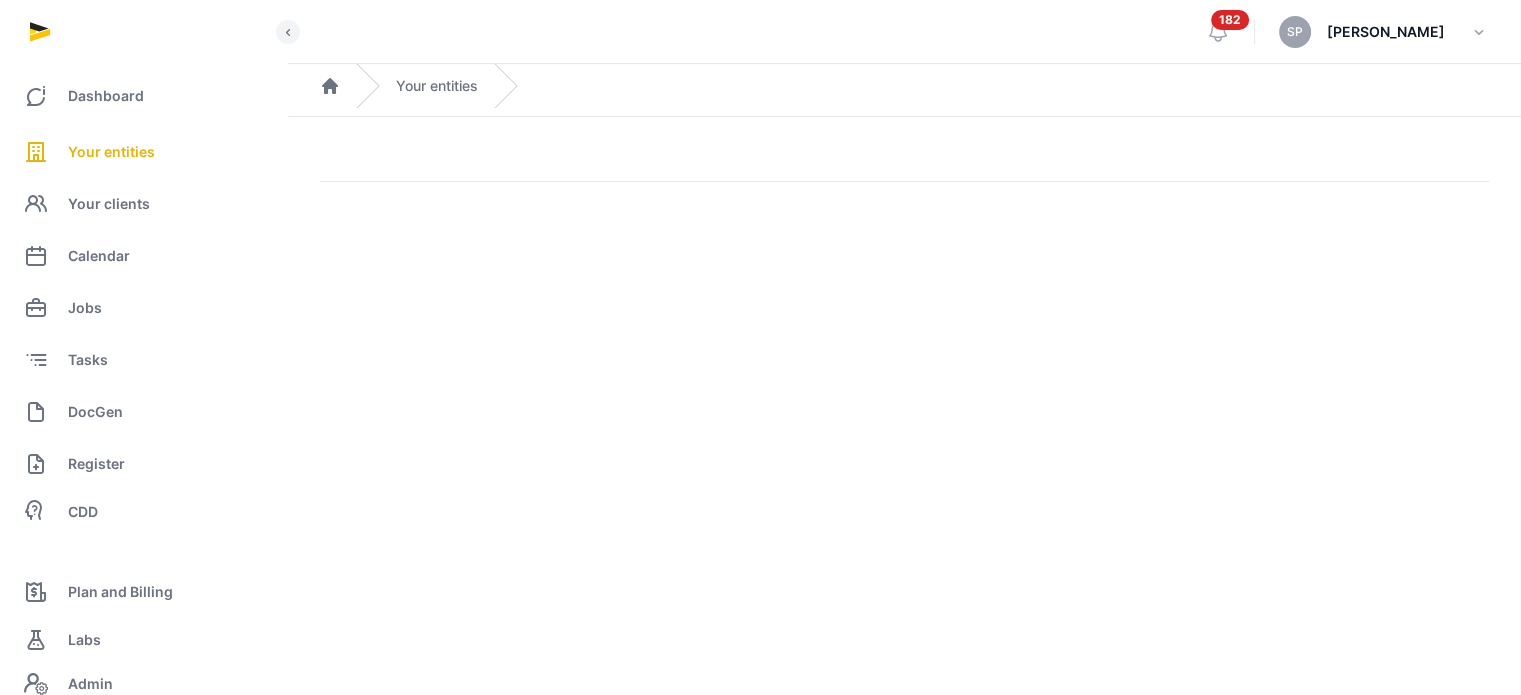 scroll, scrollTop: 0, scrollLeft: 0, axis: both 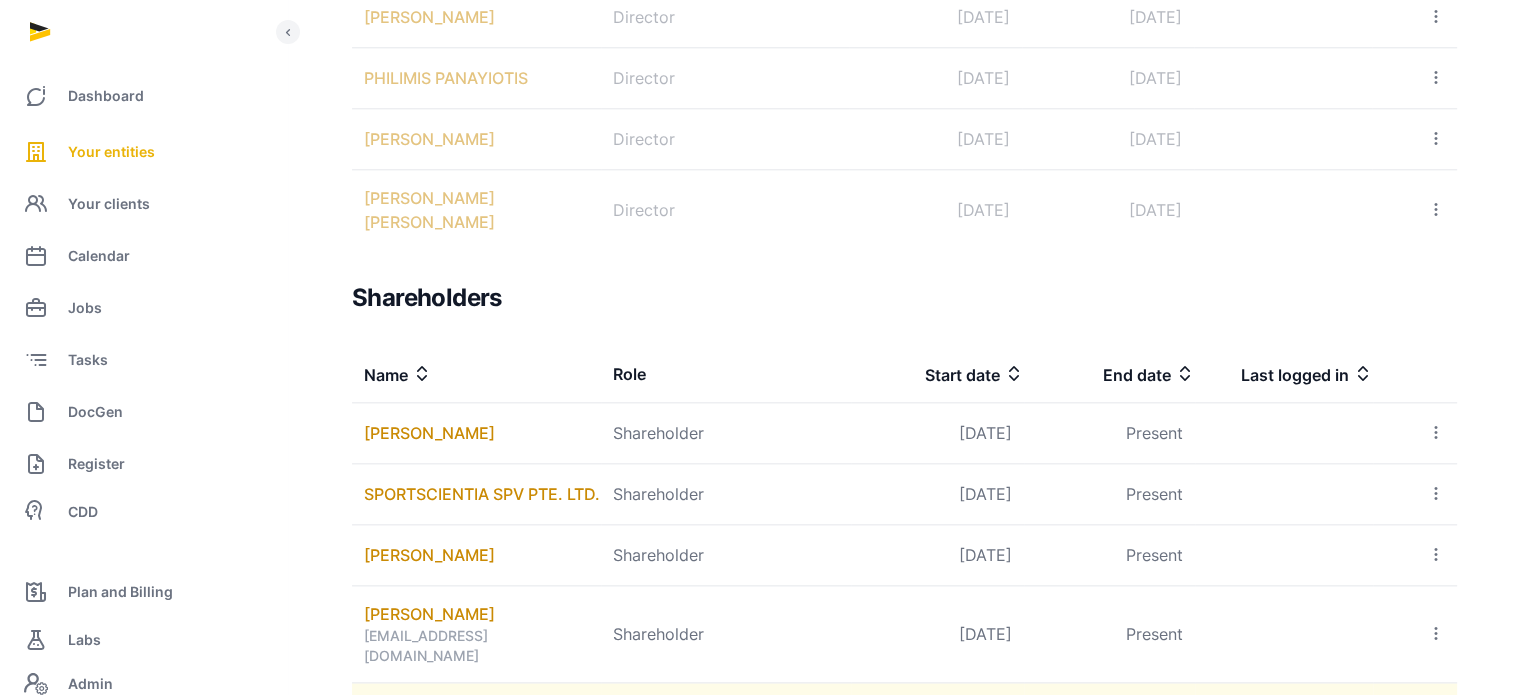 click on "YEO LI, KAREN (YAO LI) MRS KAREN COLDMAN" at bounding box center (482, 747) 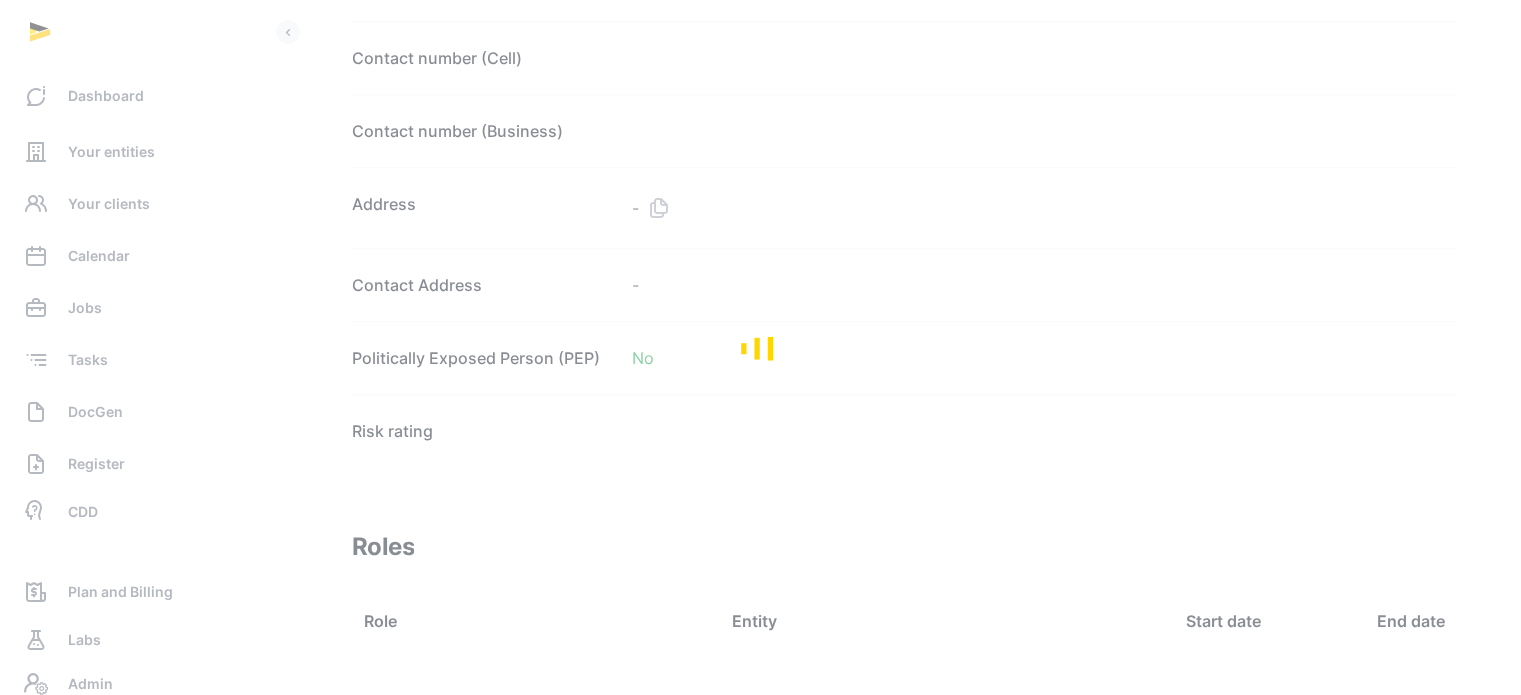 scroll, scrollTop: 1880, scrollLeft: 0, axis: vertical 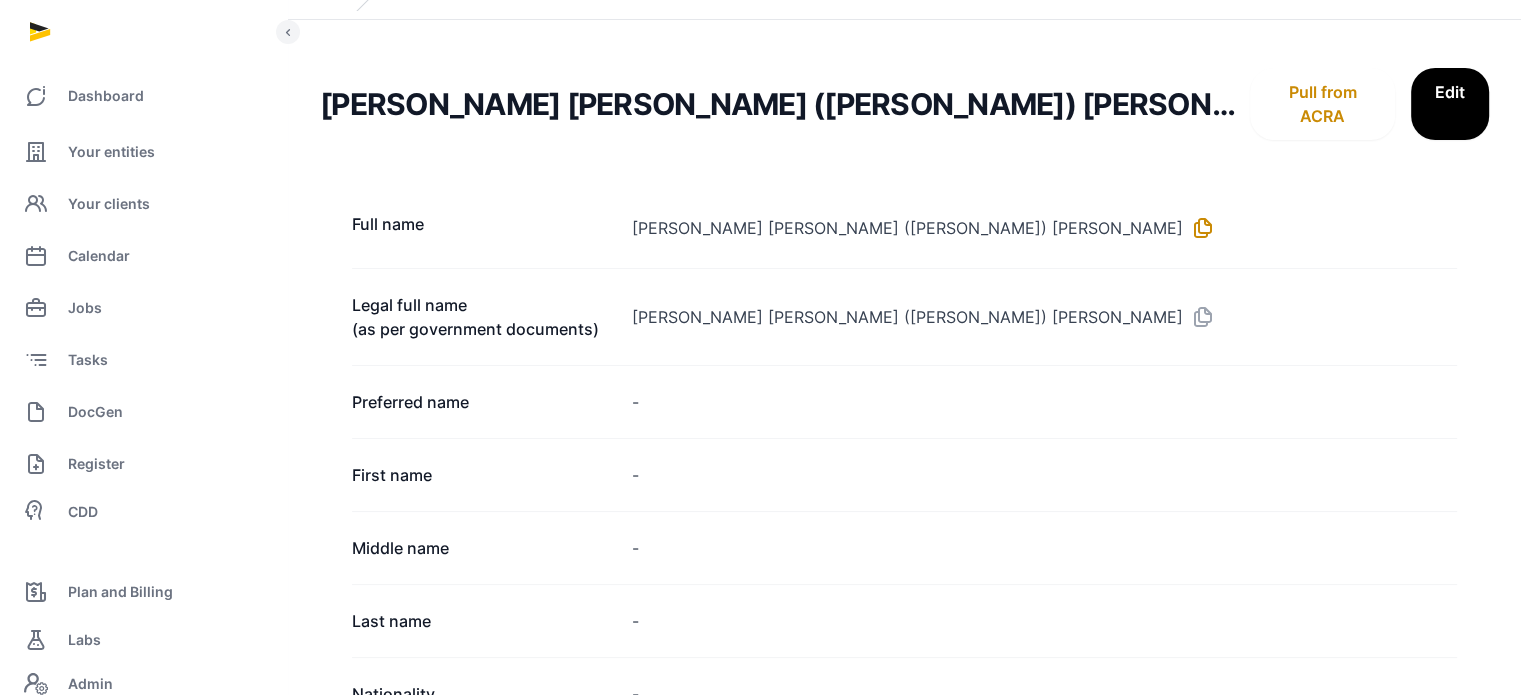 click at bounding box center [1199, 228] 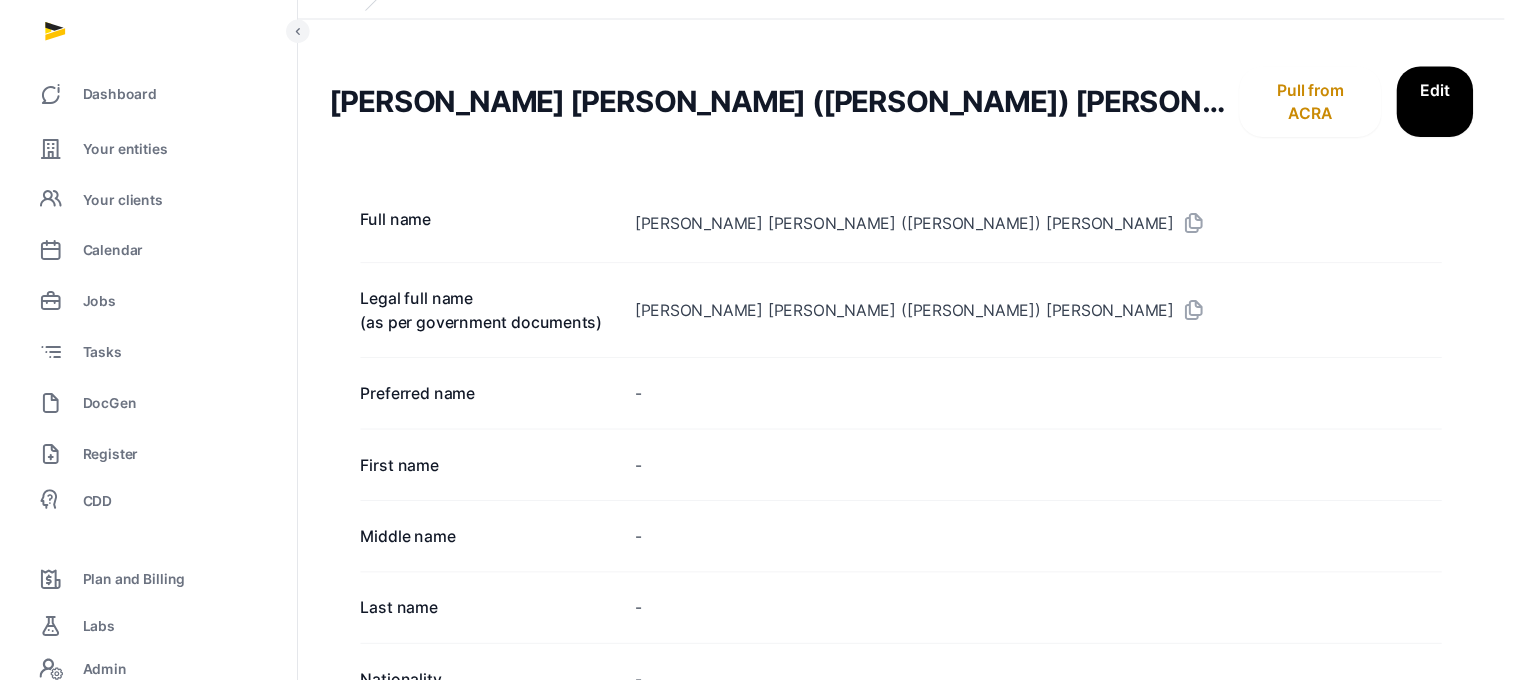 scroll, scrollTop: 0, scrollLeft: 0, axis: both 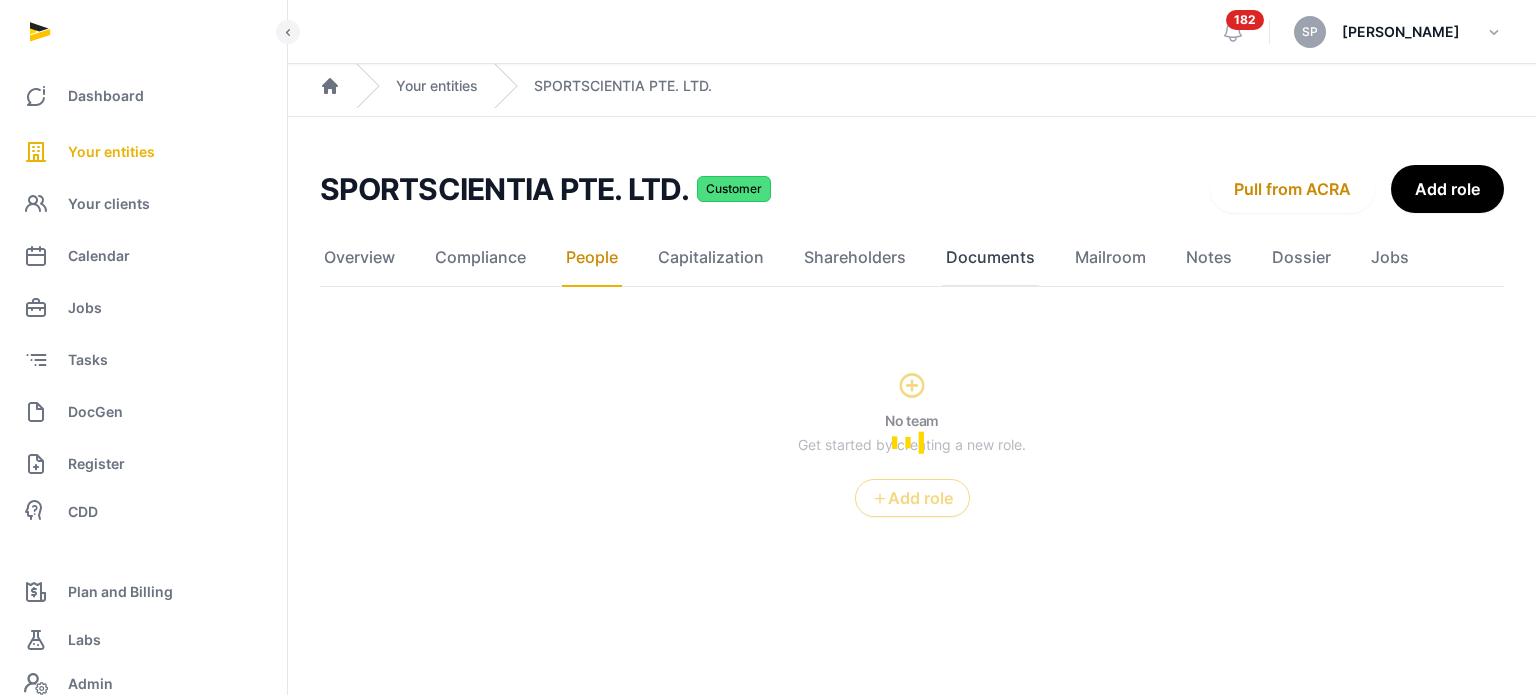click on "Documents" 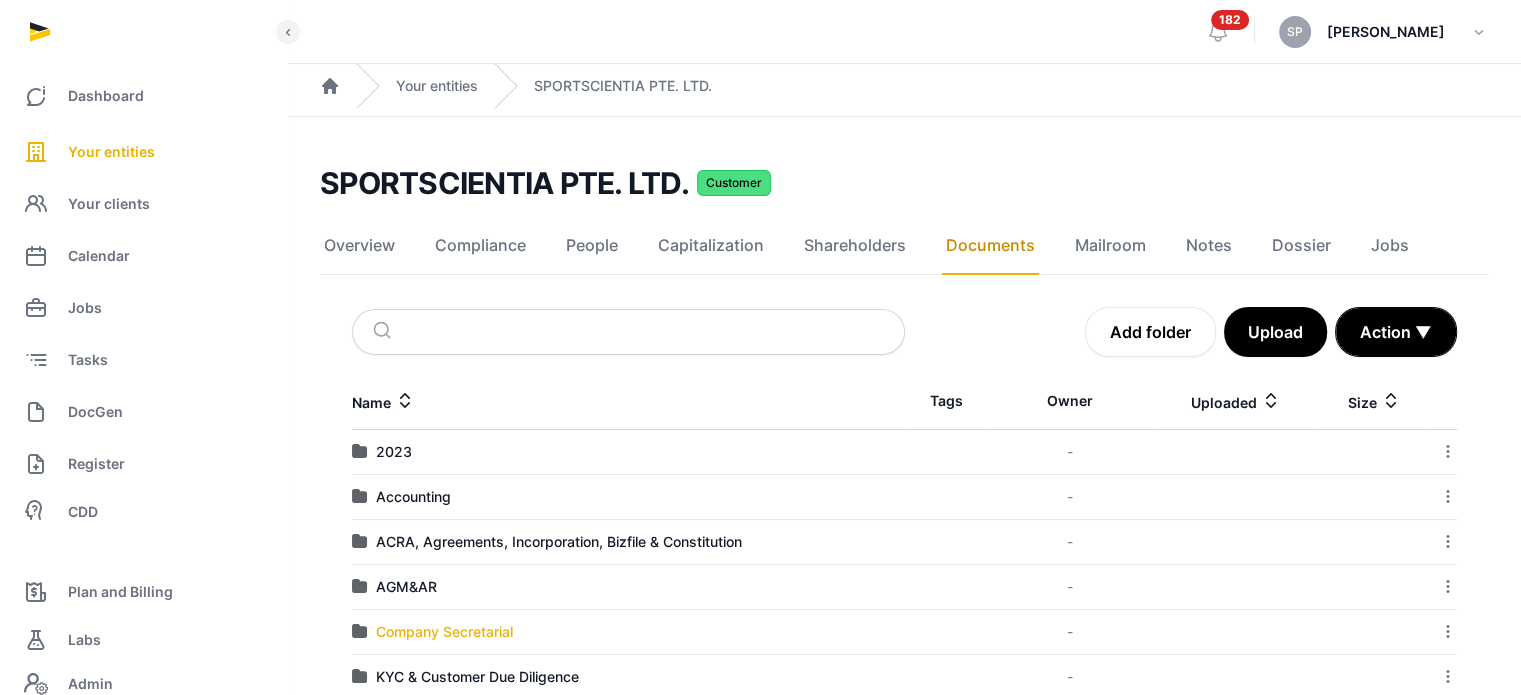 click on "Company Secretarial" at bounding box center (444, 632) 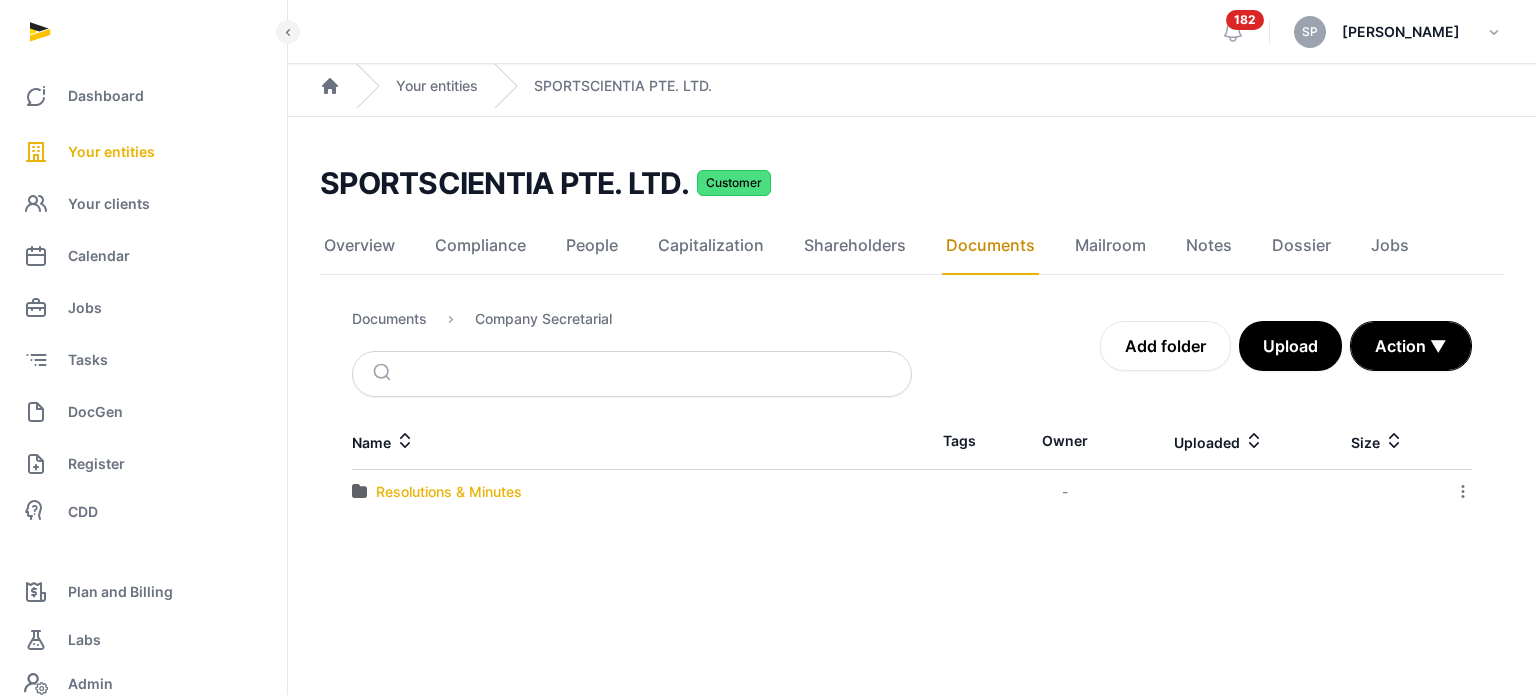 click on "Resolutions & Minutes" at bounding box center (449, 492) 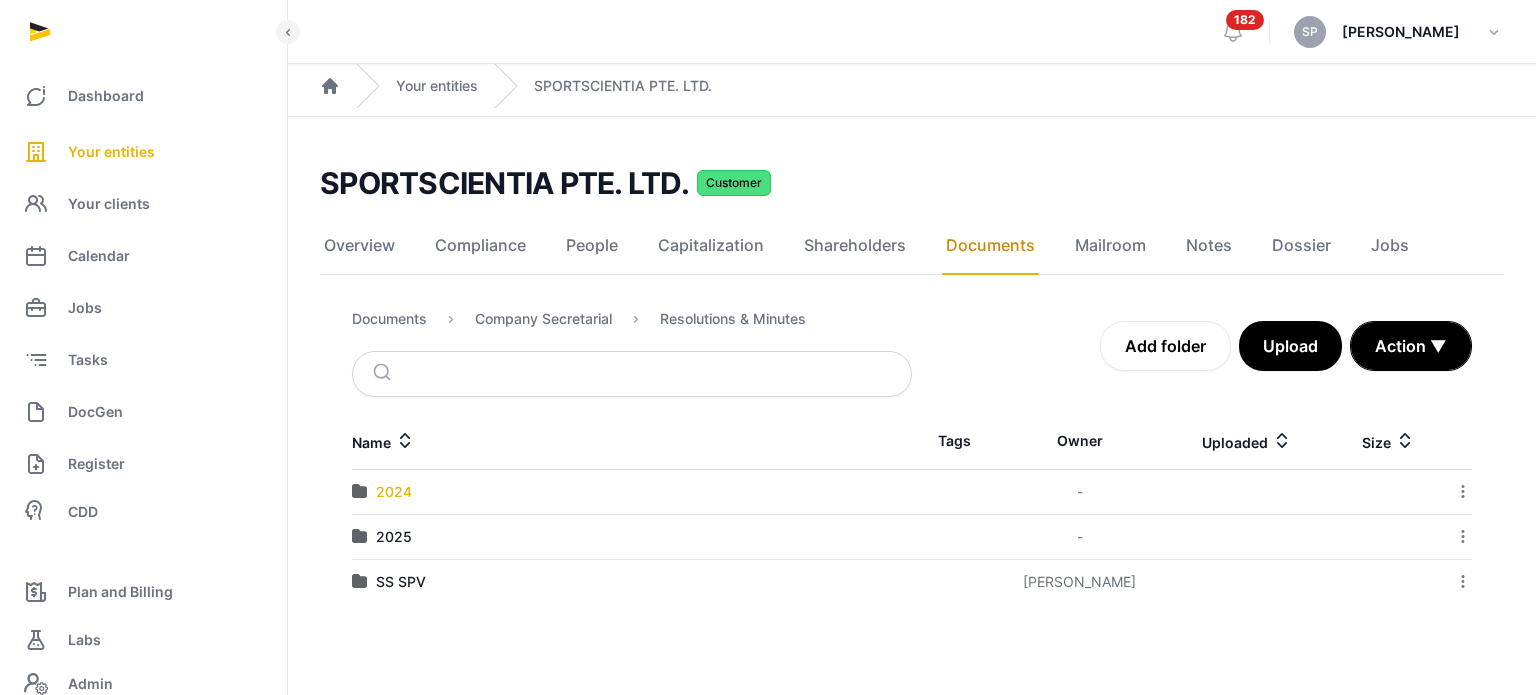 click on "2024" at bounding box center [394, 492] 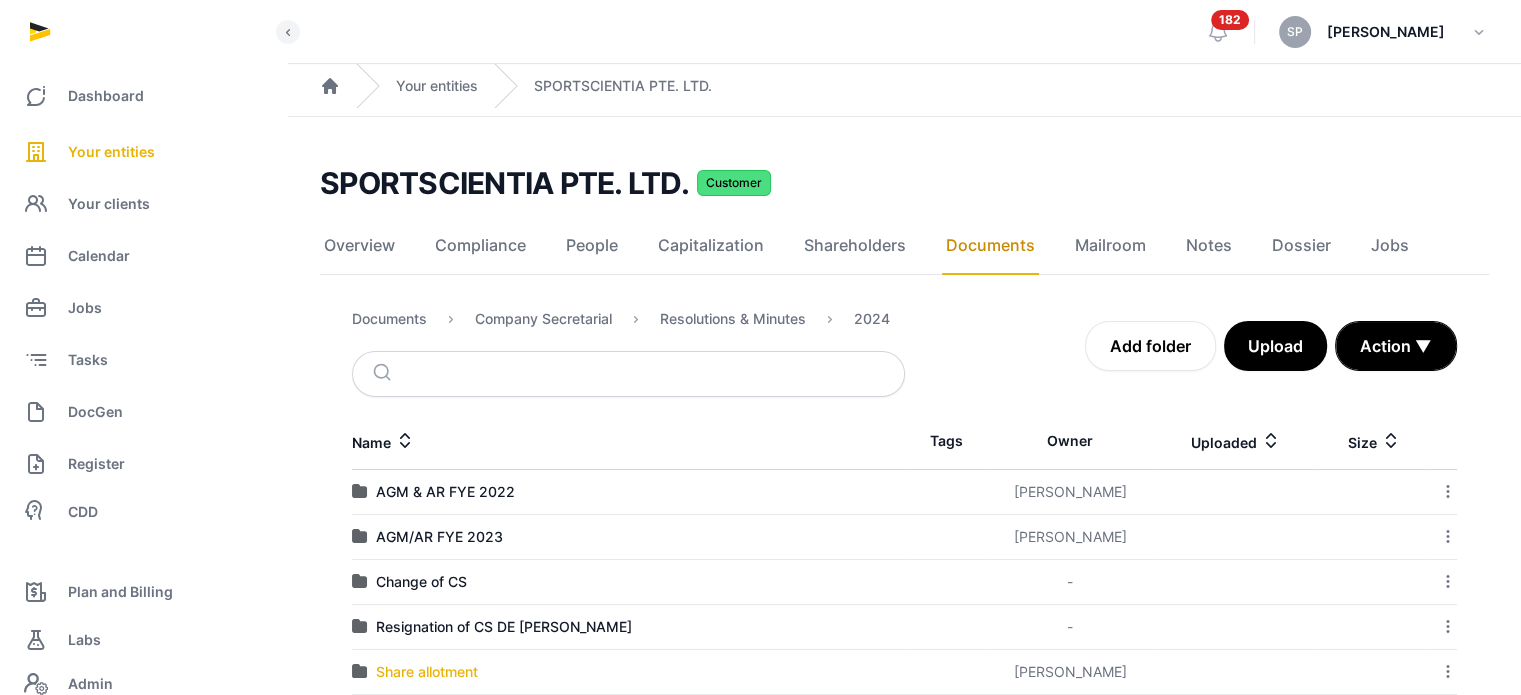 click on "Share allotment" at bounding box center [427, 672] 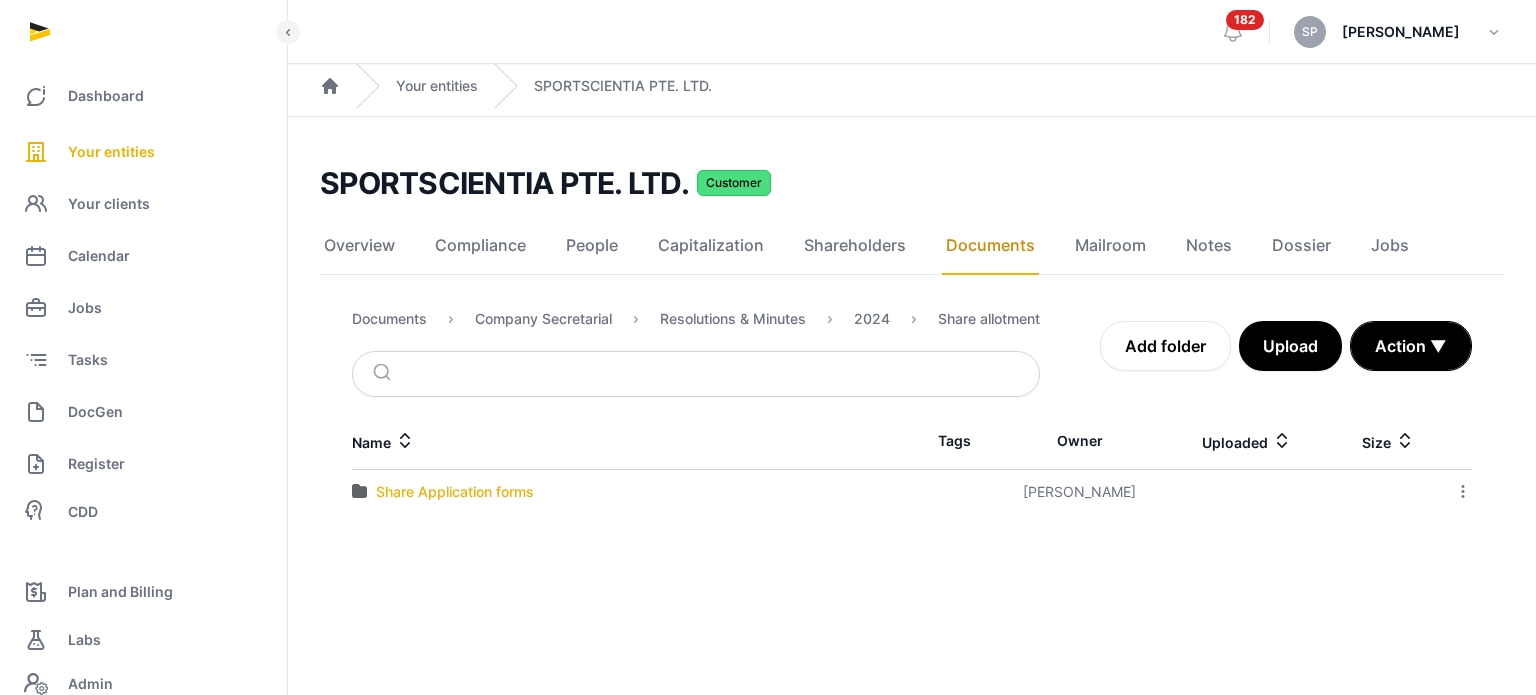click on "Share Application forms" at bounding box center (455, 492) 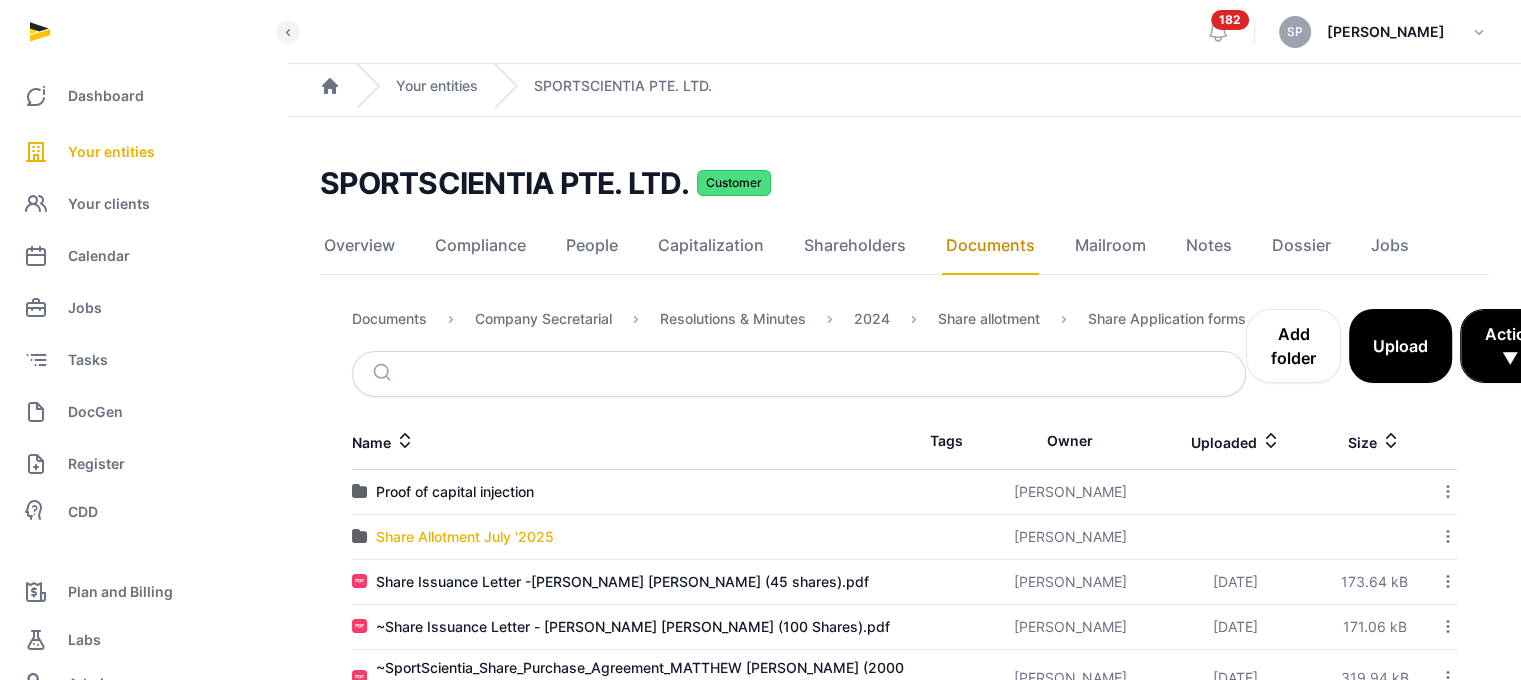 click on "Share Allotment July '2025" at bounding box center (465, 537) 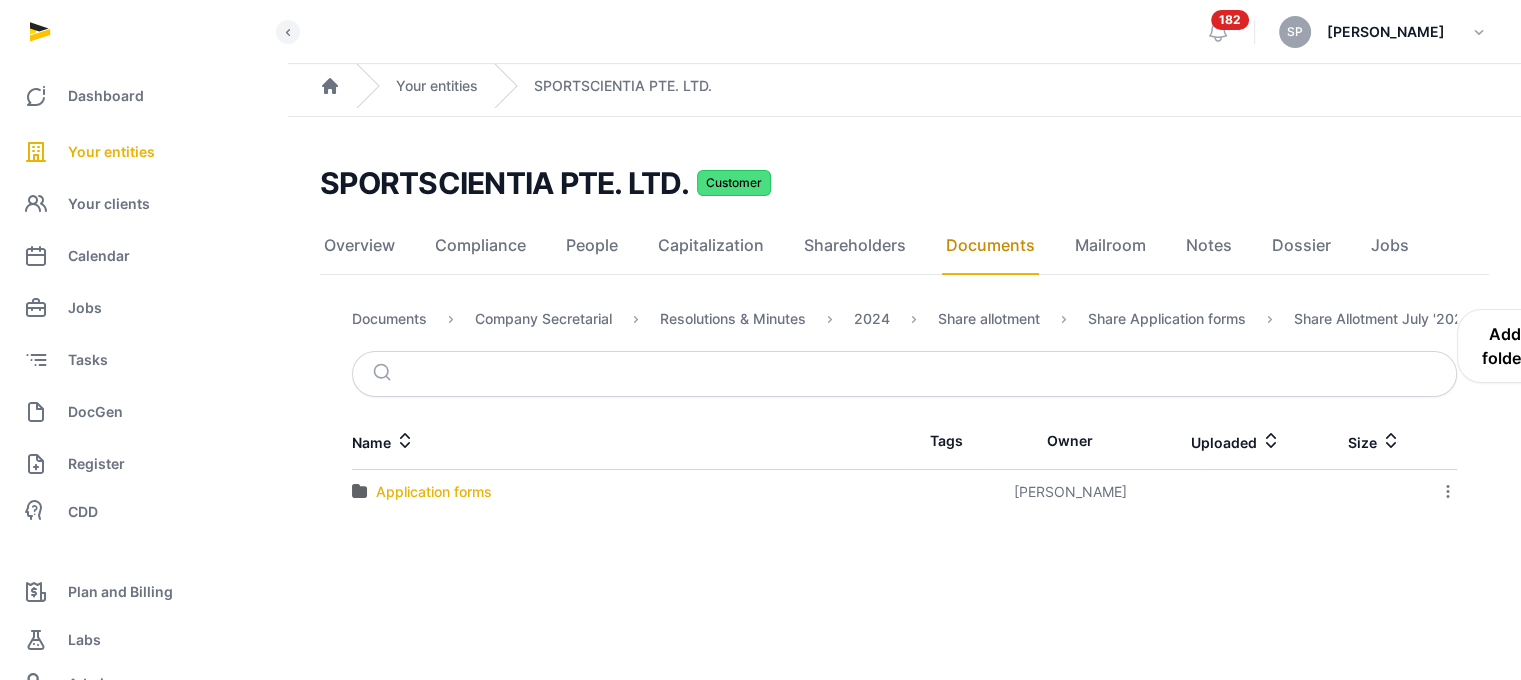 click on "Application forms" at bounding box center (434, 492) 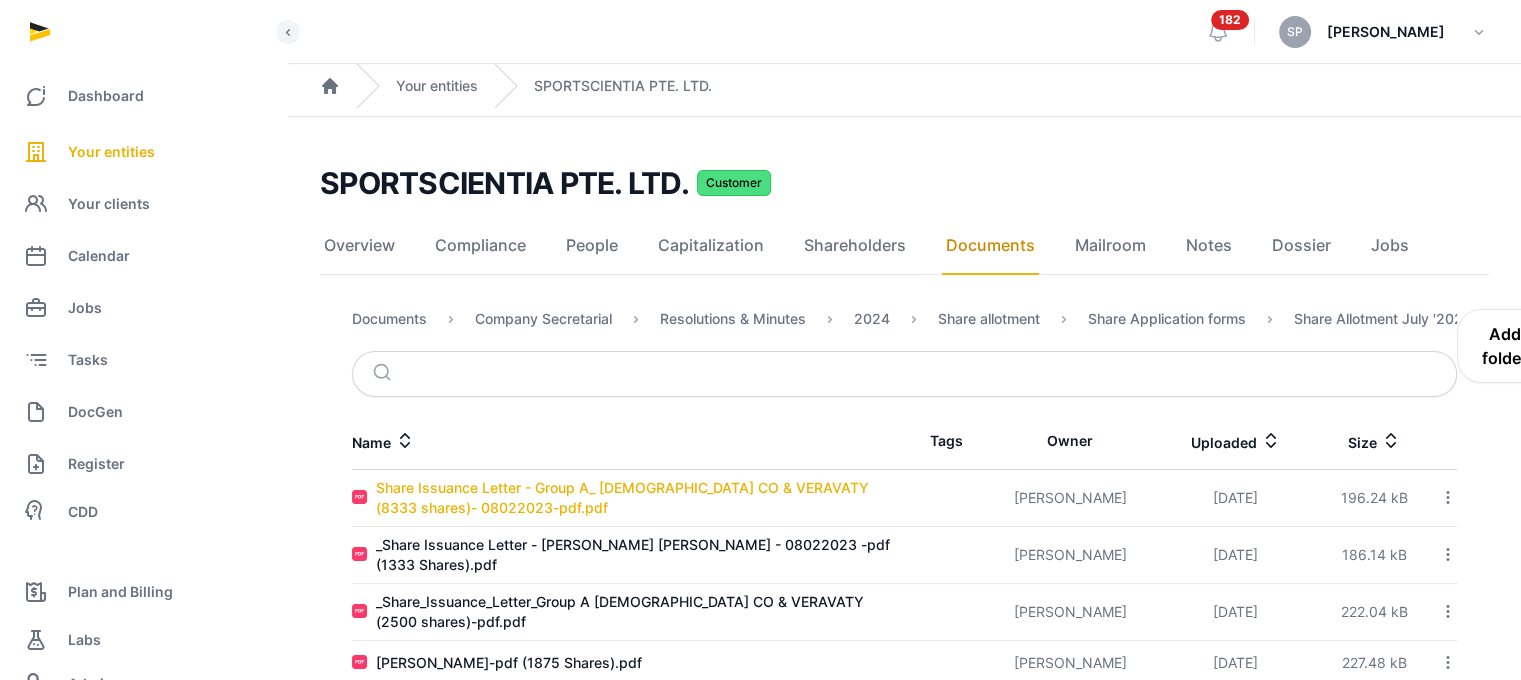 click on "Share Issuance Letter - Group A_ [DEMOGRAPHIC_DATA] CO & VERAVATY (8333 shares)- 08022023-pdf.pdf" at bounding box center (640, 498) 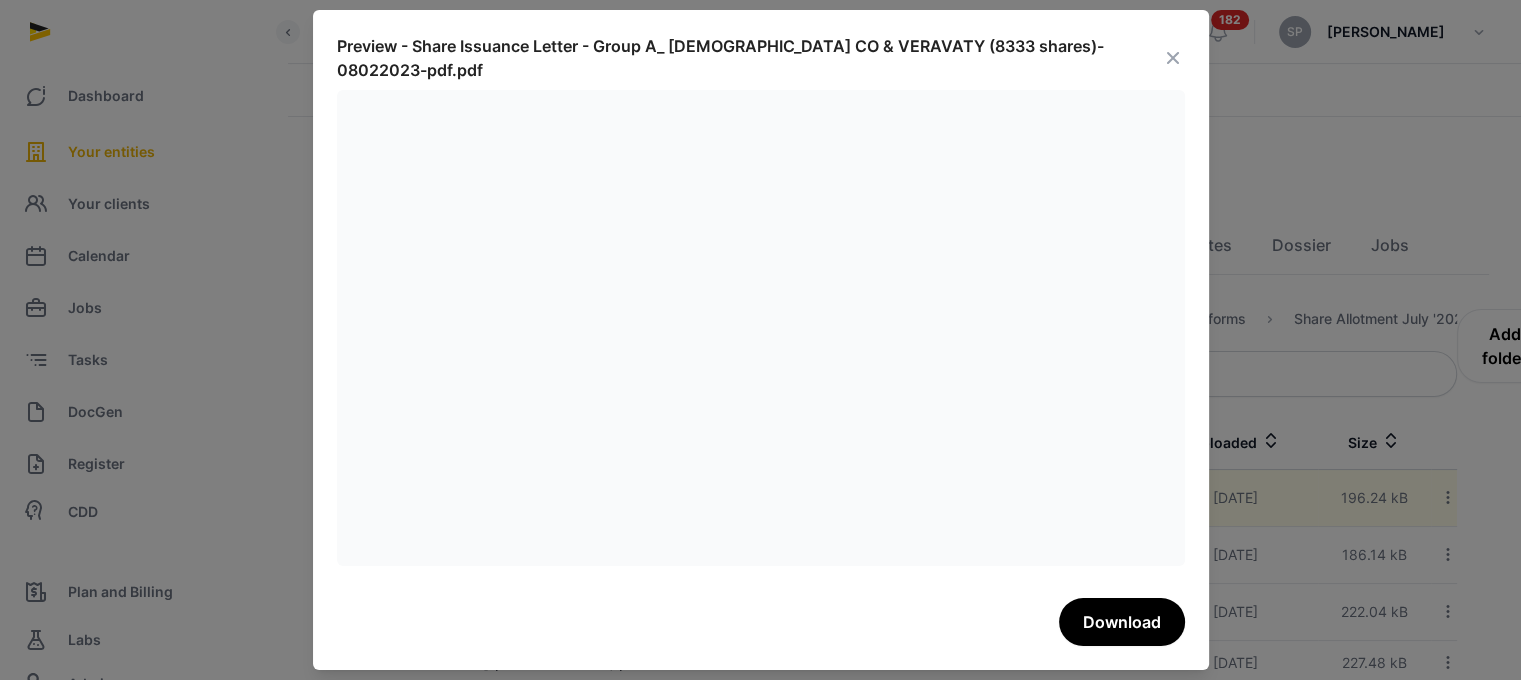 click at bounding box center [1173, 58] 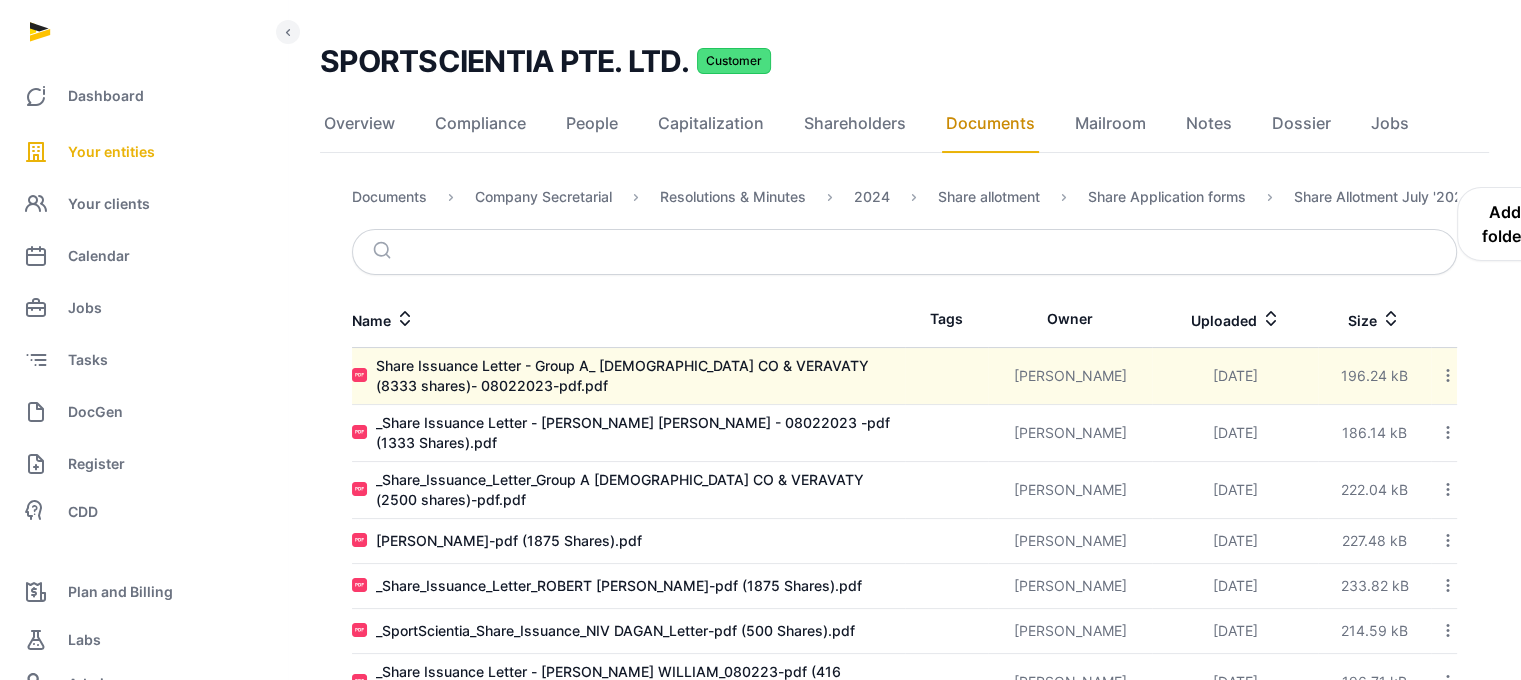 scroll, scrollTop: 157, scrollLeft: 0, axis: vertical 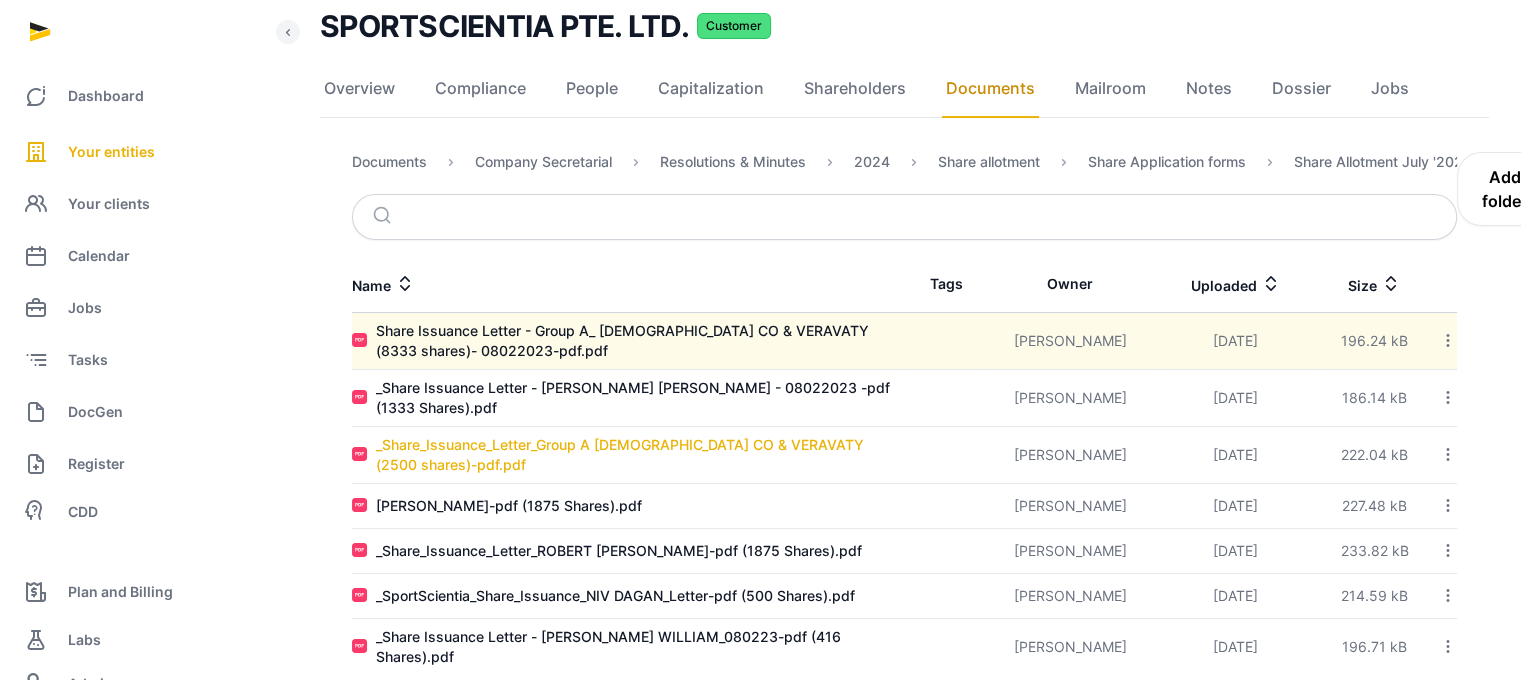 click on "_Share_Issuance_Letter_Group A [DEMOGRAPHIC_DATA] CO & VERAVATY (2500 shares)-pdf.pdf" at bounding box center [640, 455] 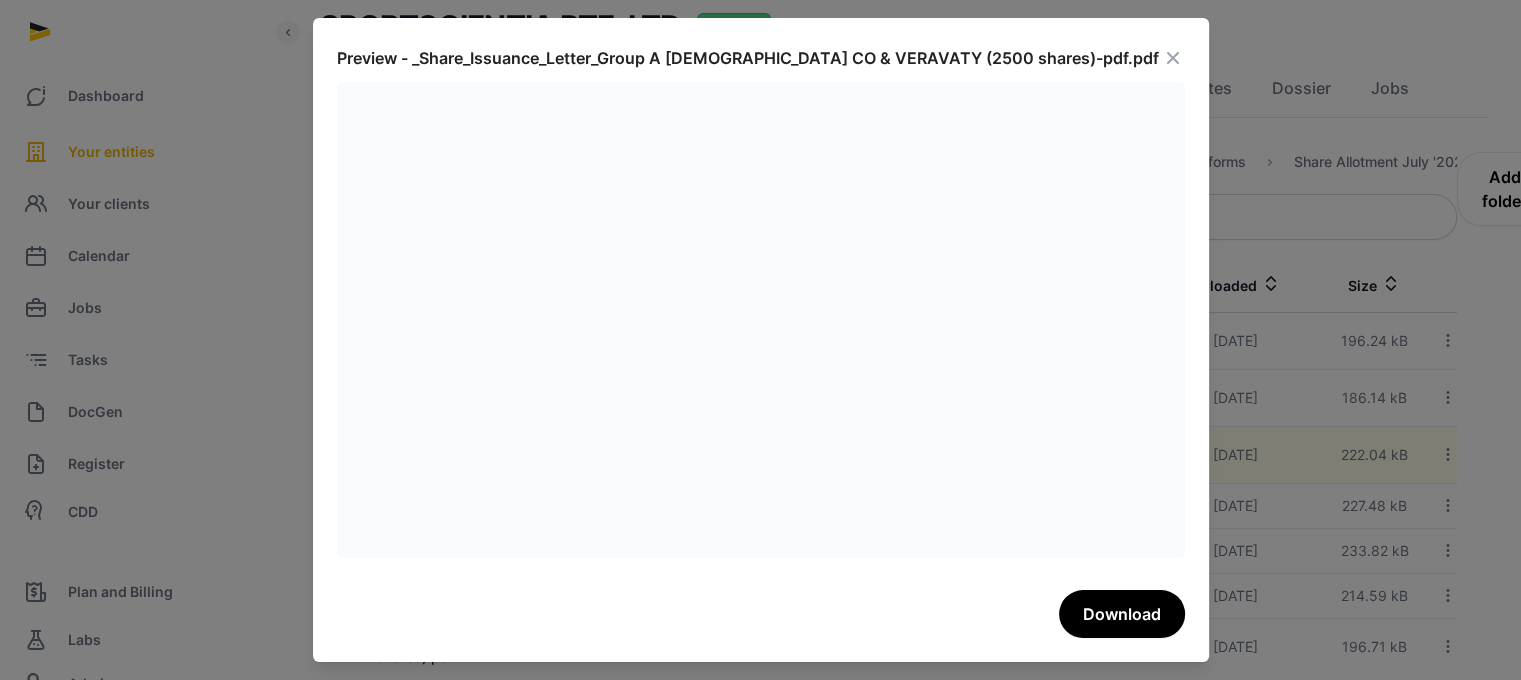 click at bounding box center (1173, 58) 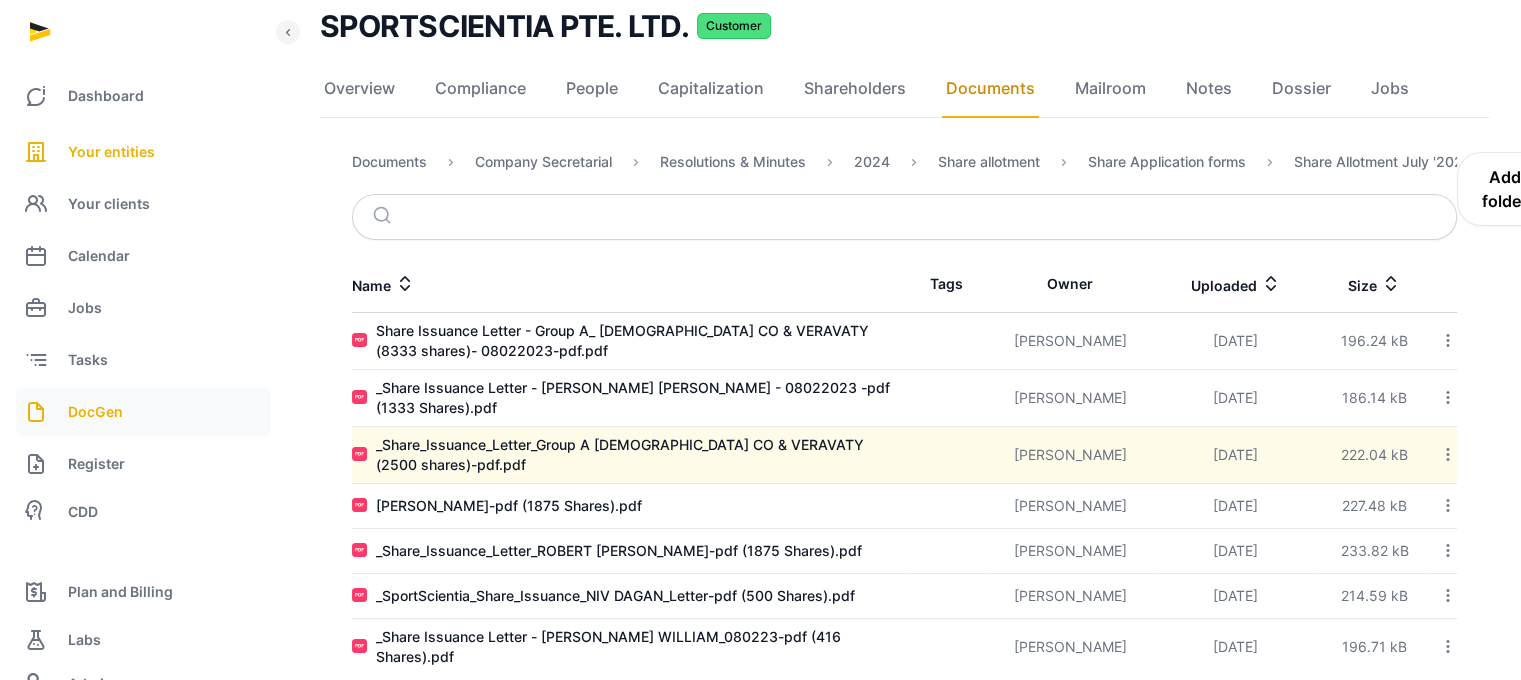 click on "DocGen" at bounding box center [143, 412] 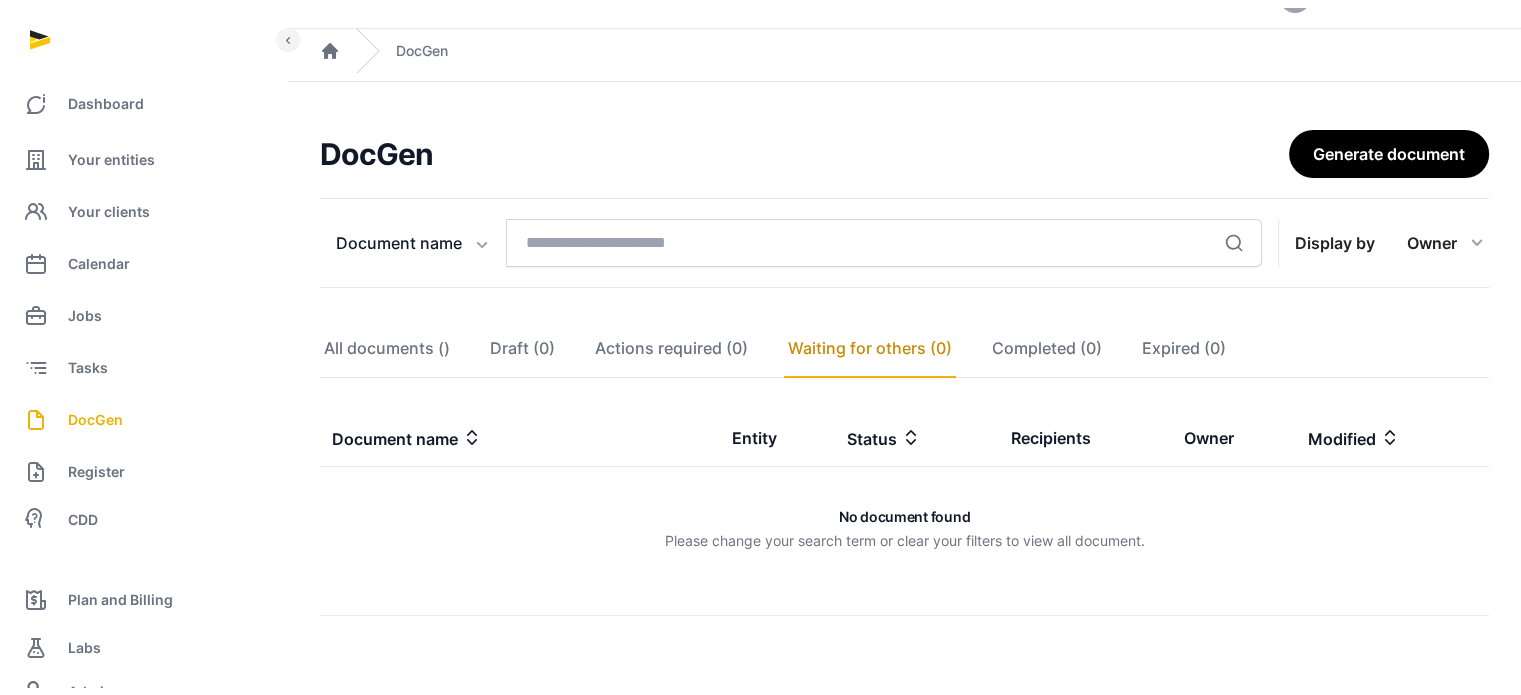 scroll, scrollTop: 98, scrollLeft: 0, axis: vertical 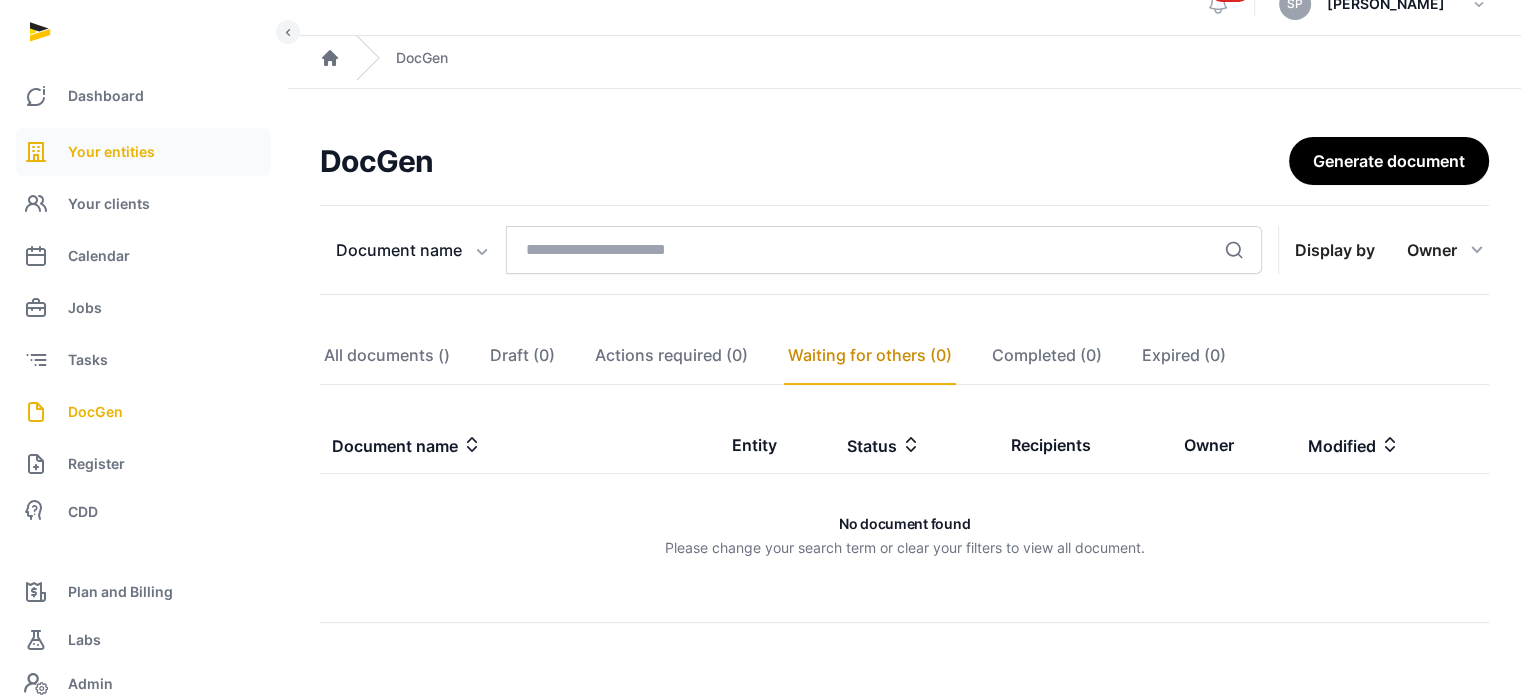 click on "Your entities" at bounding box center [143, 152] 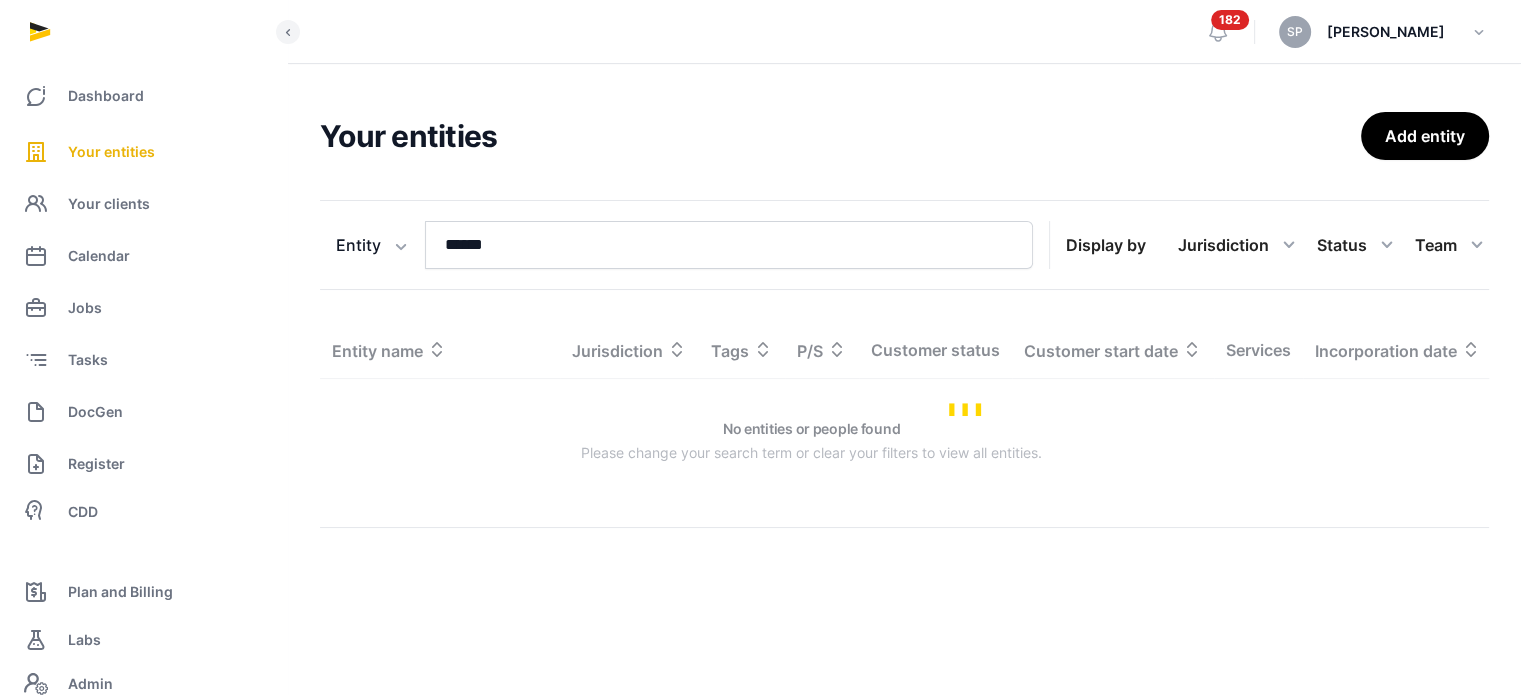 scroll, scrollTop: 0, scrollLeft: 0, axis: both 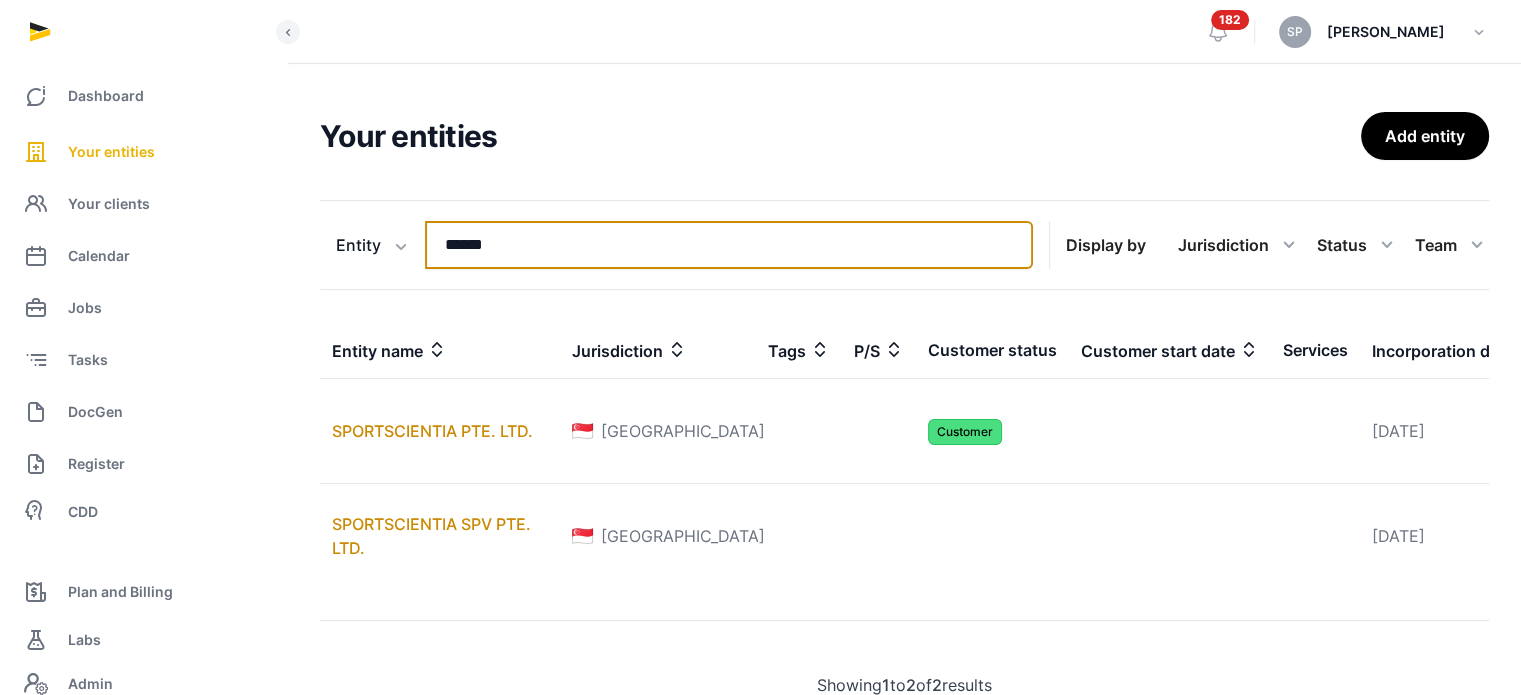click on "******" at bounding box center [729, 245] 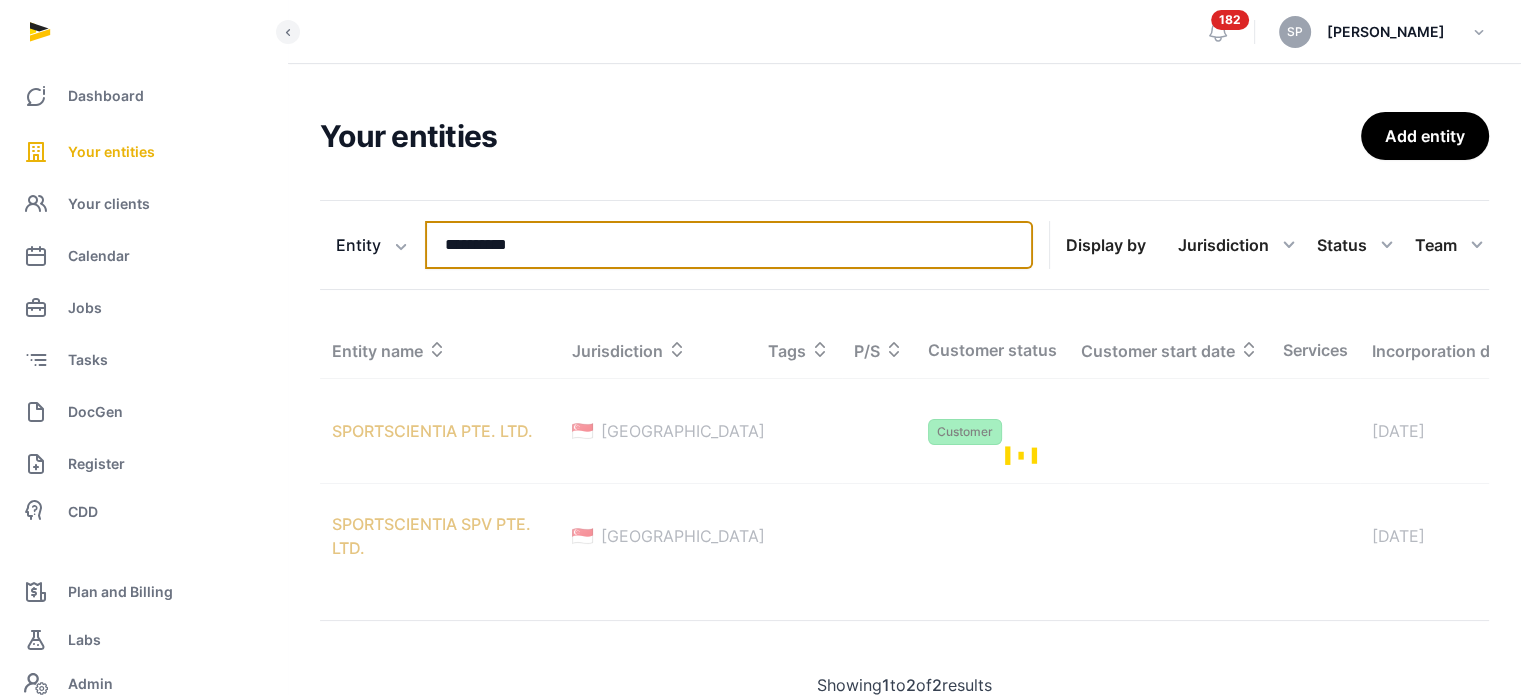 type on "**********" 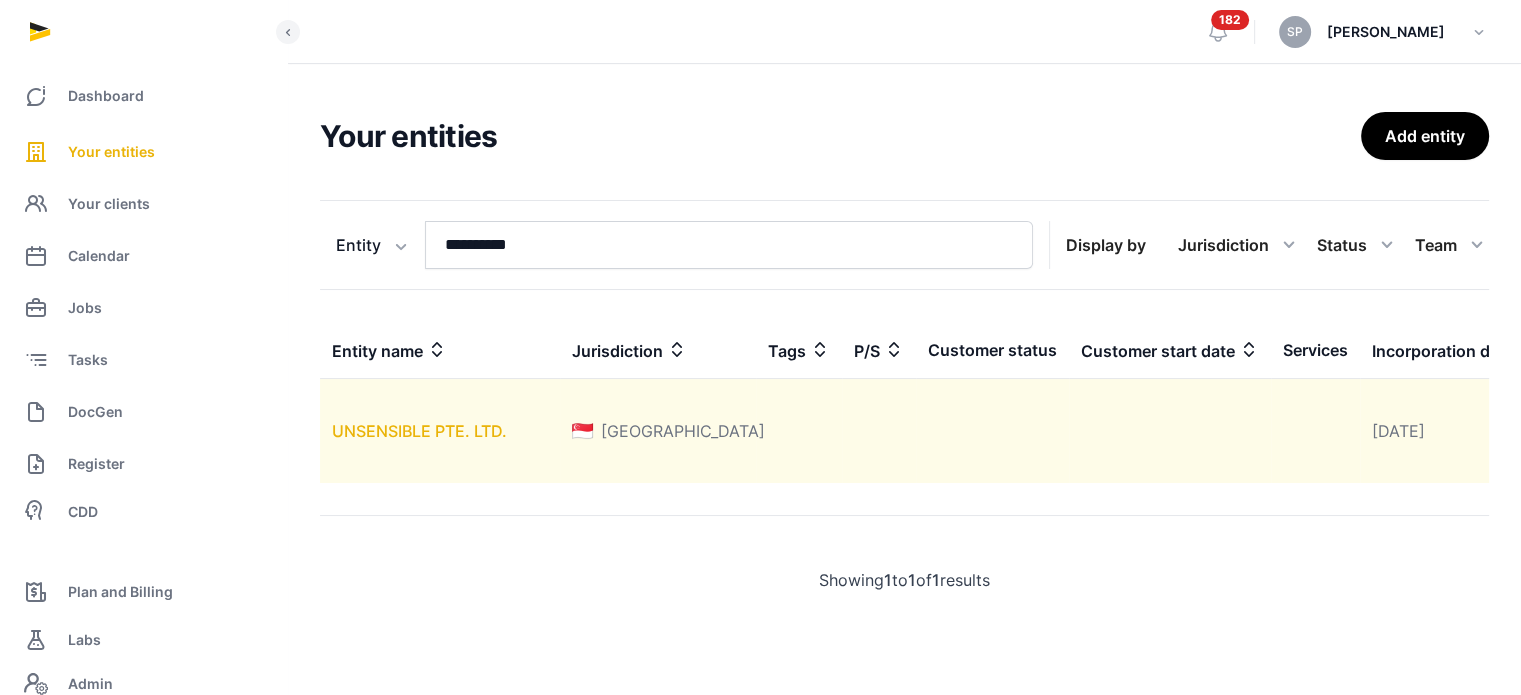 click on "UNSENSIBLE PTE. LTD." at bounding box center (419, 431) 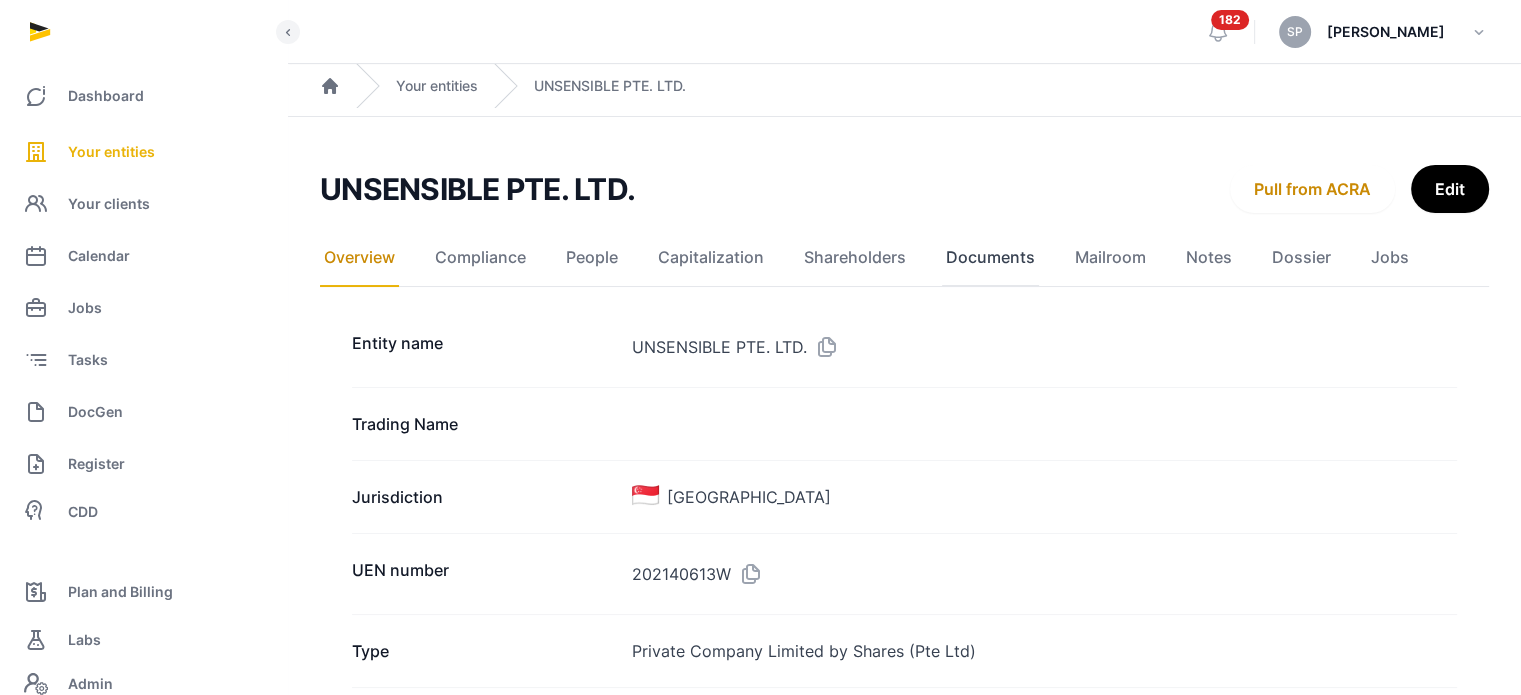 click on "Documents" 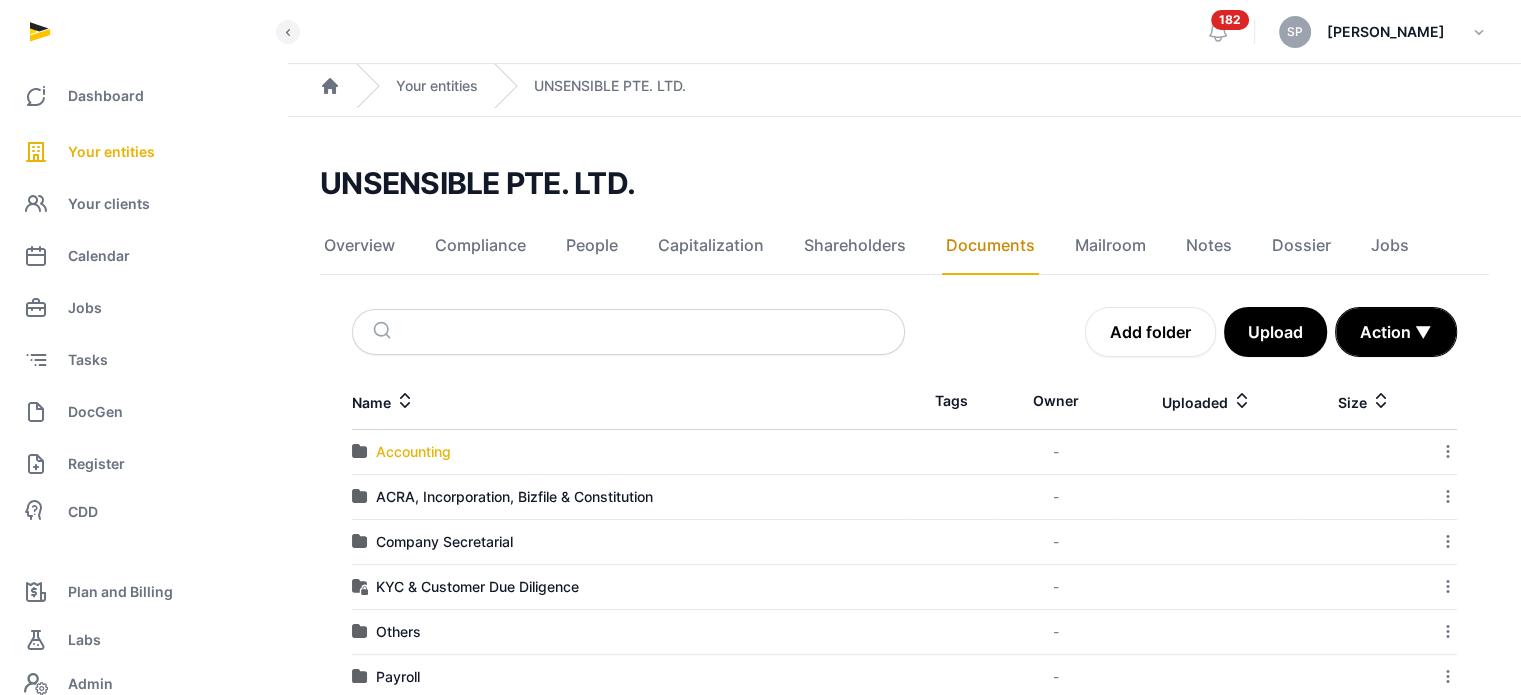 click on "Accounting" at bounding box center [413, 452] 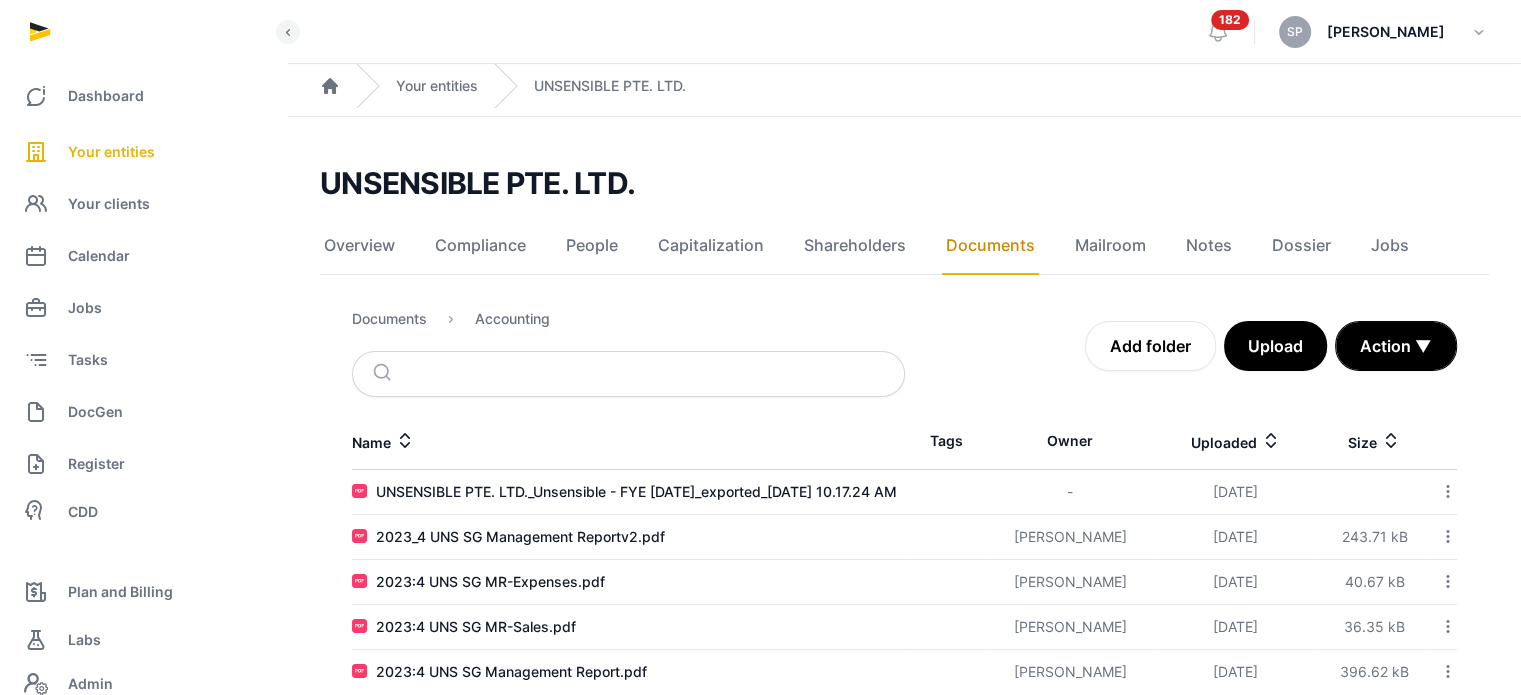 scroll, scrollTop: 48, scrollLeft: 0, axis: vertical 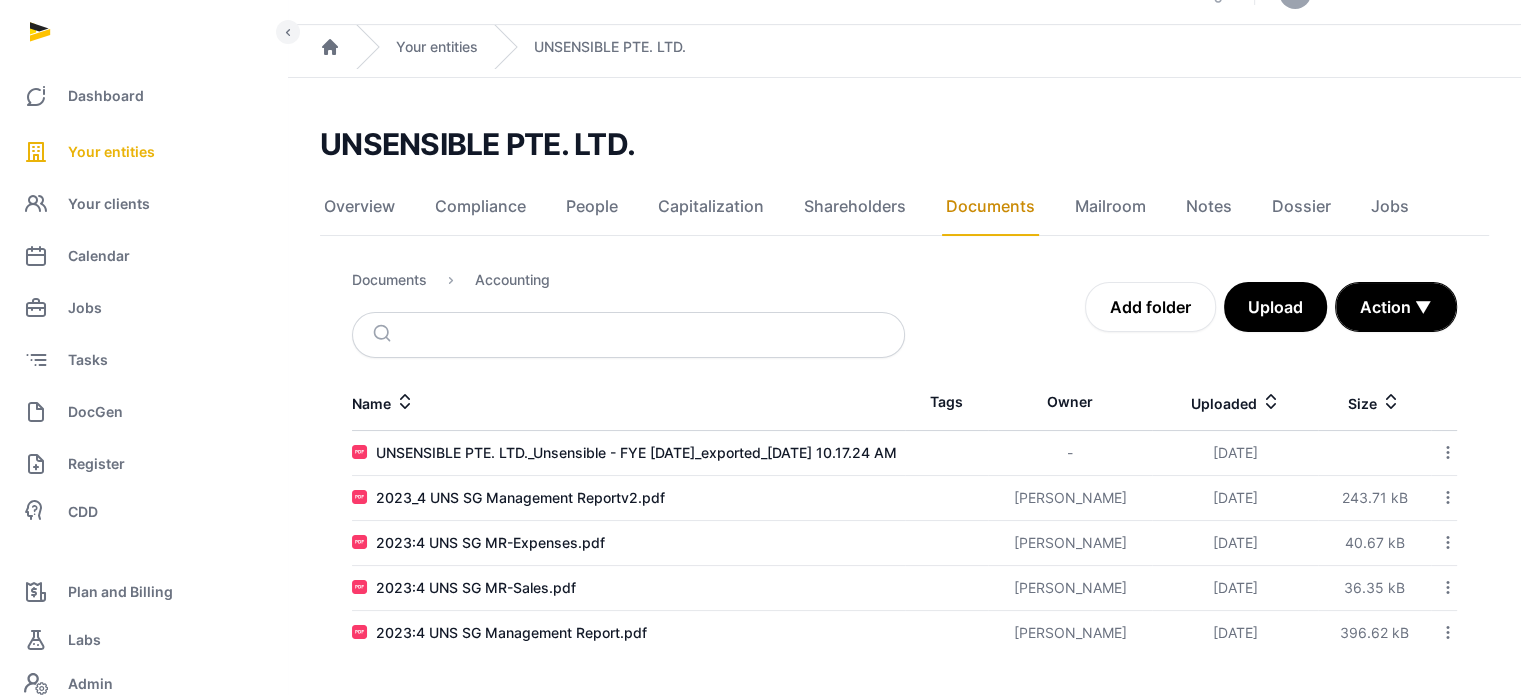 click on "Documents  Accounting" at bounding box center (451, 284) 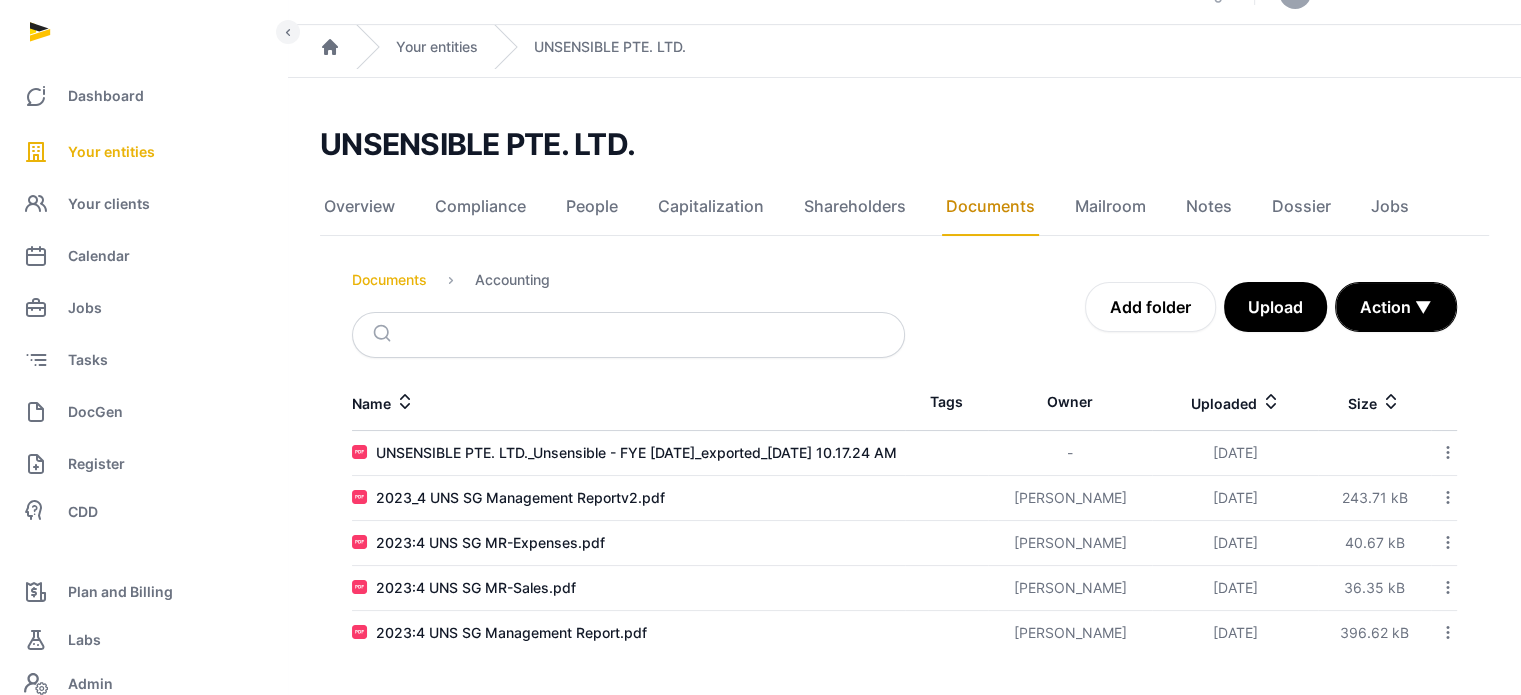 click on "Documents" at bounding box center (389, 280) 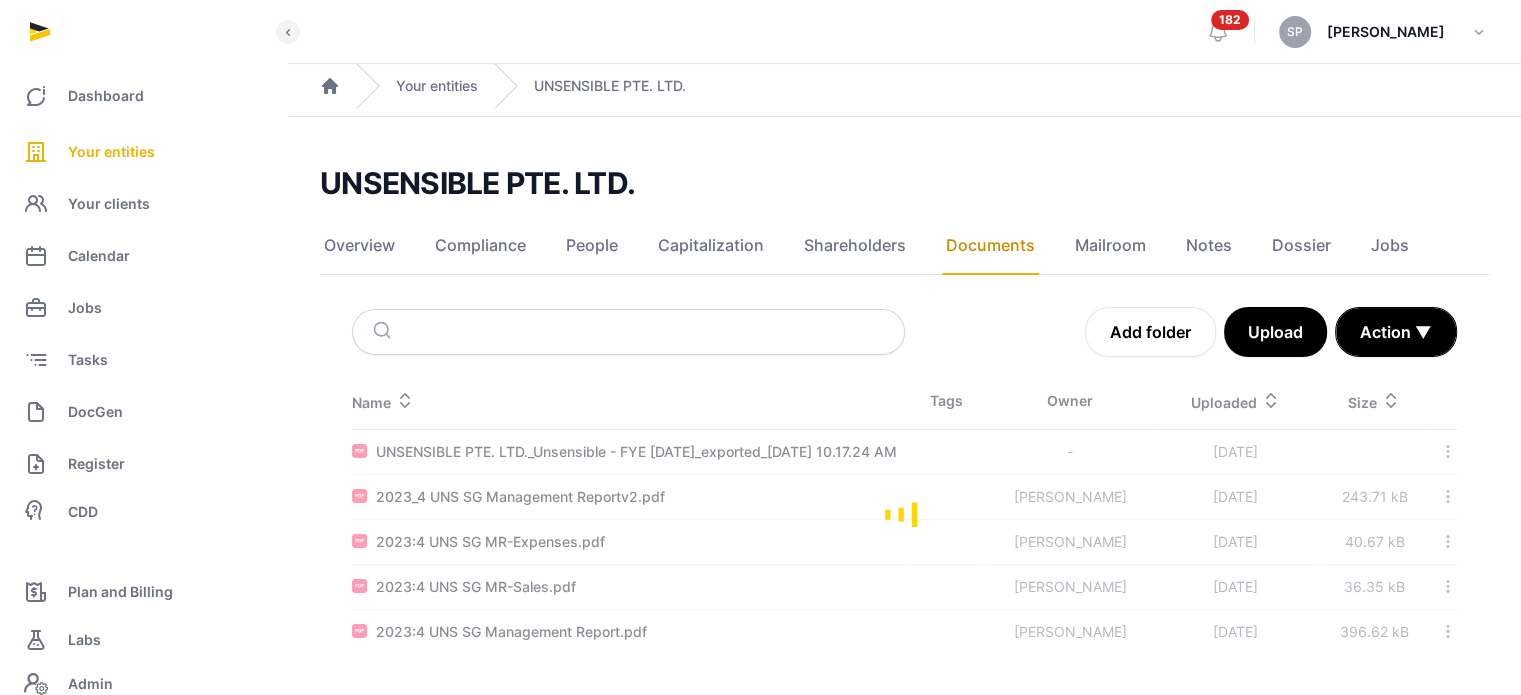 scroll, scrollTop: 48, scrollLeft: 0, axis: vertical 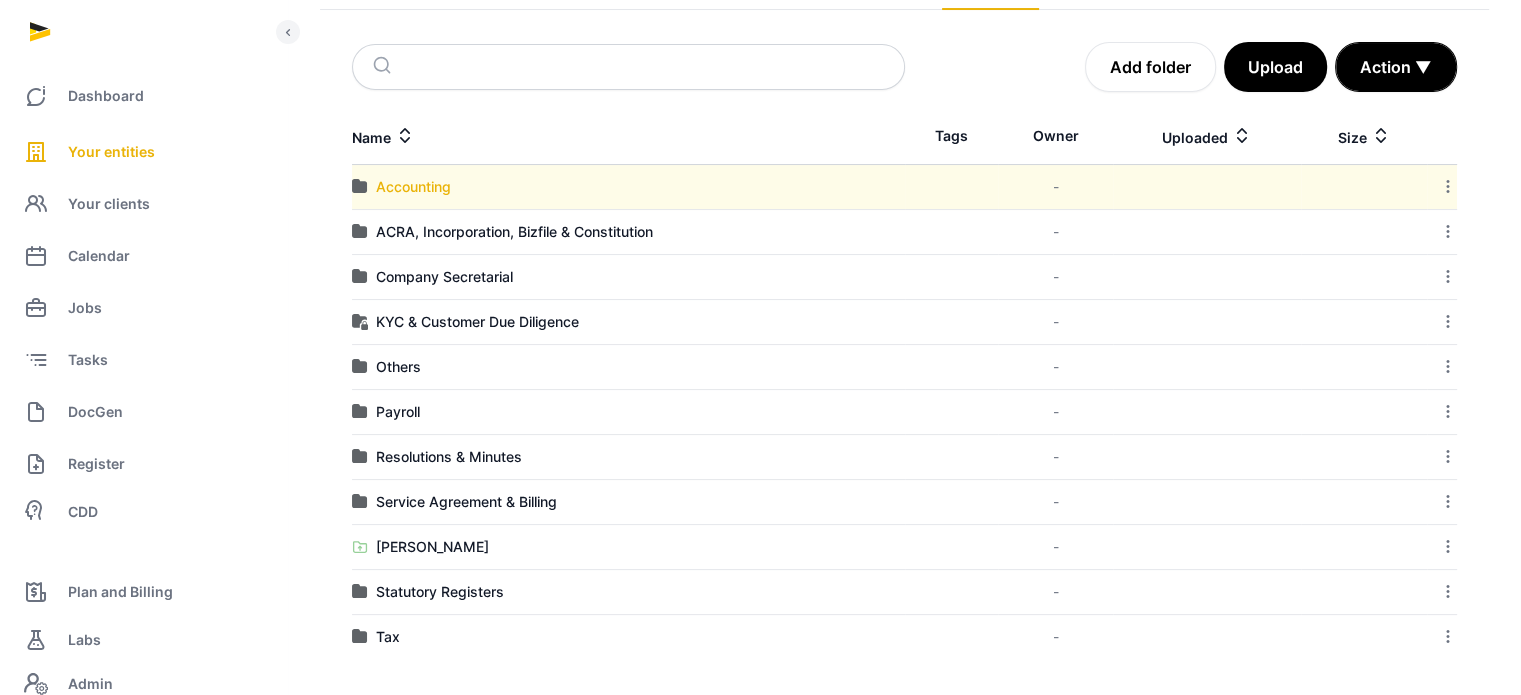 click on "Accounting" at bounding box center [413, 187] 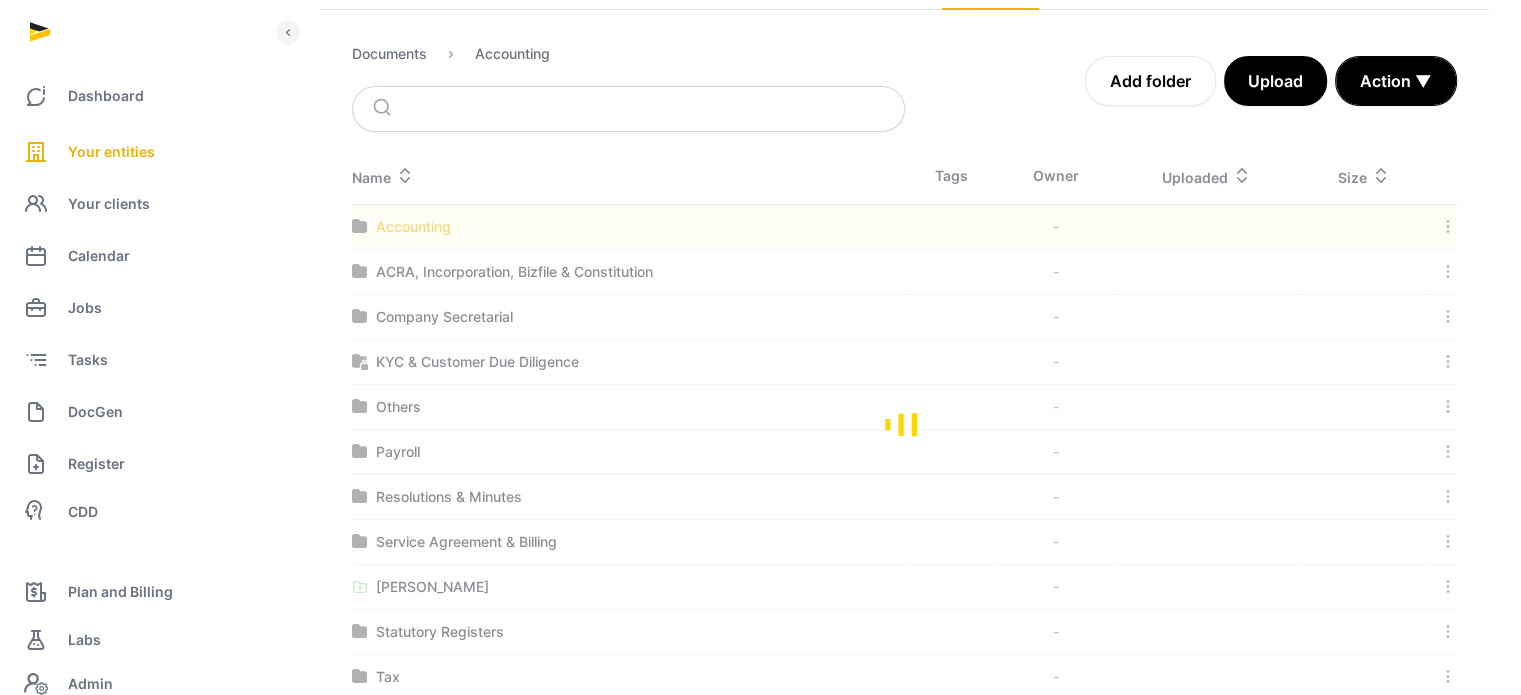 scroll, scrollTop: 48, scrollLeft: 0, axis: vertical 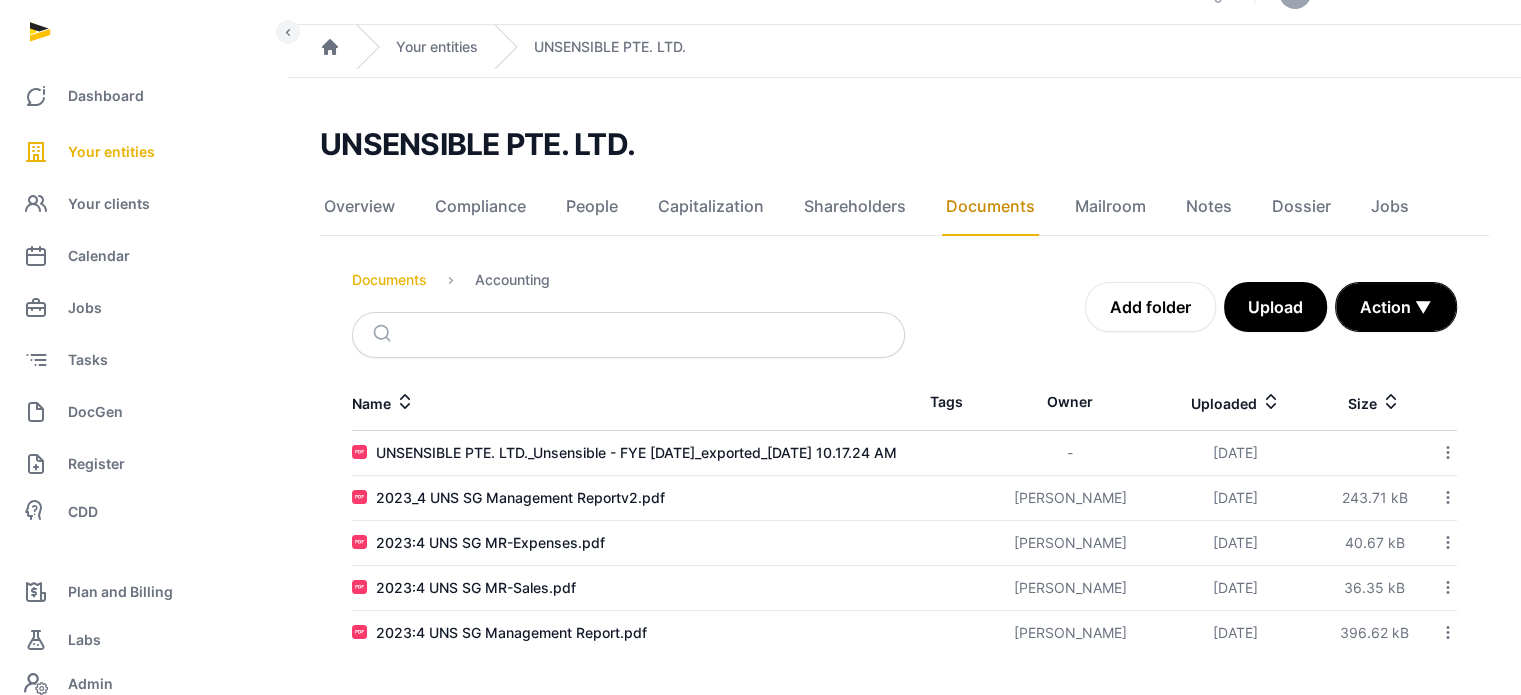 click on "Documents" at bounding box center [389, 280] 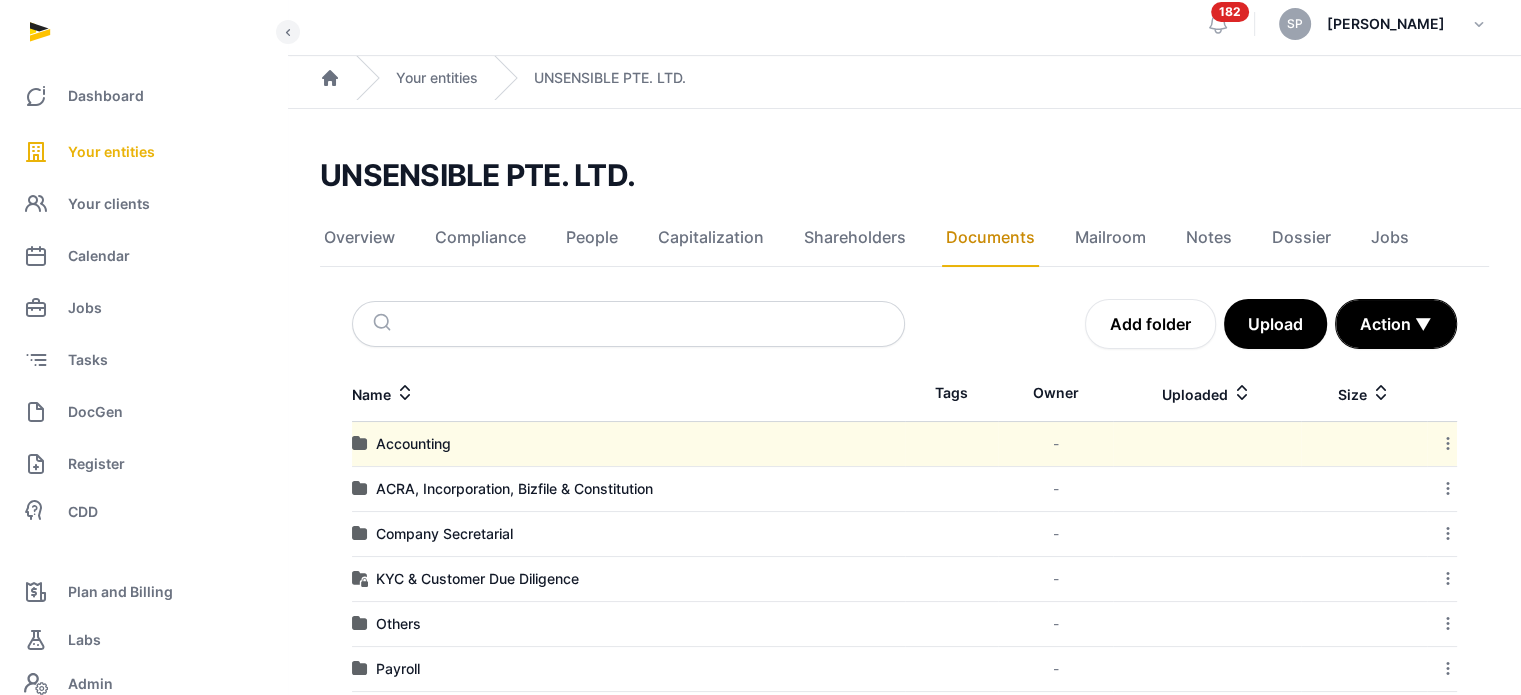 scroll, scrollTop: 265, scrollLeft: 0, axis: vertical 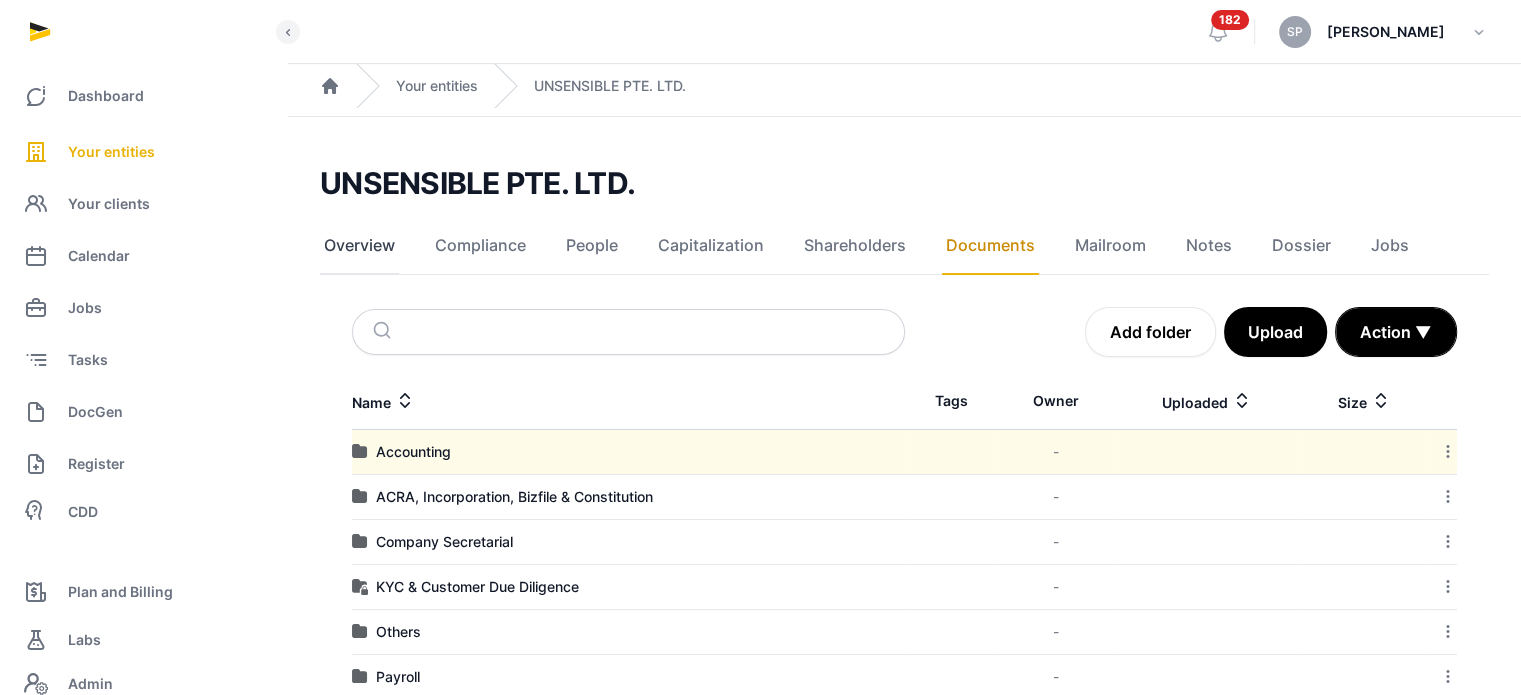 click on "Overview" 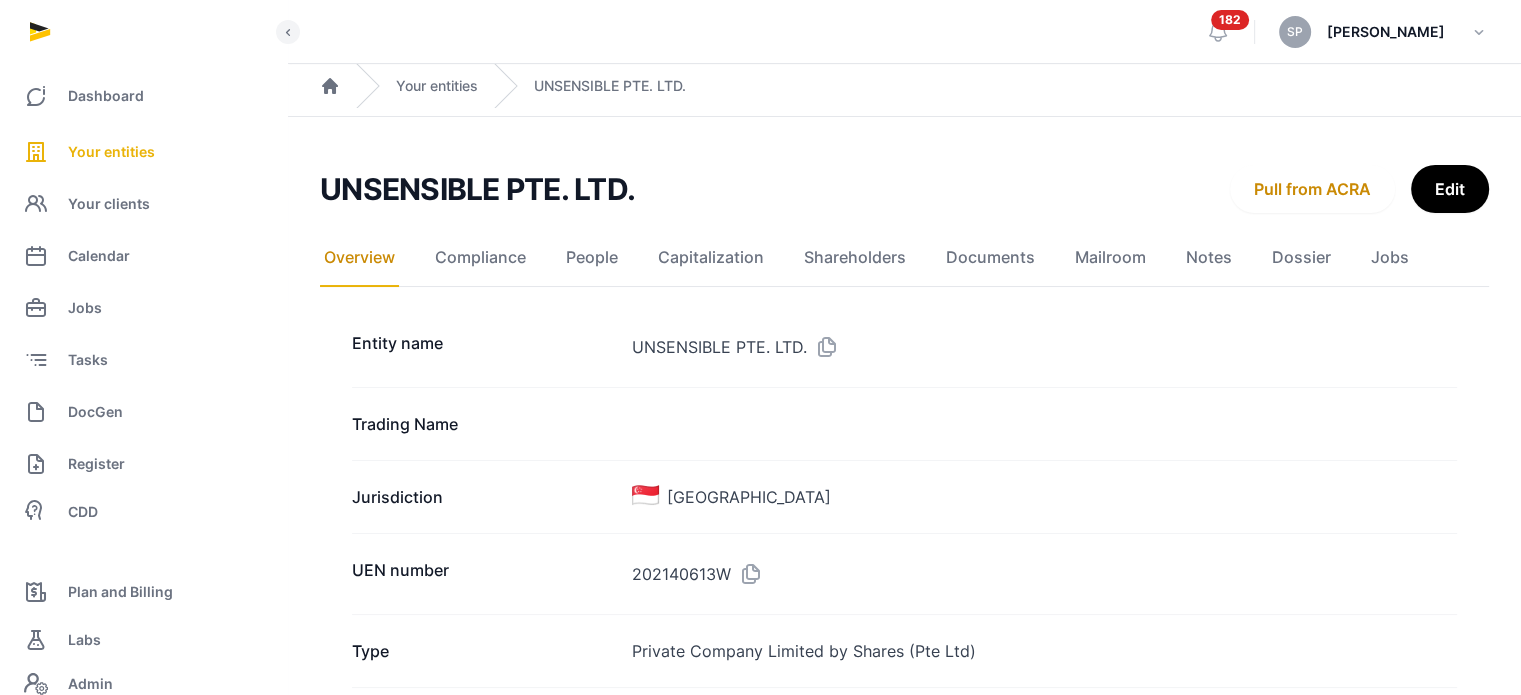 click at bounding box center [747, 574] 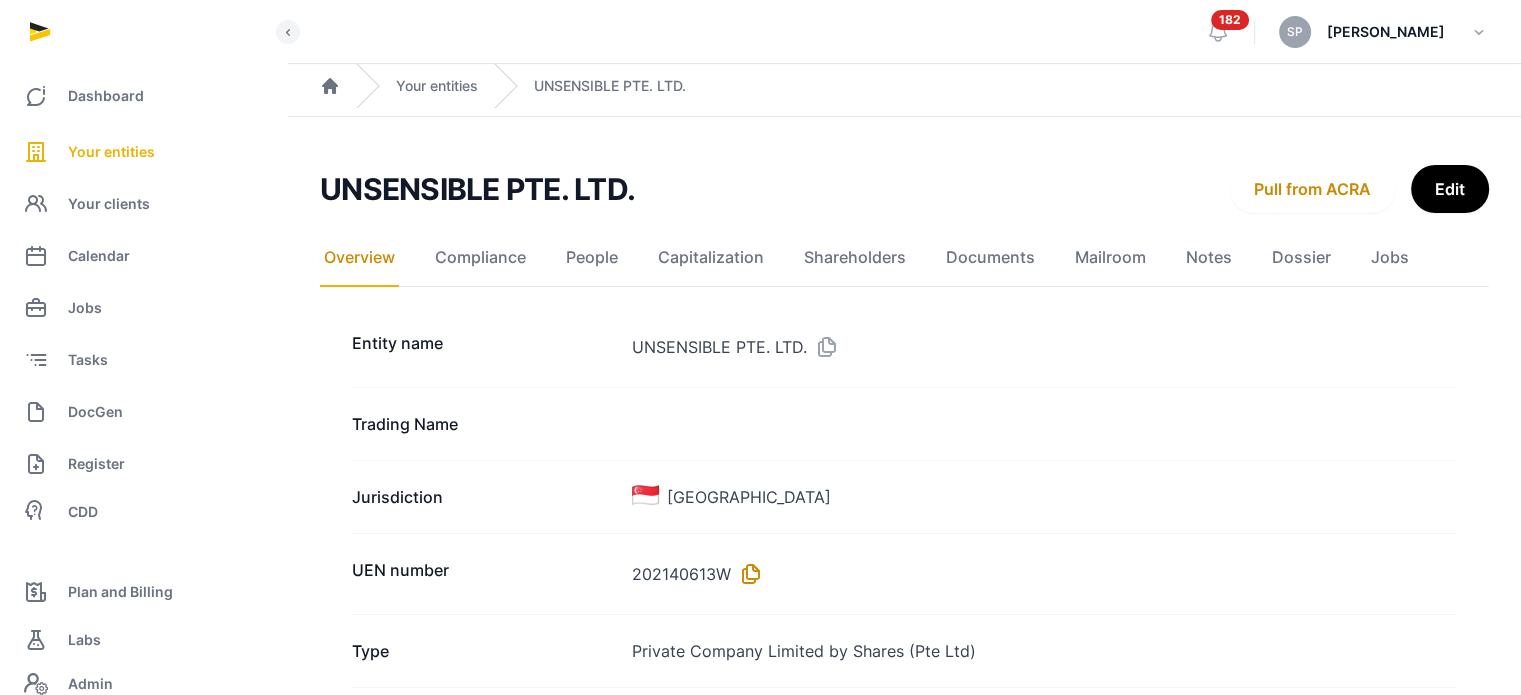 click at bounding box center (747, 574) 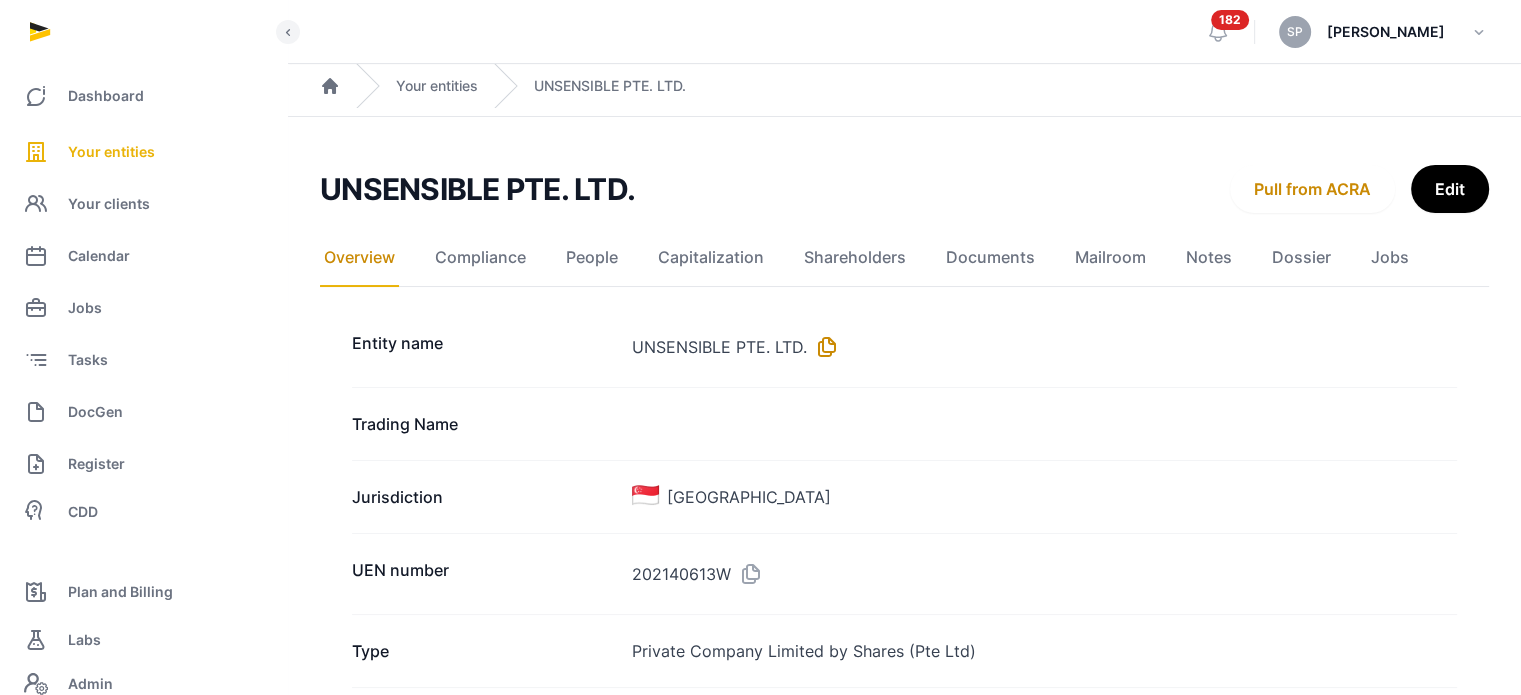 click at bounding box center (823, 347) 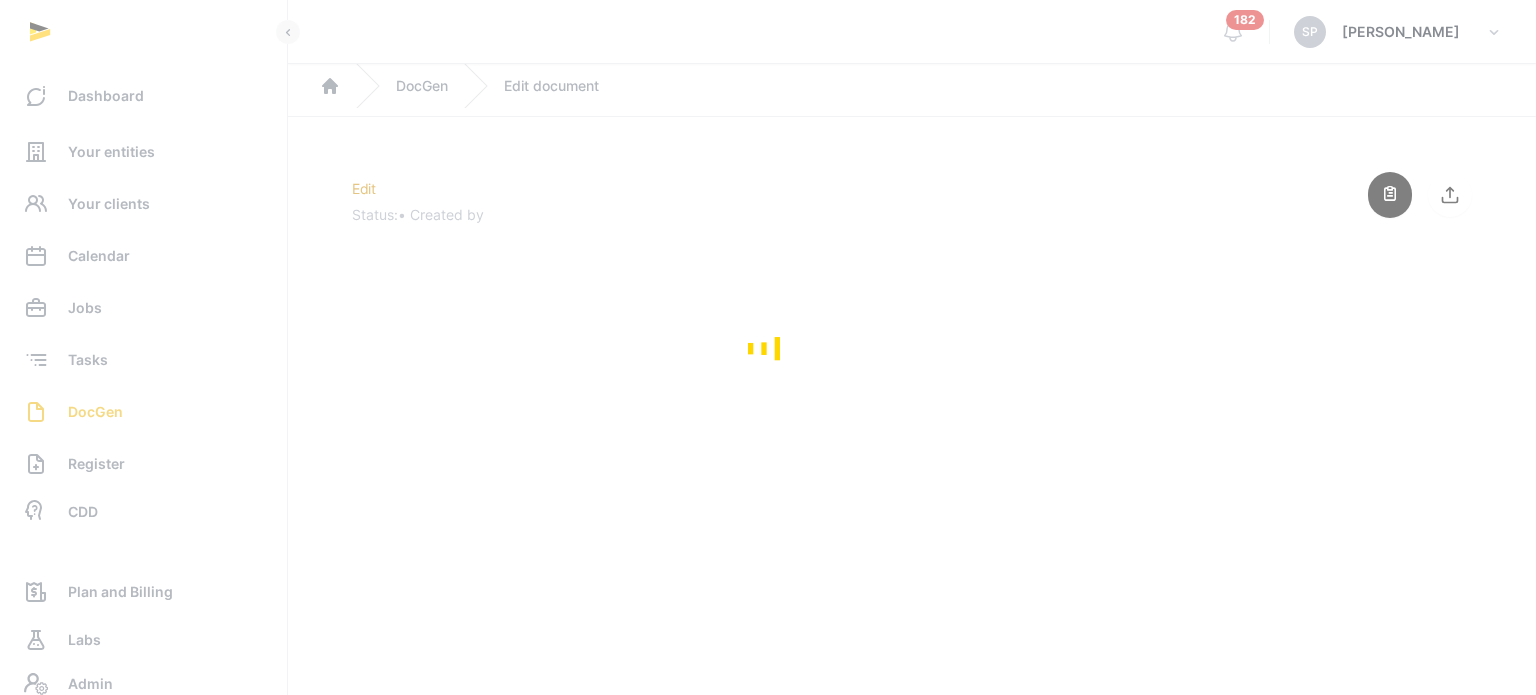 scroll, scrollTop: 0, scrollLeft: 0, axis: both 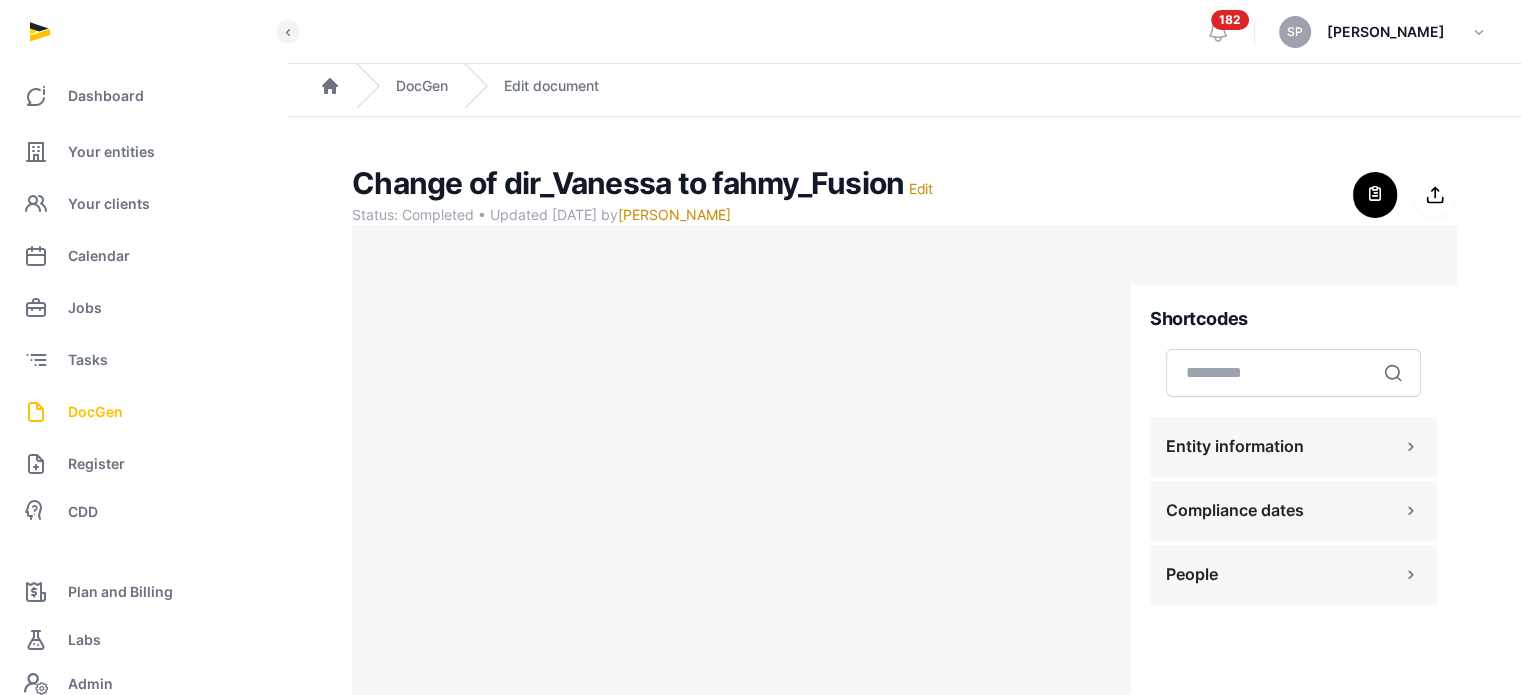 click on "DocGen" at bounding box center [95, 412] 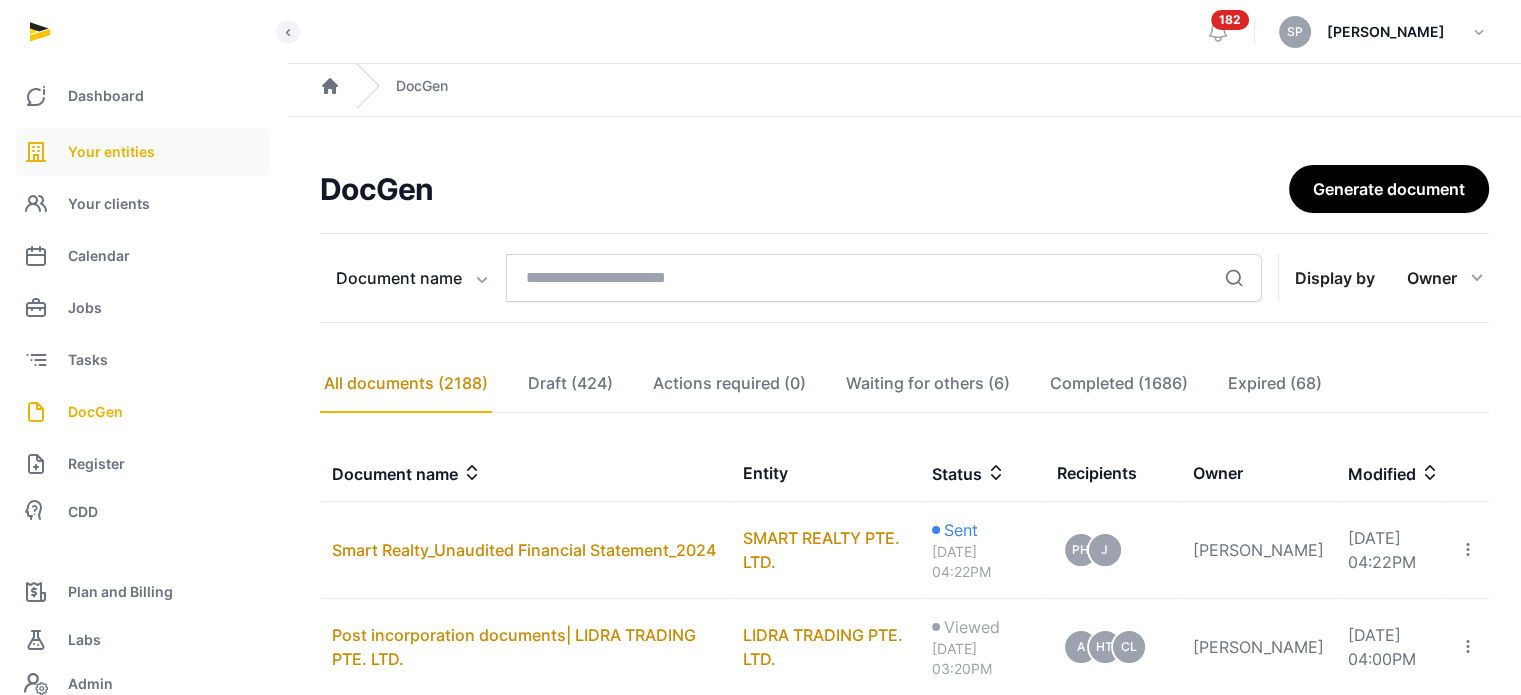 click on "Your entities" at bounding box center [111, 152] 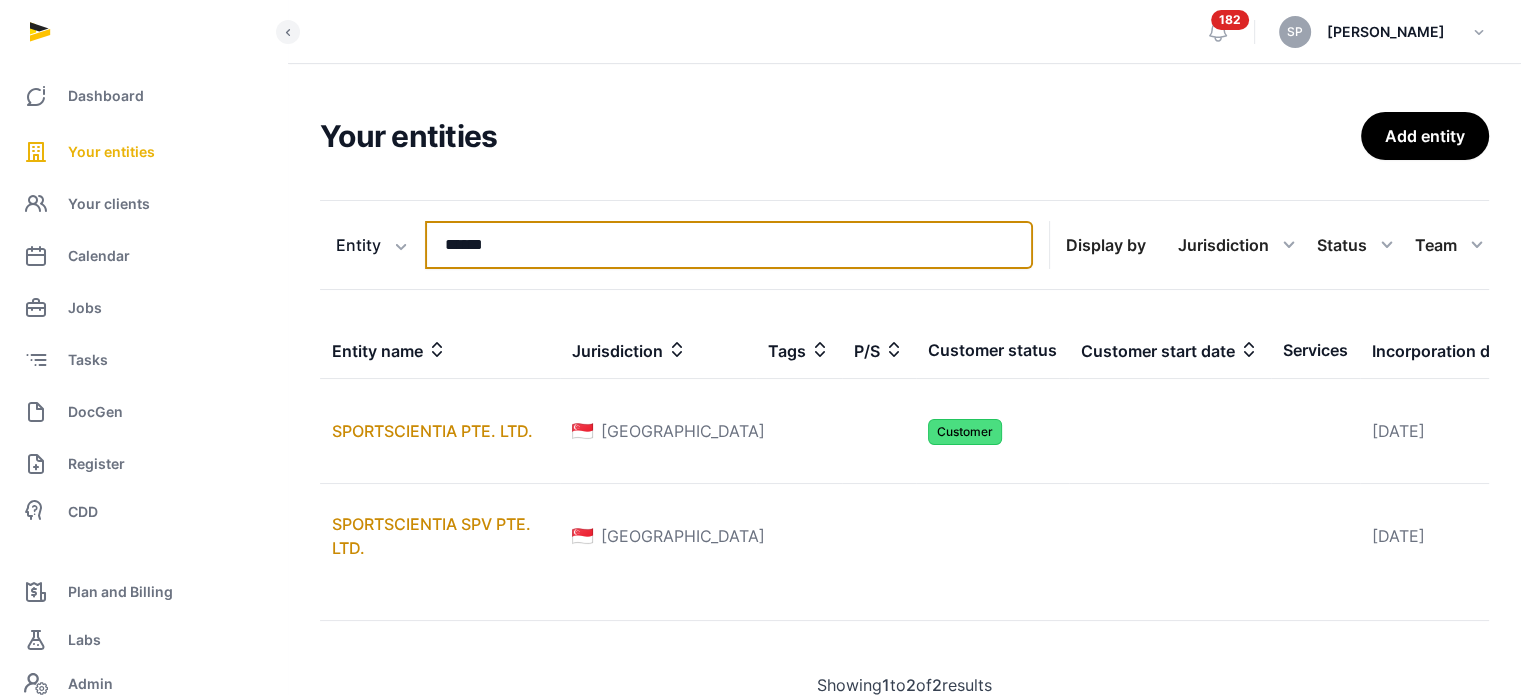 click on "******" at bounding box center [729, 245] 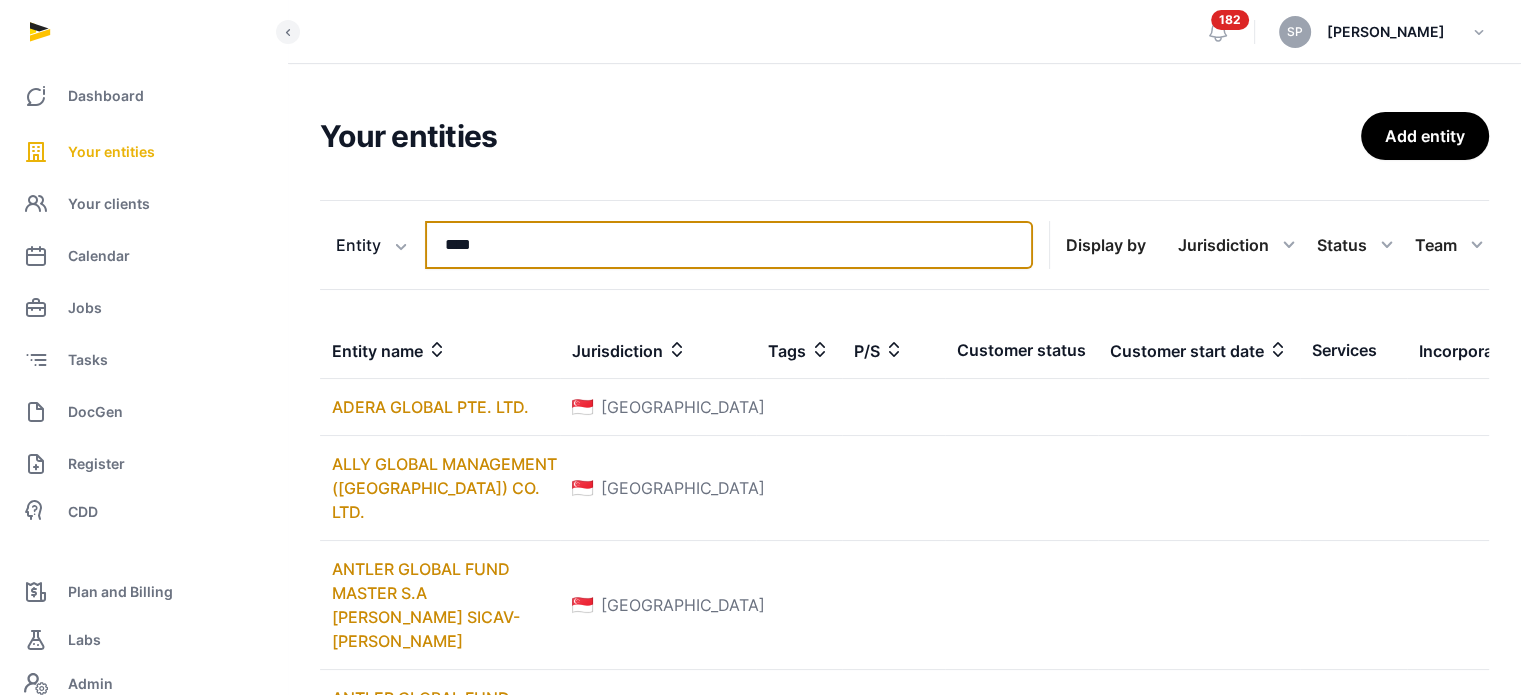 click on "****" at bounding box center [729, 245] 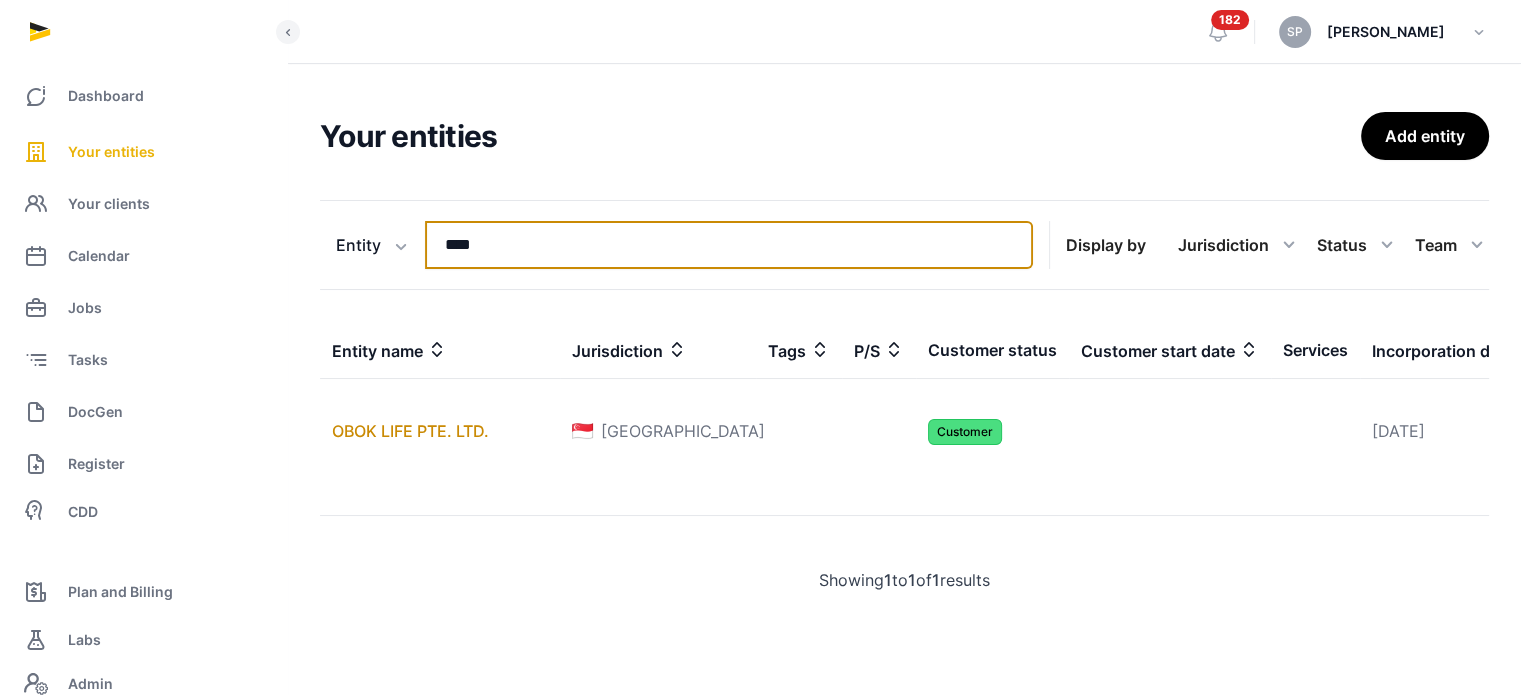 click on "****" at bounding box center (729, 245) 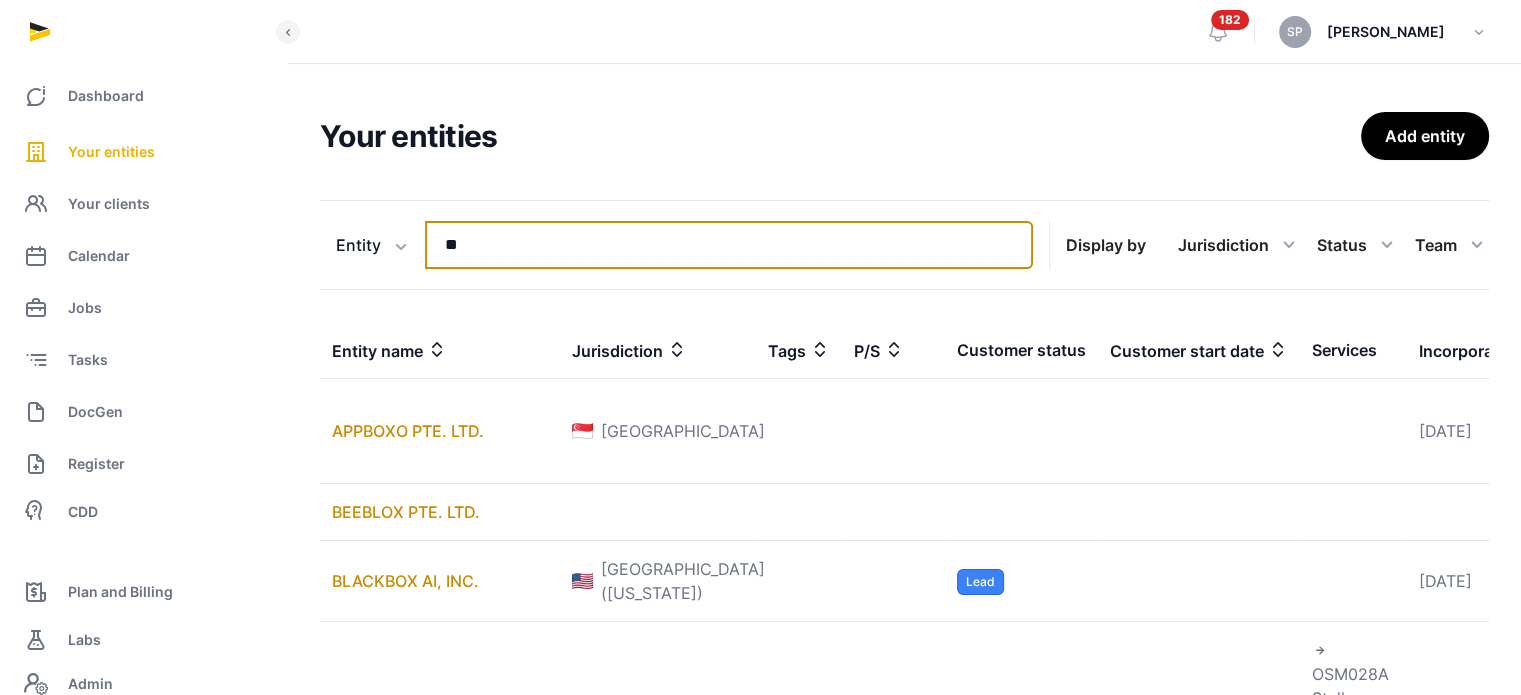 type on "*" 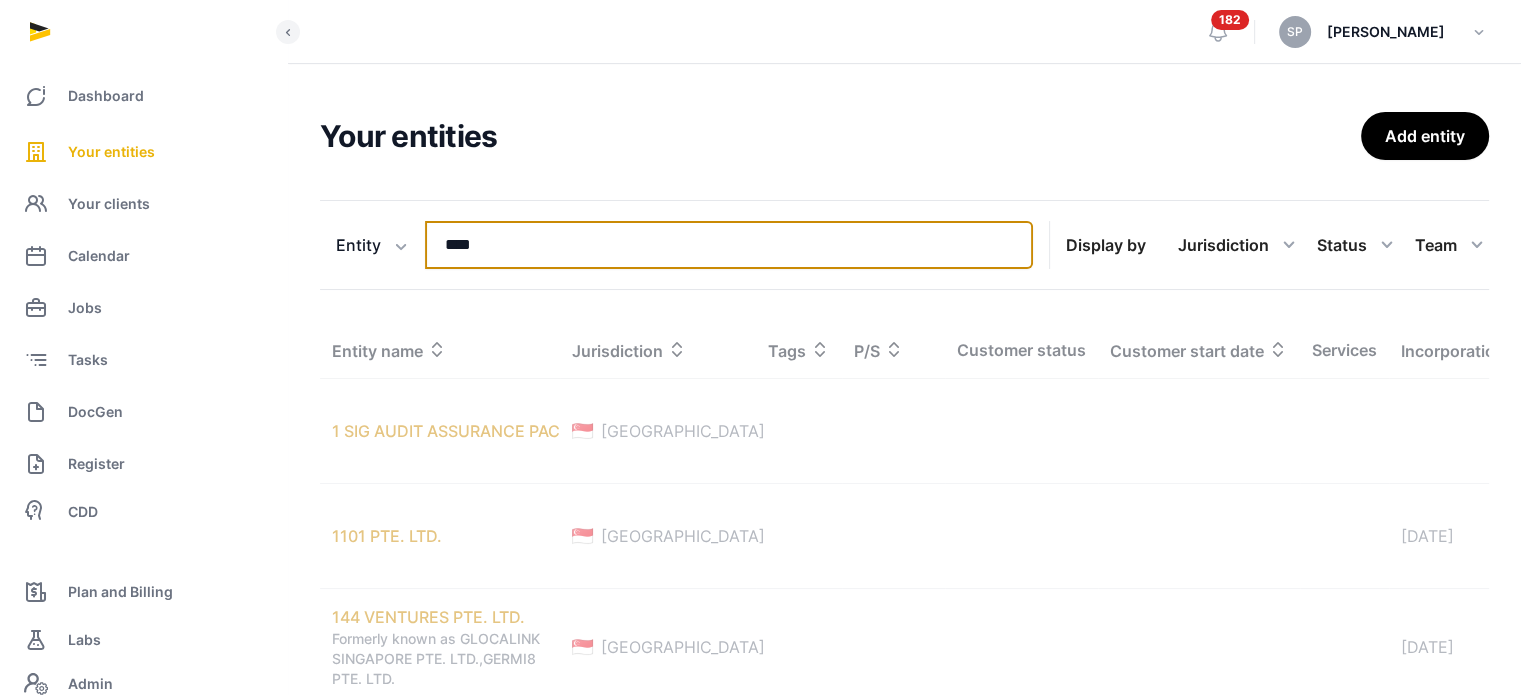 type on "****" 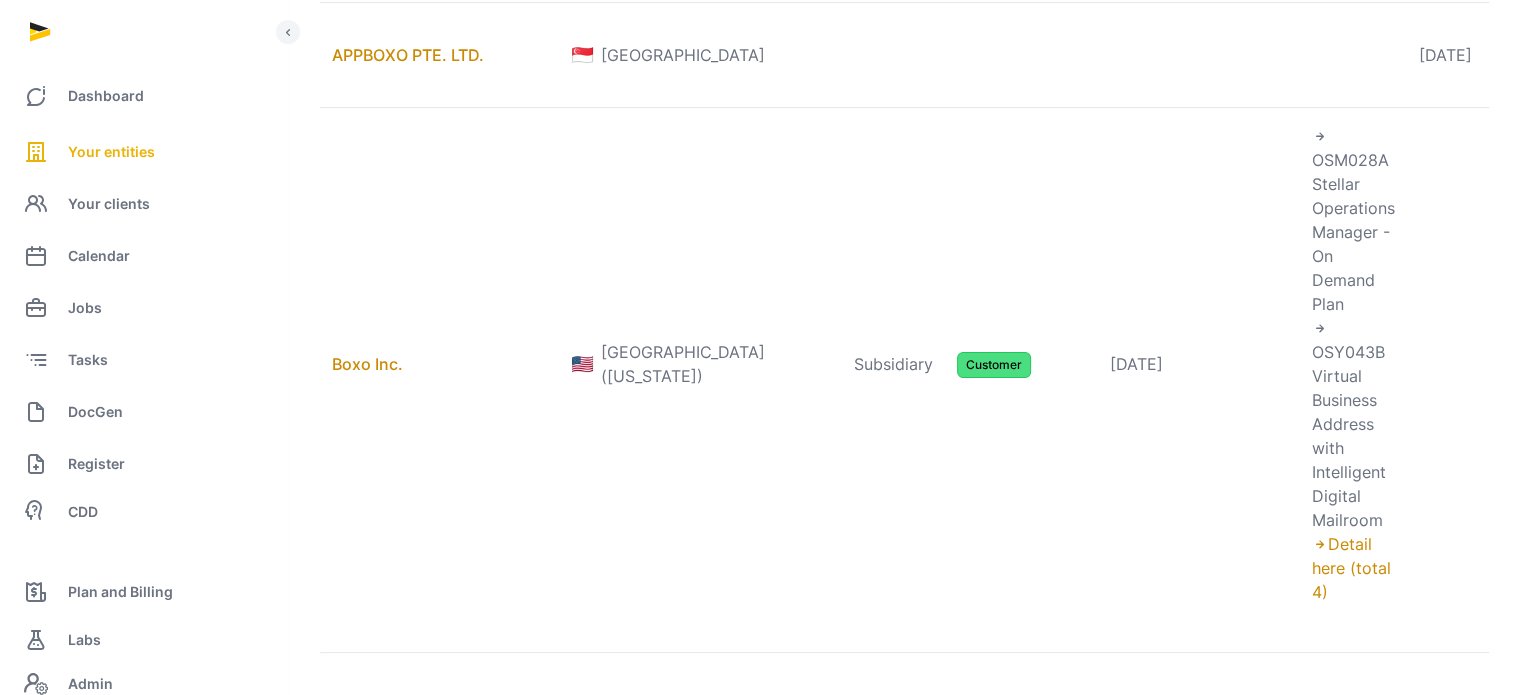 scroll, scrollTop: 540, scrollLeft: 0, axis: vertical 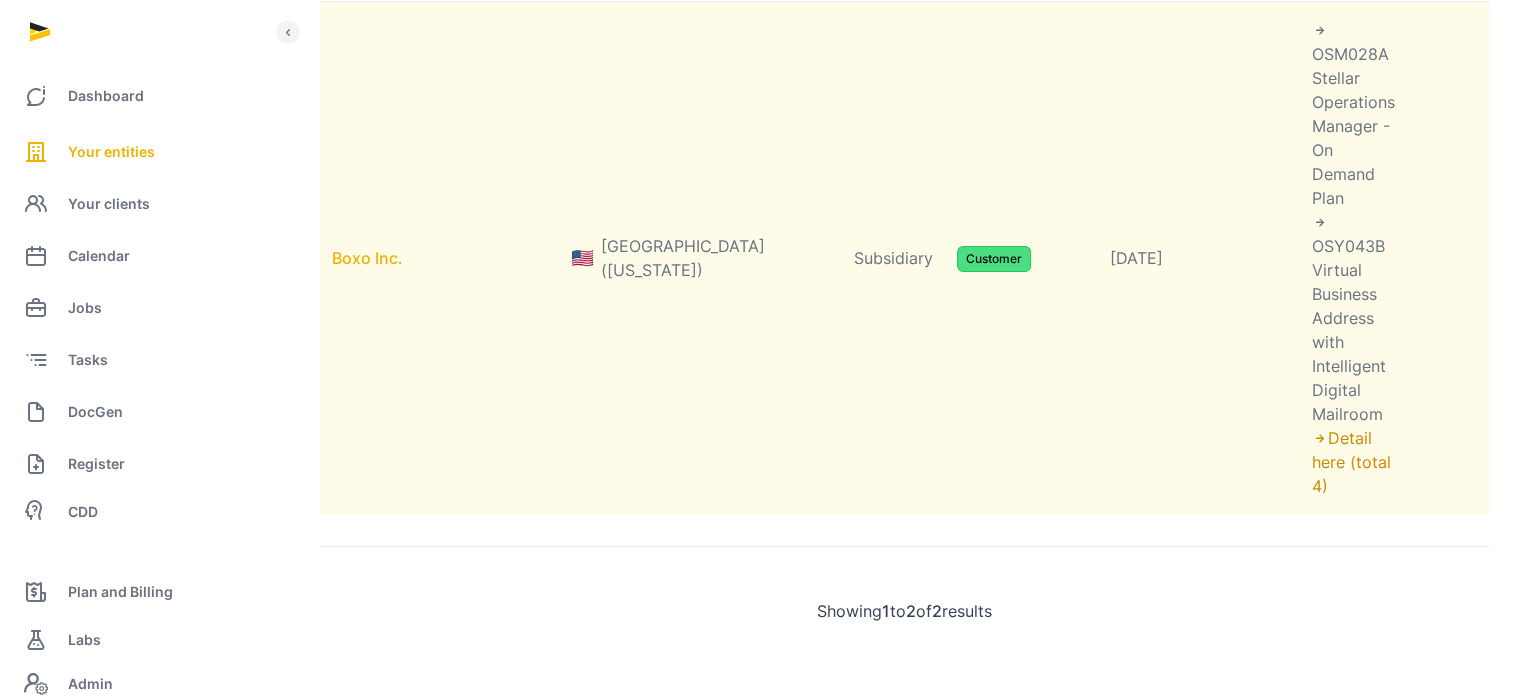 click on "Boxo Inc." at bounding box center [367, 258] 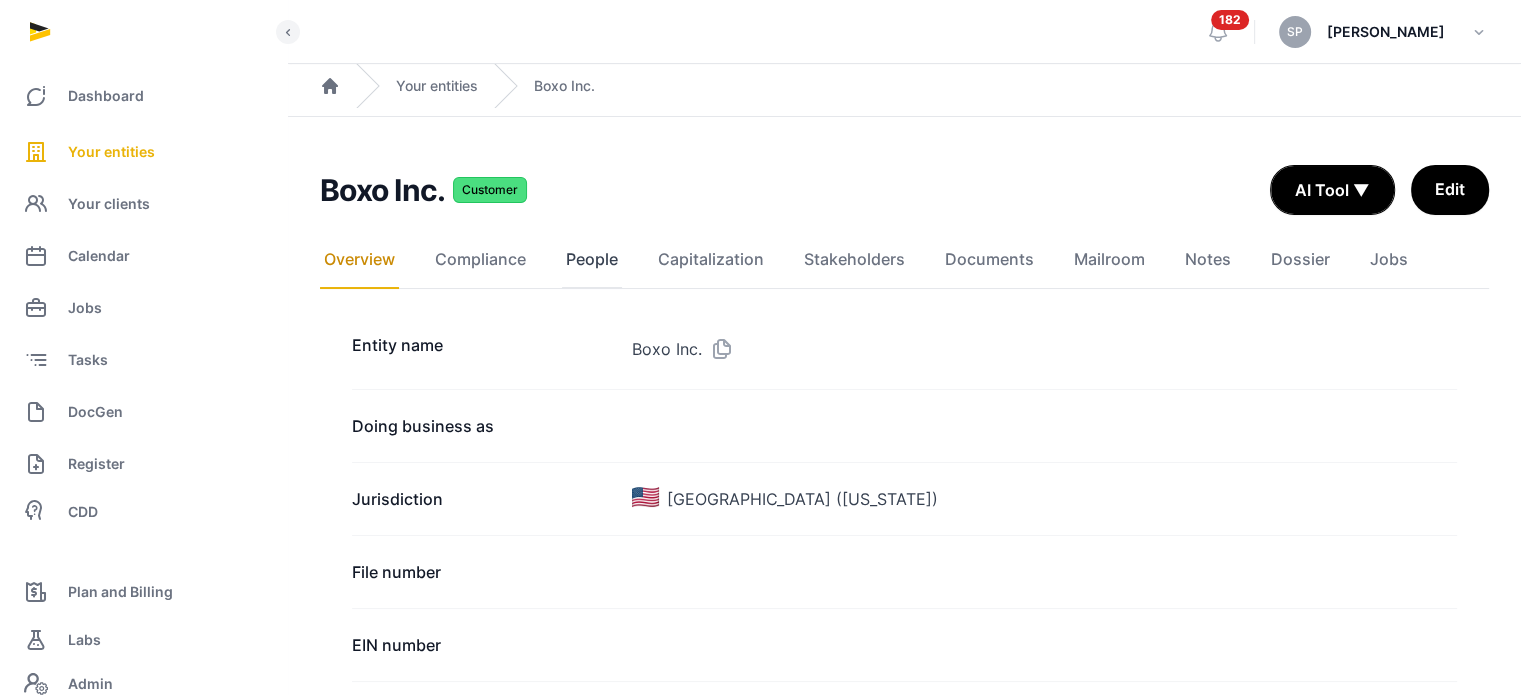 click on "People" 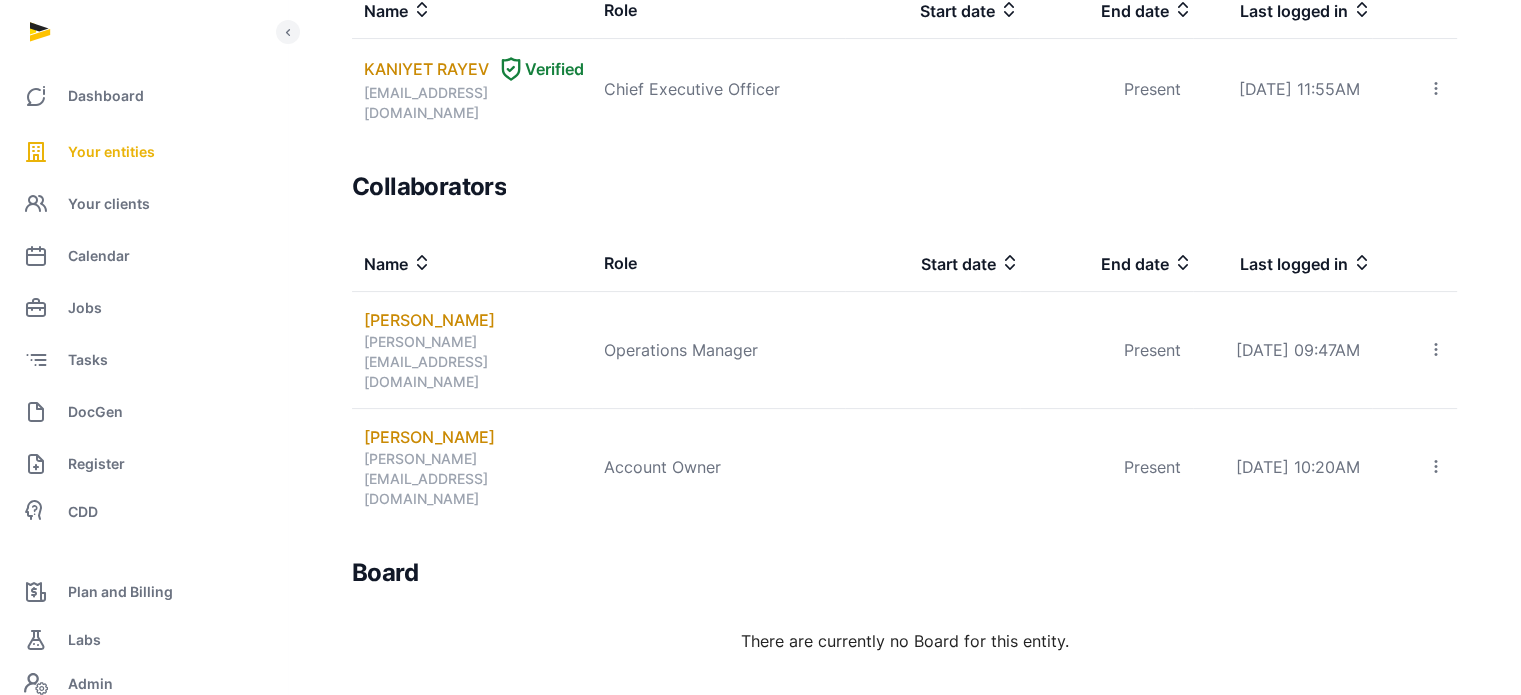 scroll, scrollTop: 449, scrollLeft: 0, axis: vertical 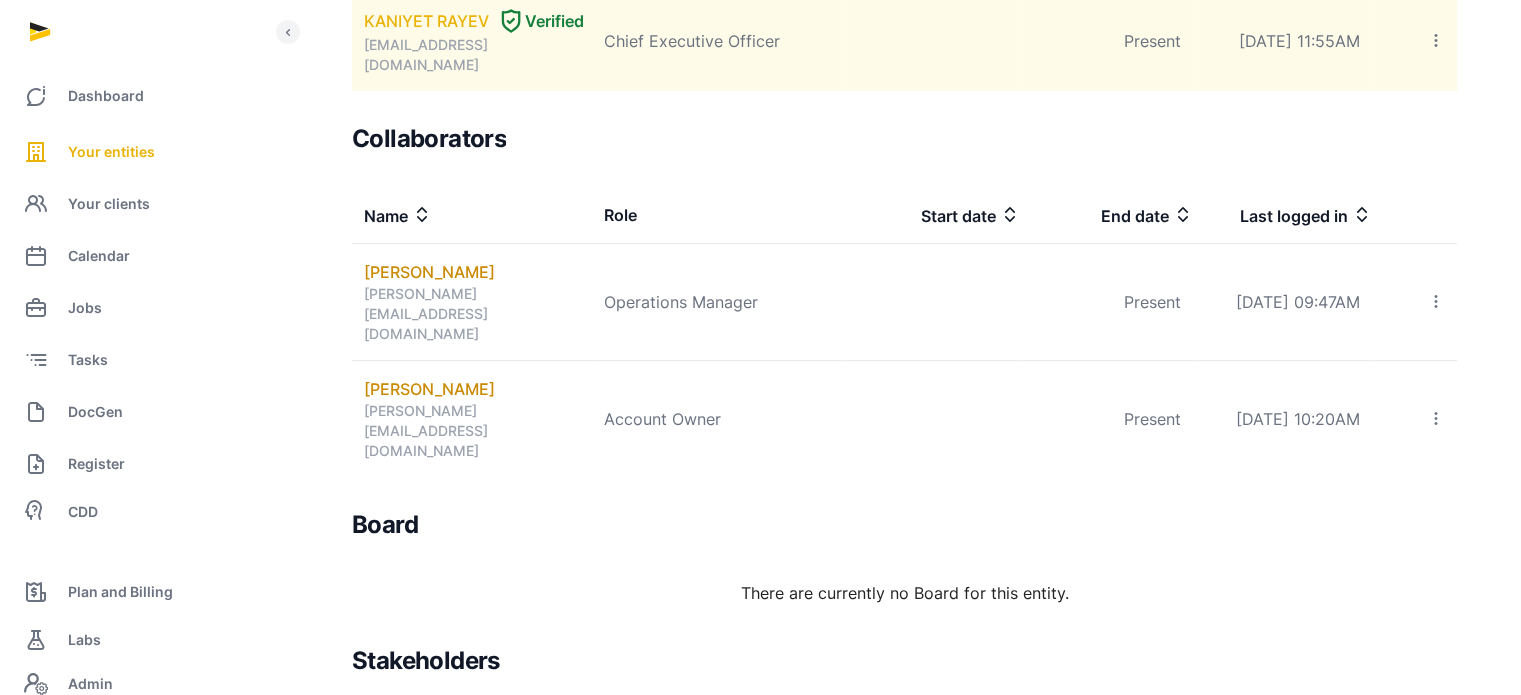 click on "KANIYET RAYEV" at bounding box center [426, 21] 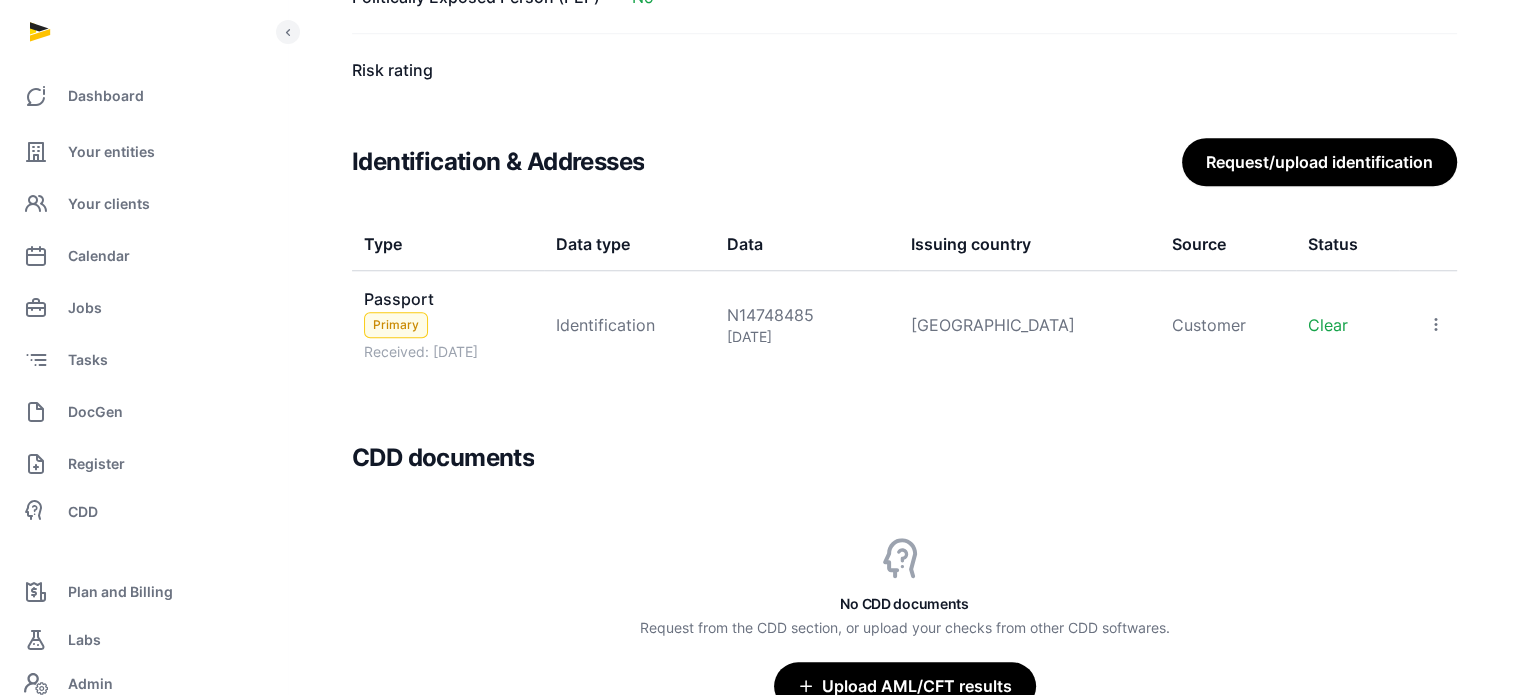scroll, scrollTop: 1697, scrollLeft: 0, axis: vertical 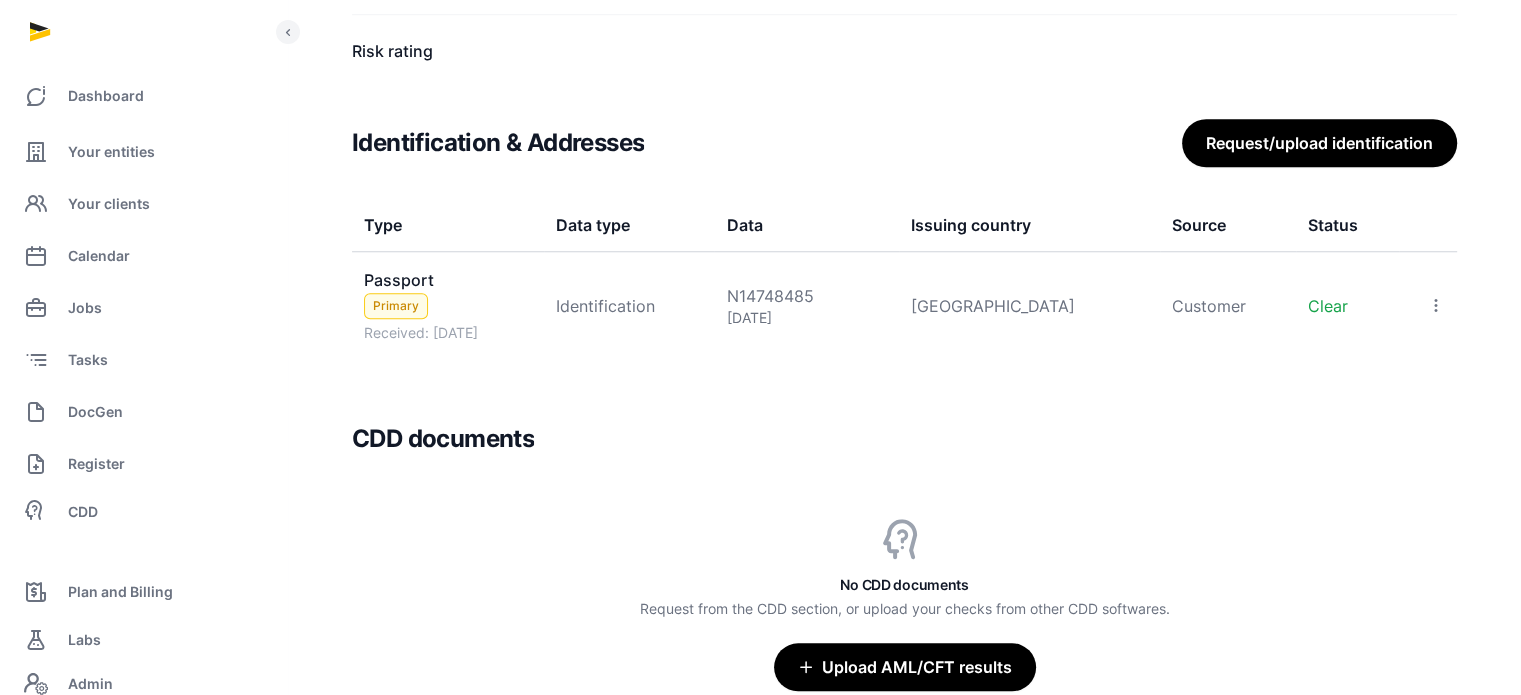 click at bounding box center [1428, 306] 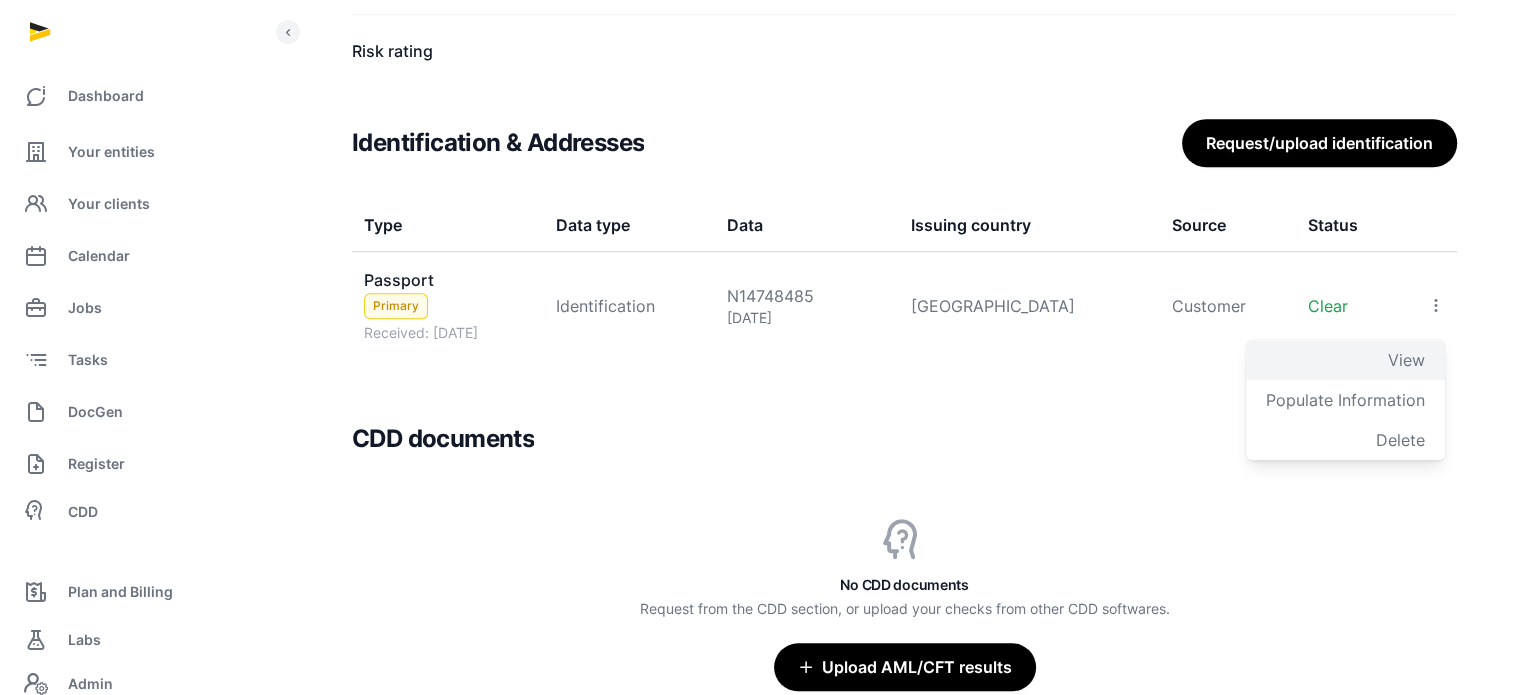 click on "View" at bounding box center [1406, 360] 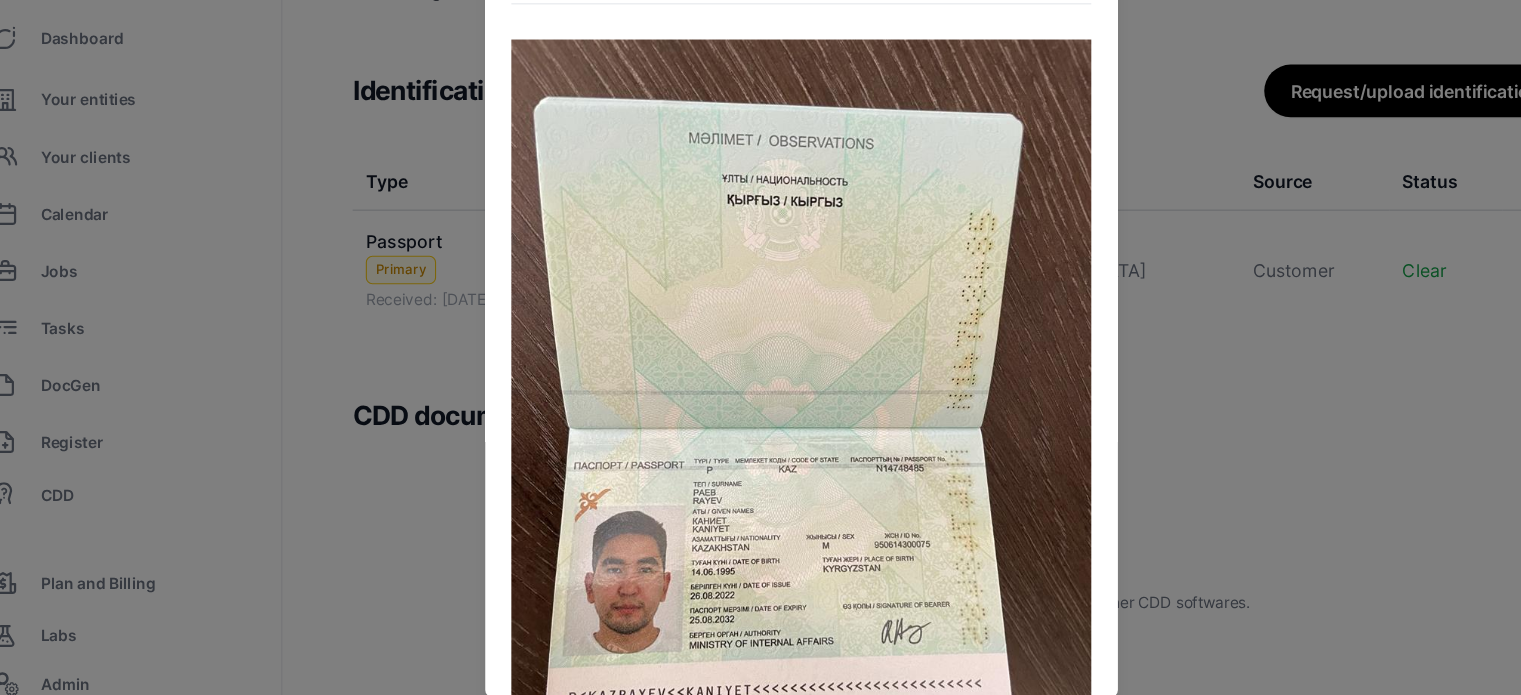 scroll, scrollTop: 1696, scrollLeft: 0, axis: vertical 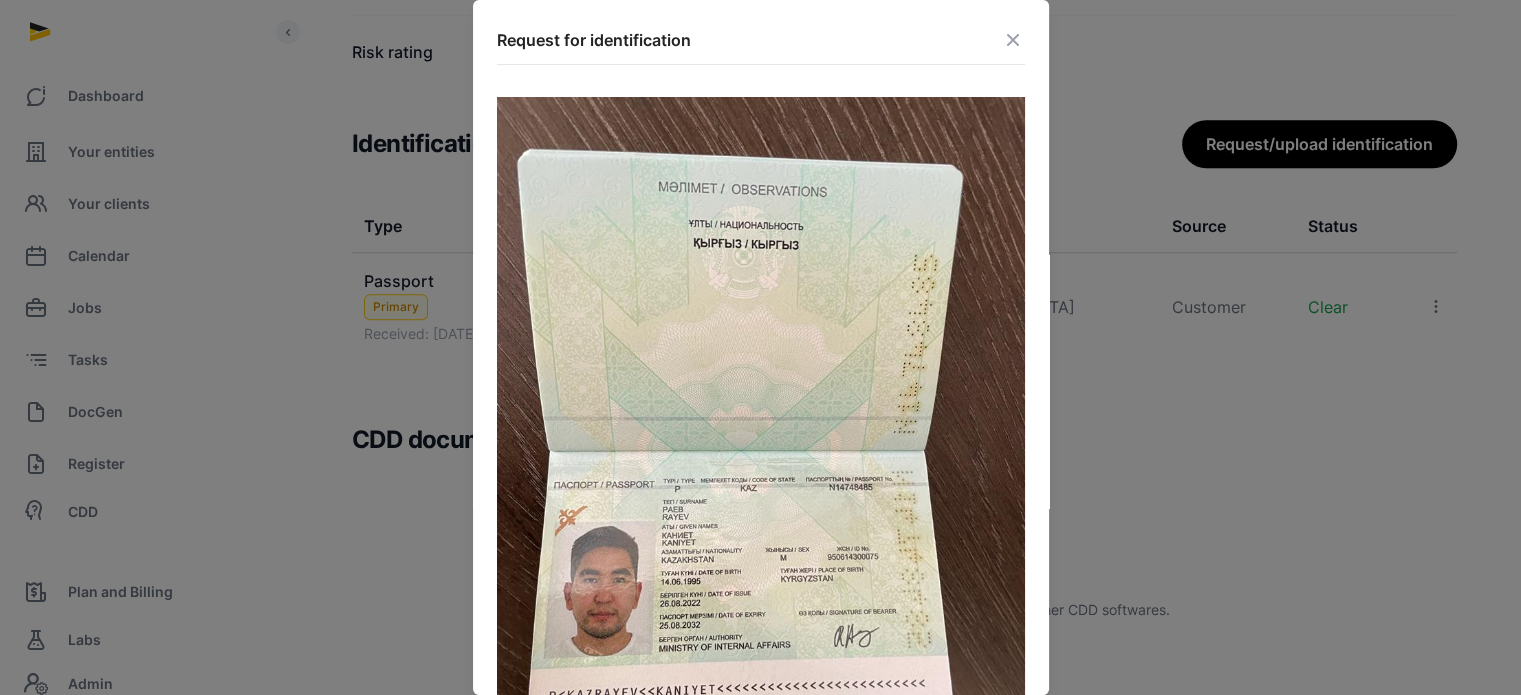 click at bounding box center (1013, 40) 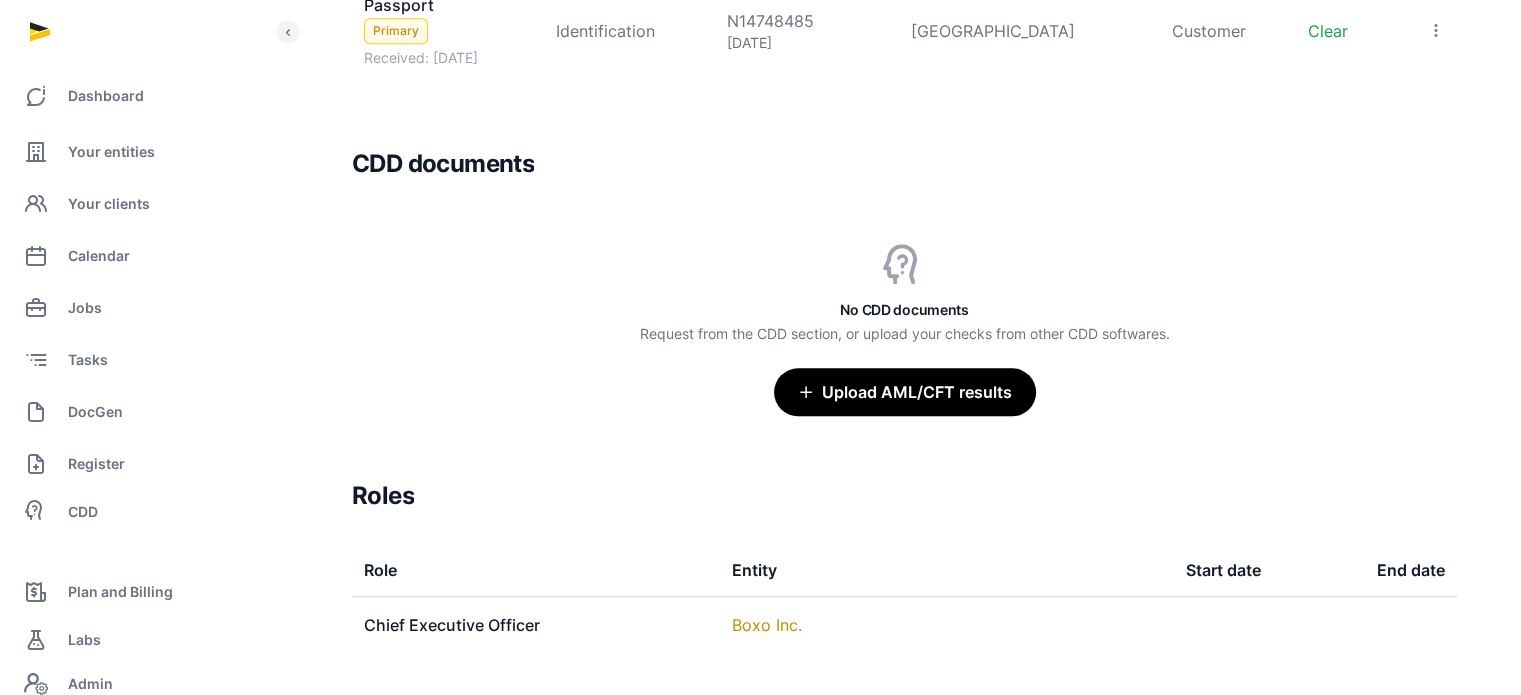 scroll, scrollTop: 1972, scrollLeft: 0, axis: vertical 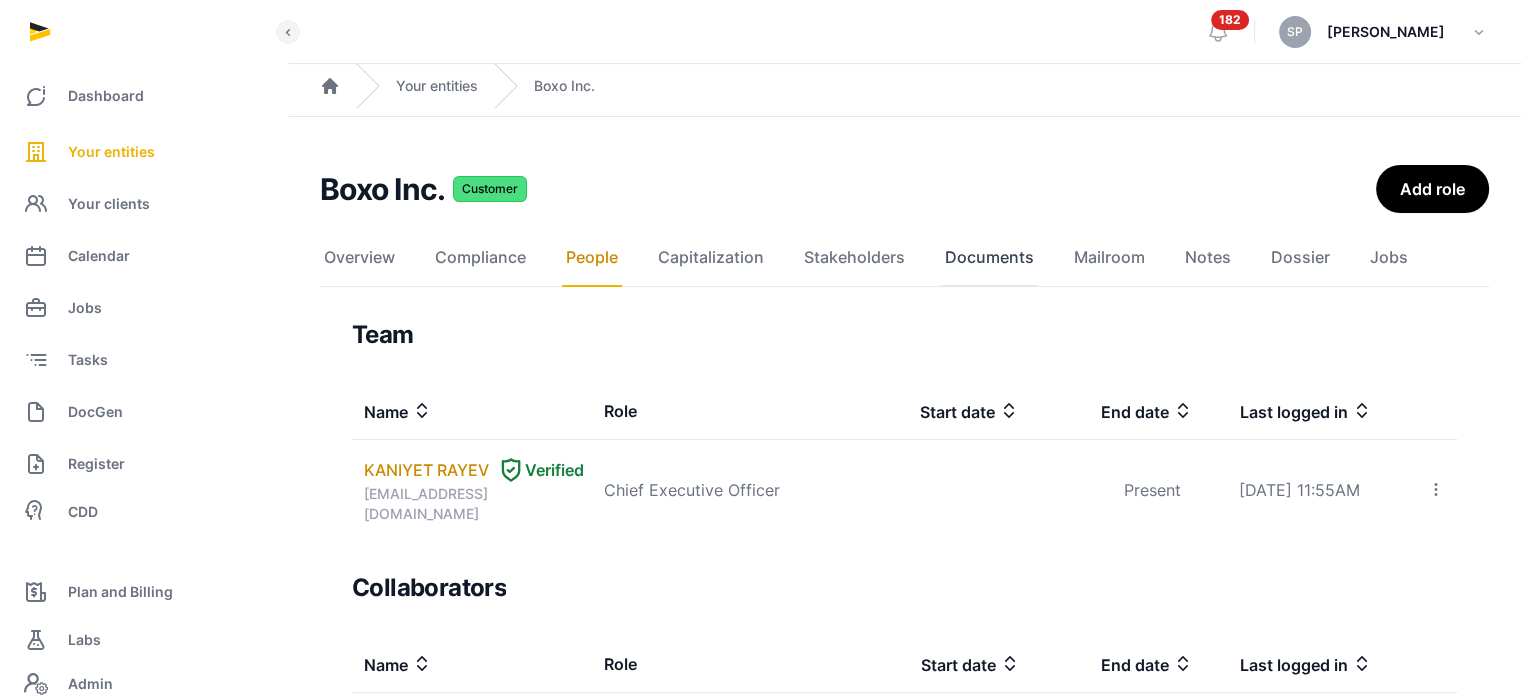 click on "Documents" 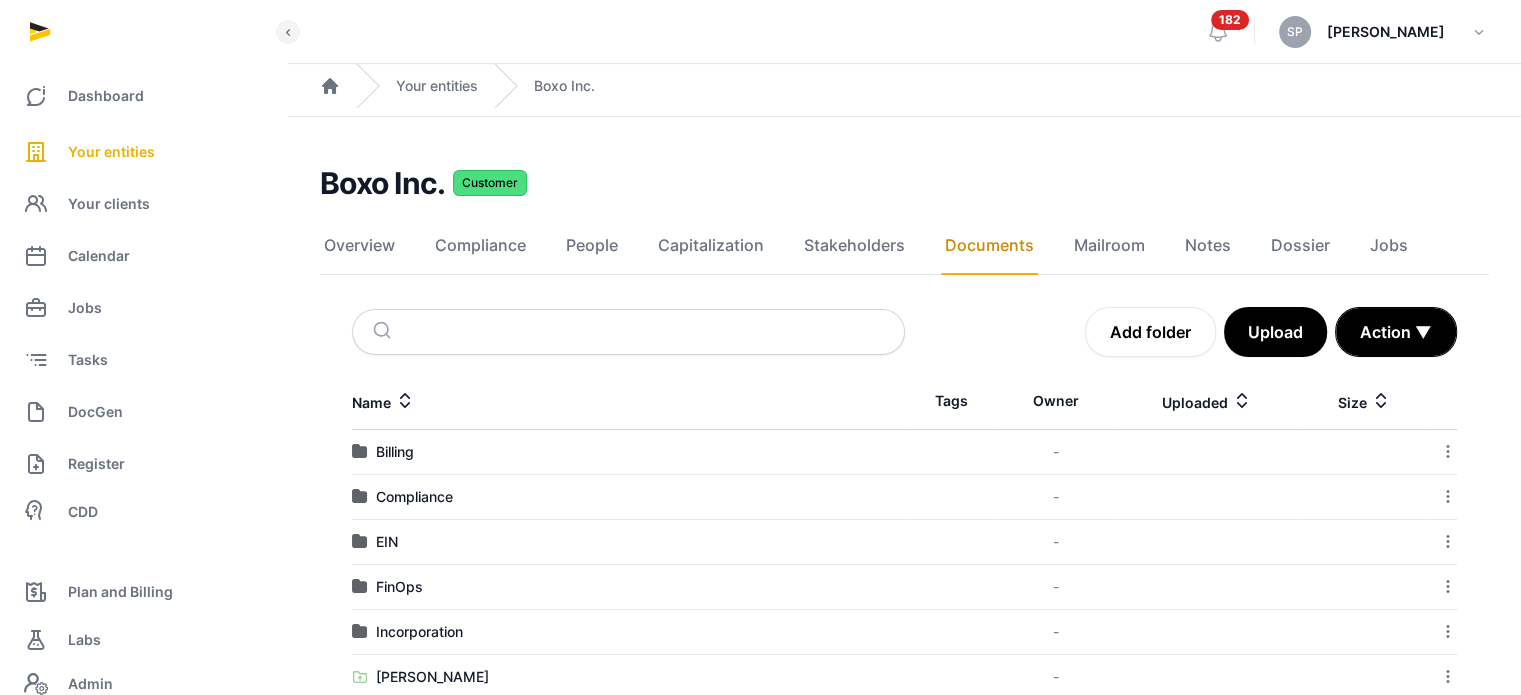 scroll, scrollTop: 41, scrollLeft: 0, axis: vertical 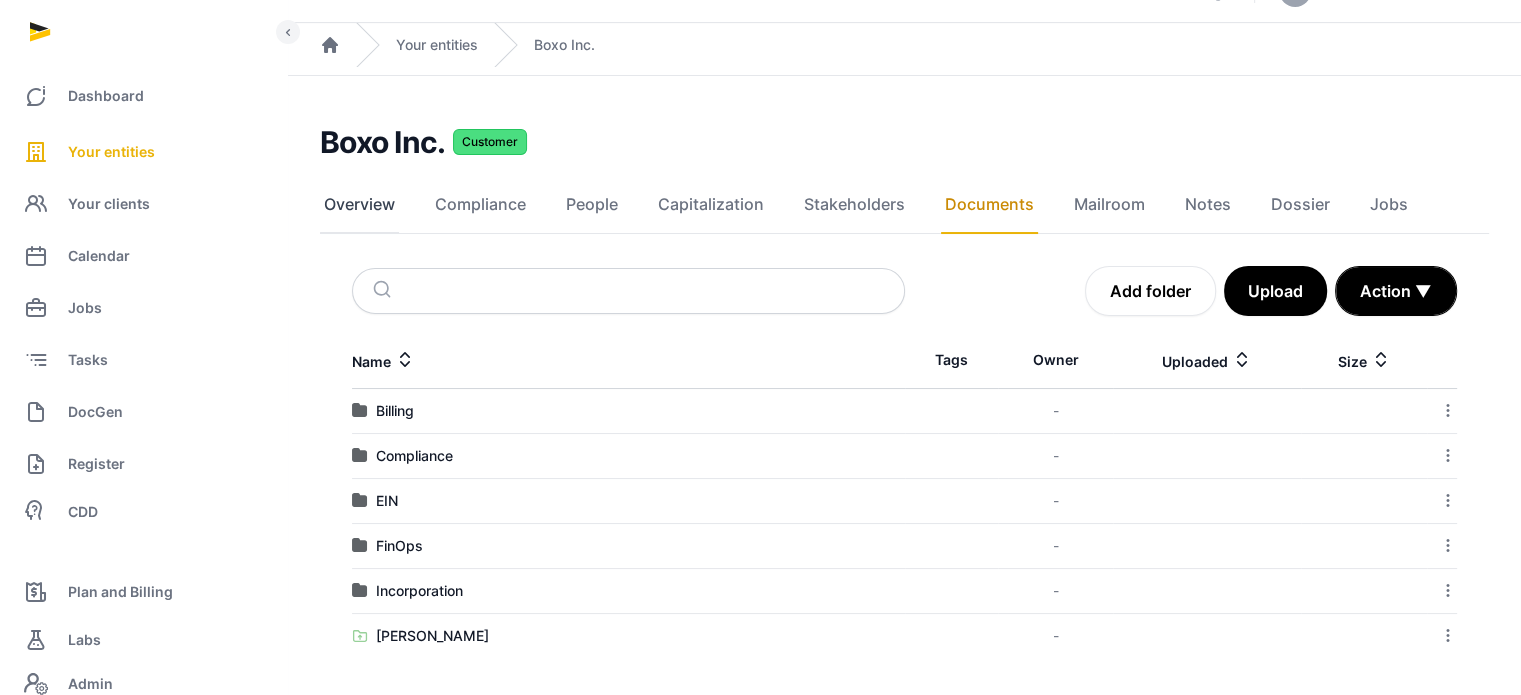 click on "Overview" 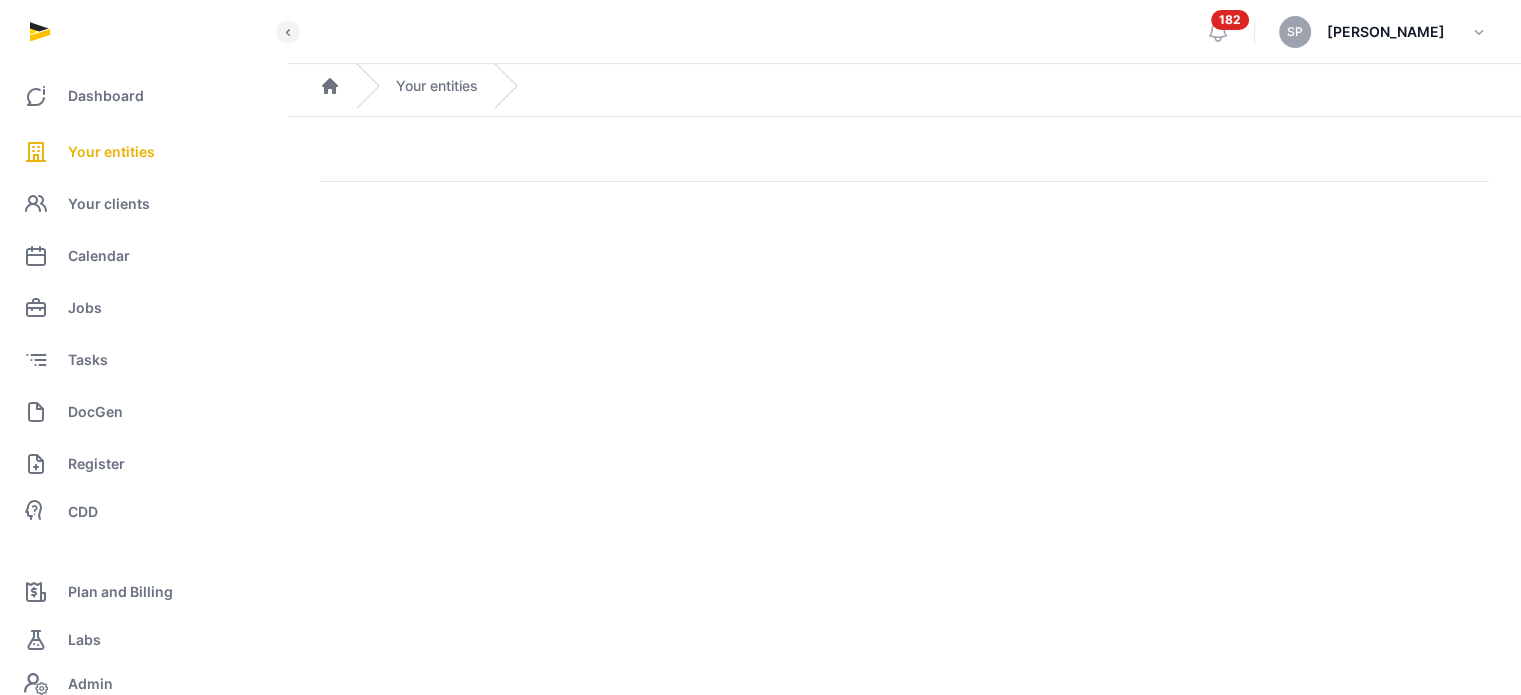 scroll, scrollTop: 0, scrollLeft: 0, axis: both 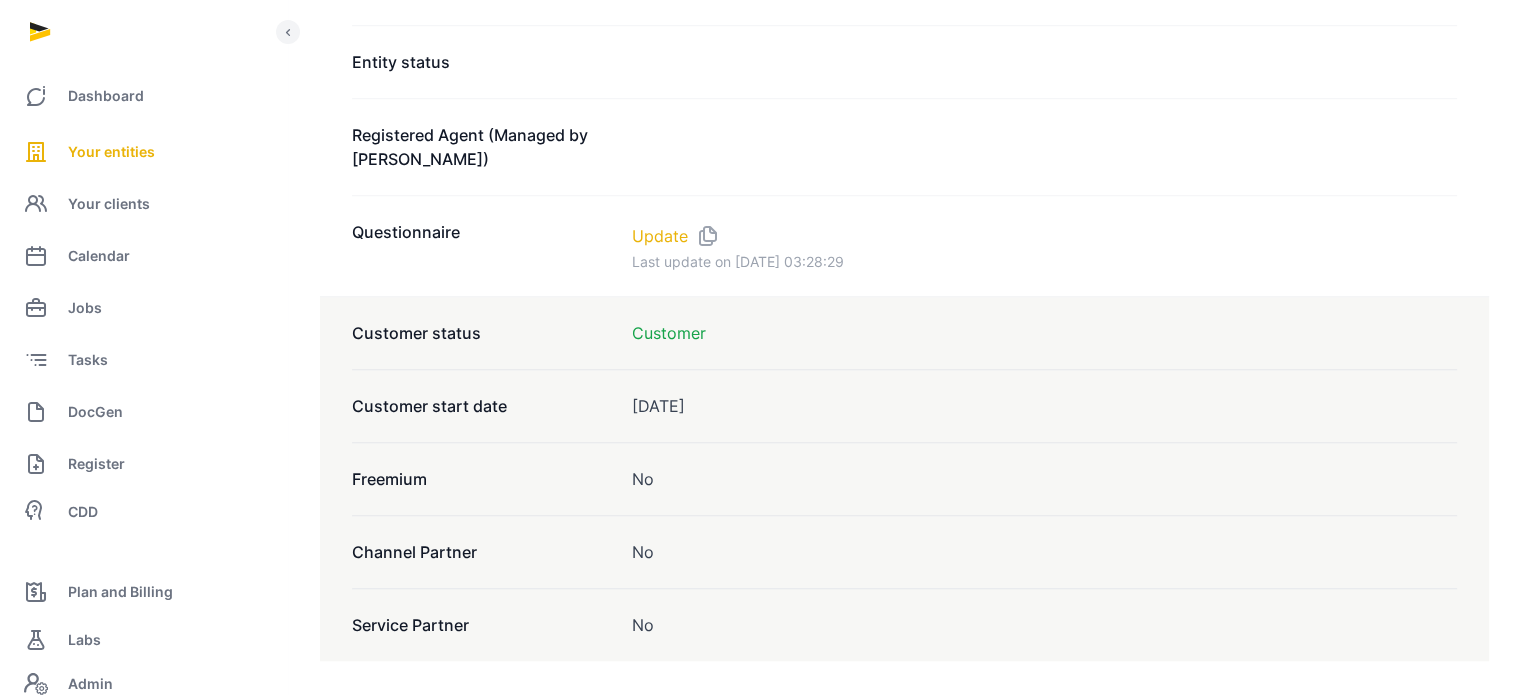 click on "Update" at bounding box center (660, 236) 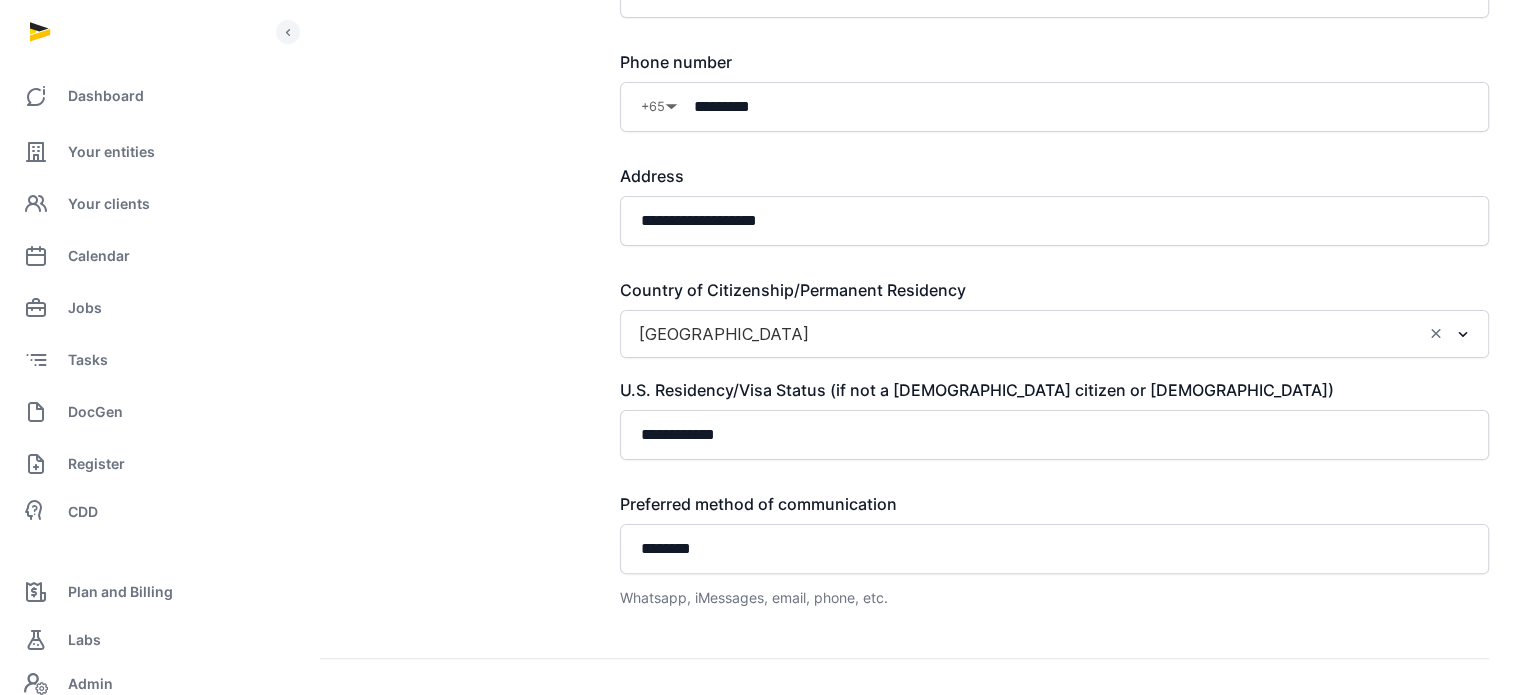 scroll, scrollTop: 446, scrollLeft: 0, axis: vertical 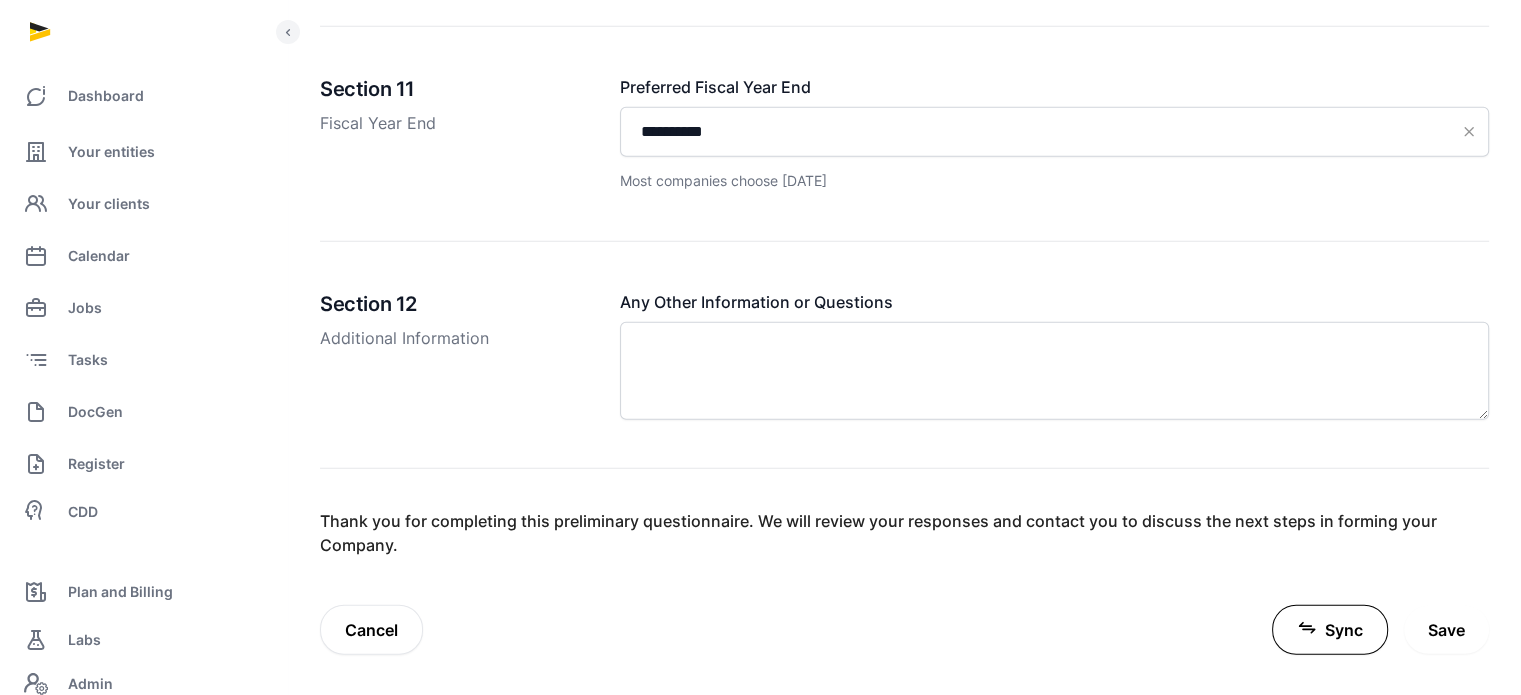 click on "Save" at bounding box center [1446, 630] 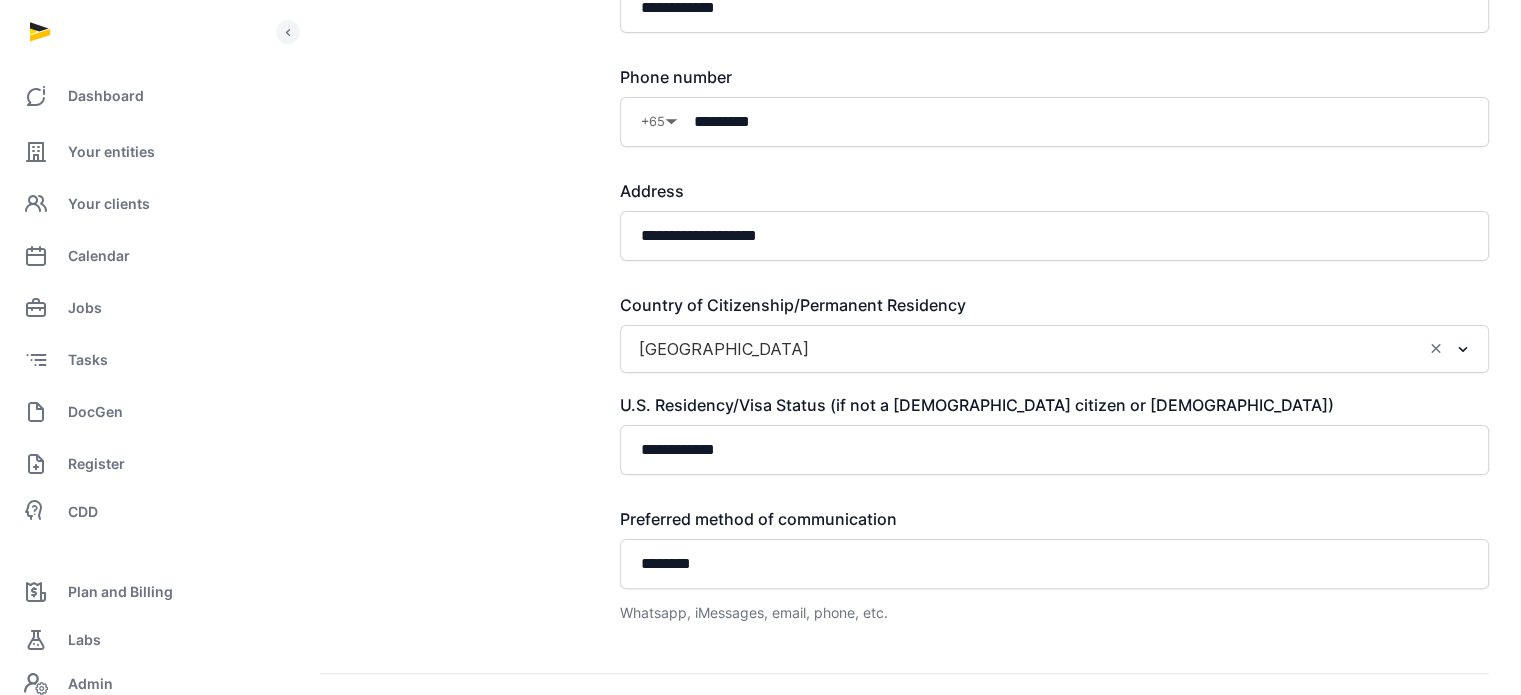 scroll, scrollTop: 0, scrollLeft: 0, axis: both 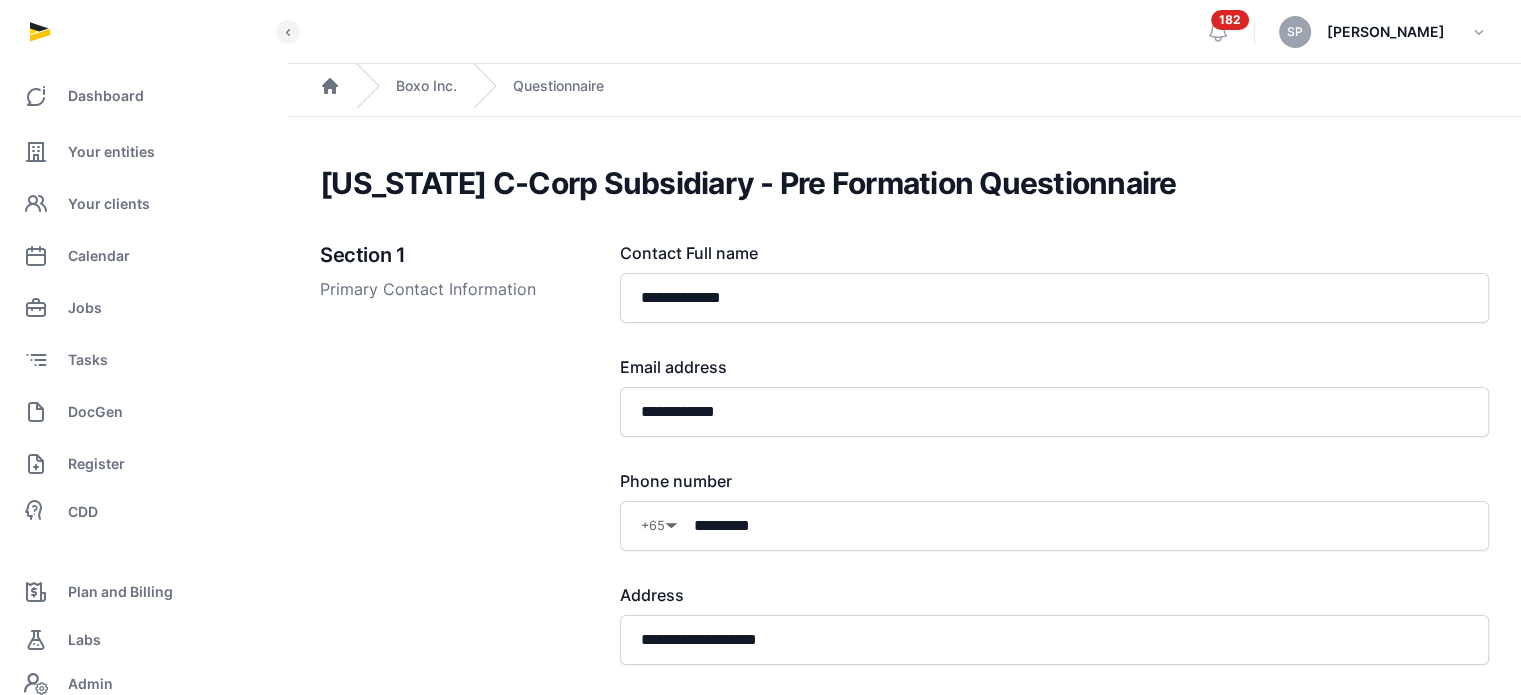 type 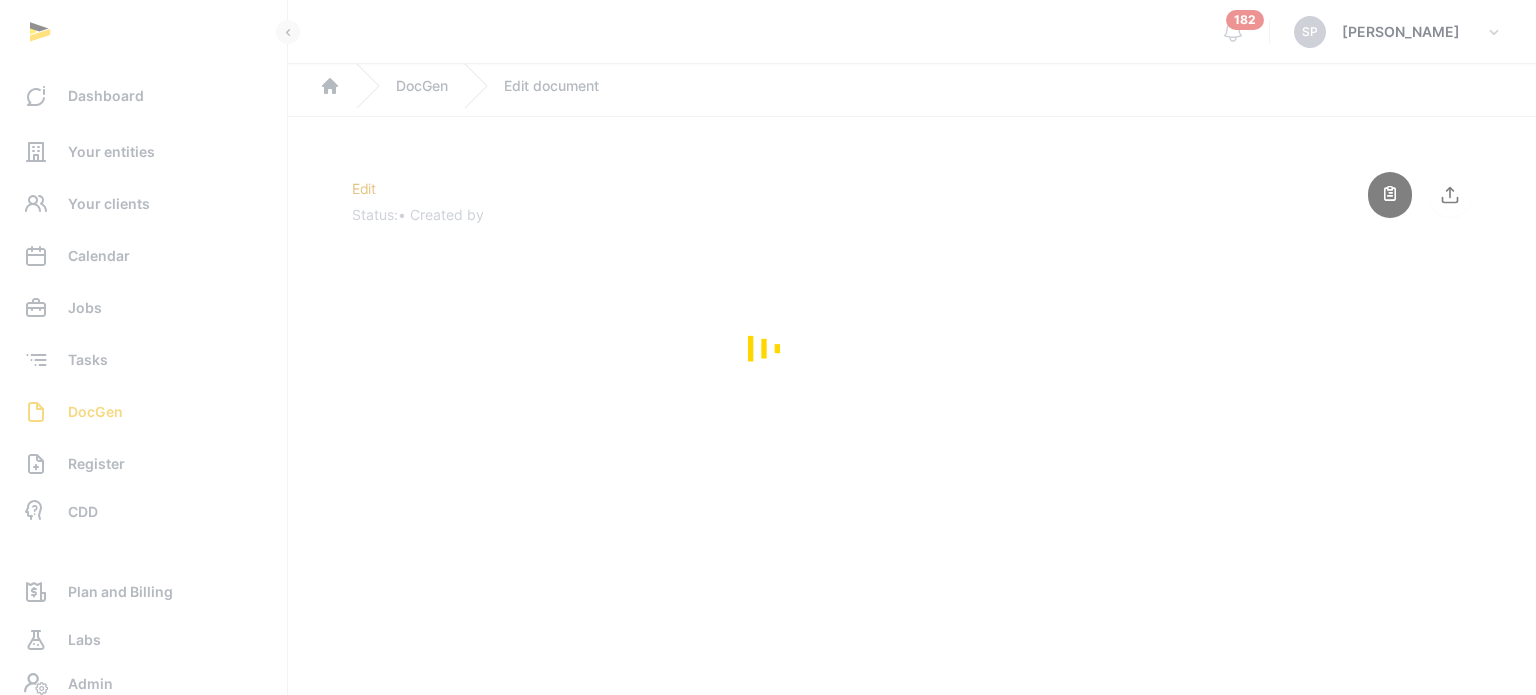 scroll, scrollTop: 0, scrollLeft: 0, axis: both 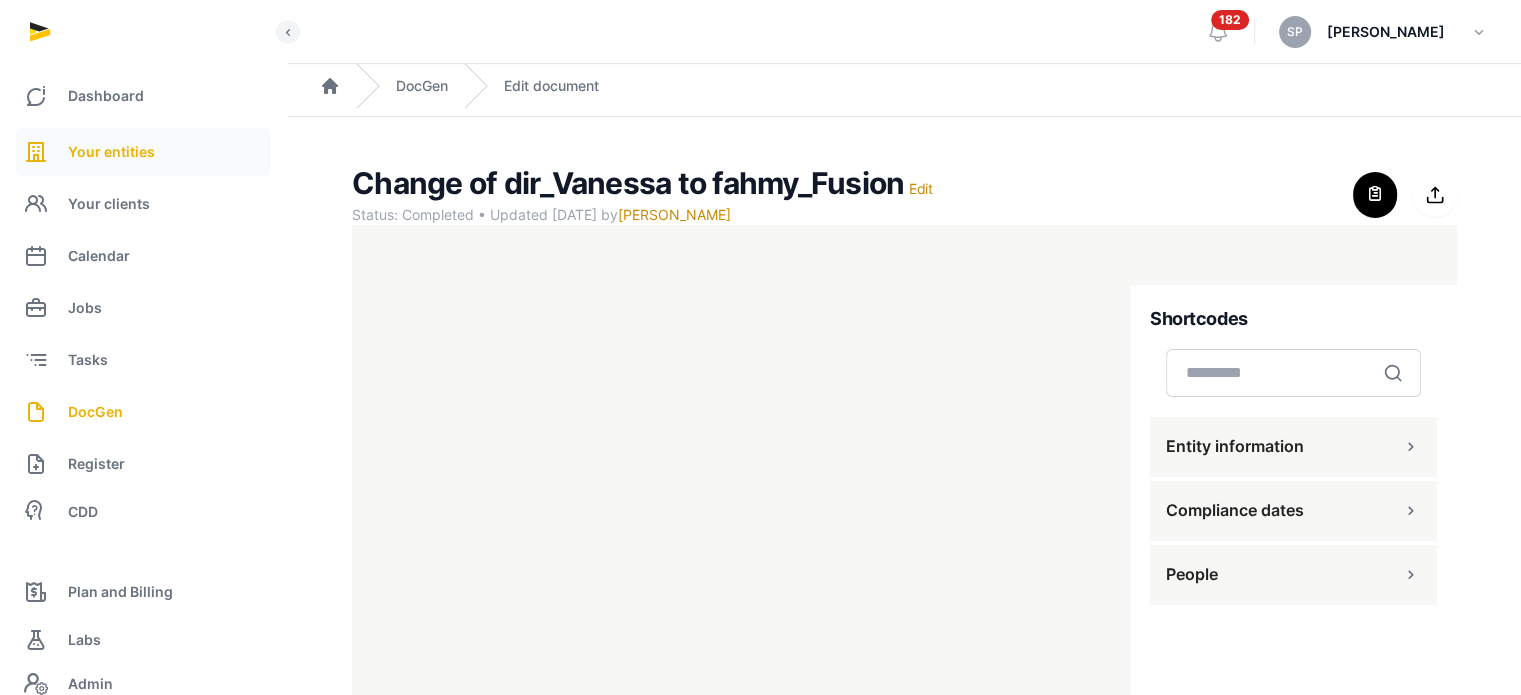 click on "Your entities" at bounding box center [111, 152] 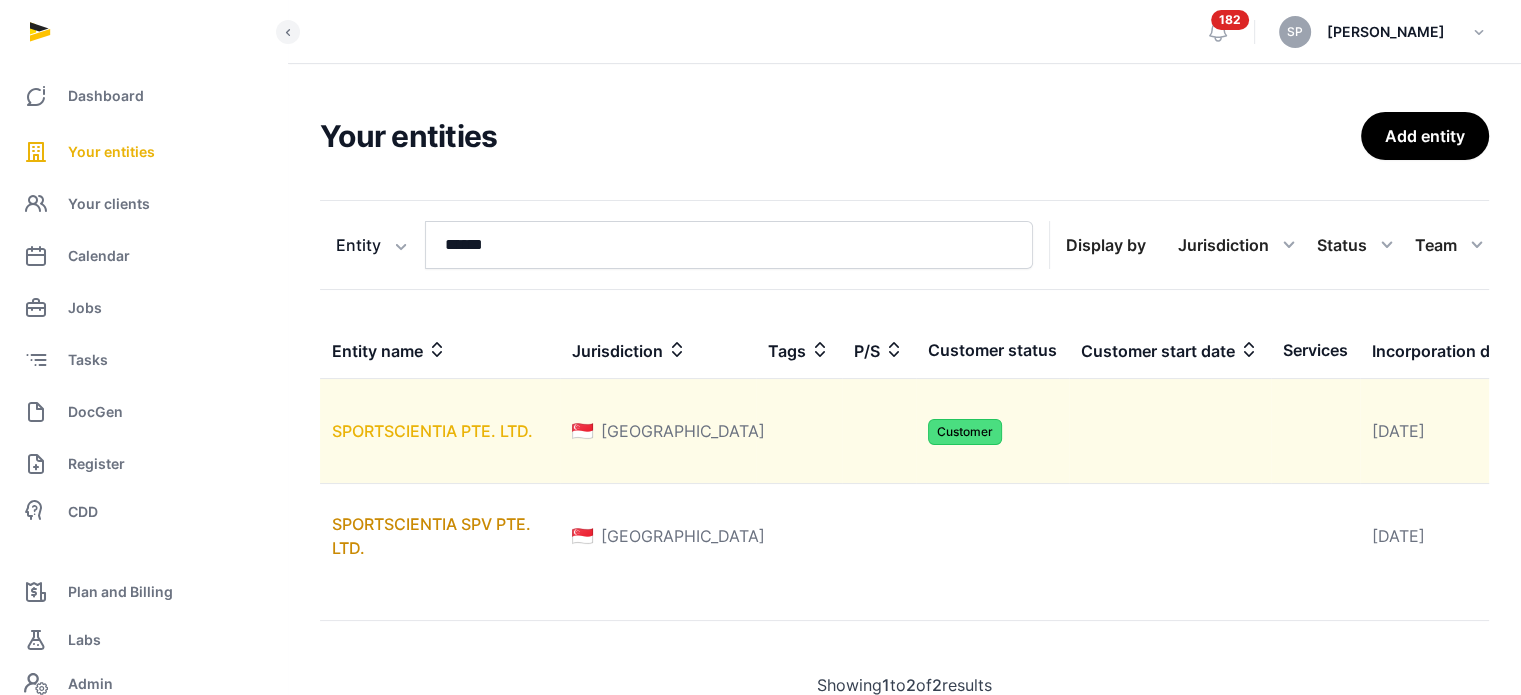 click on "SPORTSCIENTIA PTE. LTD." at bounding box center [432, 431] 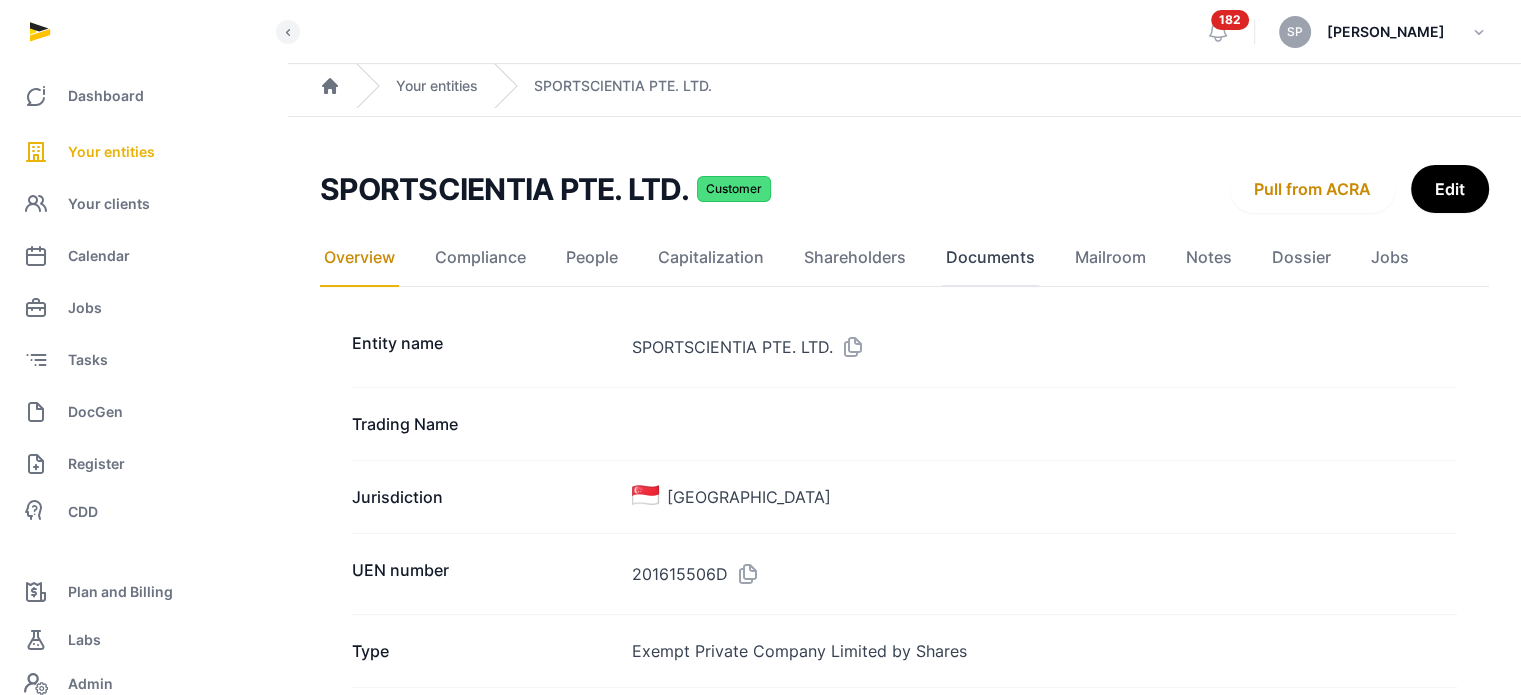 click on "Overview  Compliance  People  Capitalization  Shareholders  Documents  Mailroom  Notes  Dossier  Jobs  Entity name SPORTSCIENTIA PTE. LTD.  Trading Name   Jurisdiction [GEOGRAPHIC_DATA] UEN number 201615506D  Type Exempt Private Company Limited by Shares  Company stage Parent/Subsidiary Industry Description SOFTWARE DEVELOPEMNT  Website Email address Office phone number Primary countries of operation Activities 62090-OTHER INFORMATION TECHNOLOGY AND COMPUTER SERVICE ACTIVITIES (EG DISASTER RECOVERY SERVICES) 74909 - OTHER PROFESSIONAL, SCIENTIFIC AND TECHNICAL ACTIVITIES N.E.C Registered address [STREET_ADDRESS]  Mailing address [STREET_ADDRESS]  Incorporation date [DATE]  Tags Entity status Active  Registered Agent (Managed by Stellar) Questionnaire Update Customer status Customer Customer start date Freemium No Channel Partner No Service Partner No Risk rating" at bounding box center [904, 1317] 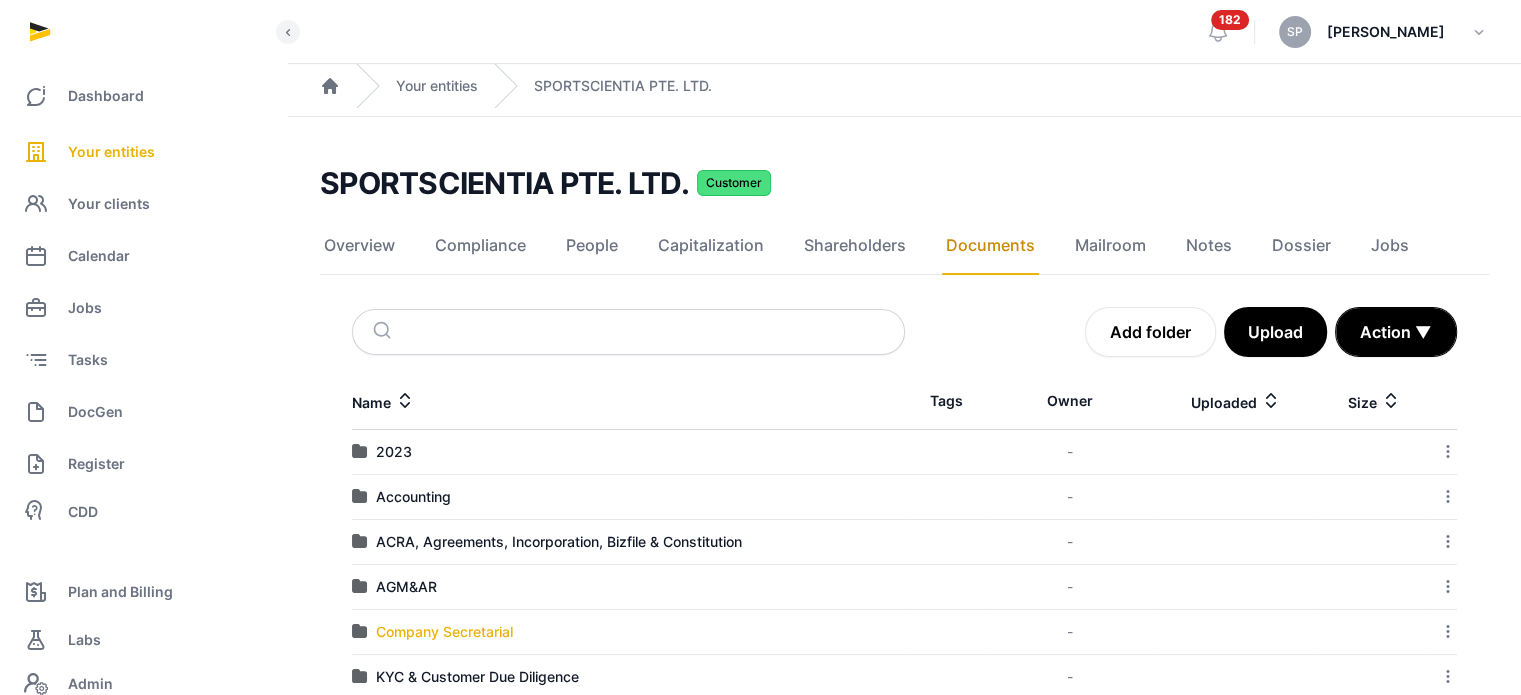 click on "Company Secretarial" at bounding box center [444, 632] 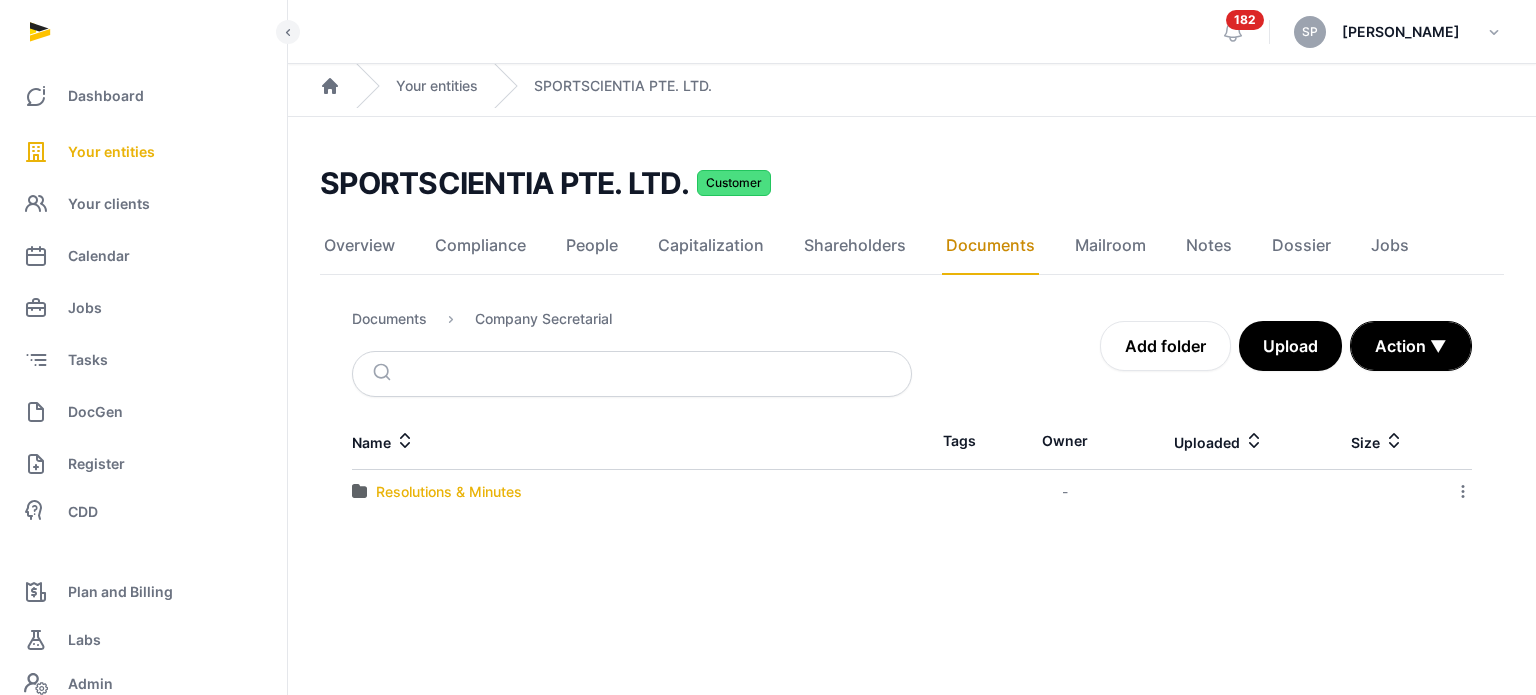 click on "Resolutions & Minutes" at bounding box center (449, 492) 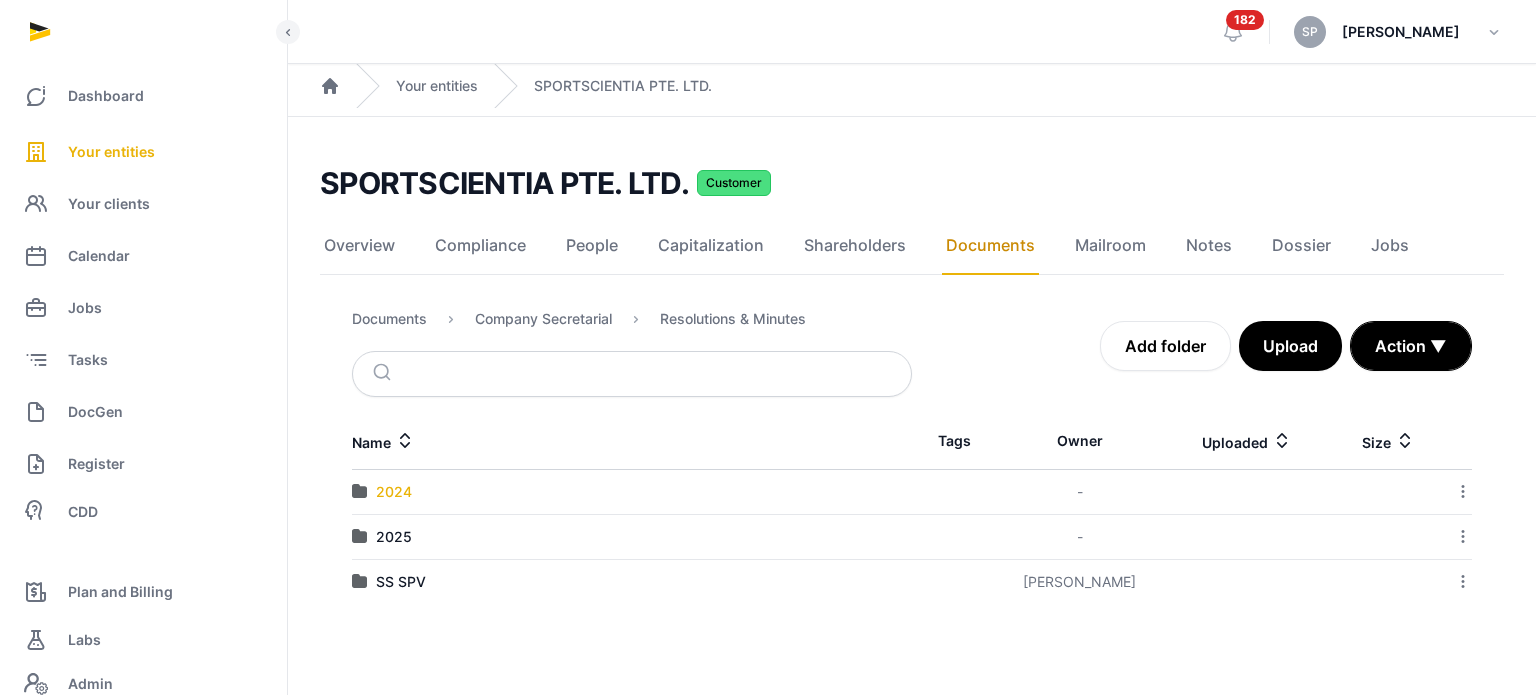 click on "2024" at bounding box center [394, 492] 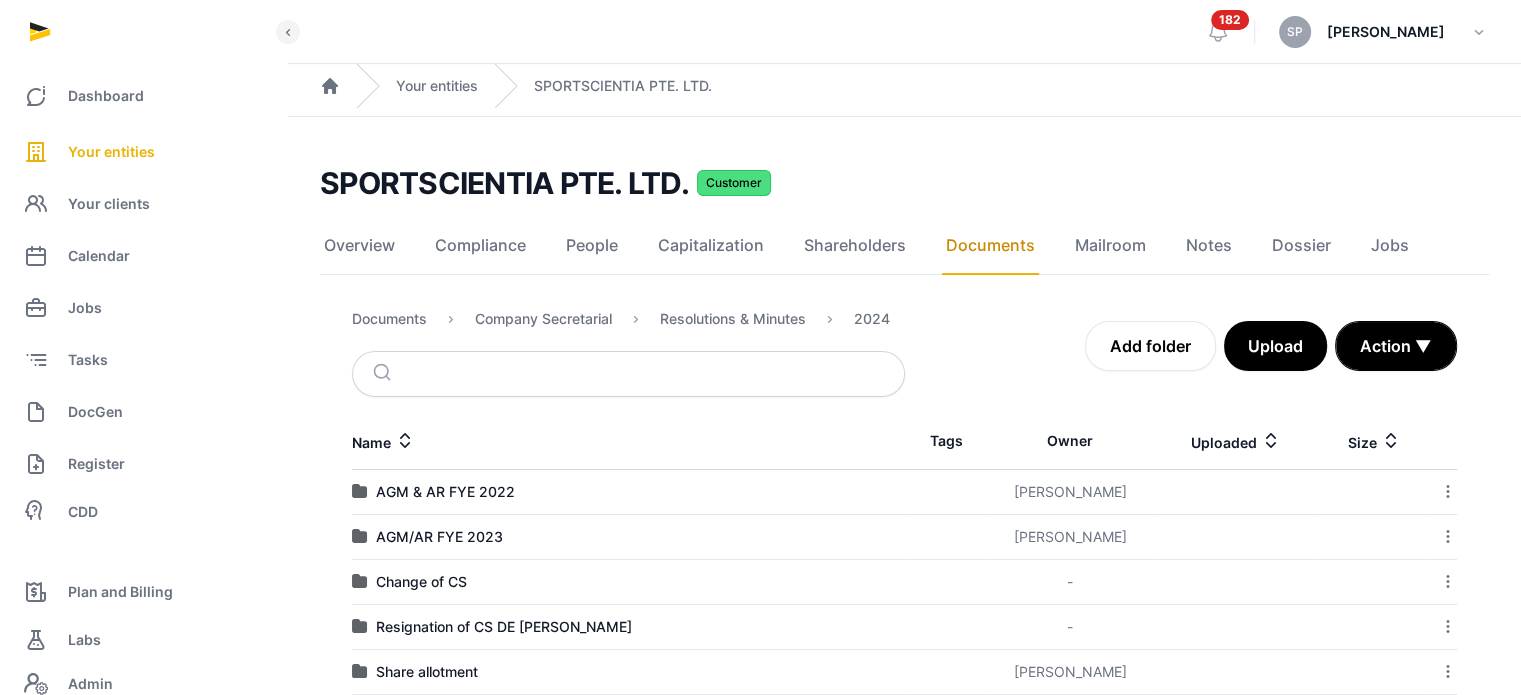 scroll, scrollTop: 81, scrollLeft: 0, axis: vertical 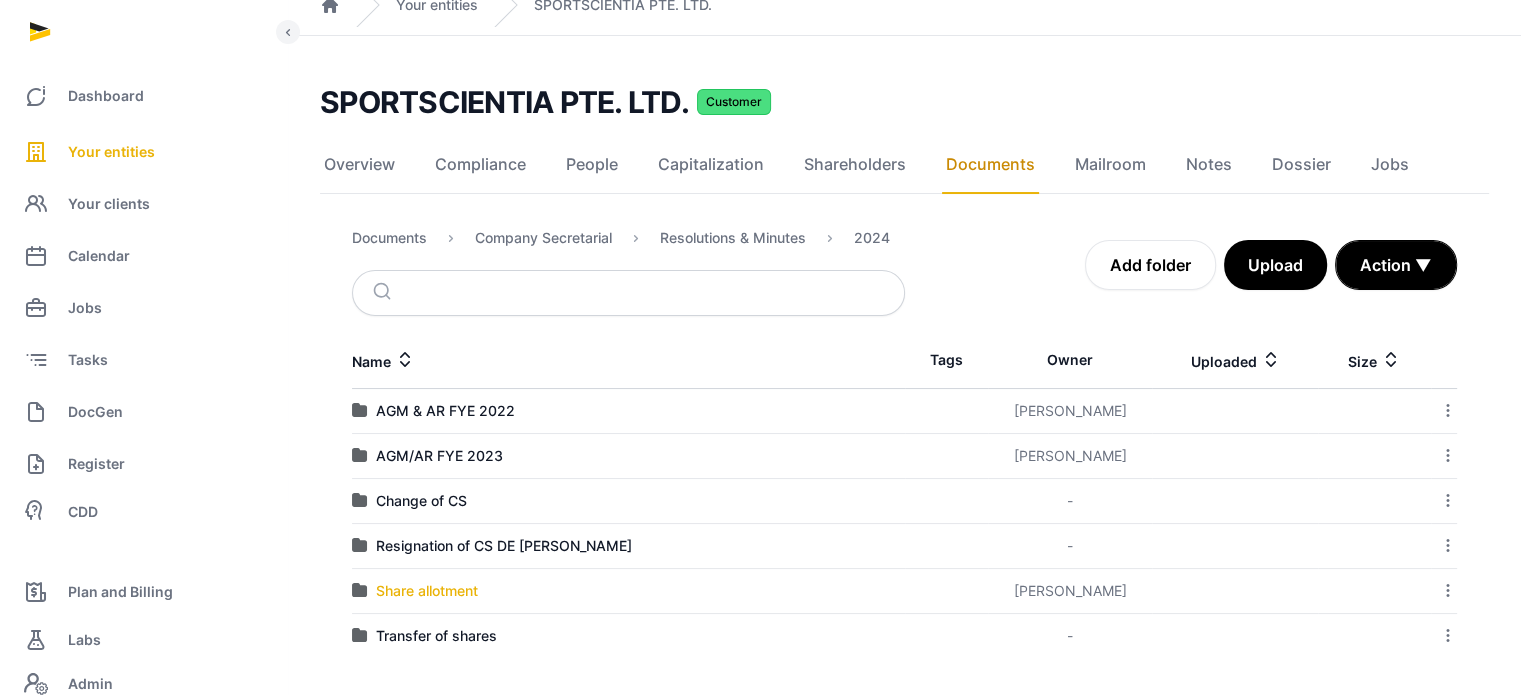 click on "Share allotment" at bounding box center (427, 591) 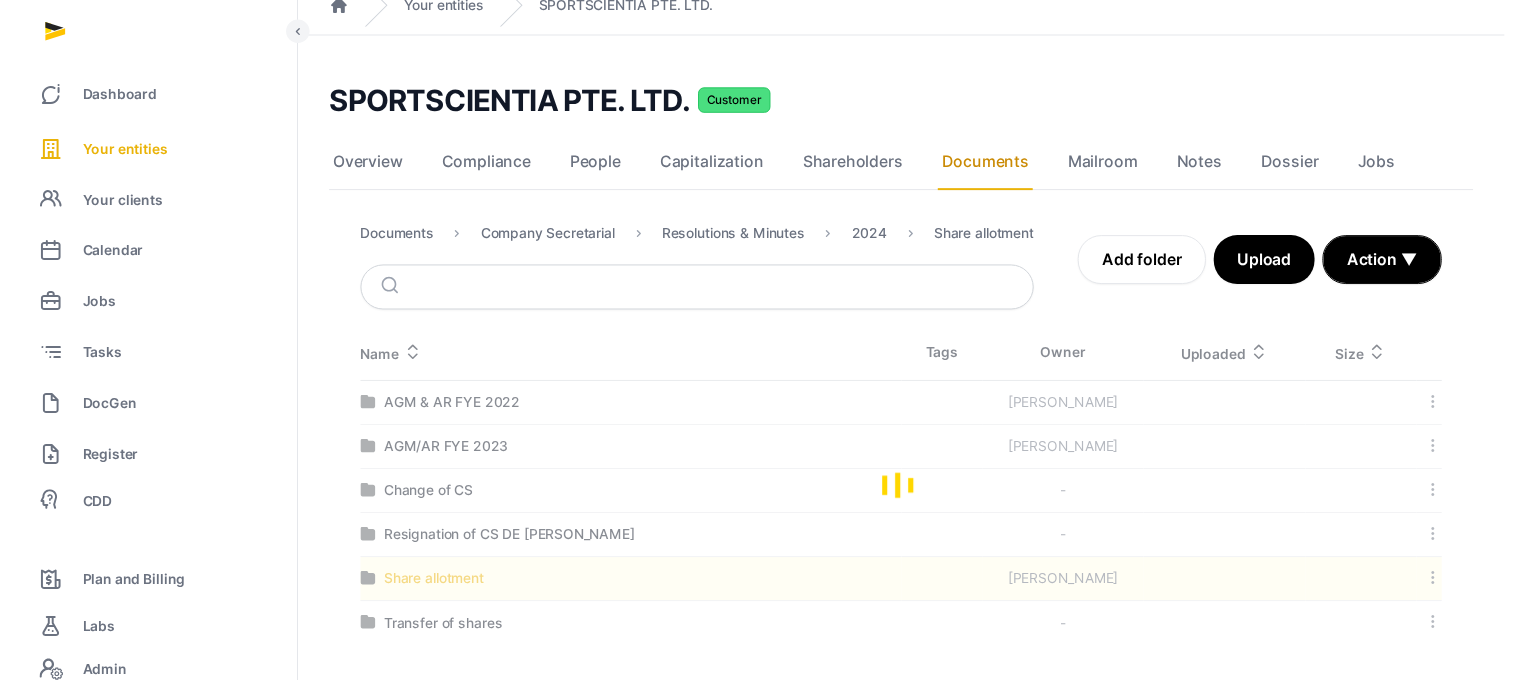 scroll, scrollTop: 0, scrollLeft: 0, axis: both 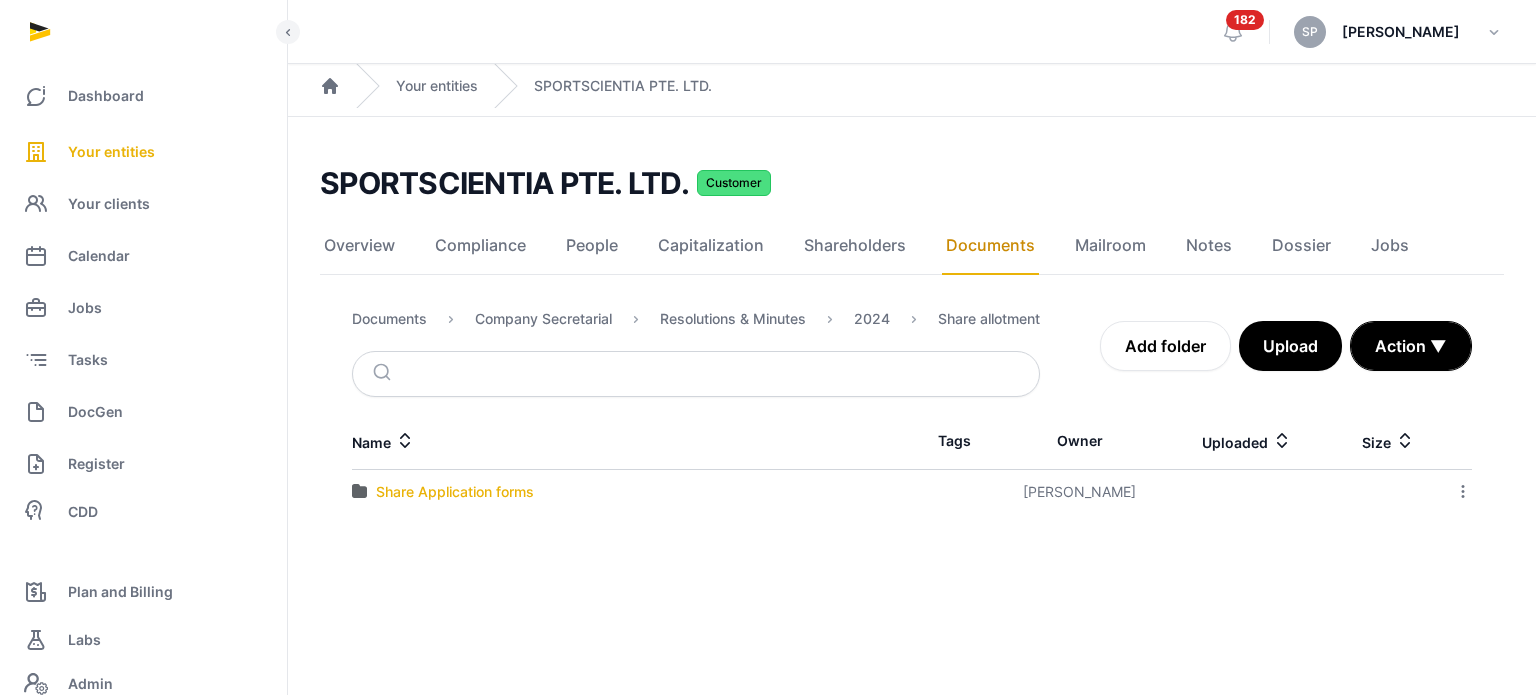 click on "Share Application forms" at bounding box center [455, 492] 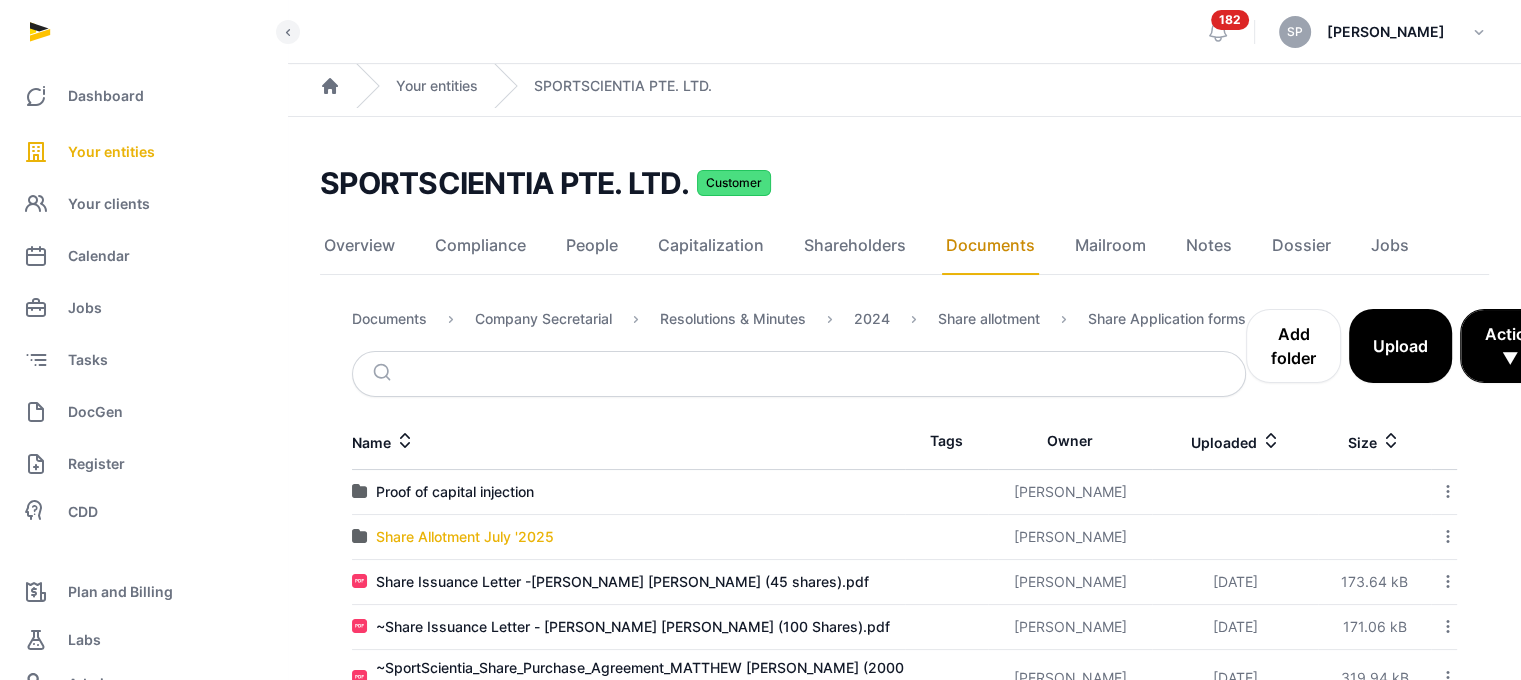 click on "Share Allotment July '2025" at bounding box center (465, 537) 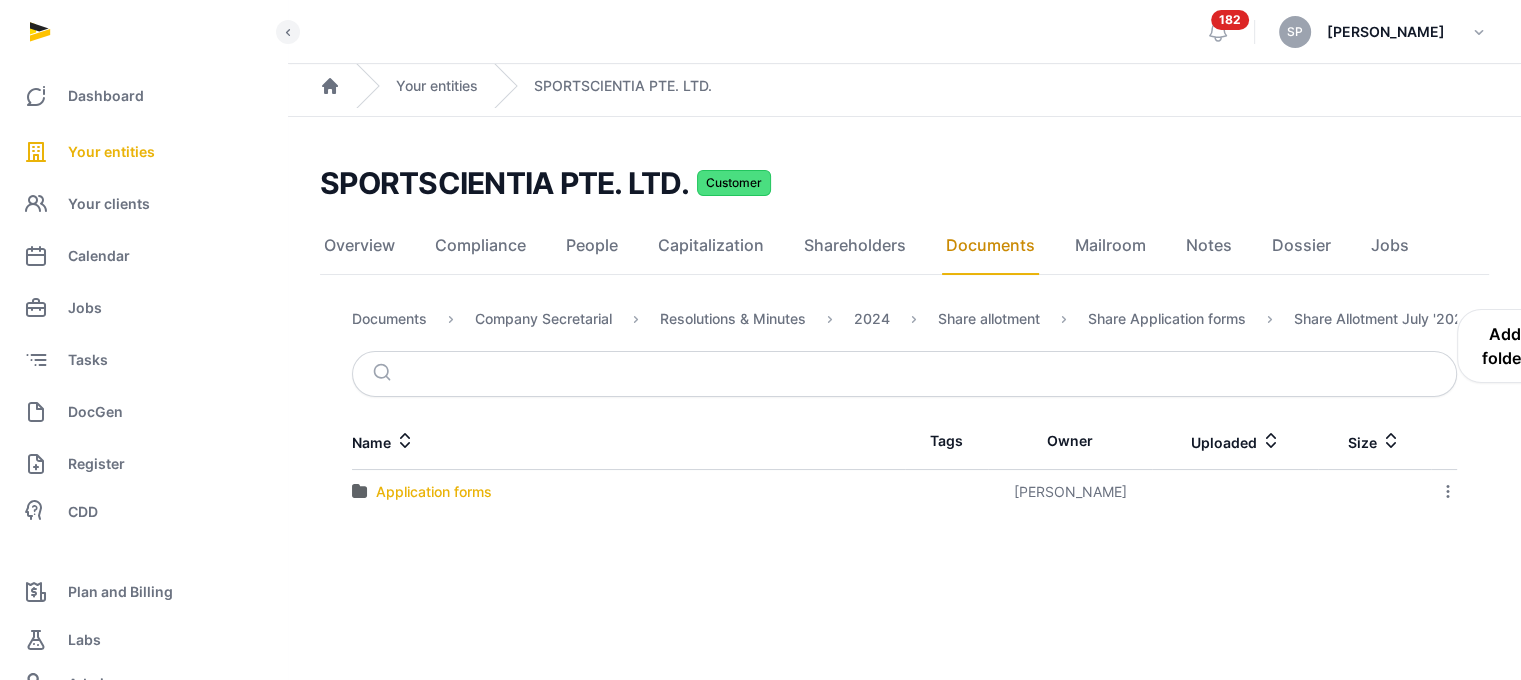 click on "Application forms" at bounding box center (434, 492) 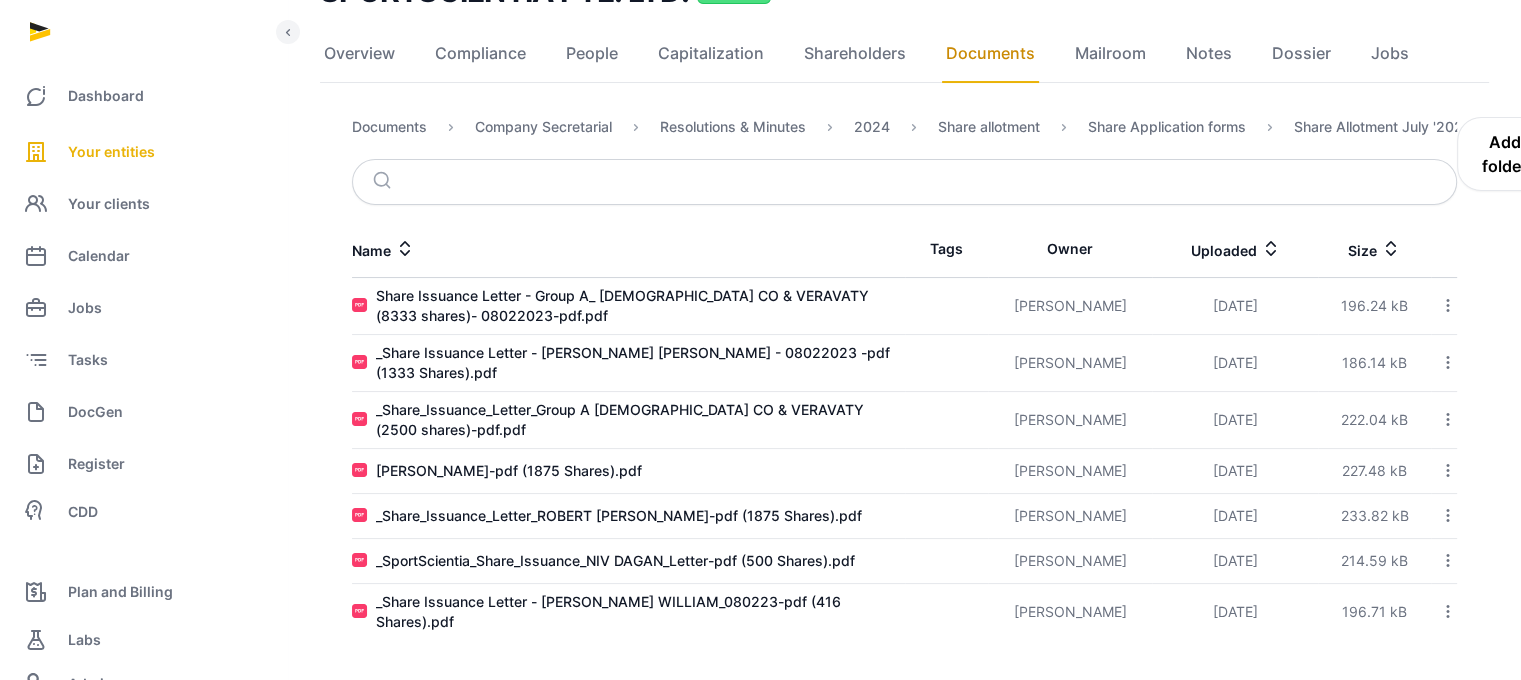 scroll, scrollTop: 204, scrollLeft: 0, axis: vertical 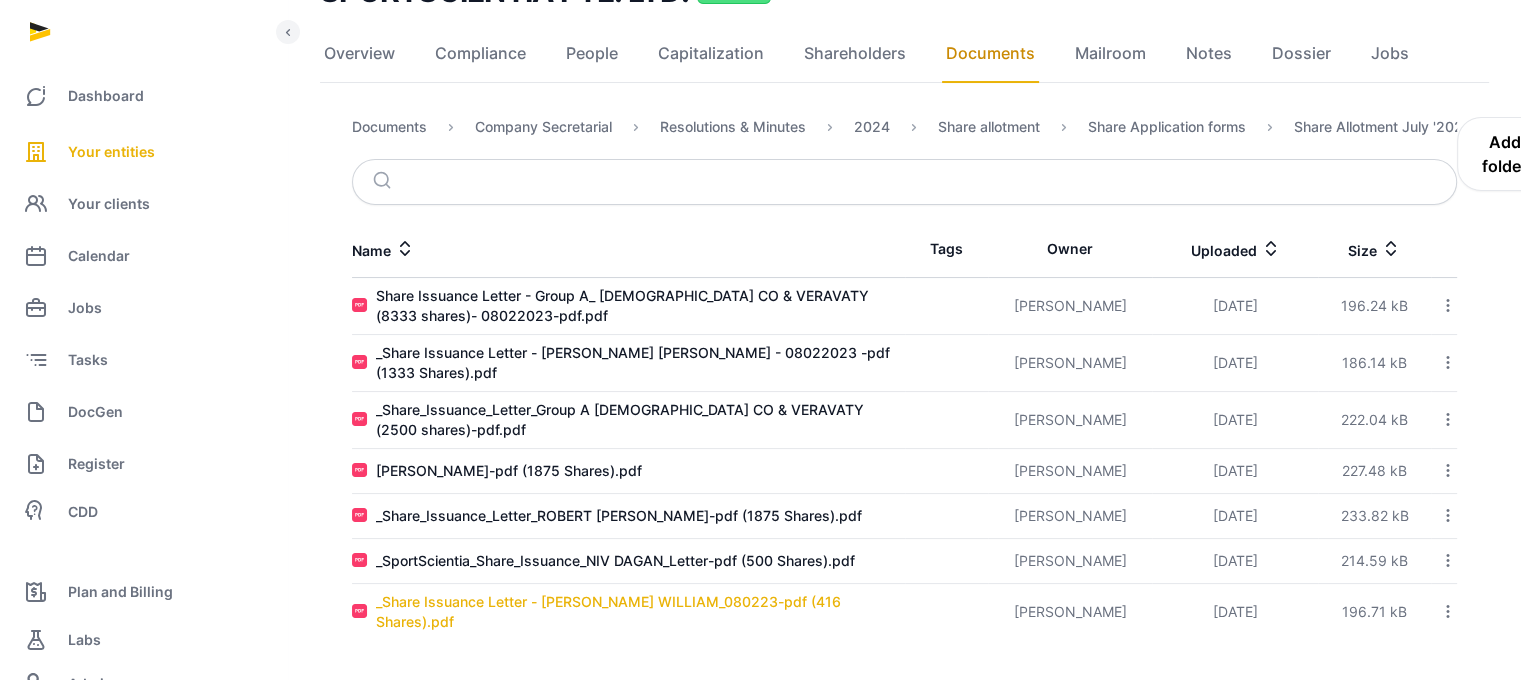 click on "_Share Issuance Letter - [PERSON_NAME] WILLIAM_080223-pdf (416 Shares).pdf" at bounding box center (640, 612) 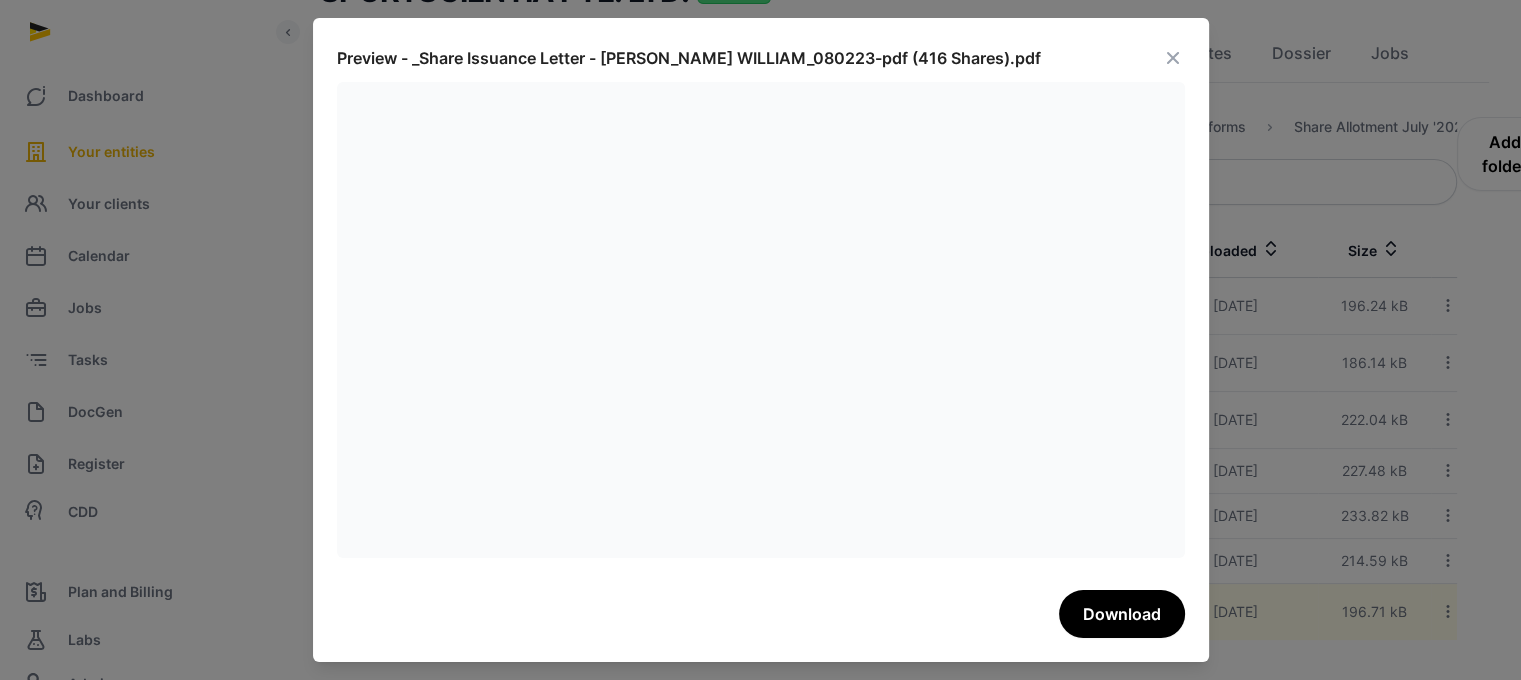 click at bounding box center (1173, 58) 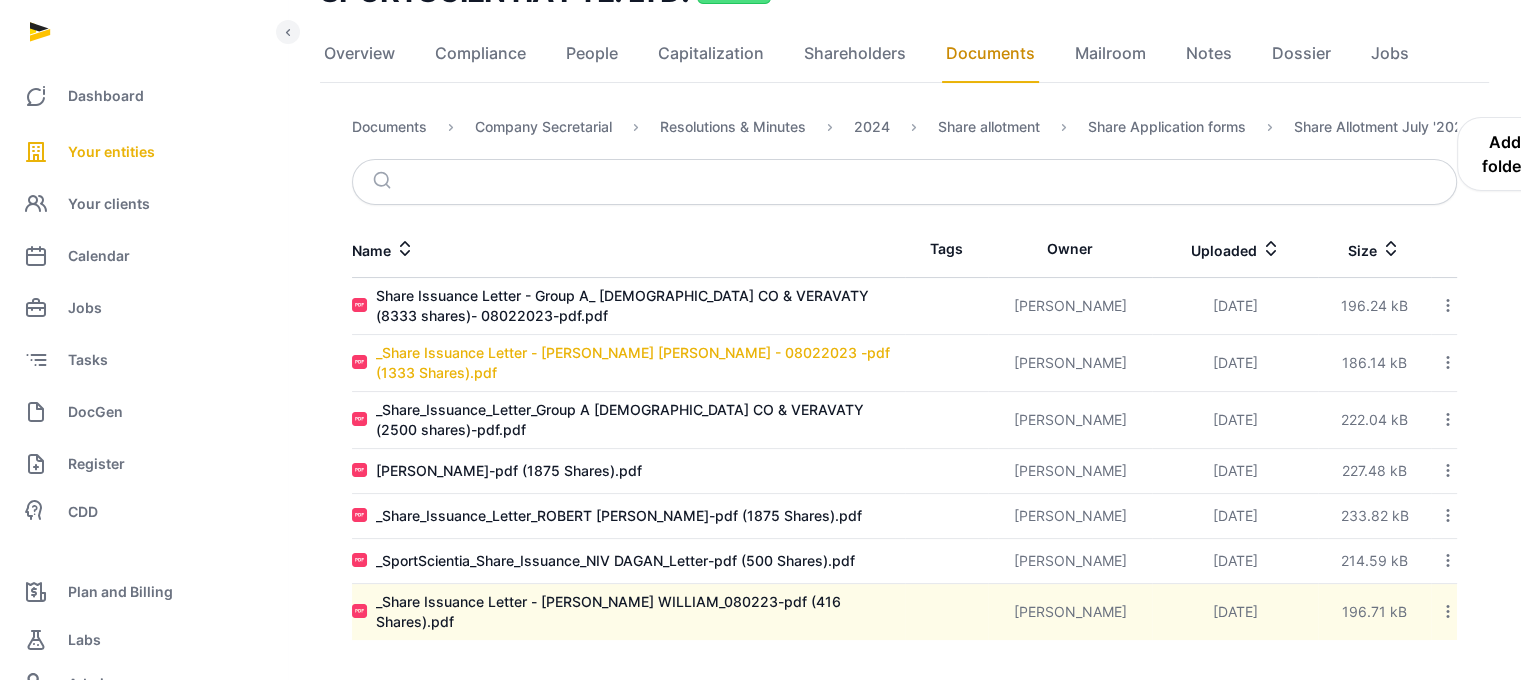 click on "_Share Issuance Letter - [PERSON_NAME] [PERSON_NAME] - 08022023 -pdf (1333 Shares).pdf" at bounding box center [640, 363] 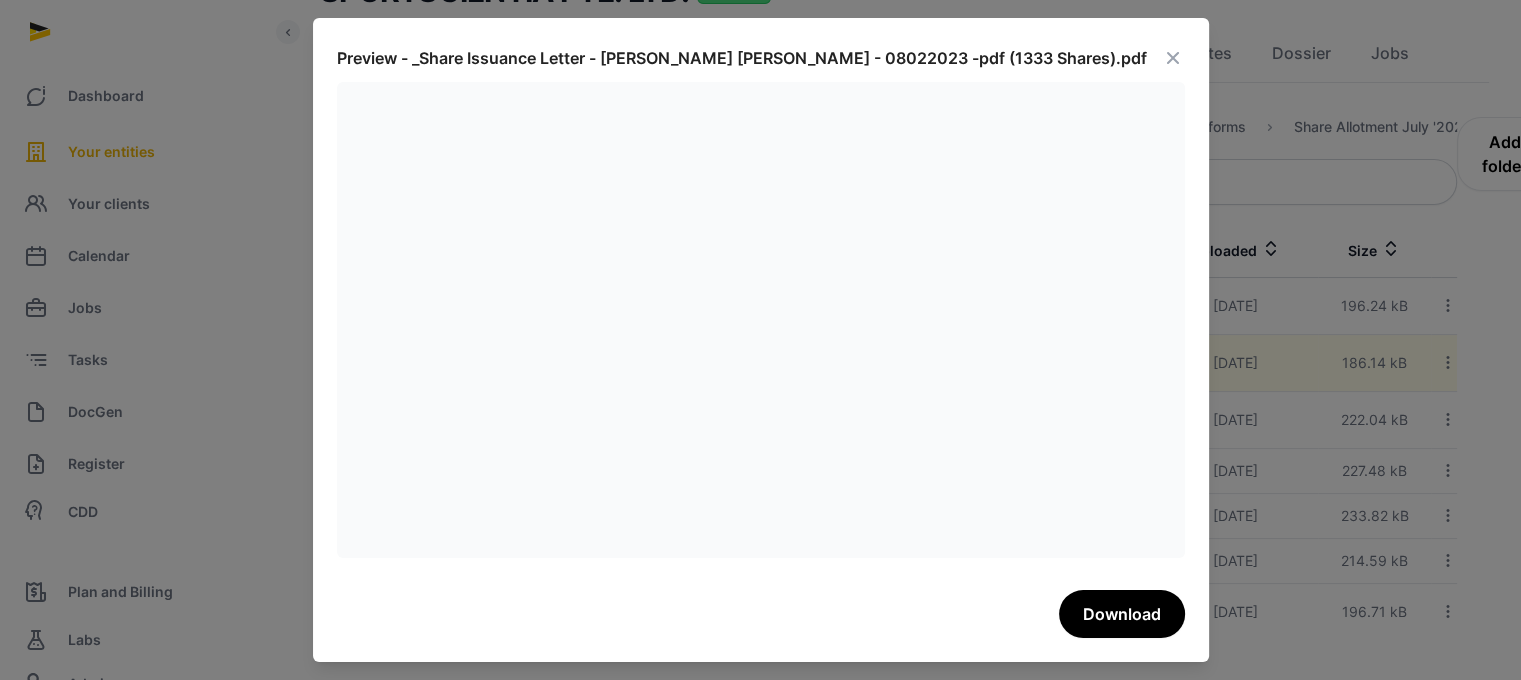 click at bounding box center [1173, 58] 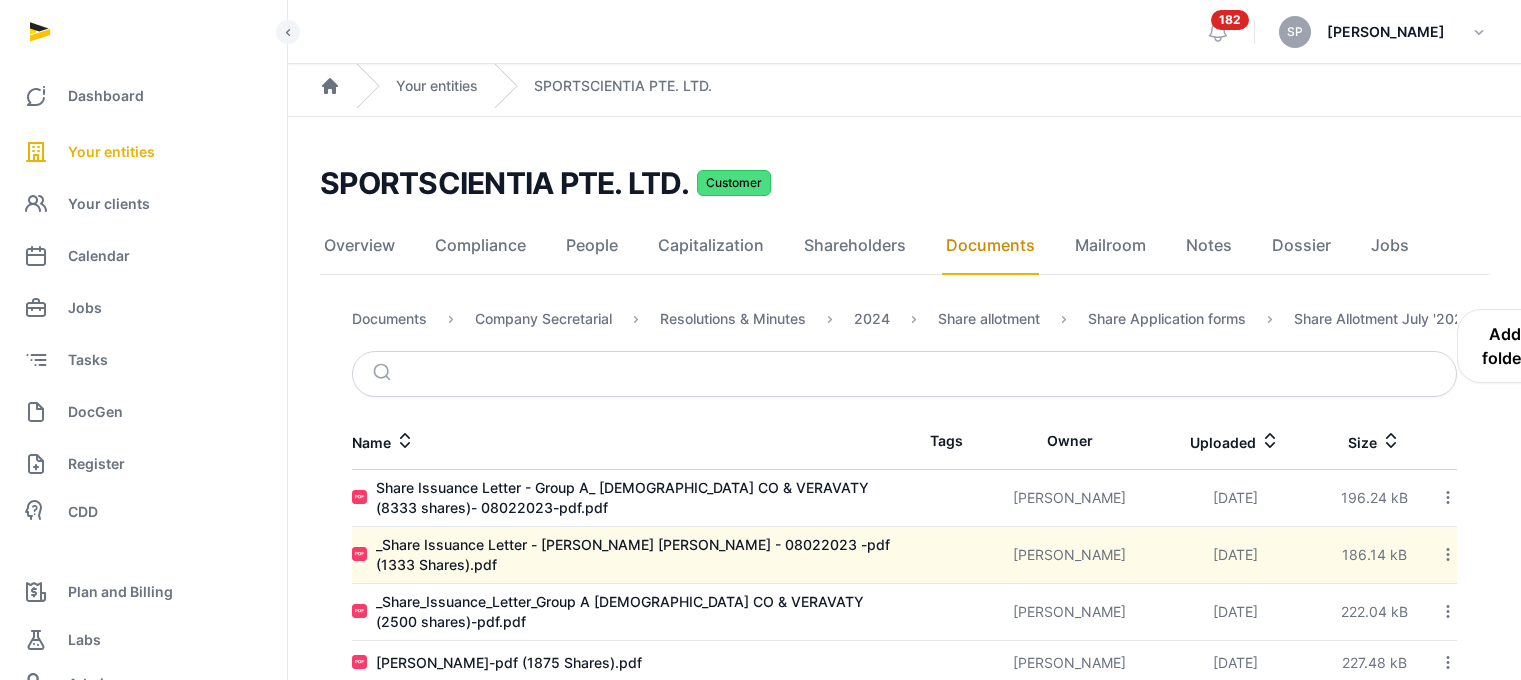 scroll, scrollTop: 204, scrollLeft: 0, axis: vertical 